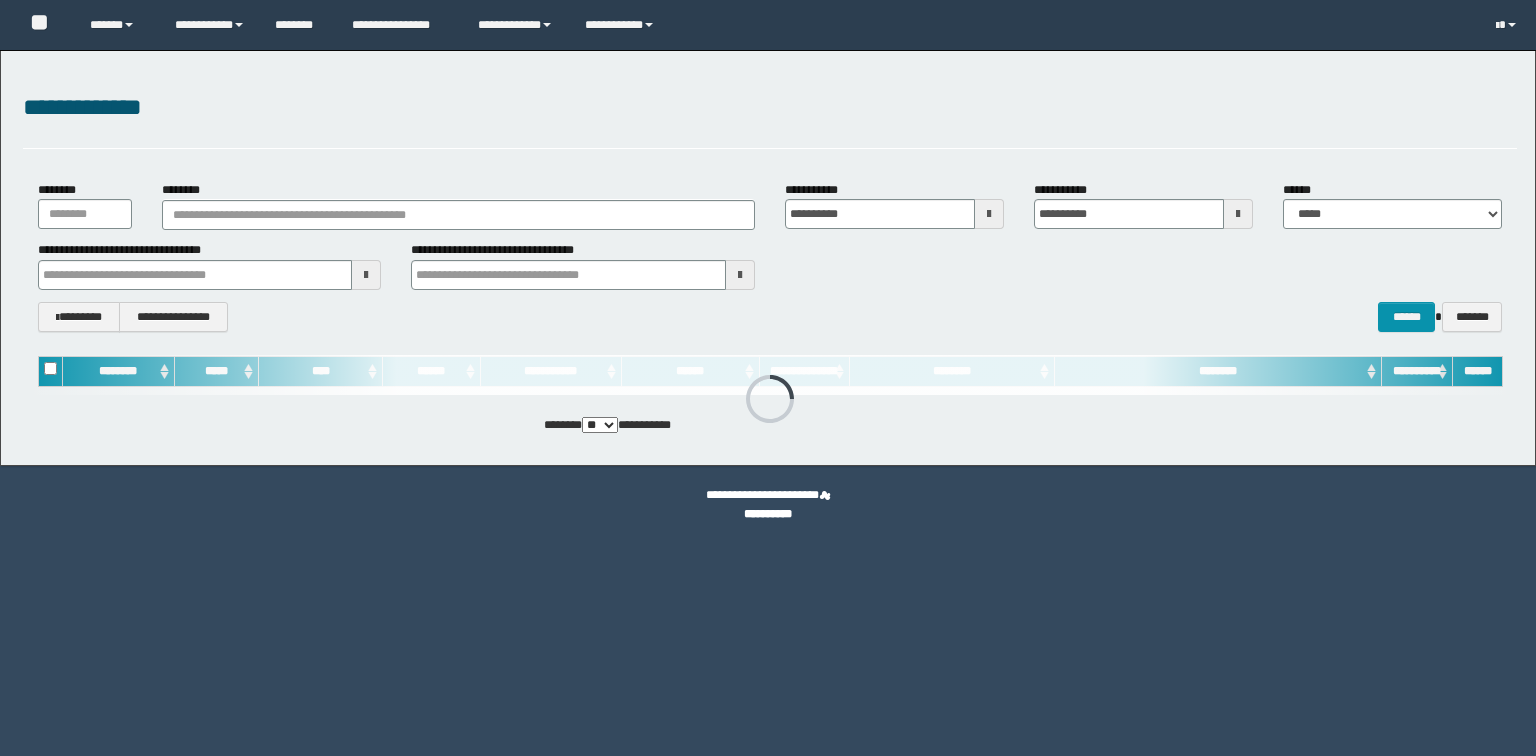 scroll, scrollTop: 0, scrollLeft: 0, axis: both 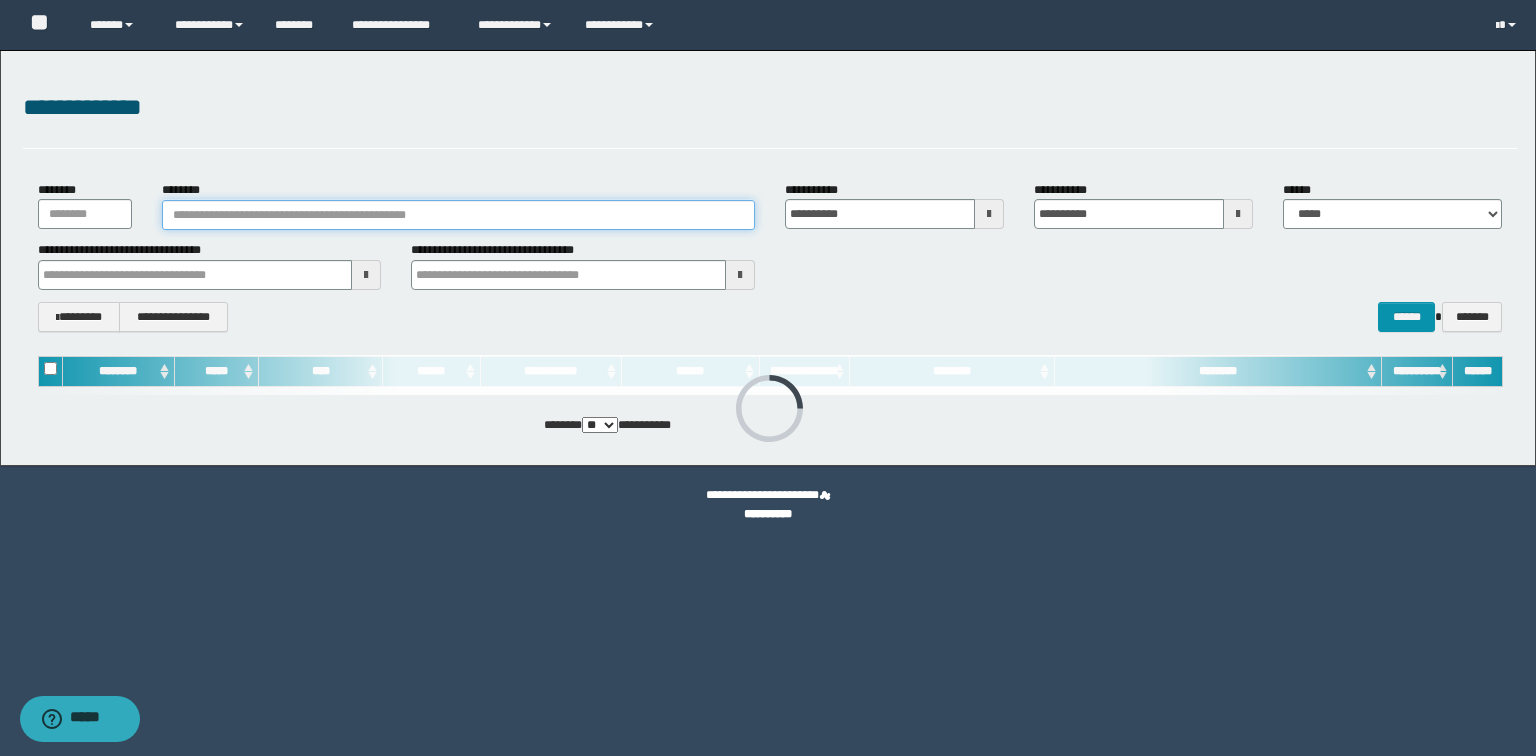 click on "********" at bounding box center (458, 215) 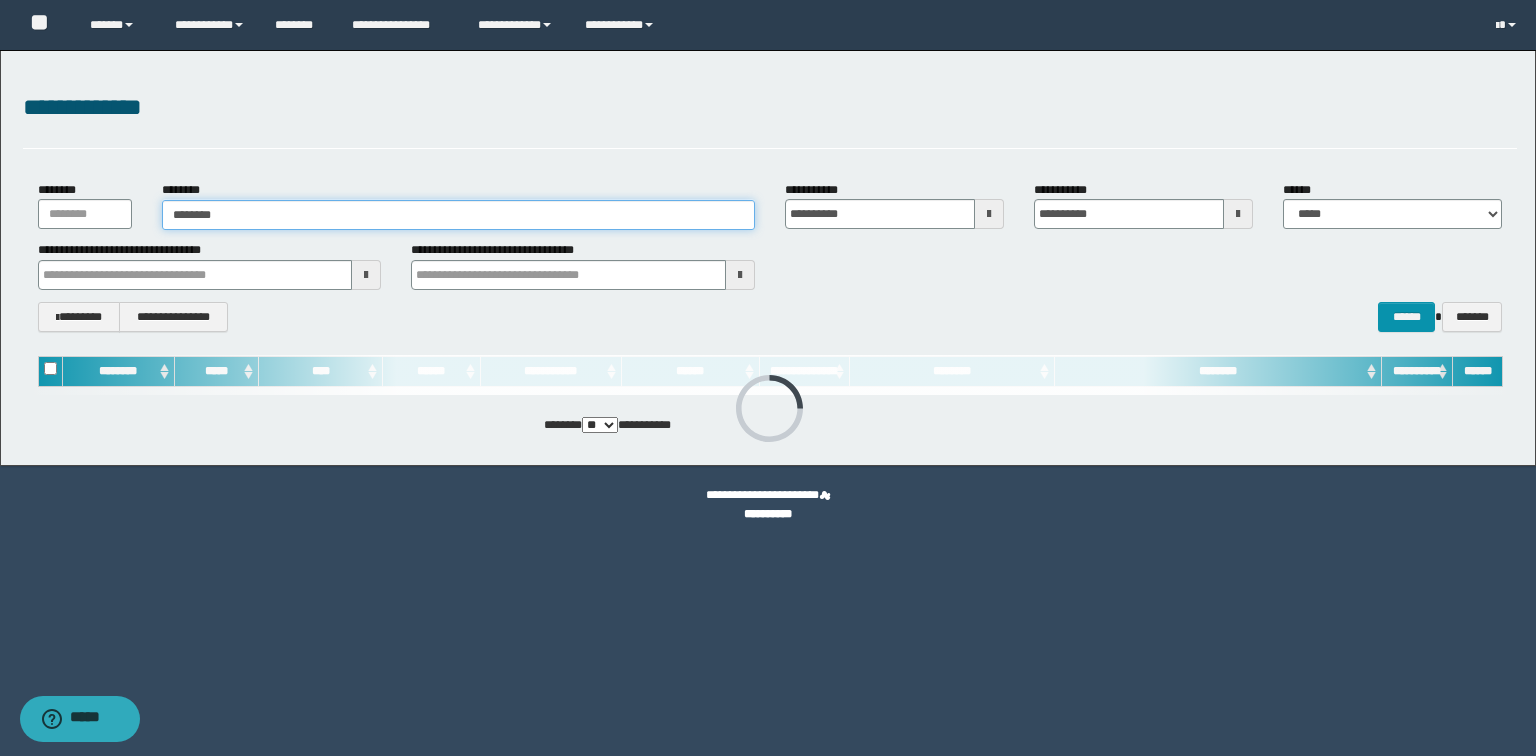 type on "********" 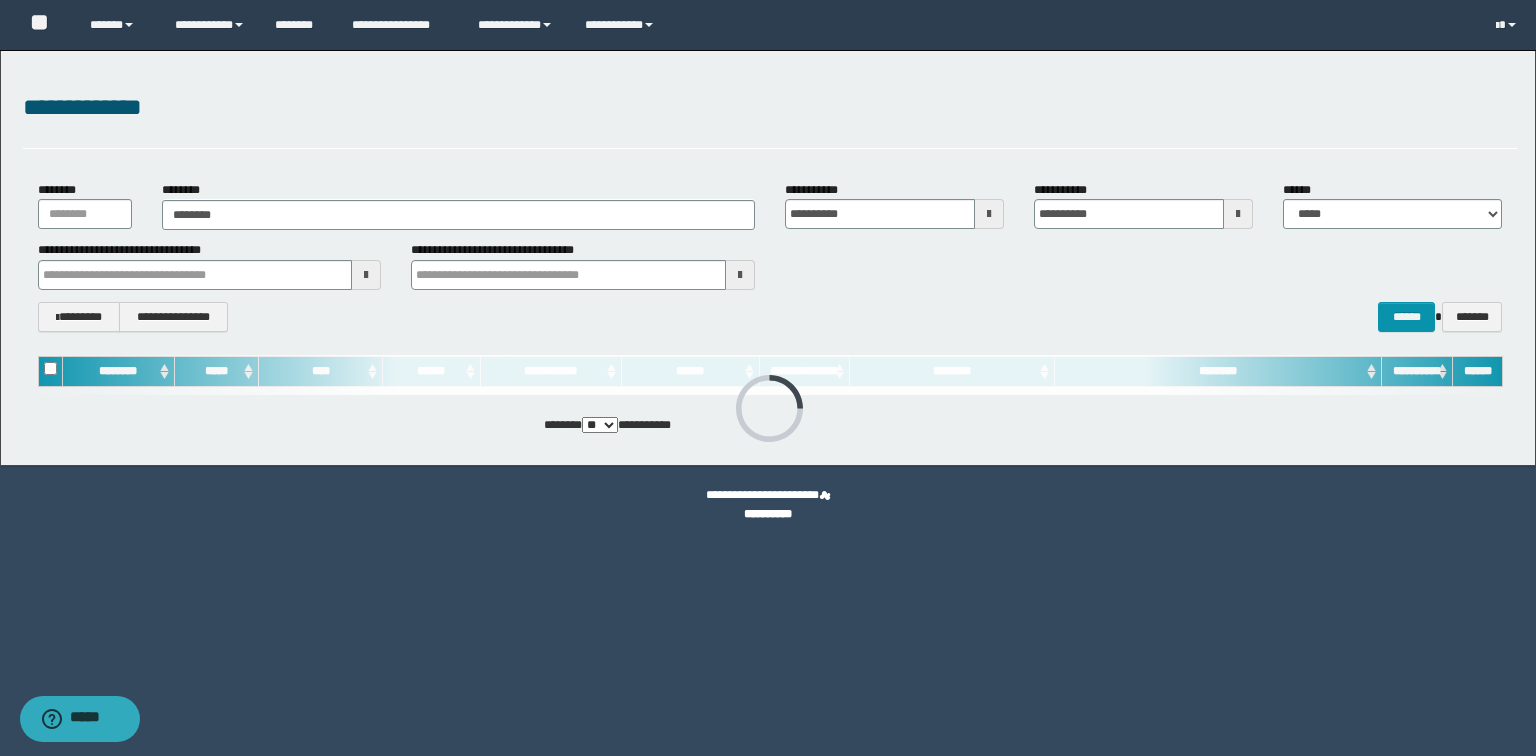 click on "**********" at bounding box center [210, 265] 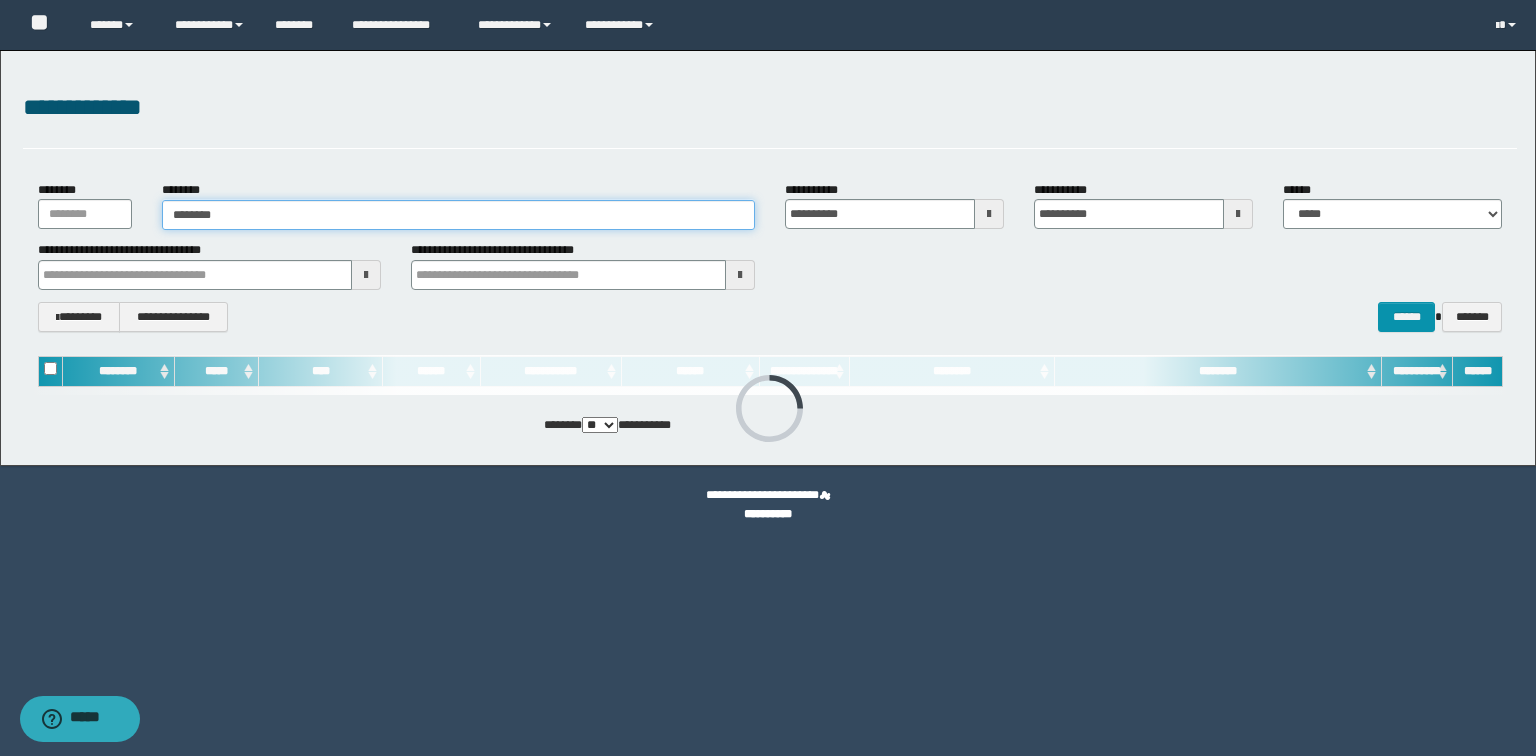 click on "********" at bounding box center [458, 215] 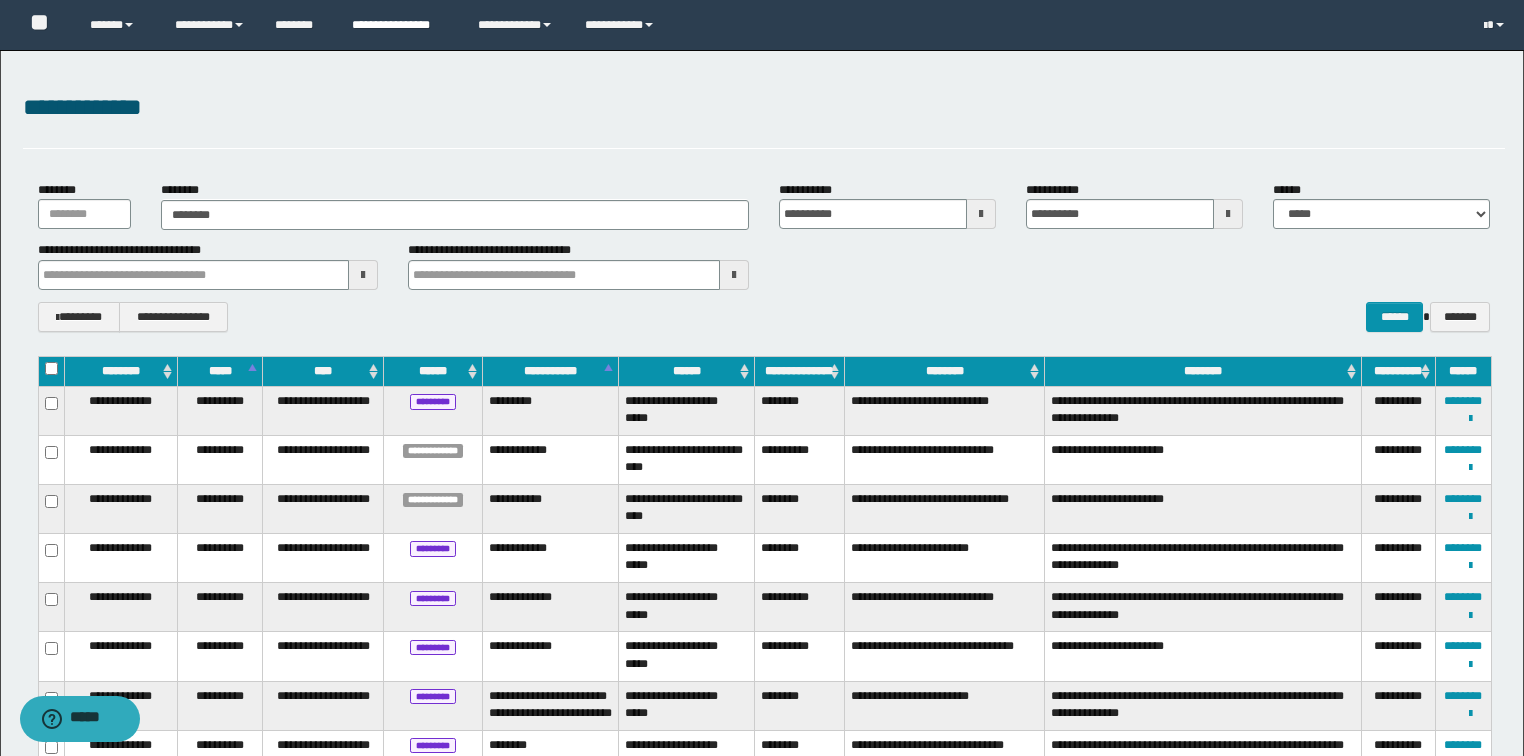 click on "**********" at bounding box center [400, 25] 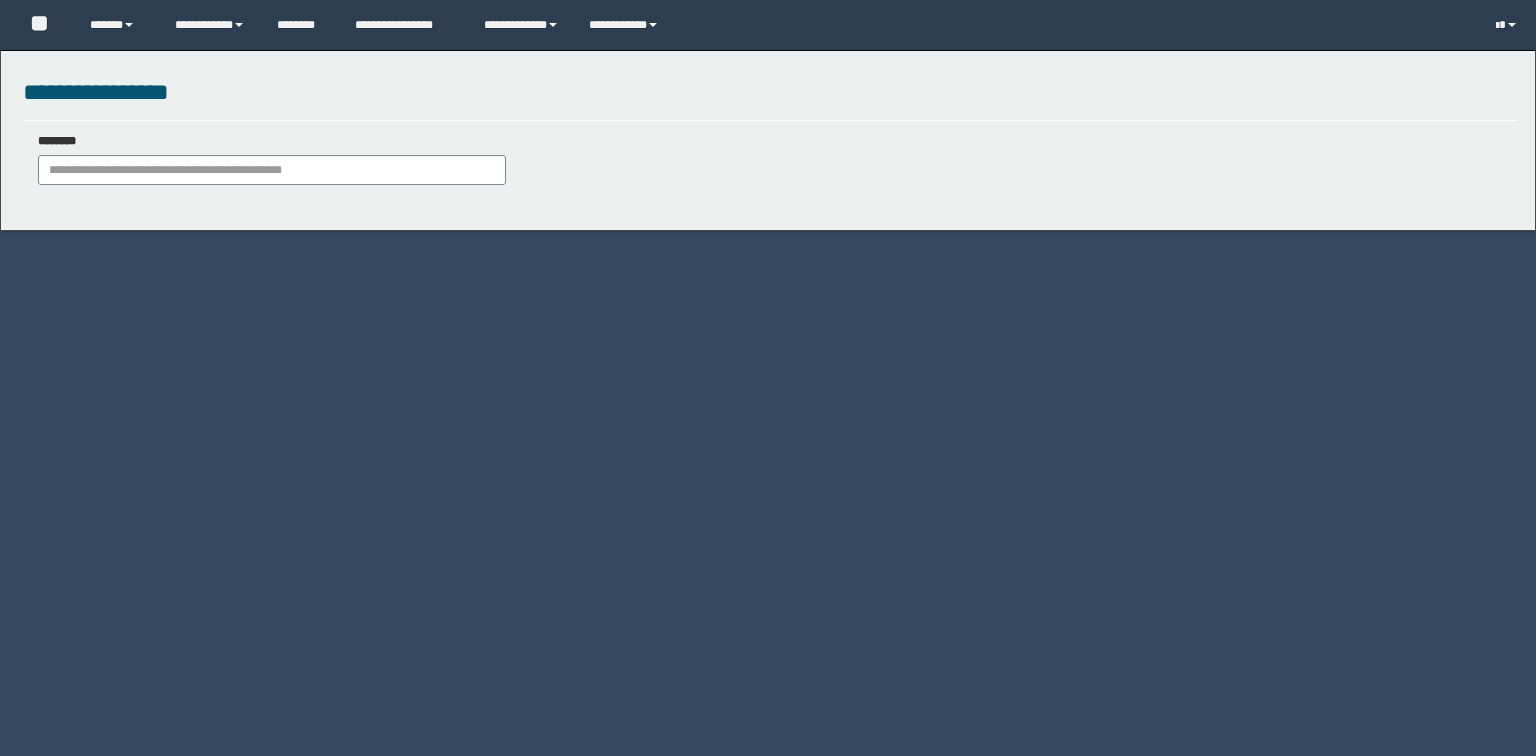 scroll, scrollTop: 0, scrollLeft: 0, axis: both 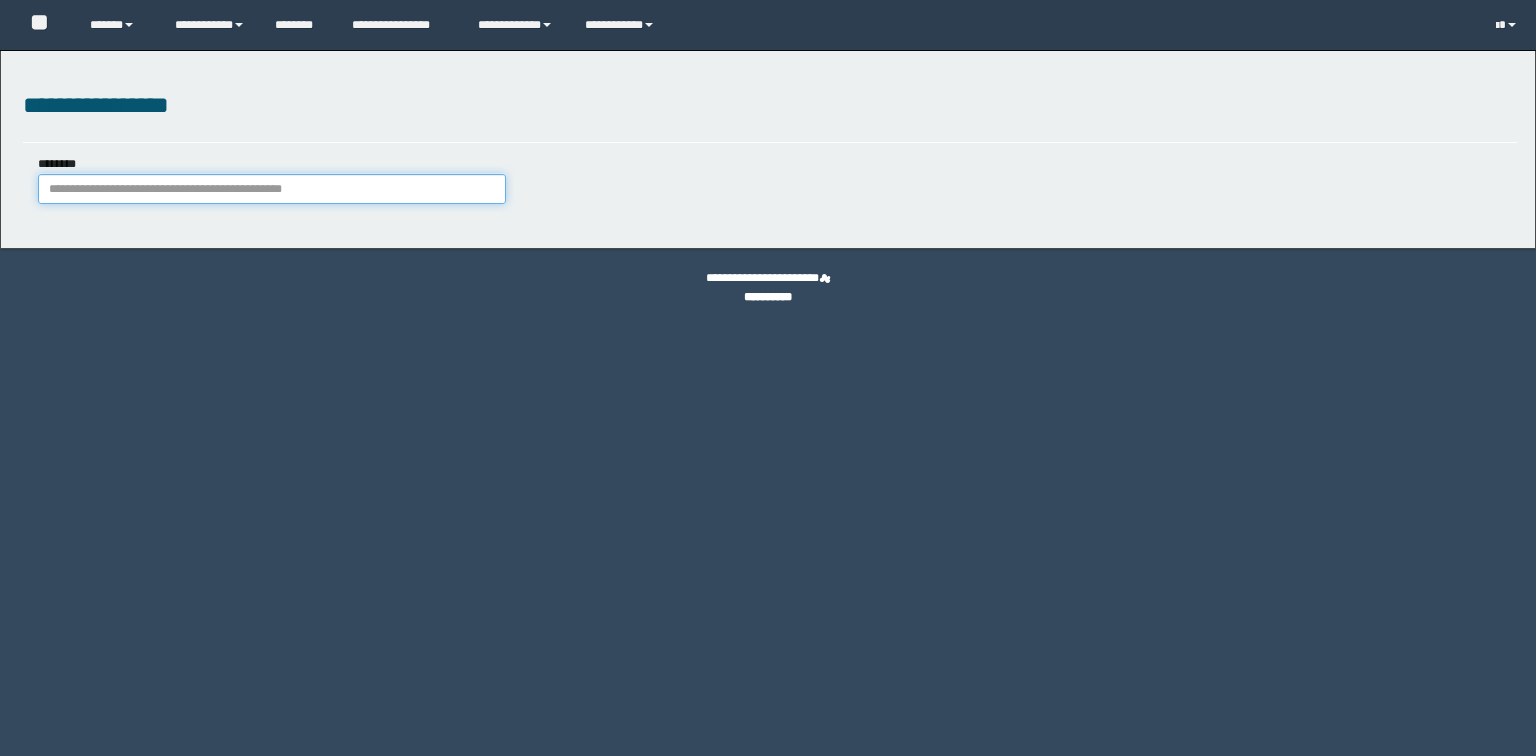 click on "********" at bounding box center (272, 189) 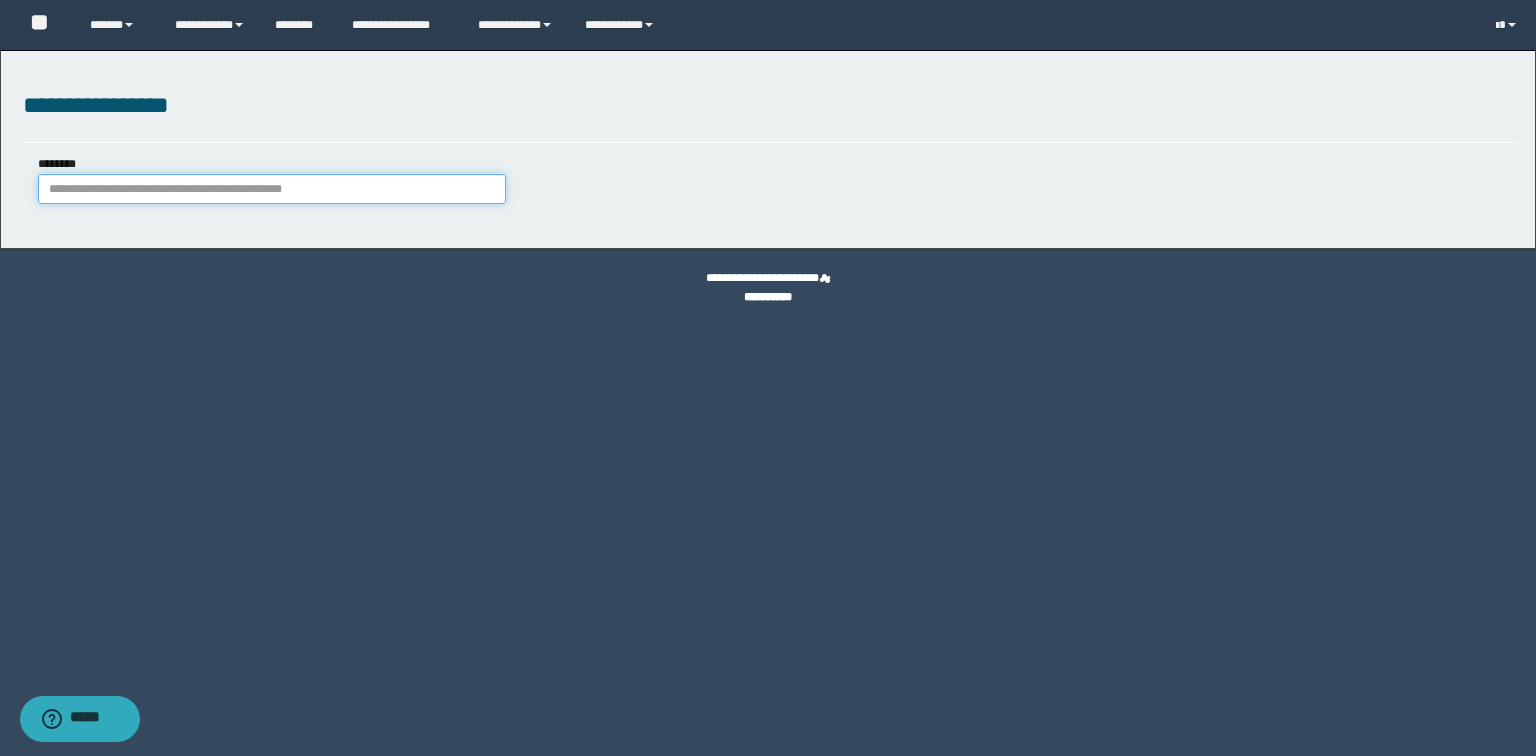 paste on "********" 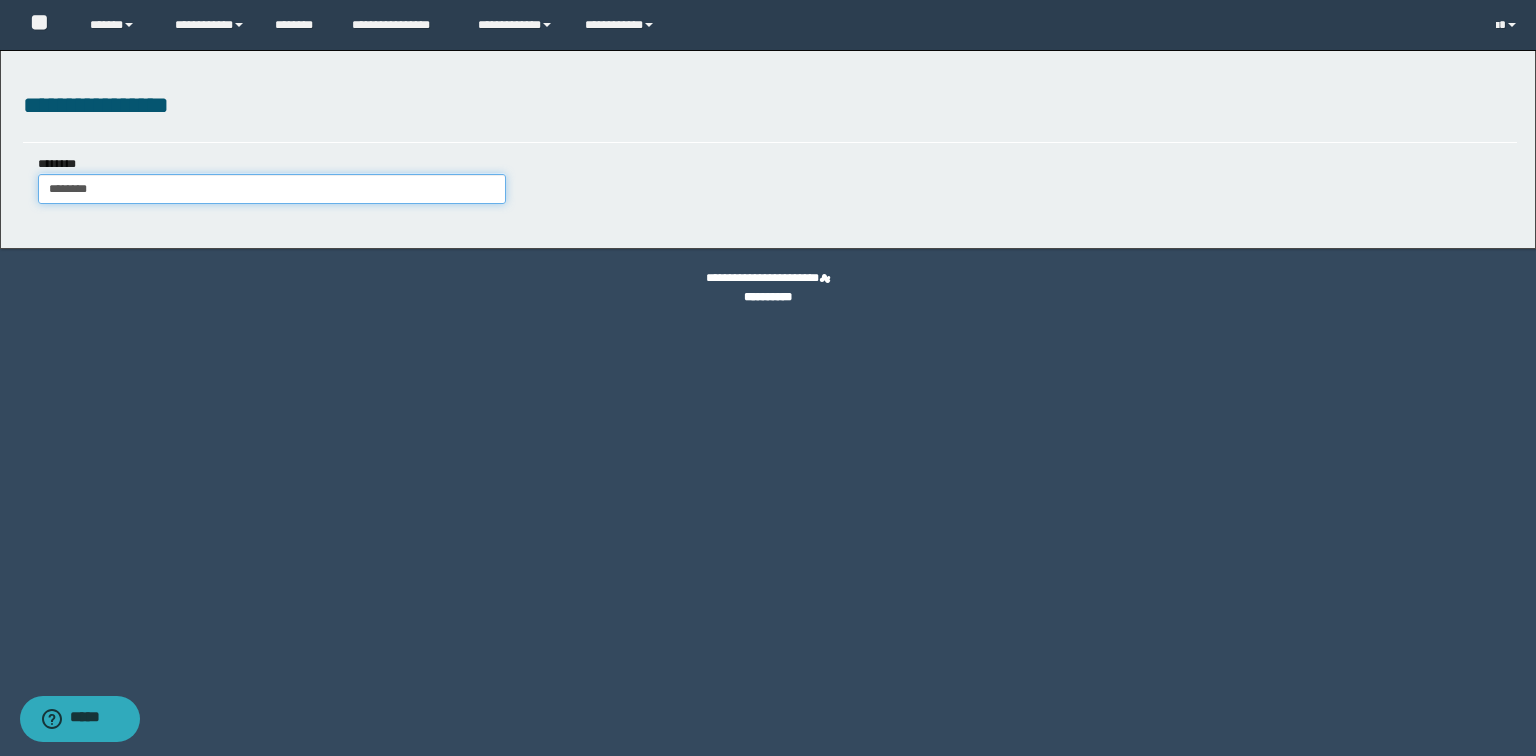 type on "********" 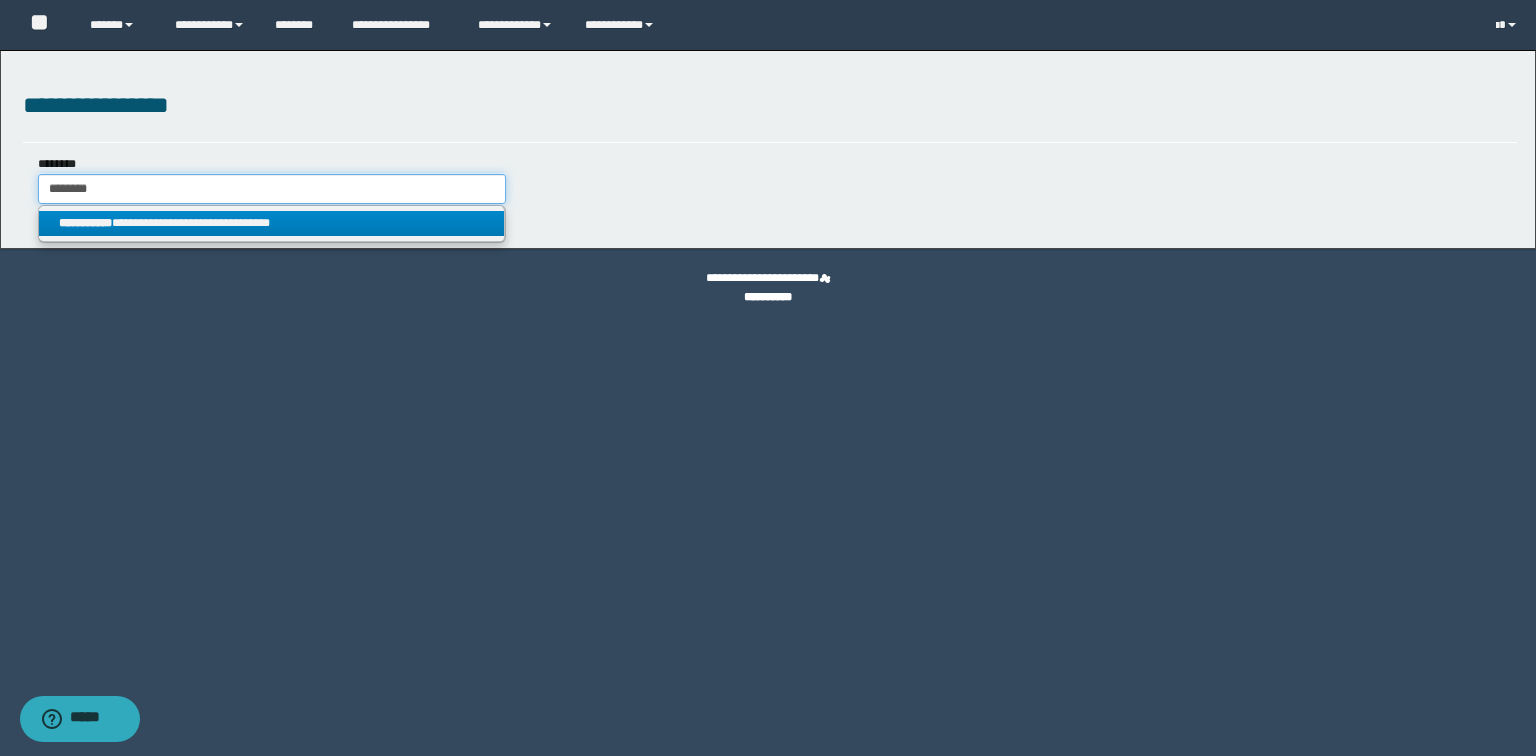 type on "********" 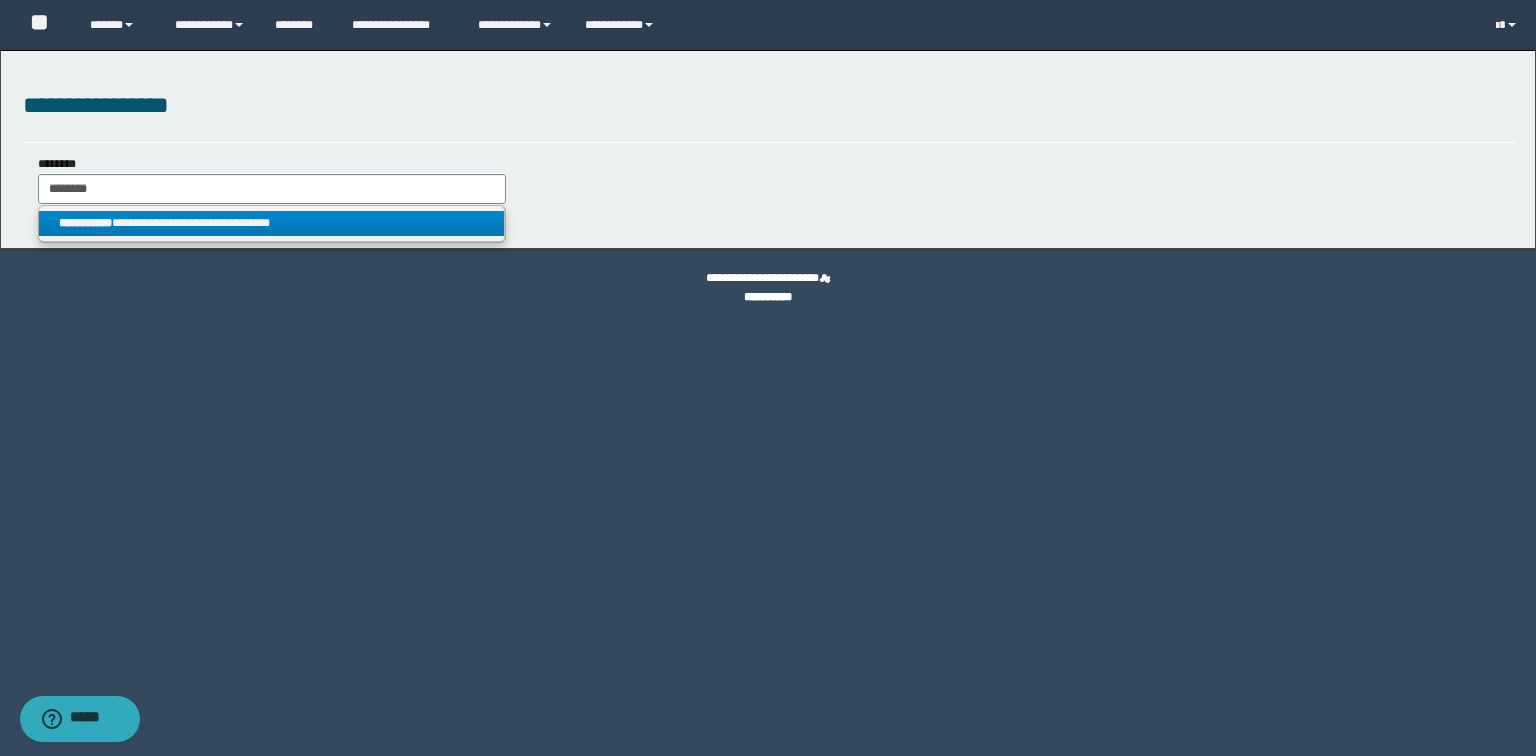click on "**********" at bounding box center (272, 223) 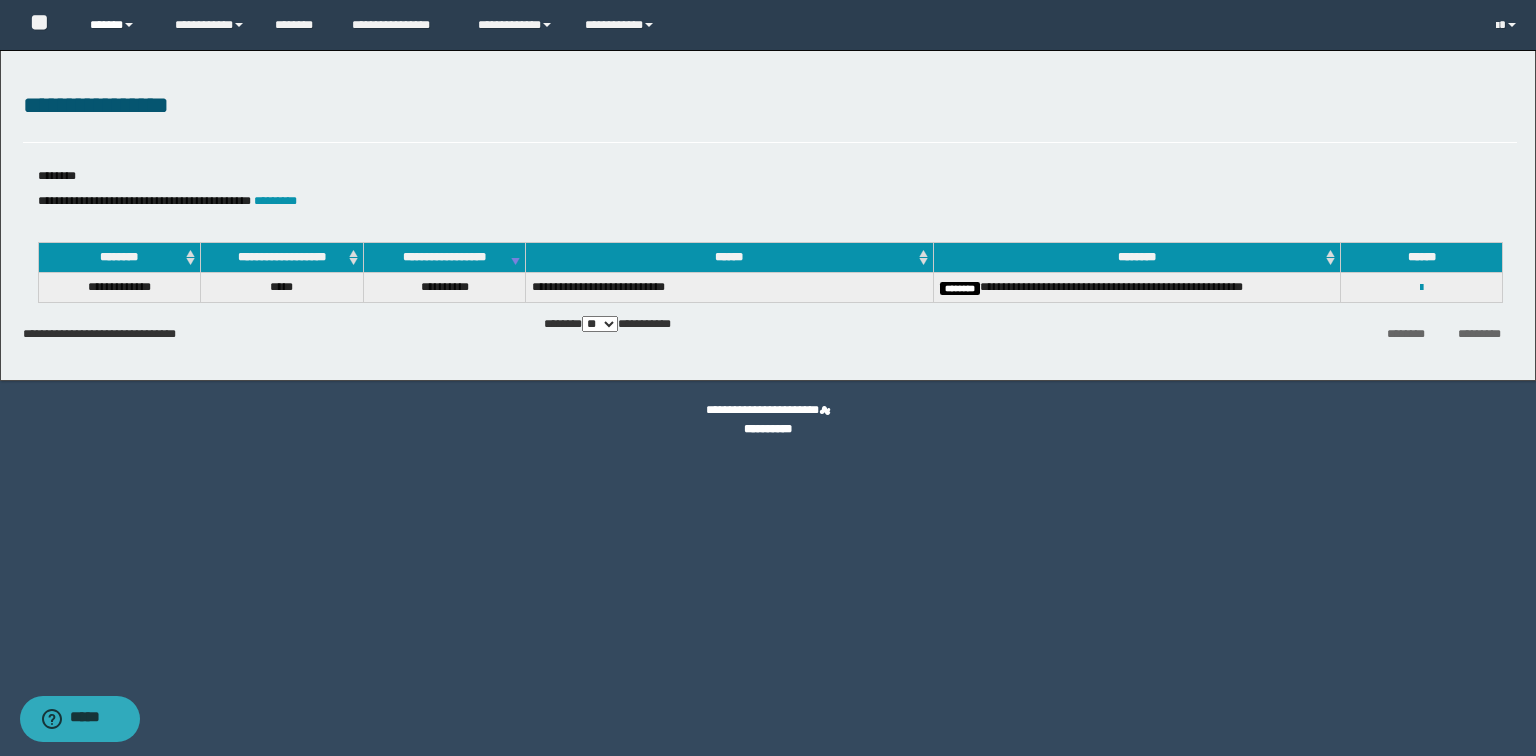 click on "******" at bounding box center [117, 25] 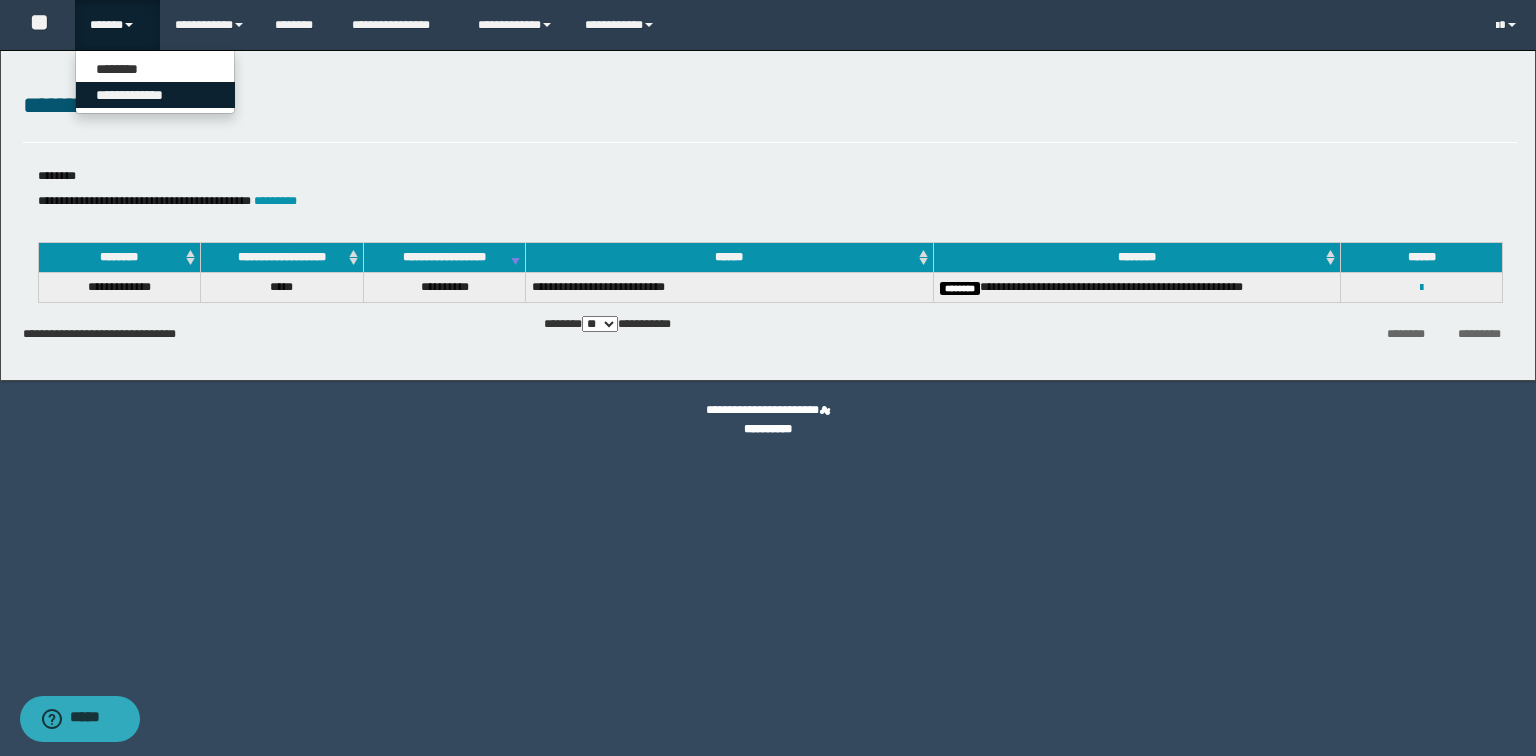 click on "**********" at bounding box center (155, 95) 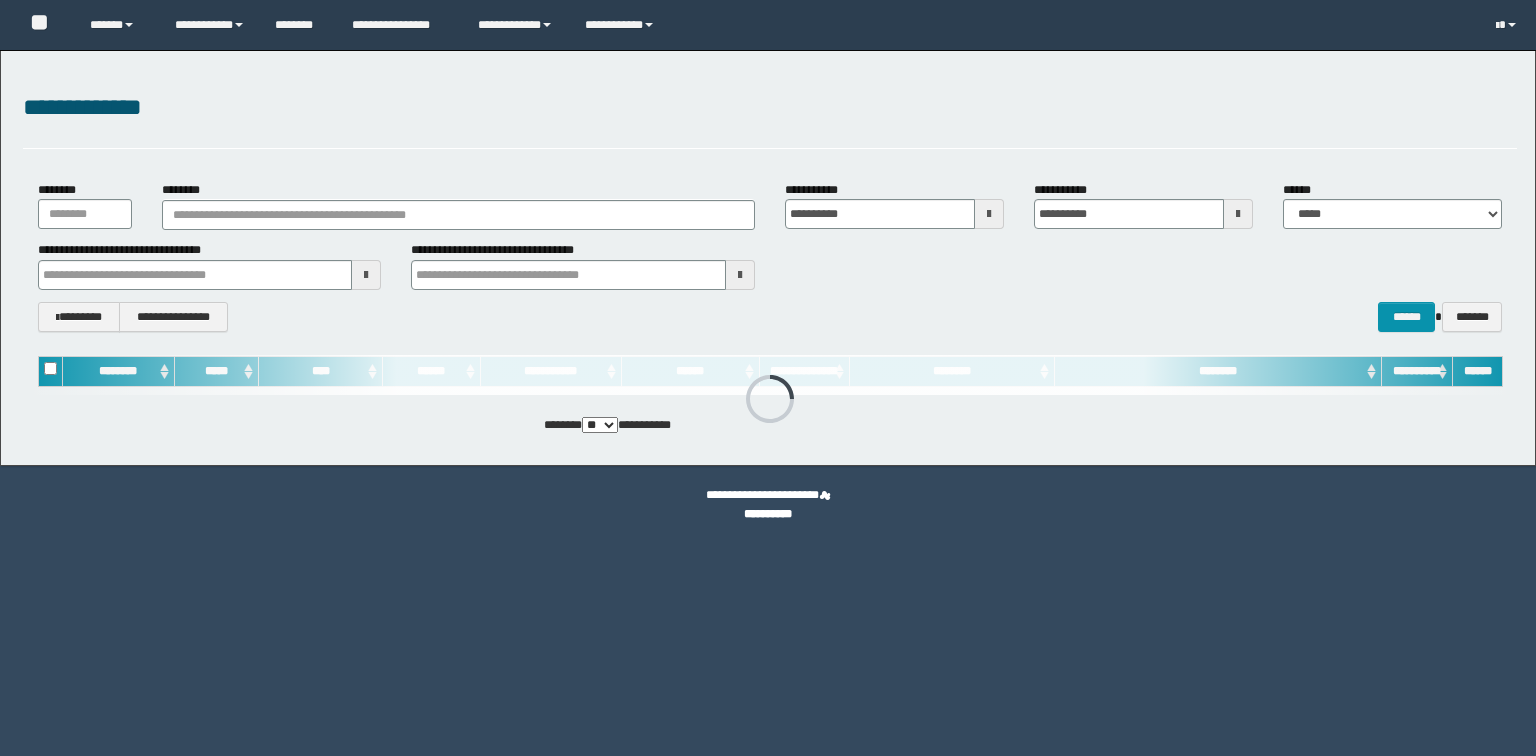 scroll, scrollTop: 0, scrollLeft: 0, axis: both 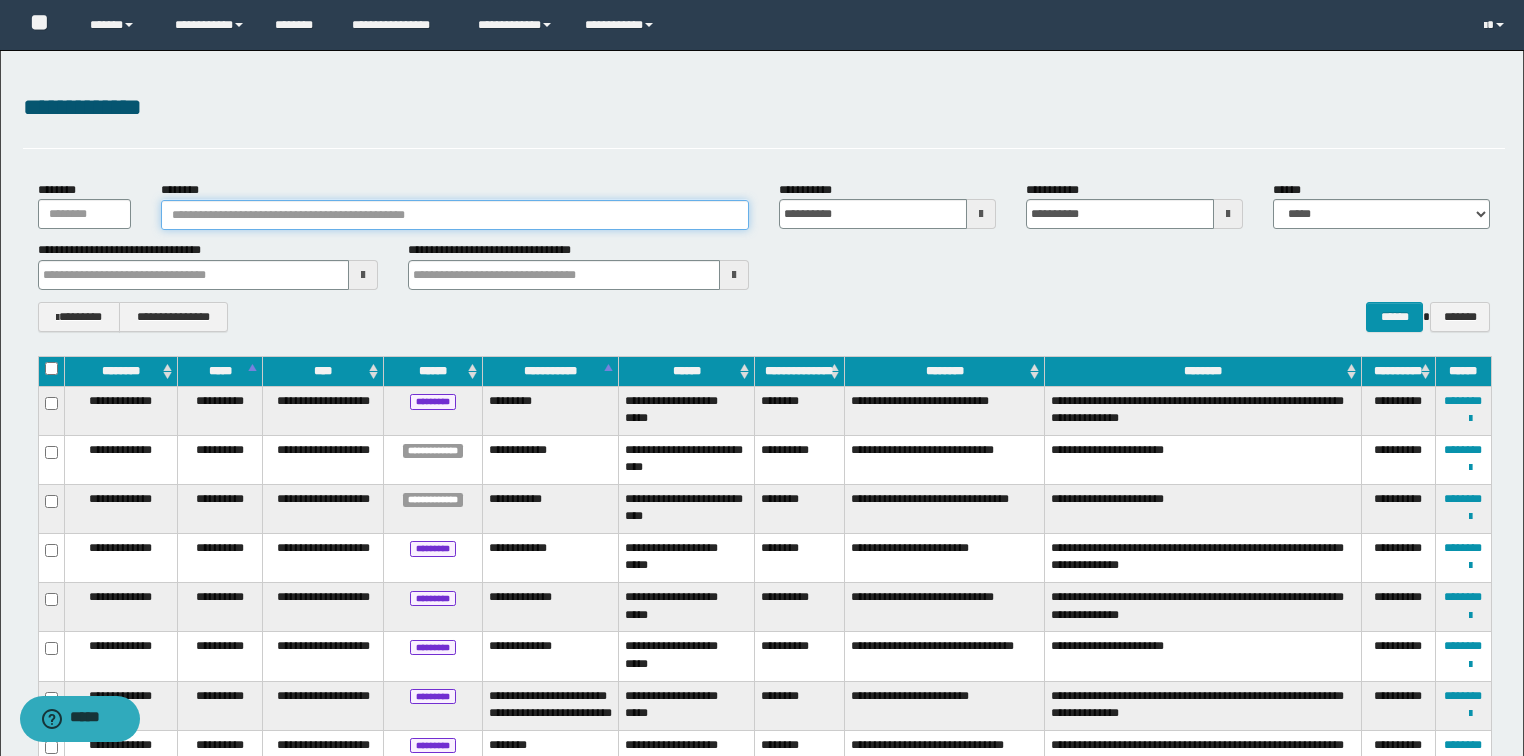 click on "********" at bounding box center (455, 215) 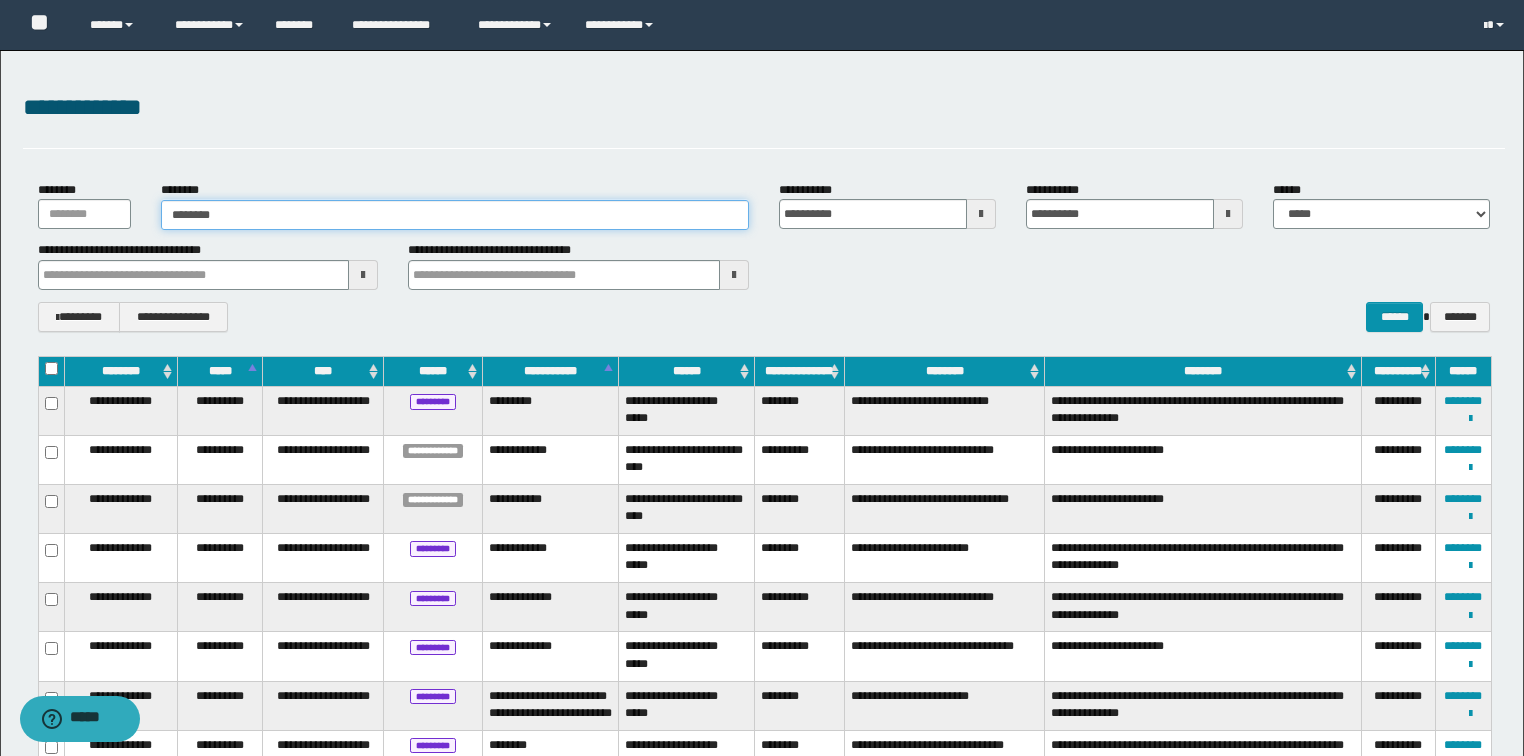 type on "********" 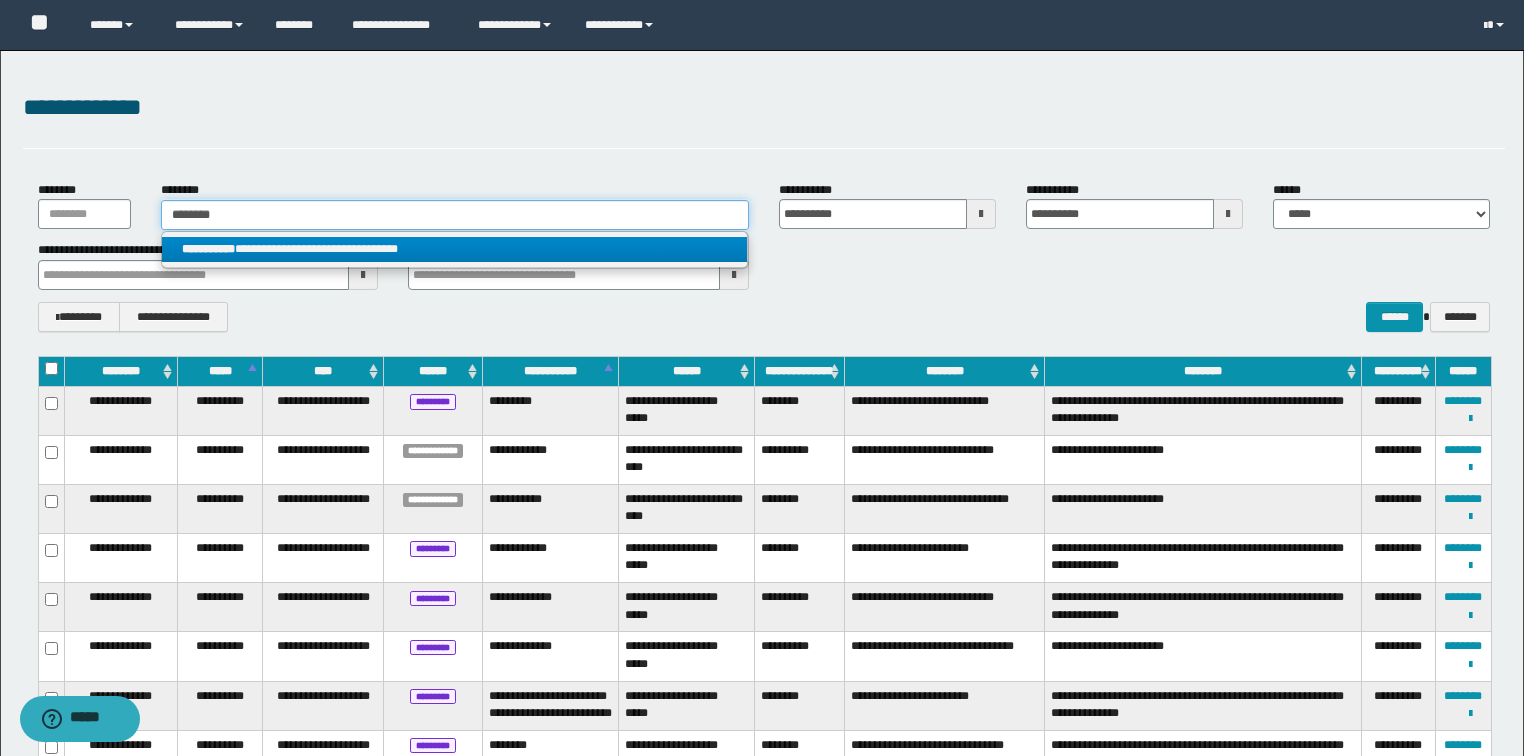 type on "********" 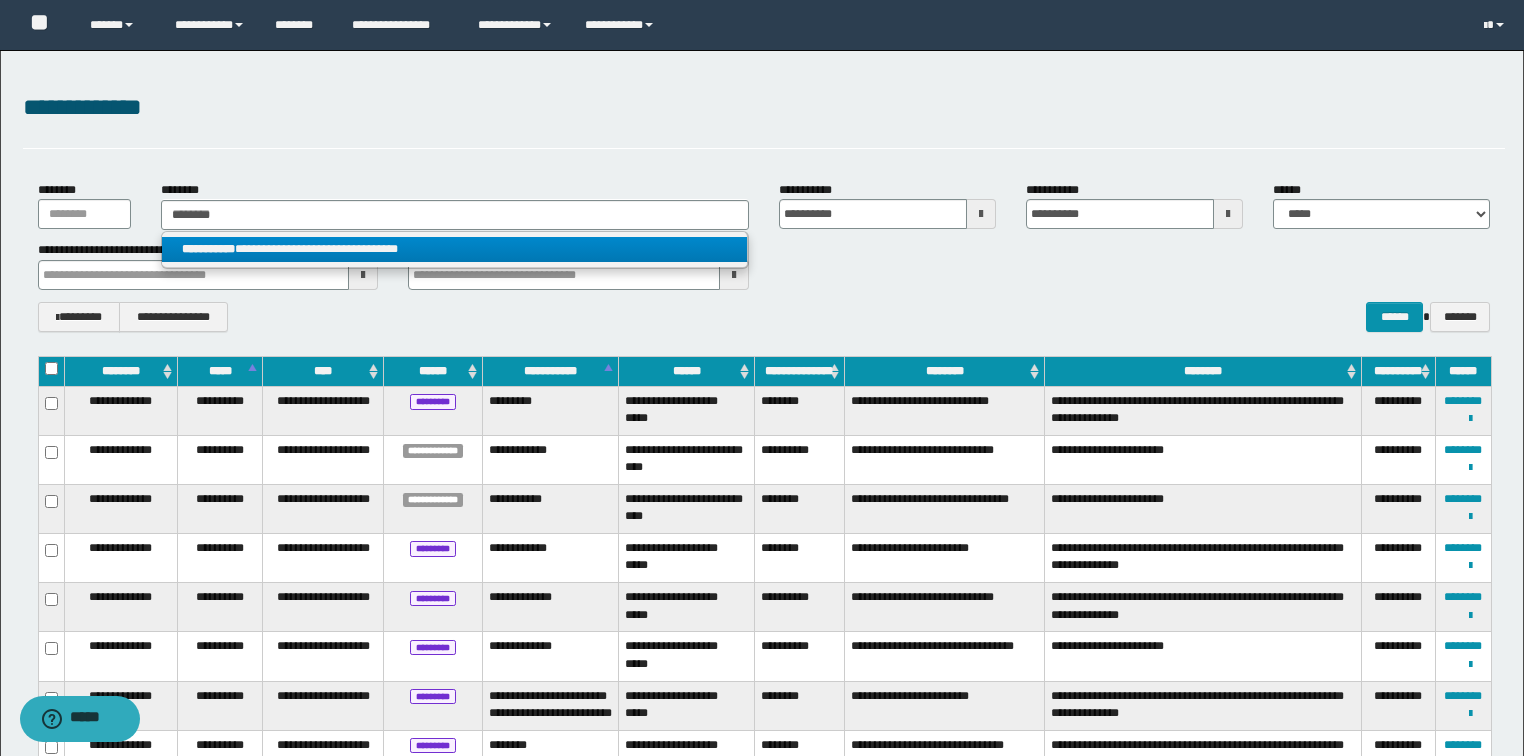 click on "**********" at bounding box center [454, 249] 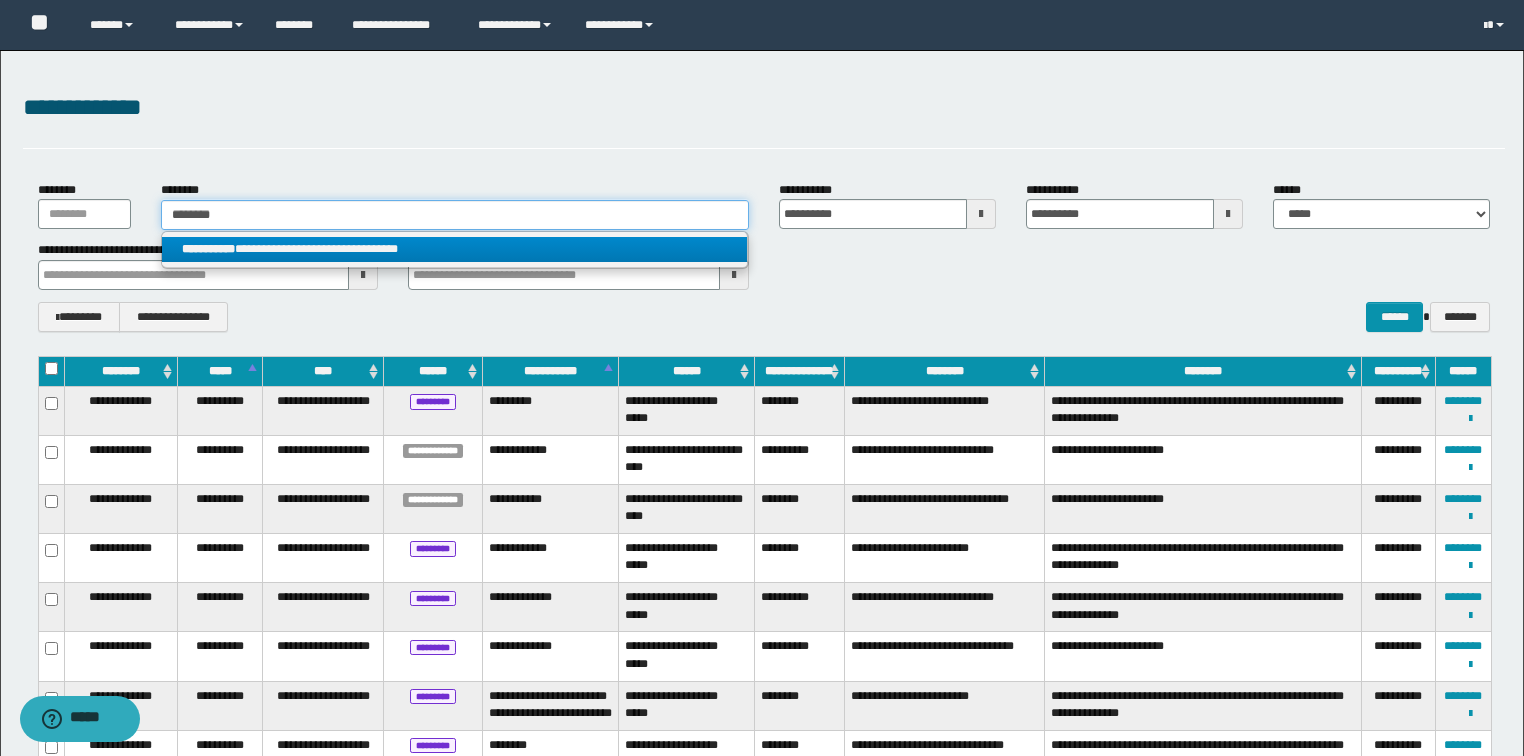 type 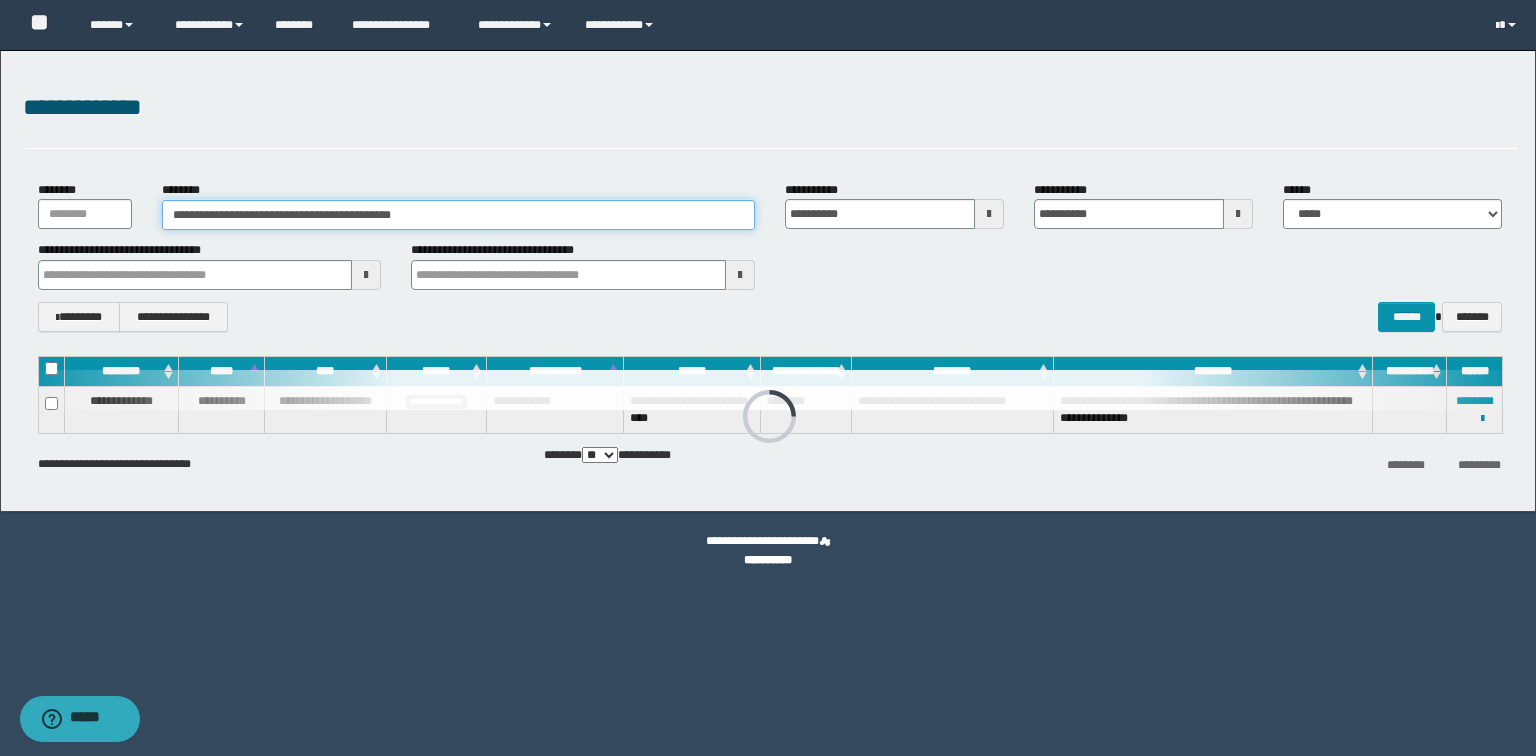 click on "**********" at bounding box center [768, 281] 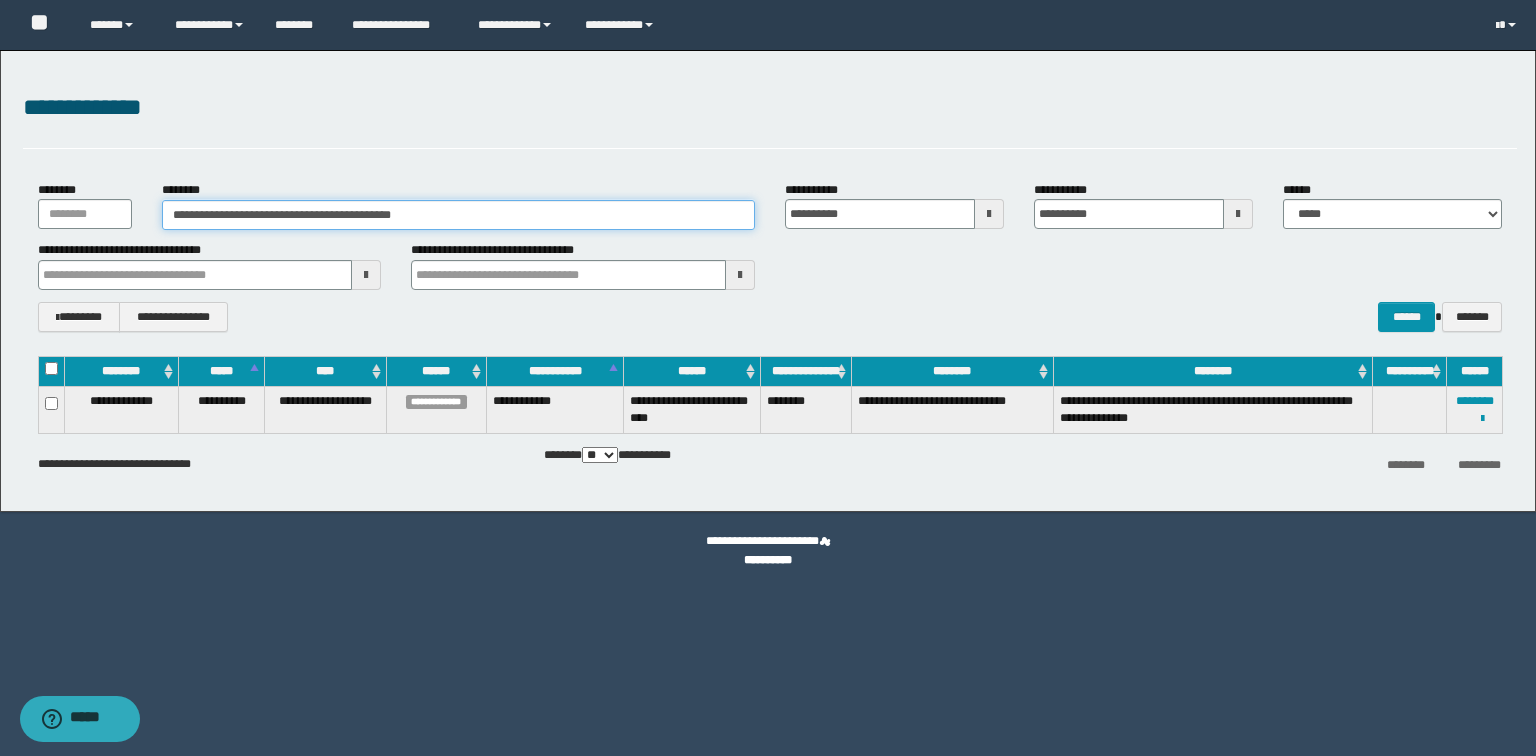 paste 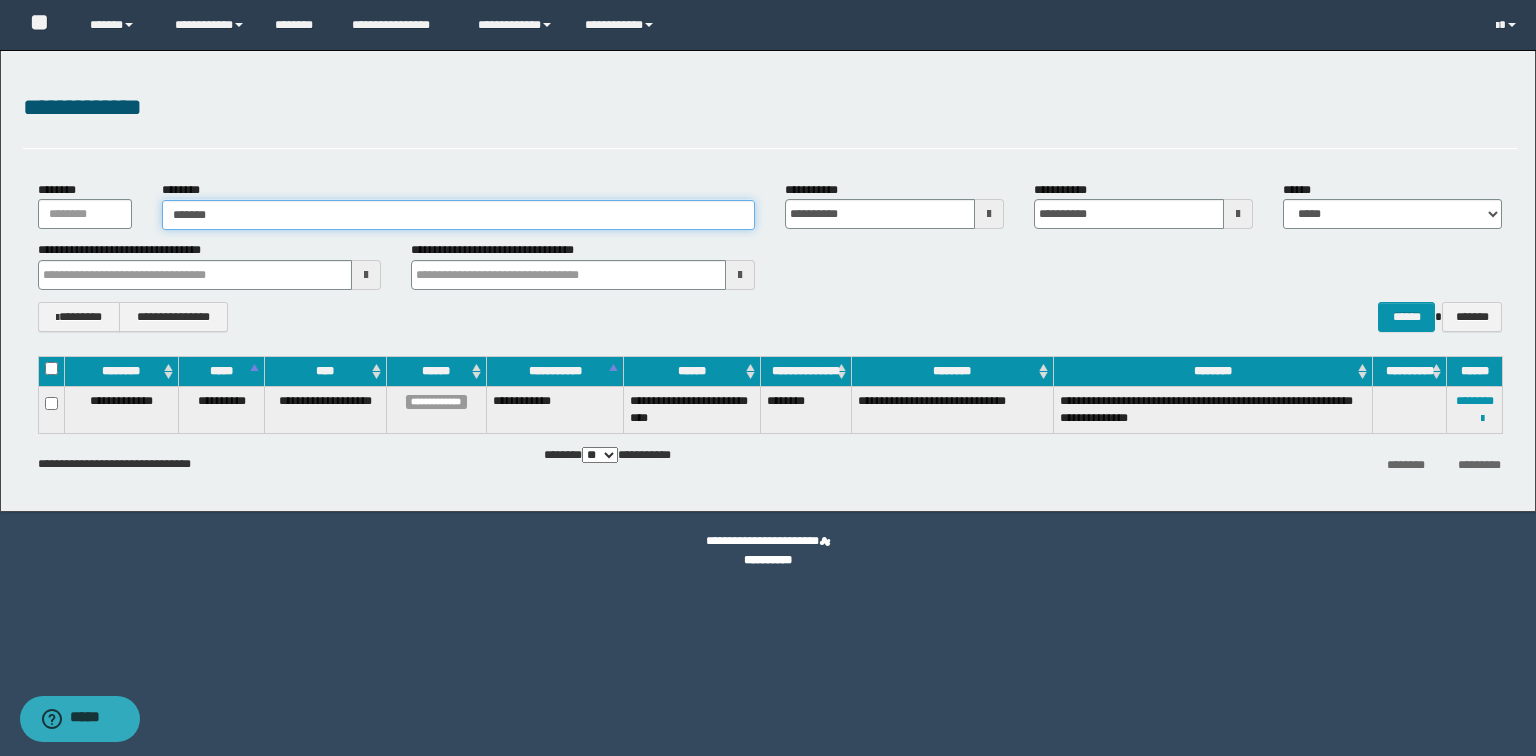 type on "*******" 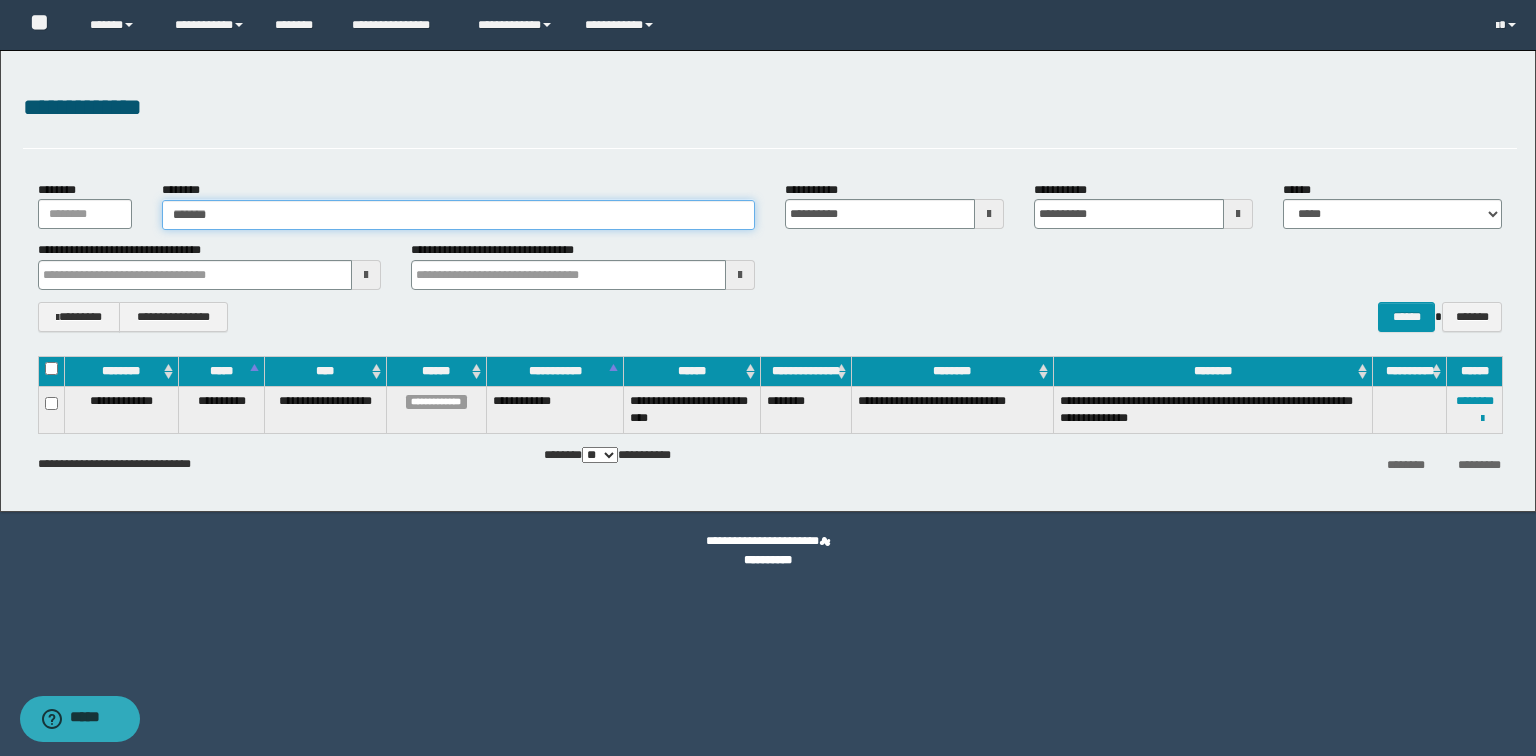 type on "*******" 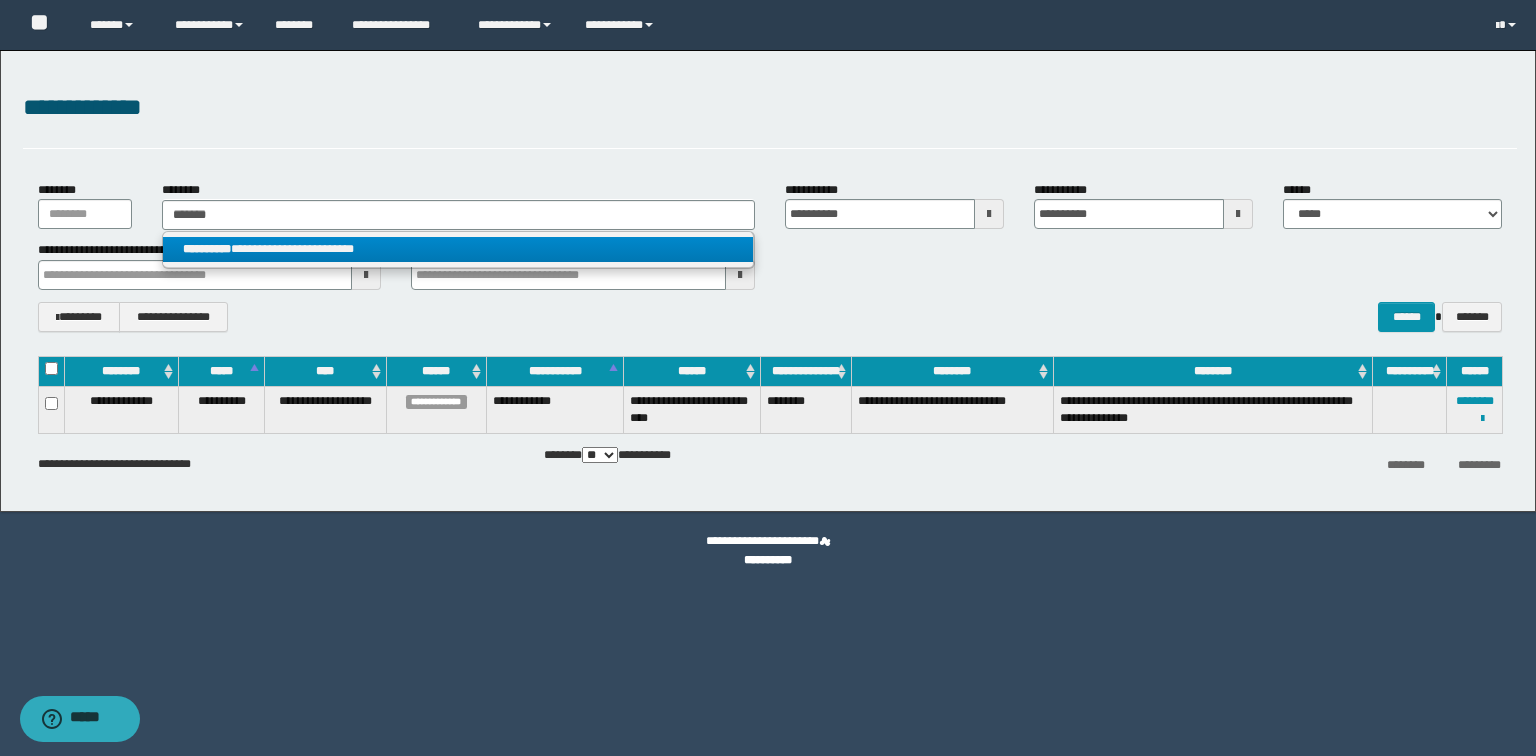 click on "**********" at bounding box center (458, 249) 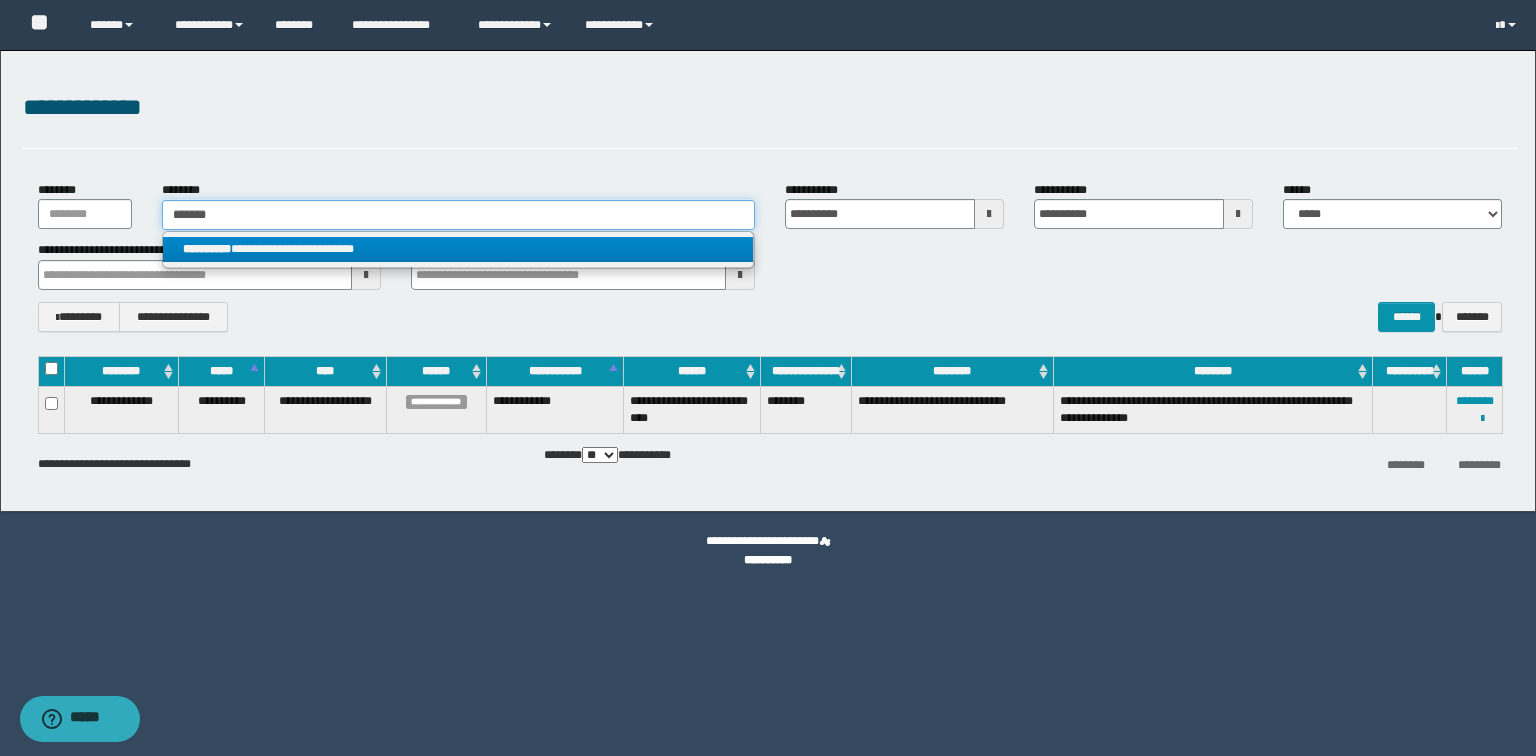 type 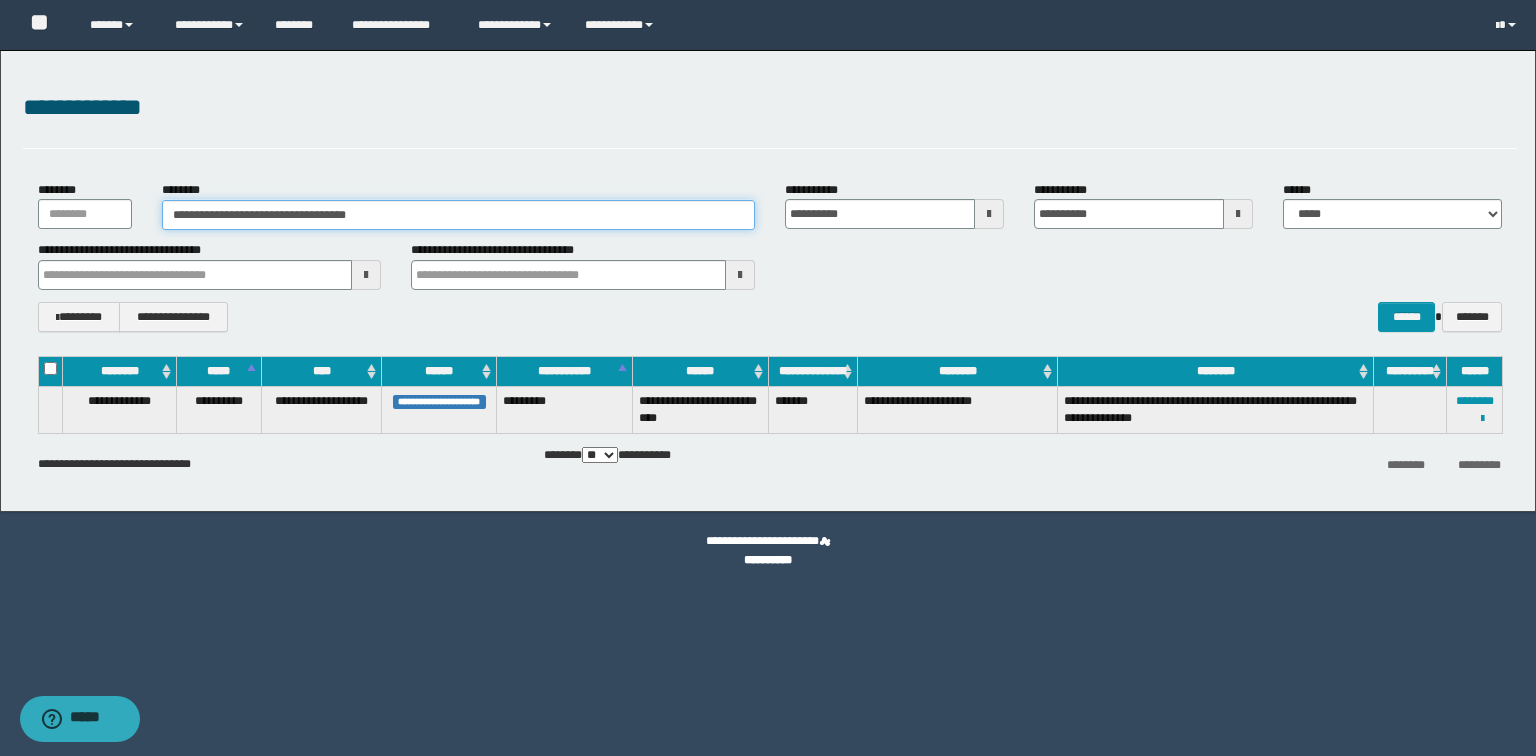 drag, startPoint x: 493, startPoint y: 220, endPoint x: 41, endPoint y: 223, distance: 452.00995 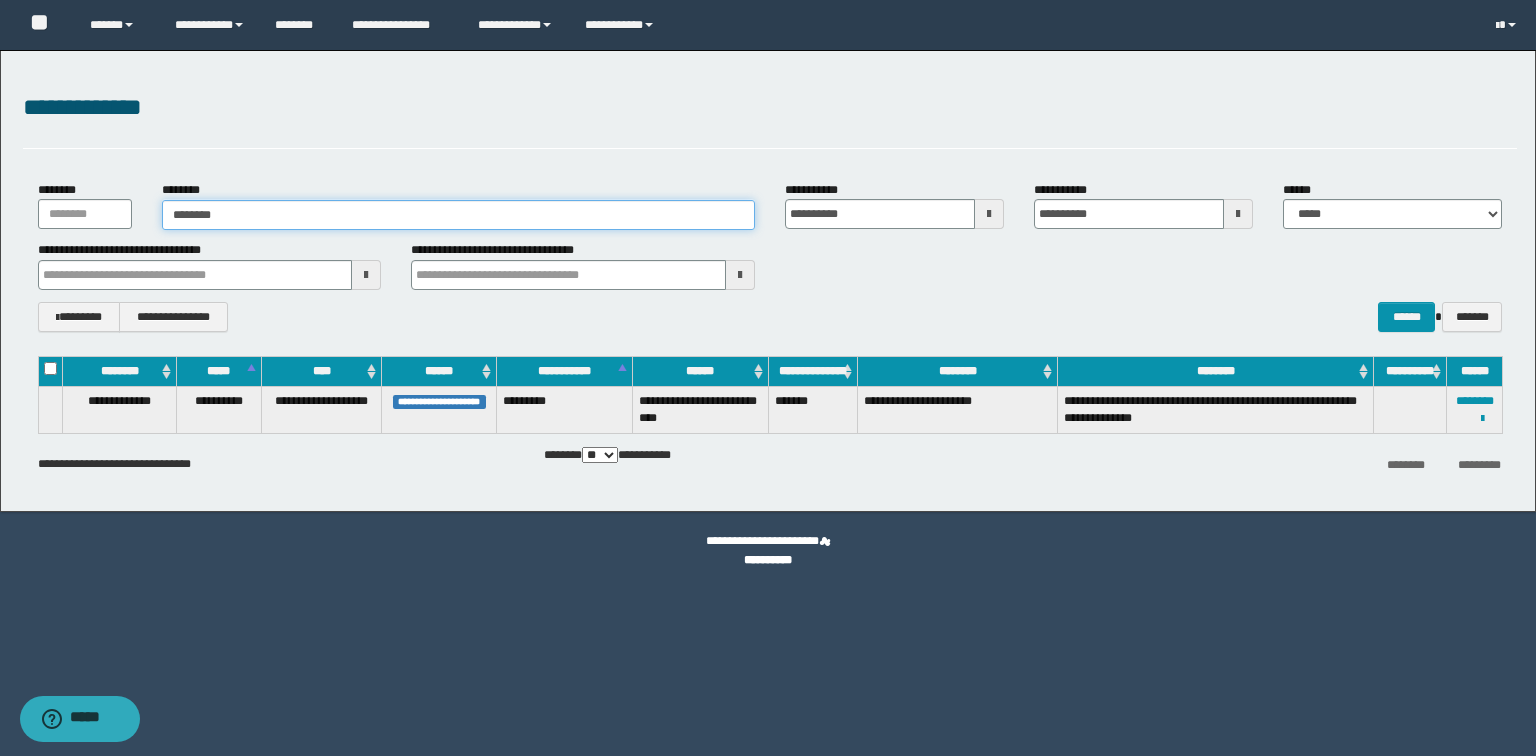 type on "********" 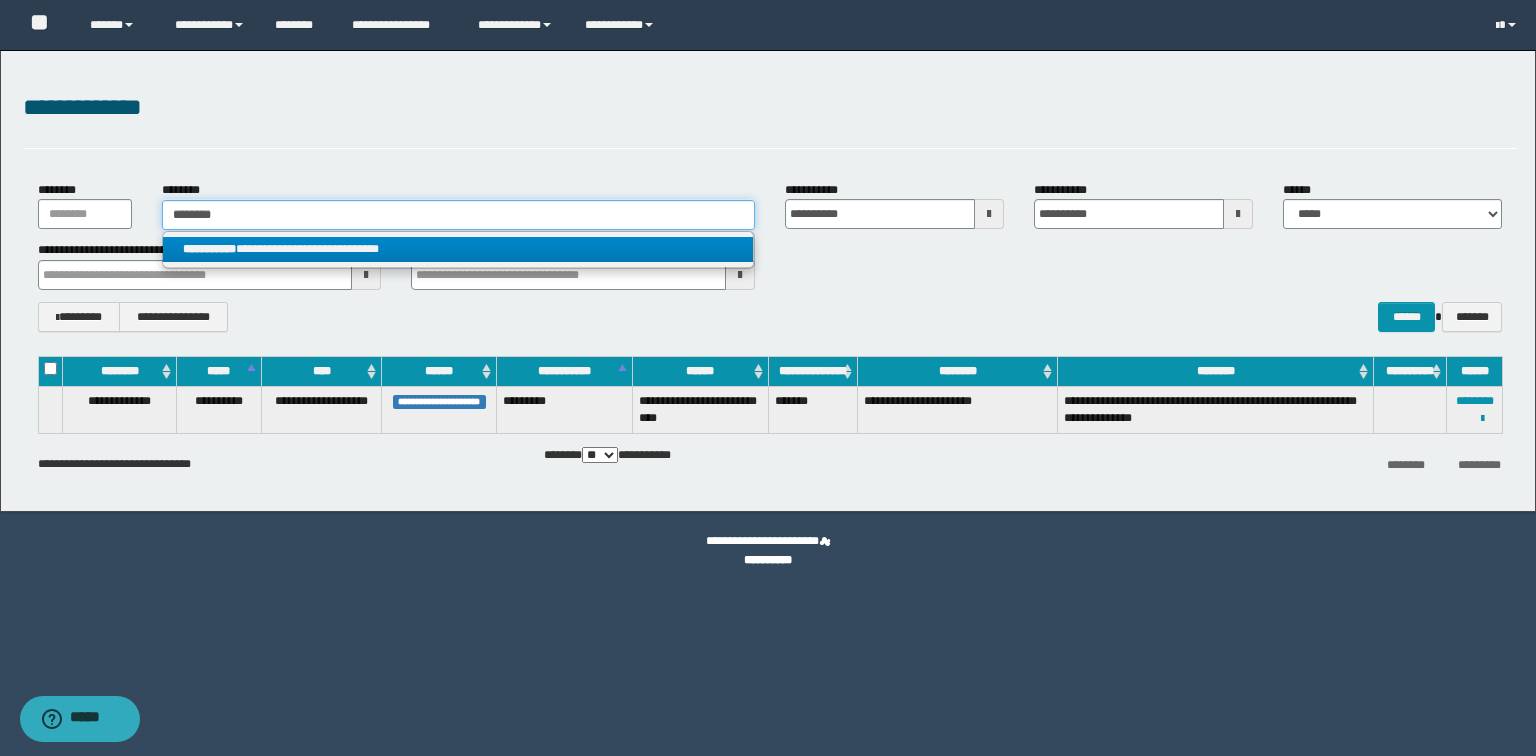 type on "********" 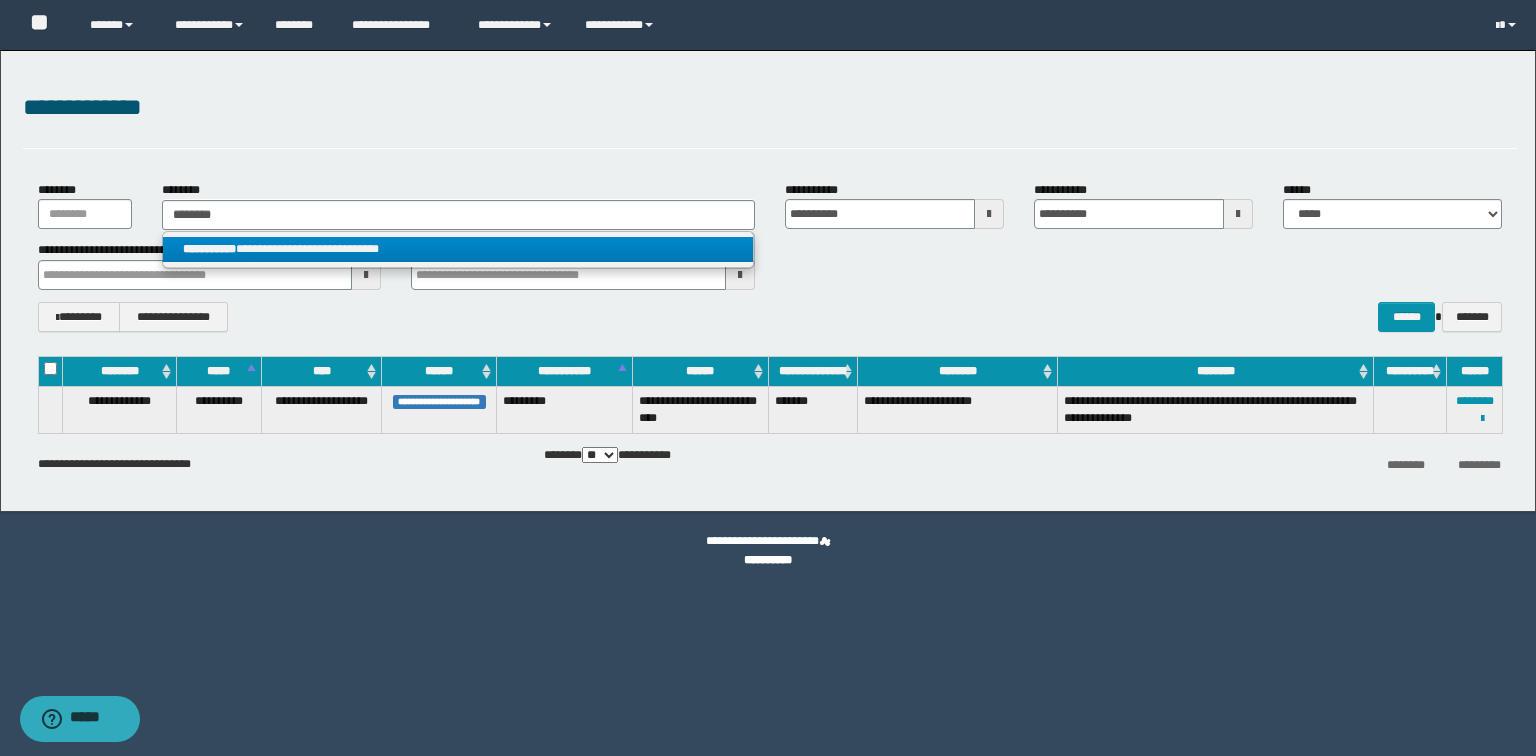 click on "**********" at bounding box center (209, 249) 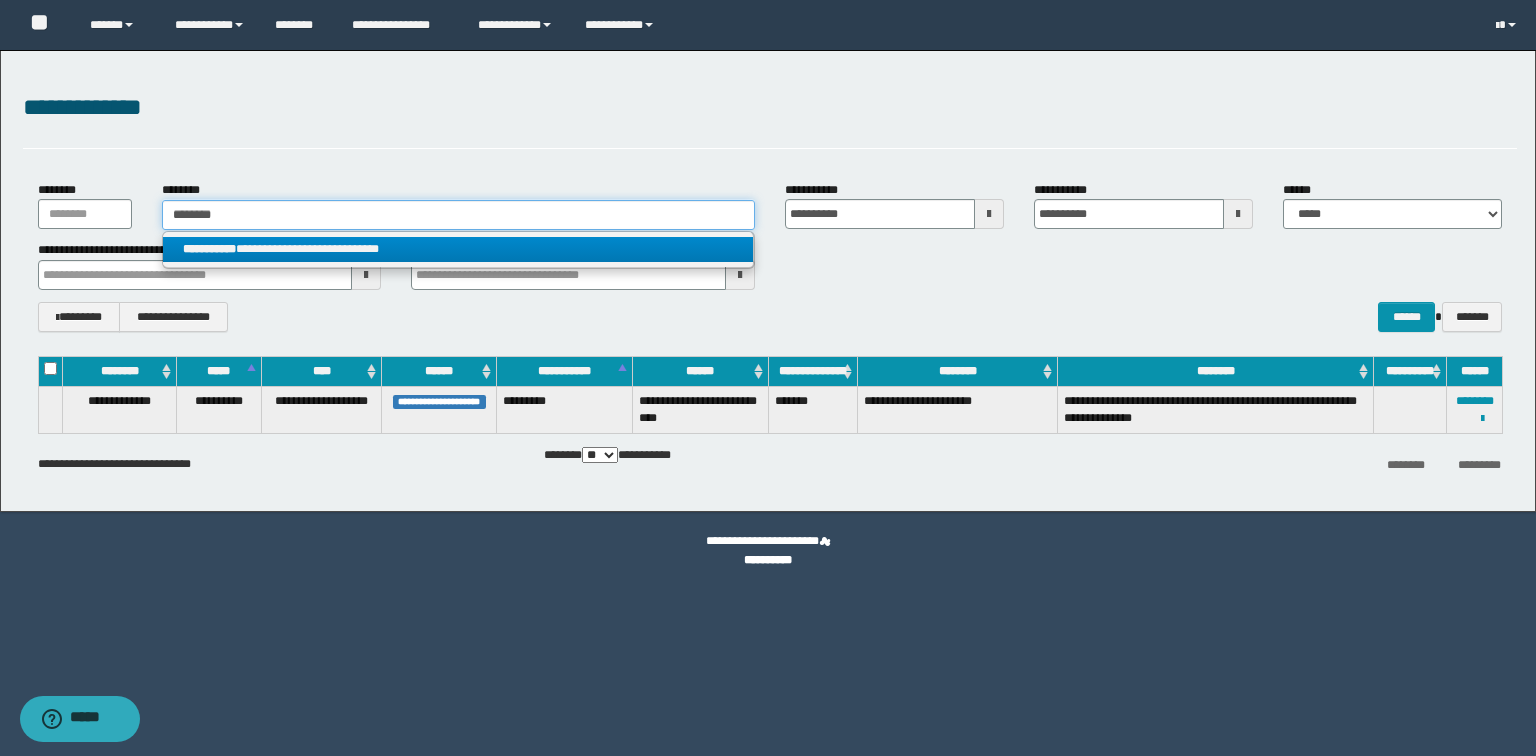 type 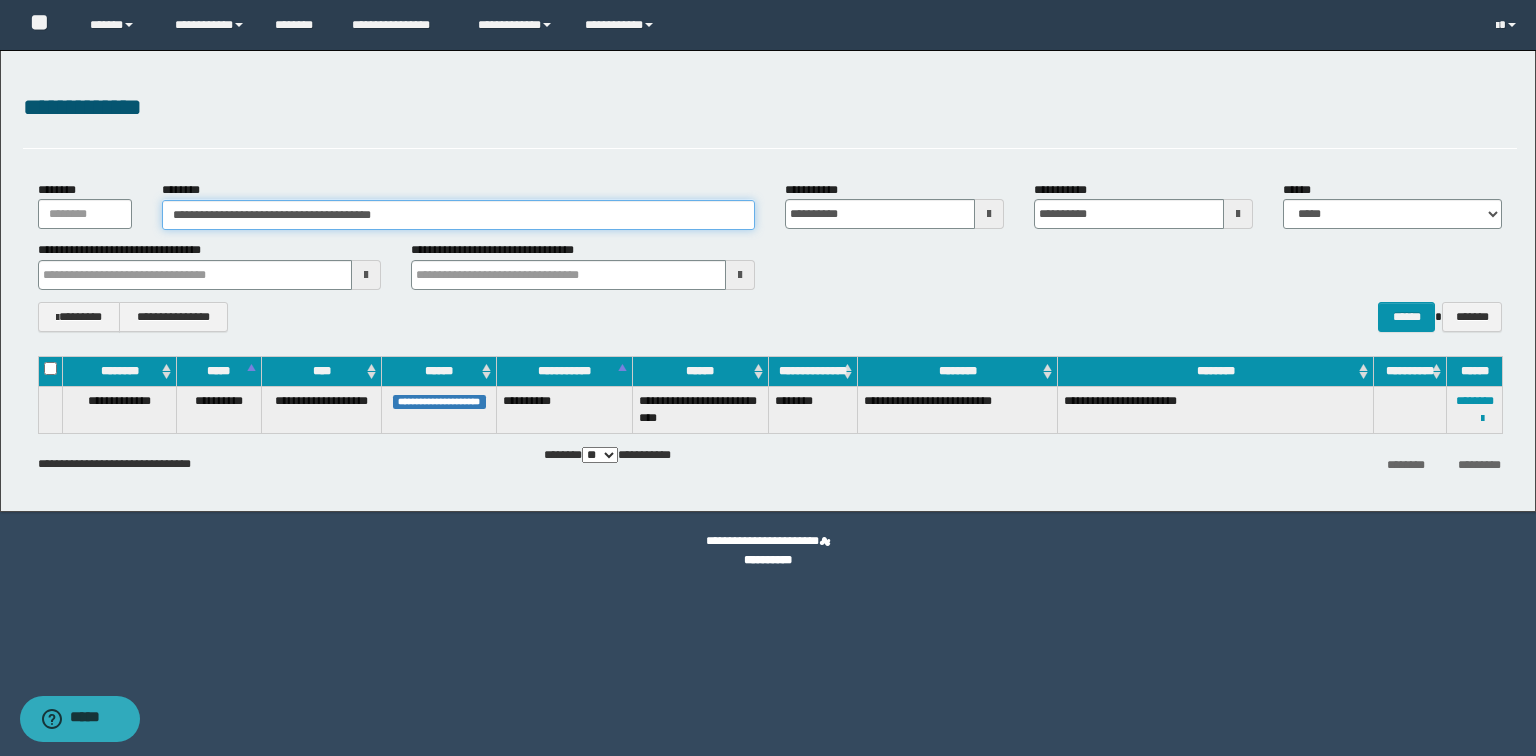 drag, startPoint x: 552, startPoint y: 207, endPoint x: 0, endPoint y: 143, distance: 555.69775 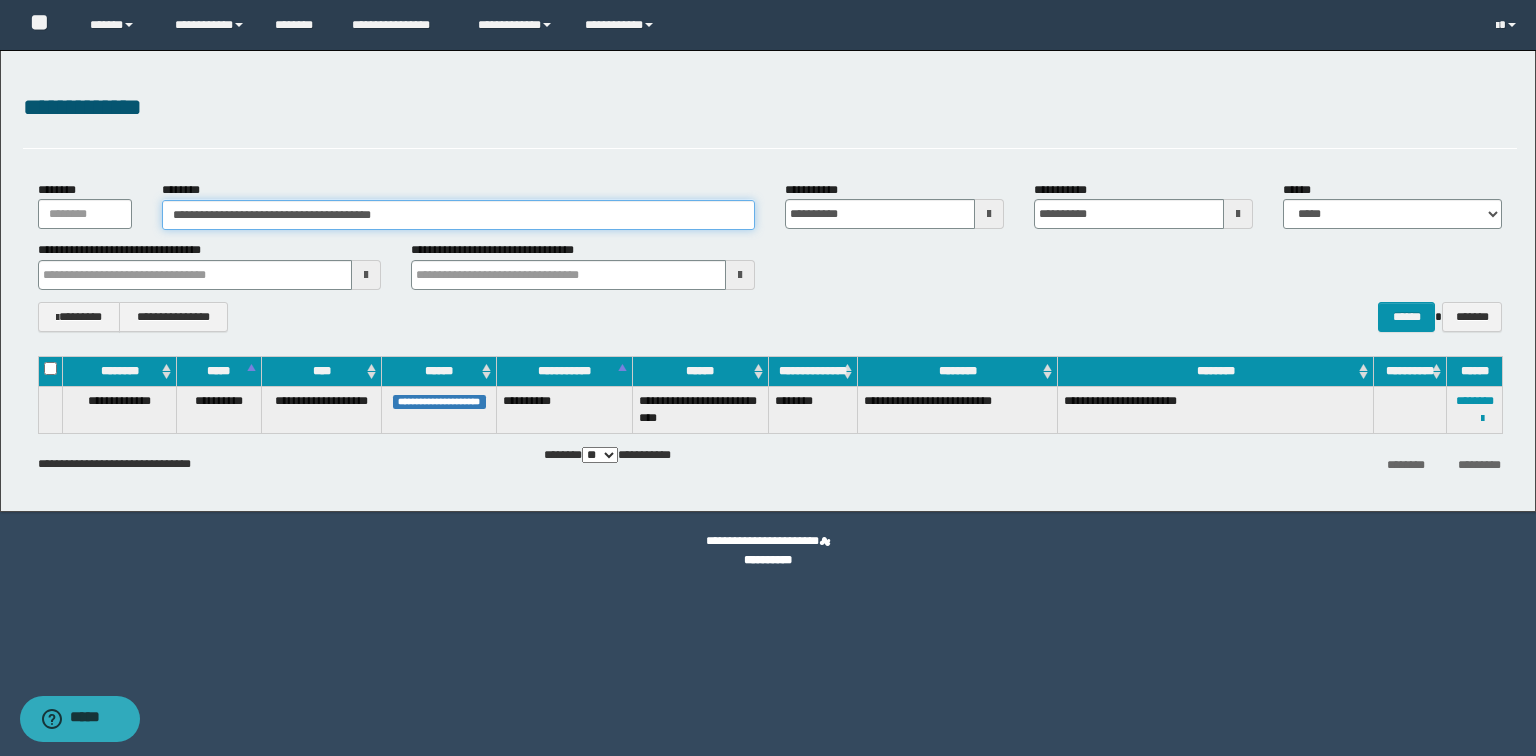 paste 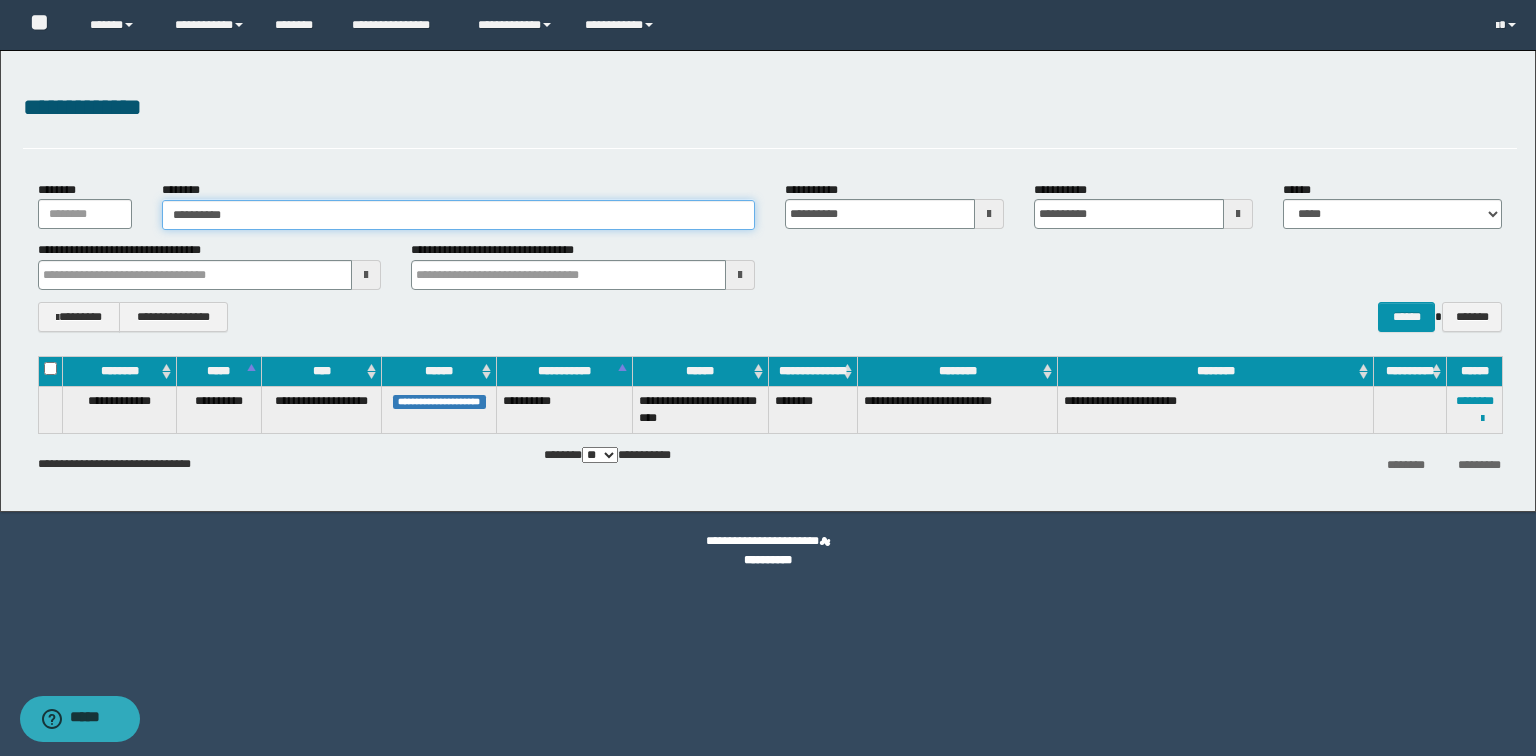 type on "**********" 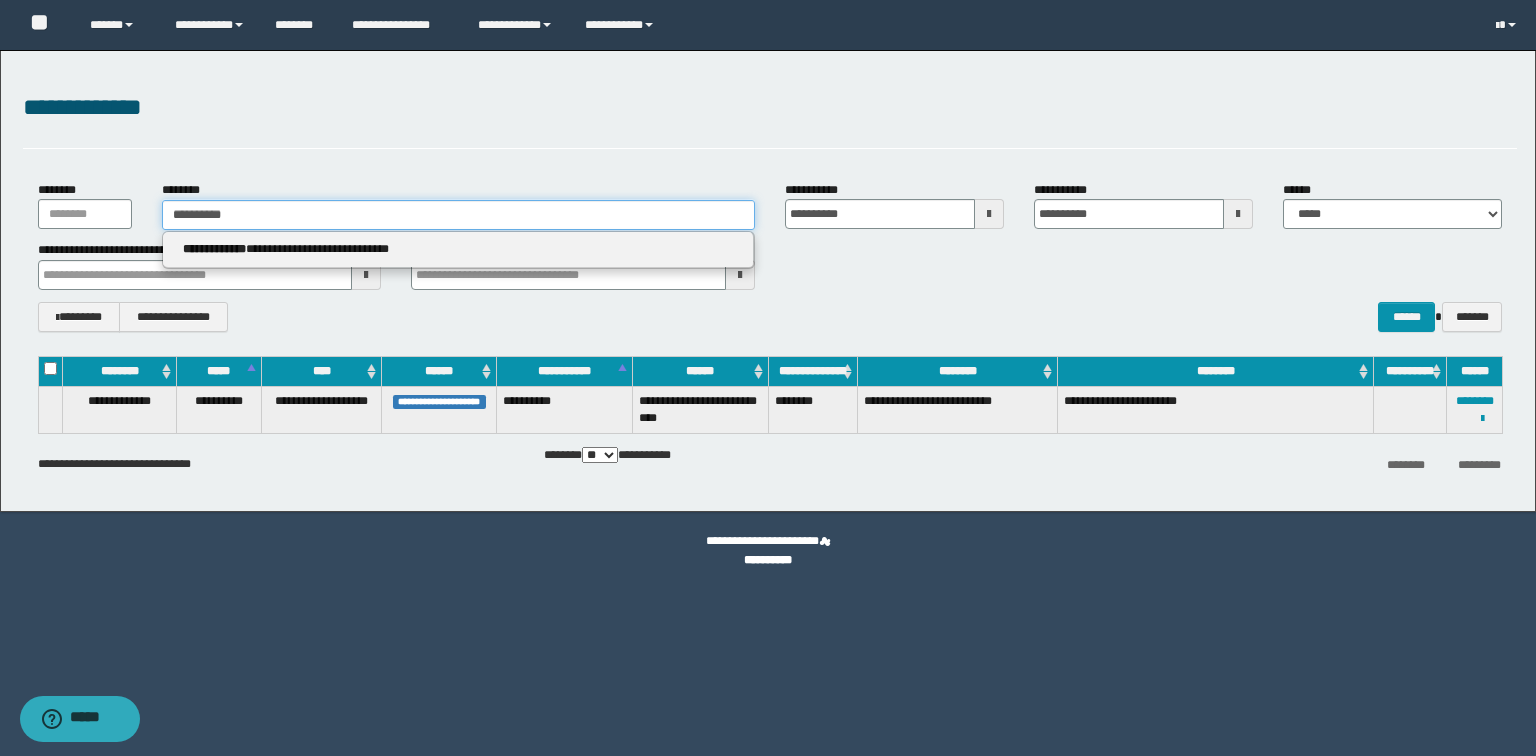 type on "**********" 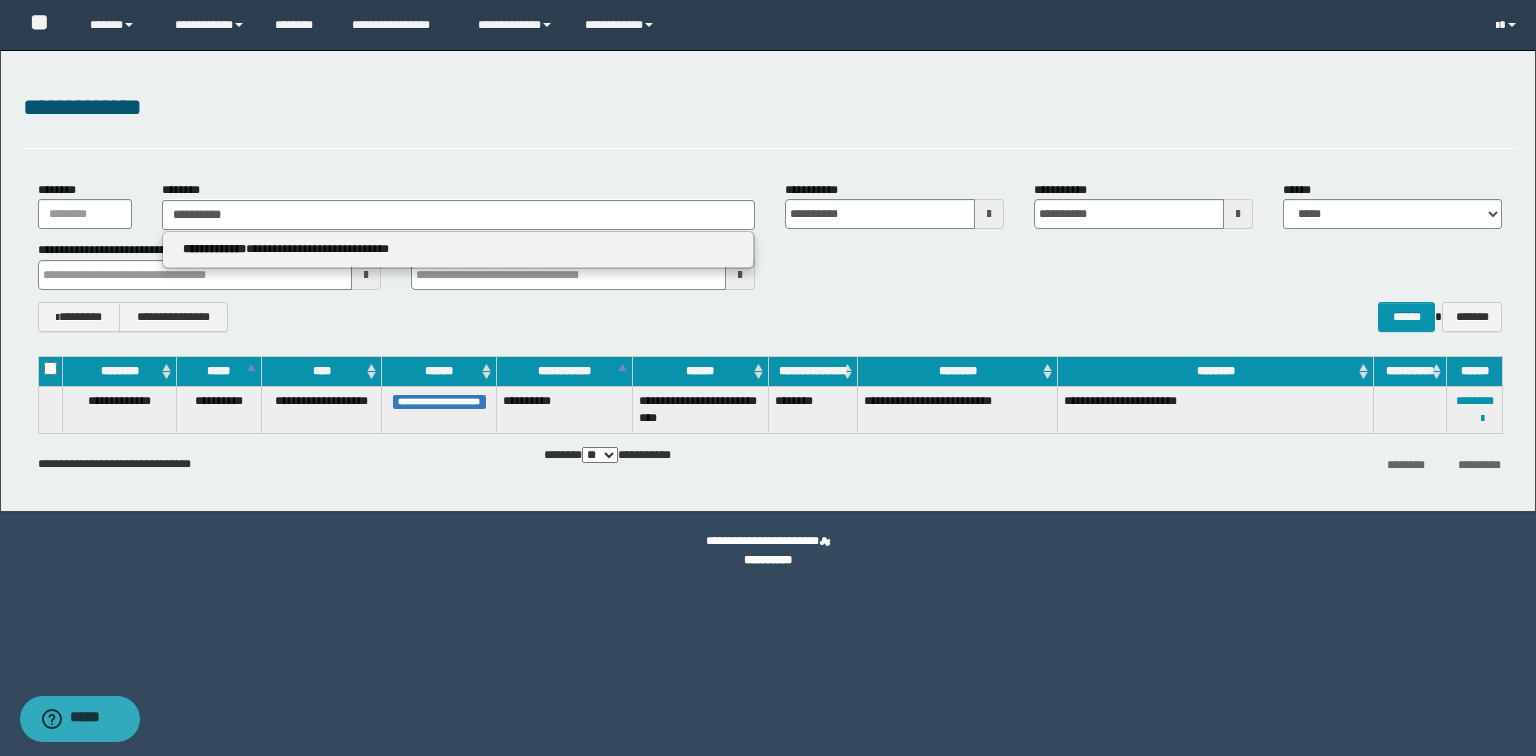 click on "**********" at bounding box center [458, 250] 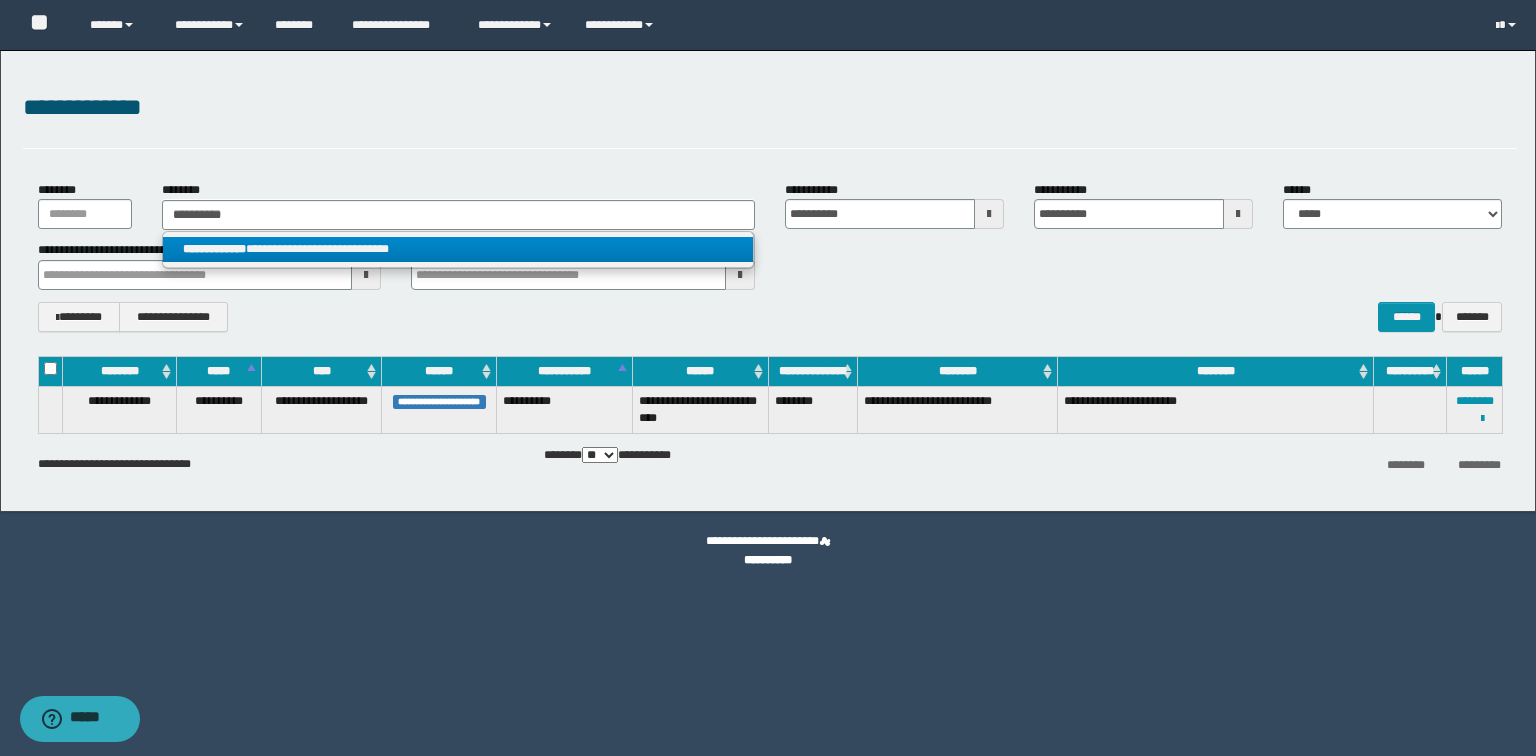 click on "**********" at bounding box center [458, 249] 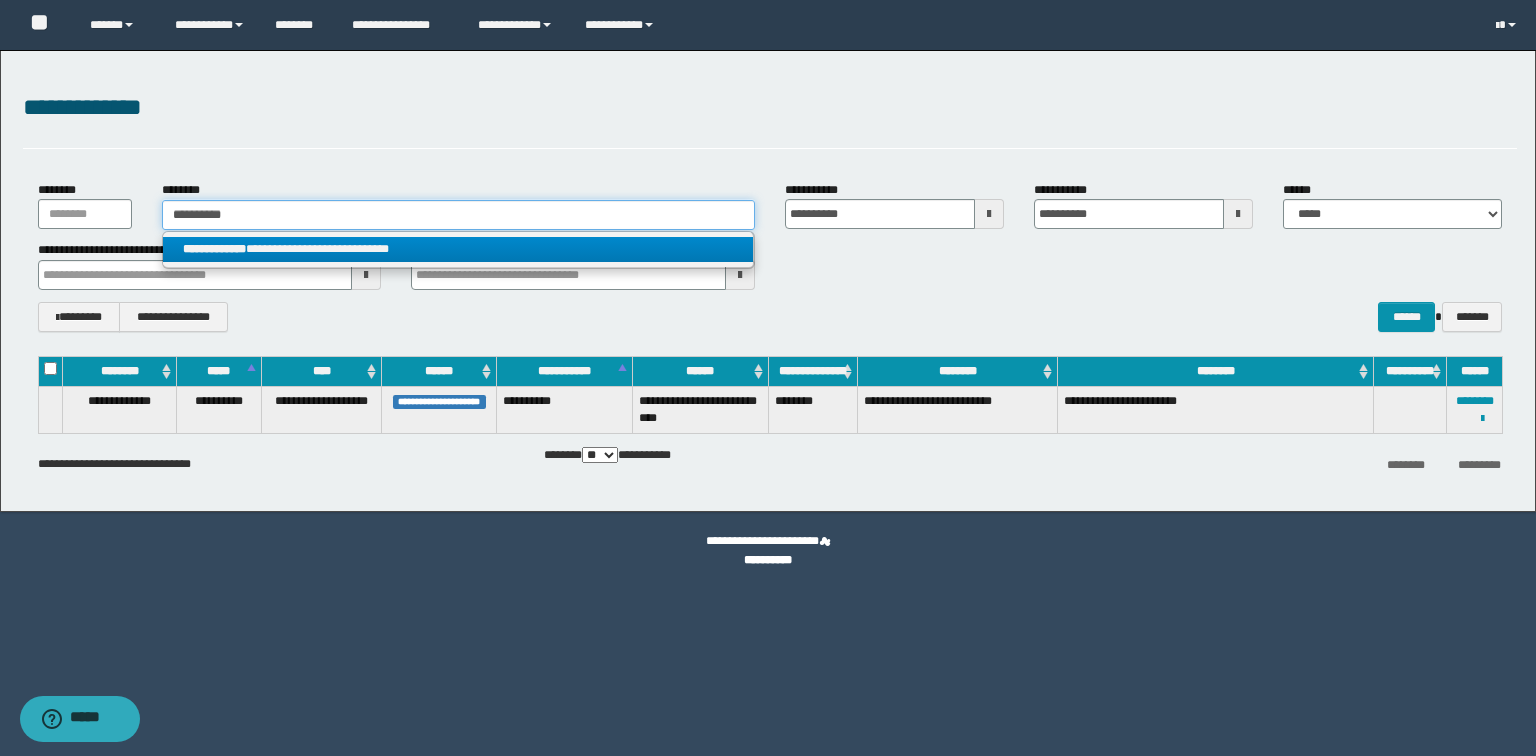 type 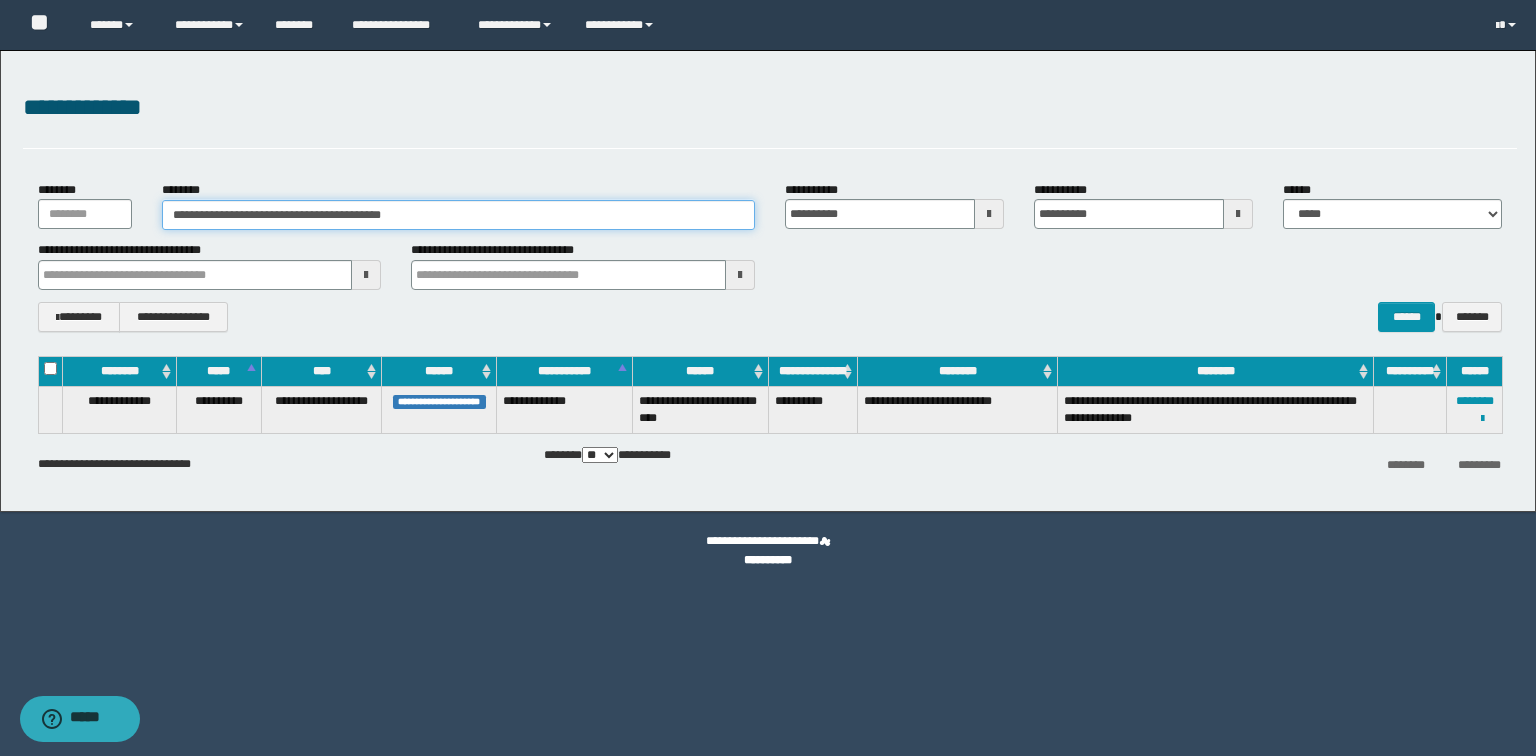 drag, startPoint x: 562, startPoint y: 212, endPoint x: 6, endPoint y: 142, distance: 560.38916 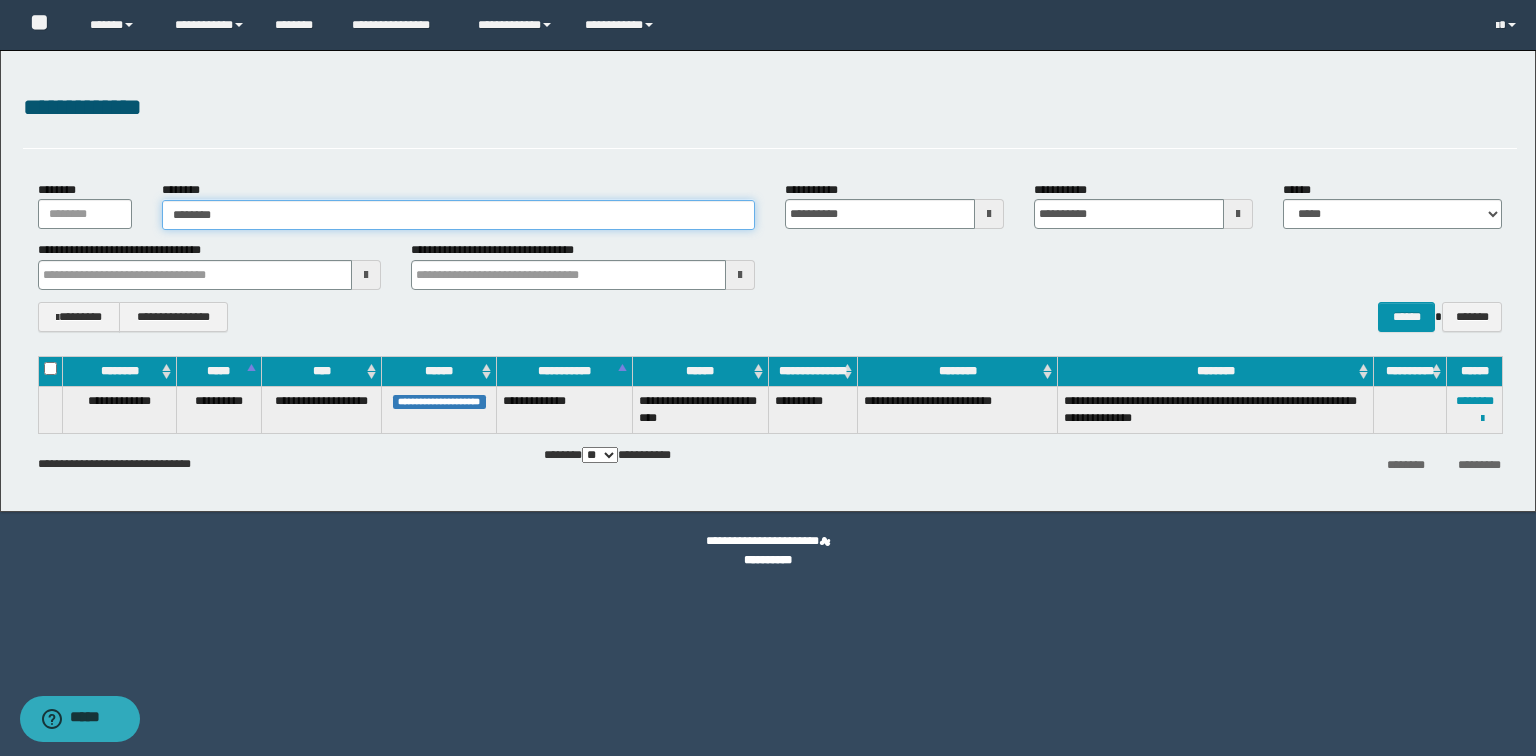 type on "********" 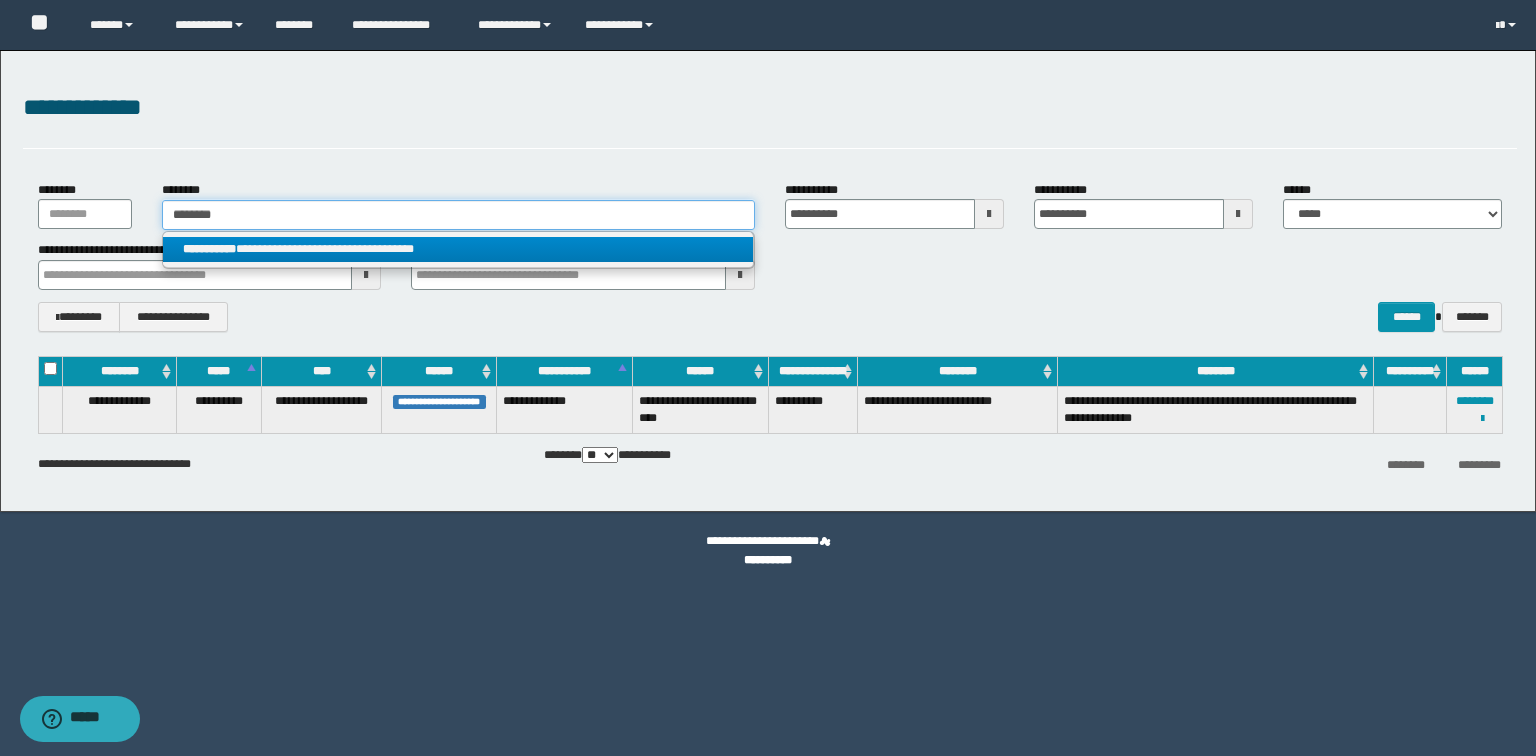 type on "********" 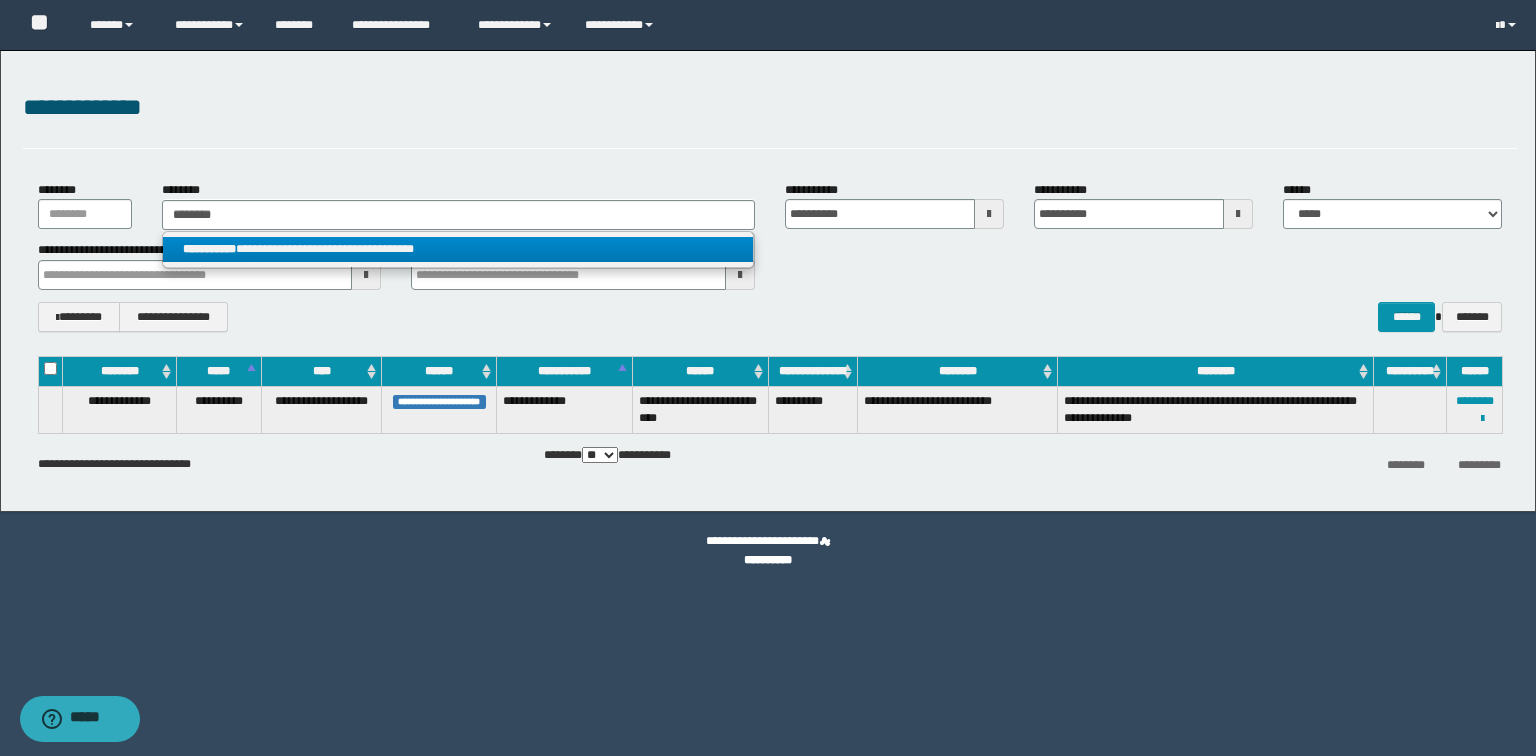 click on "**********" at bounding box center (458, 249) 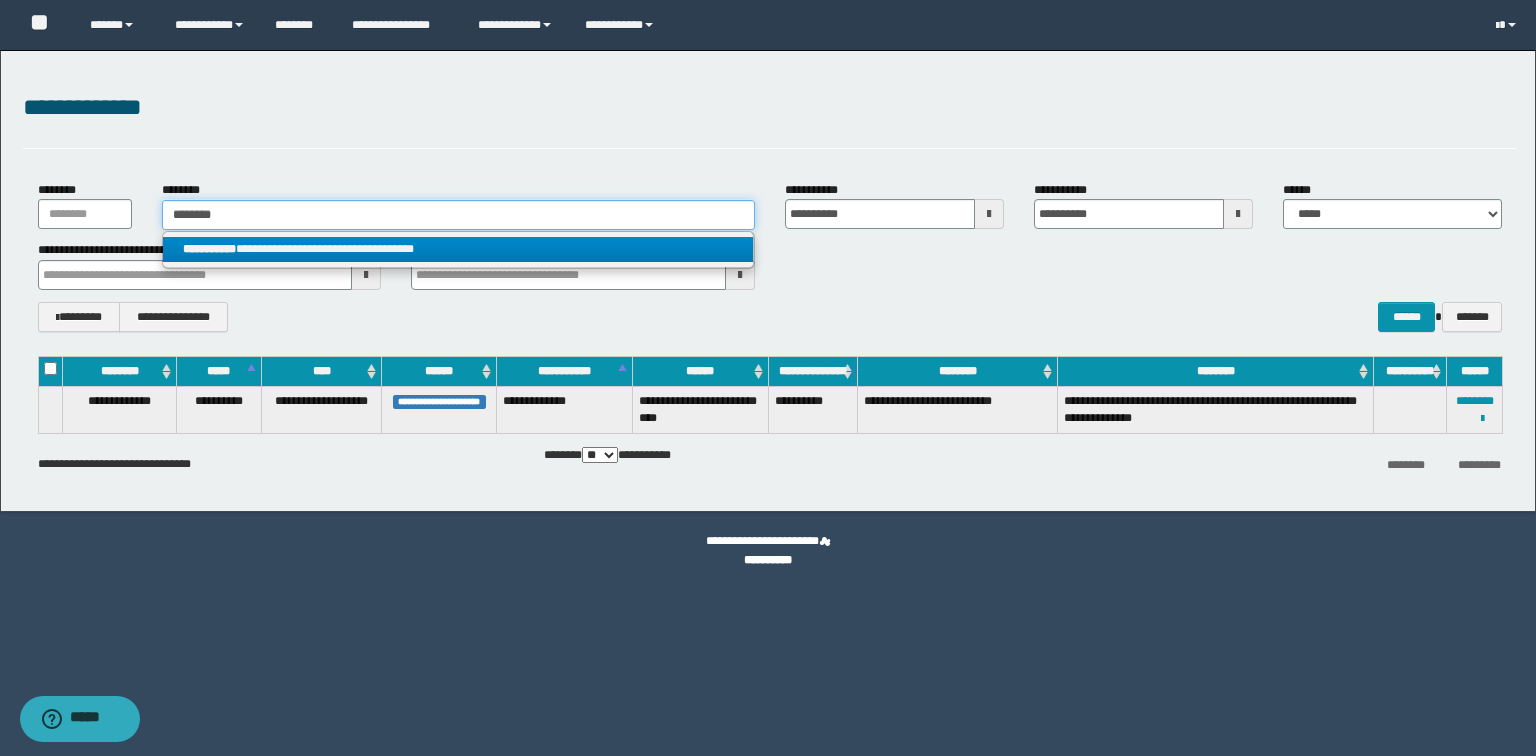 type 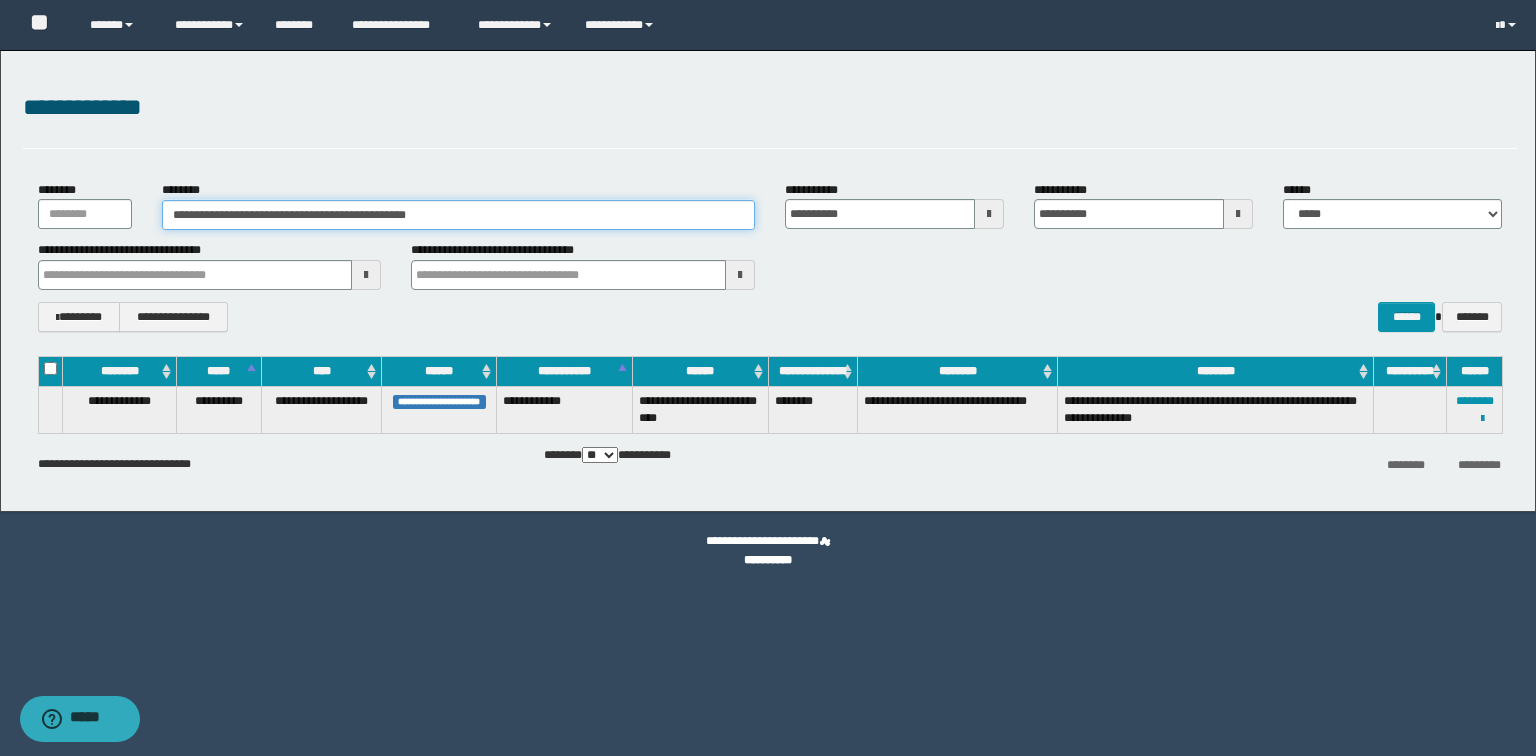 drag, startPoint x: 454, startPoint y: 209, endPoint x: 0, endPoint y: 185, distance: 454.6339 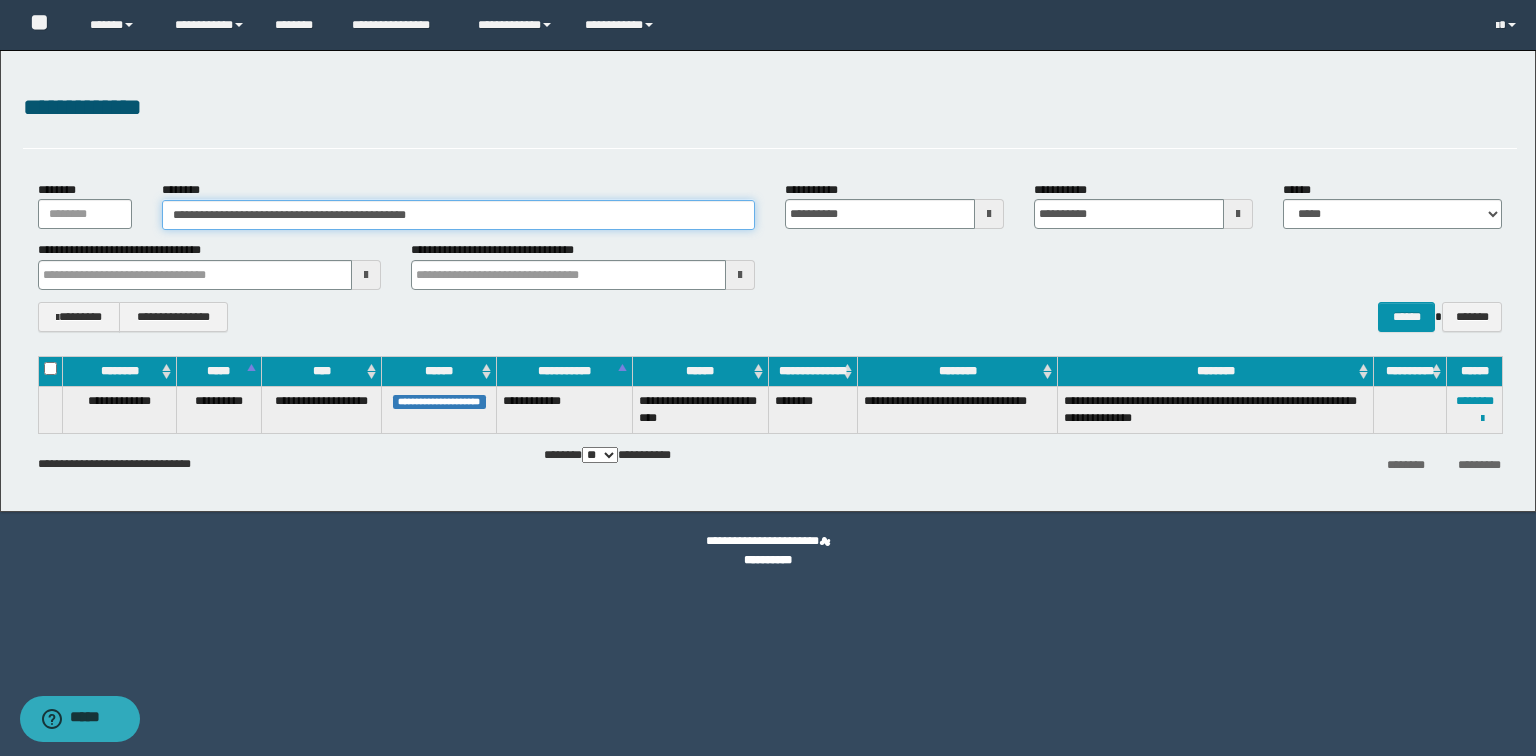 paste 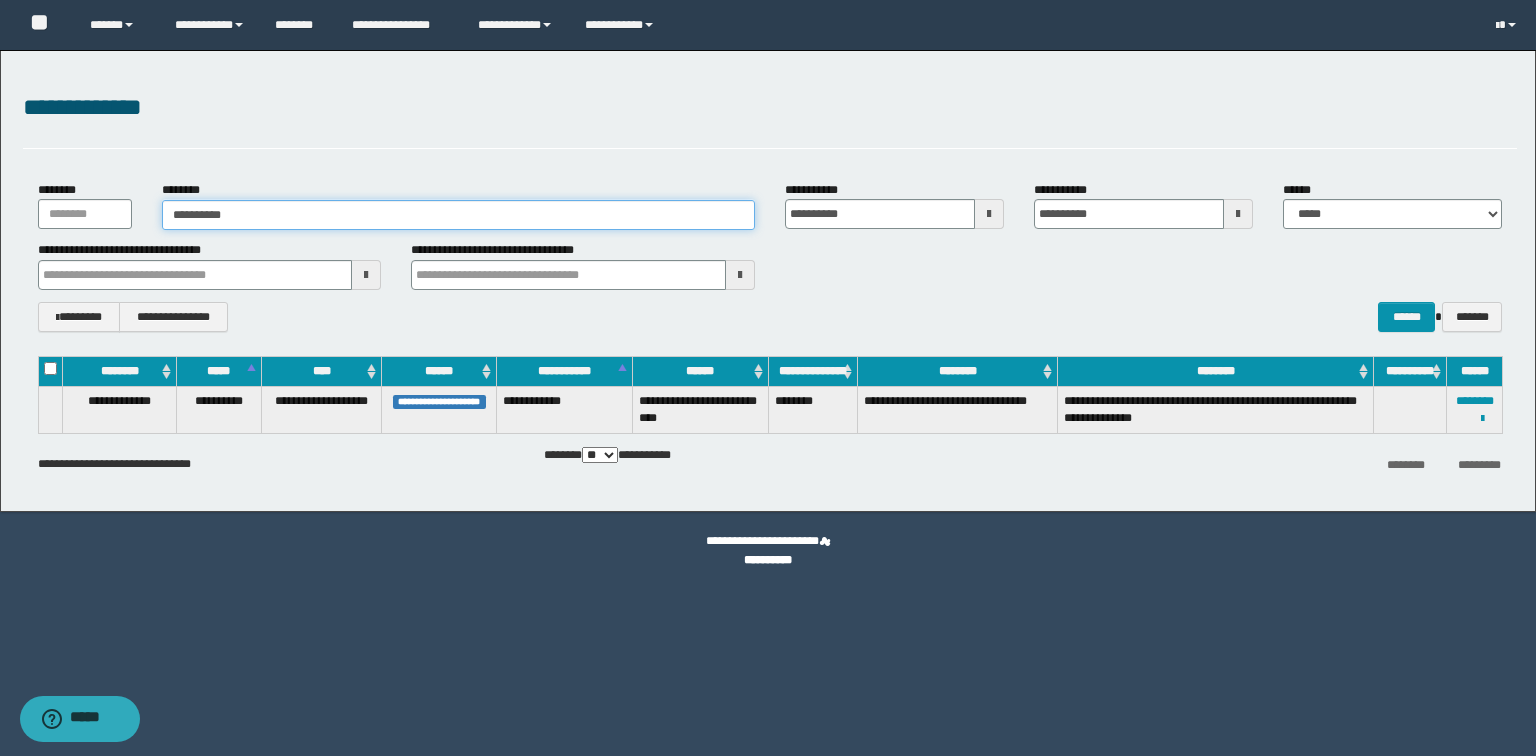type on "**********" 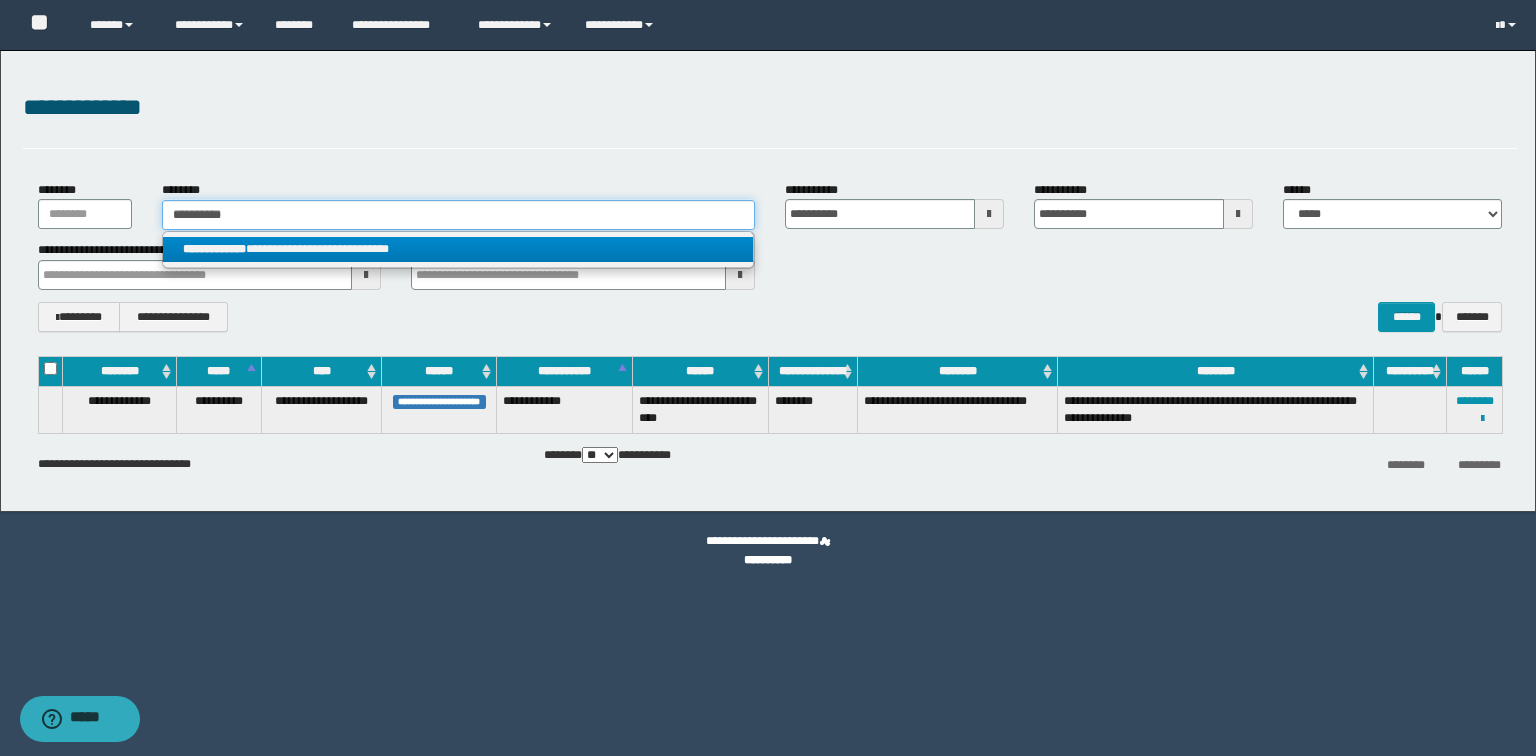 type on "**********" 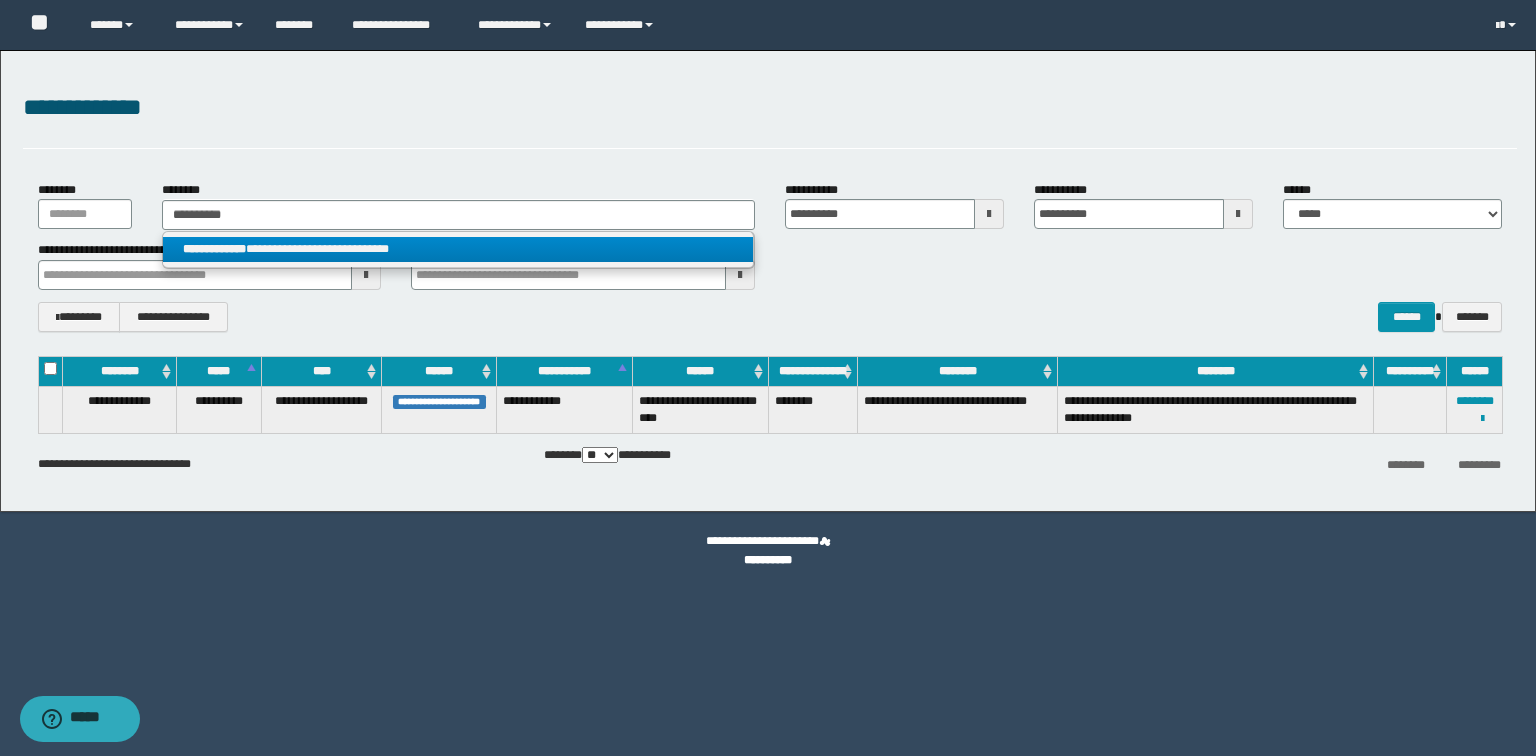 click on "**********" at bounding box center (458, 249) 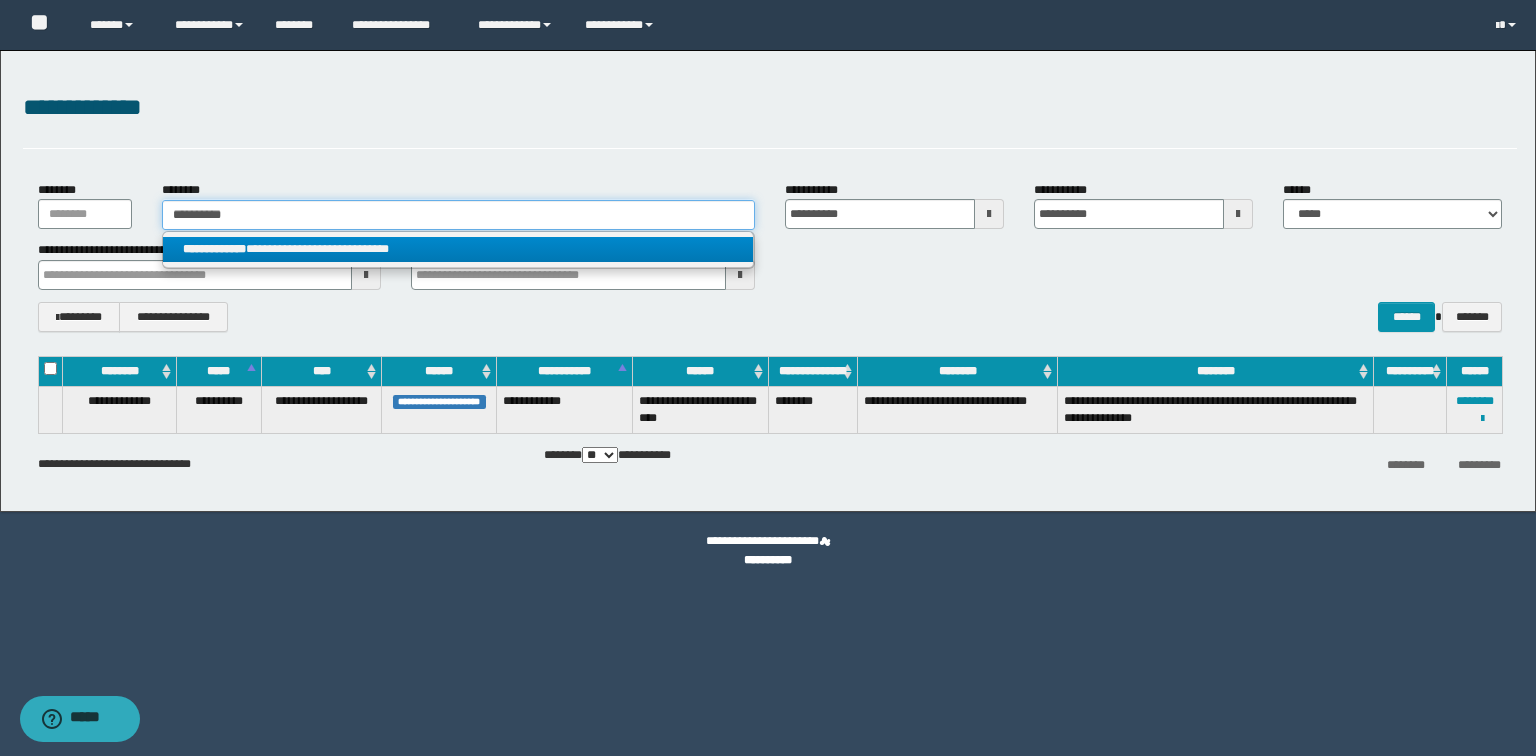 type 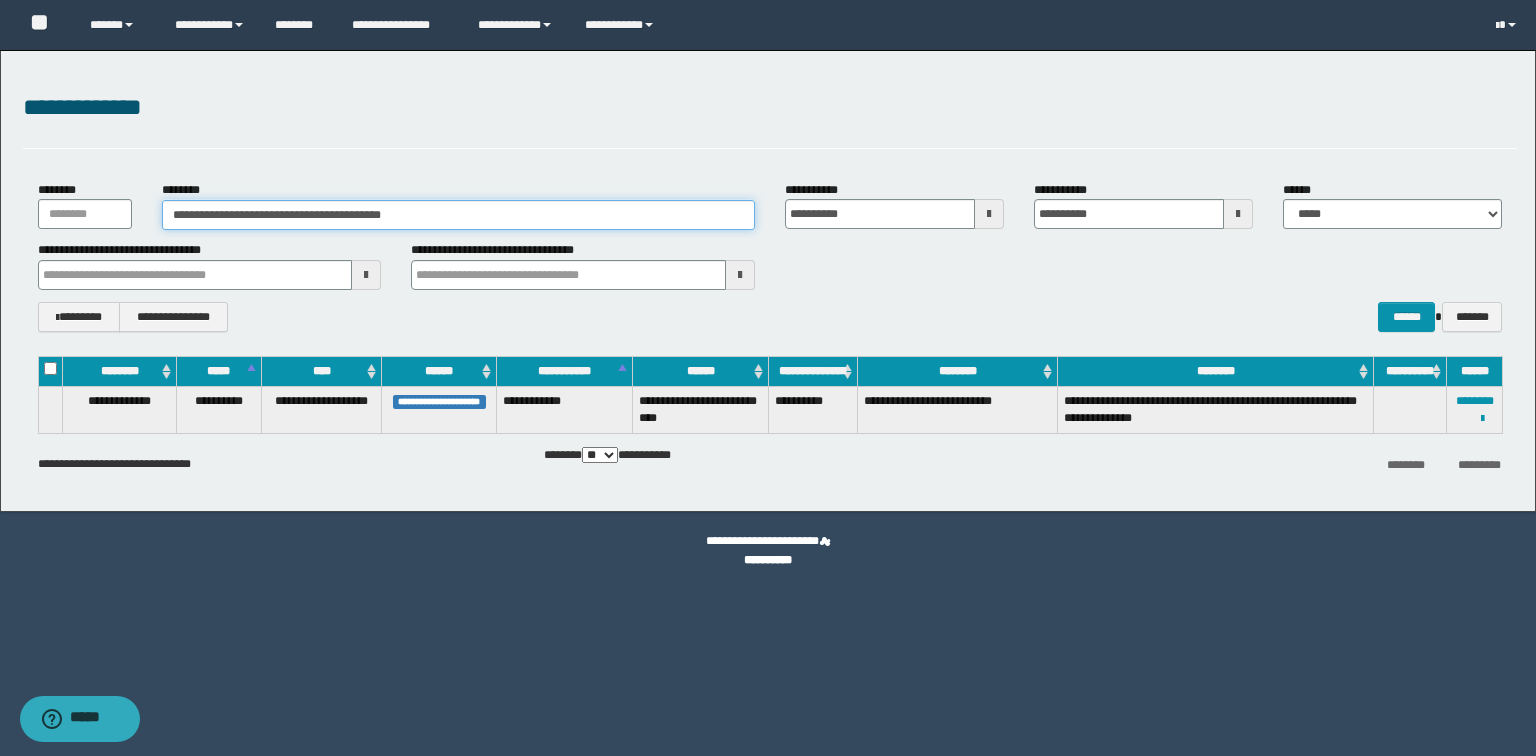 drag, startPoint x: 589, startPoint y: 216, endPoint x: 0, endPoint y: 171, distance: 590.7165 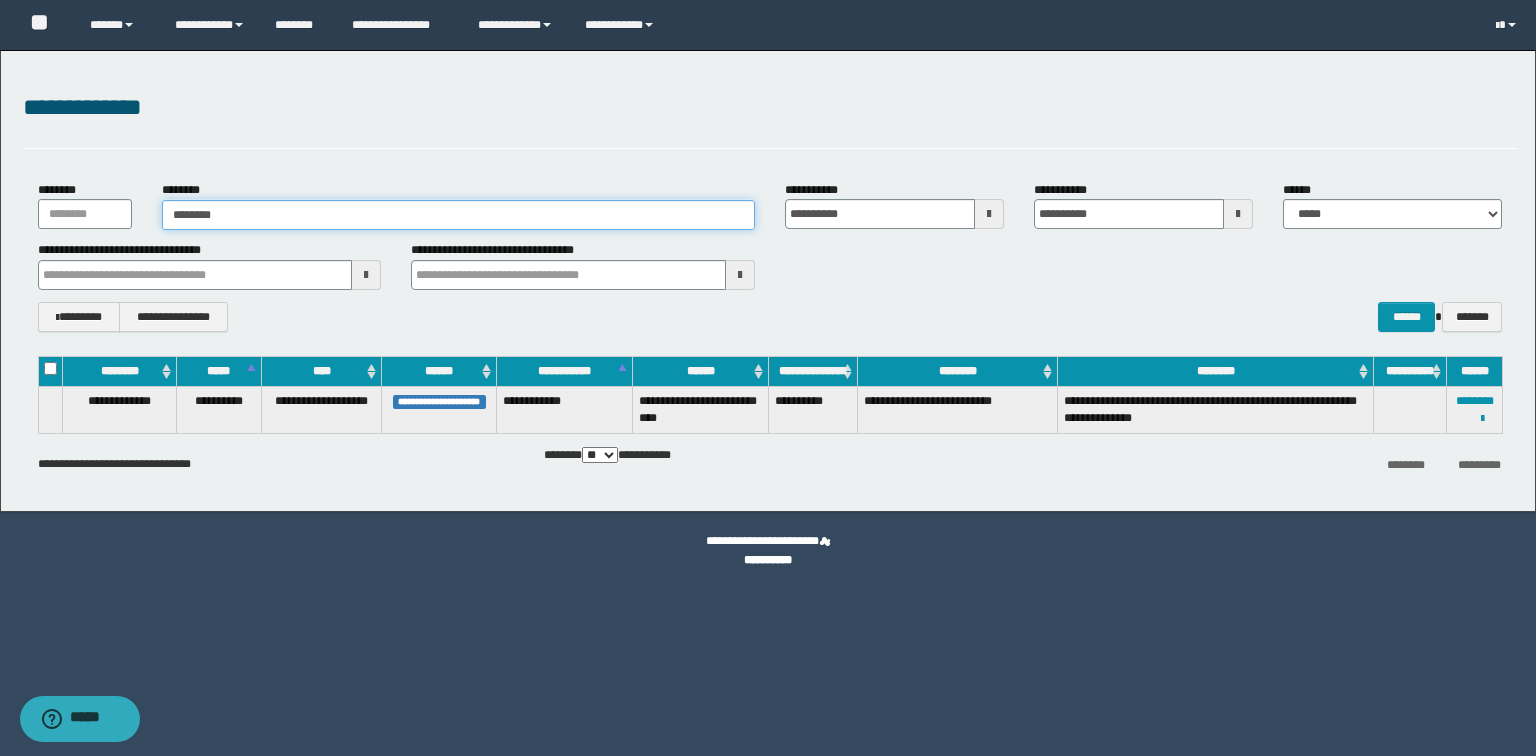 type on "********" 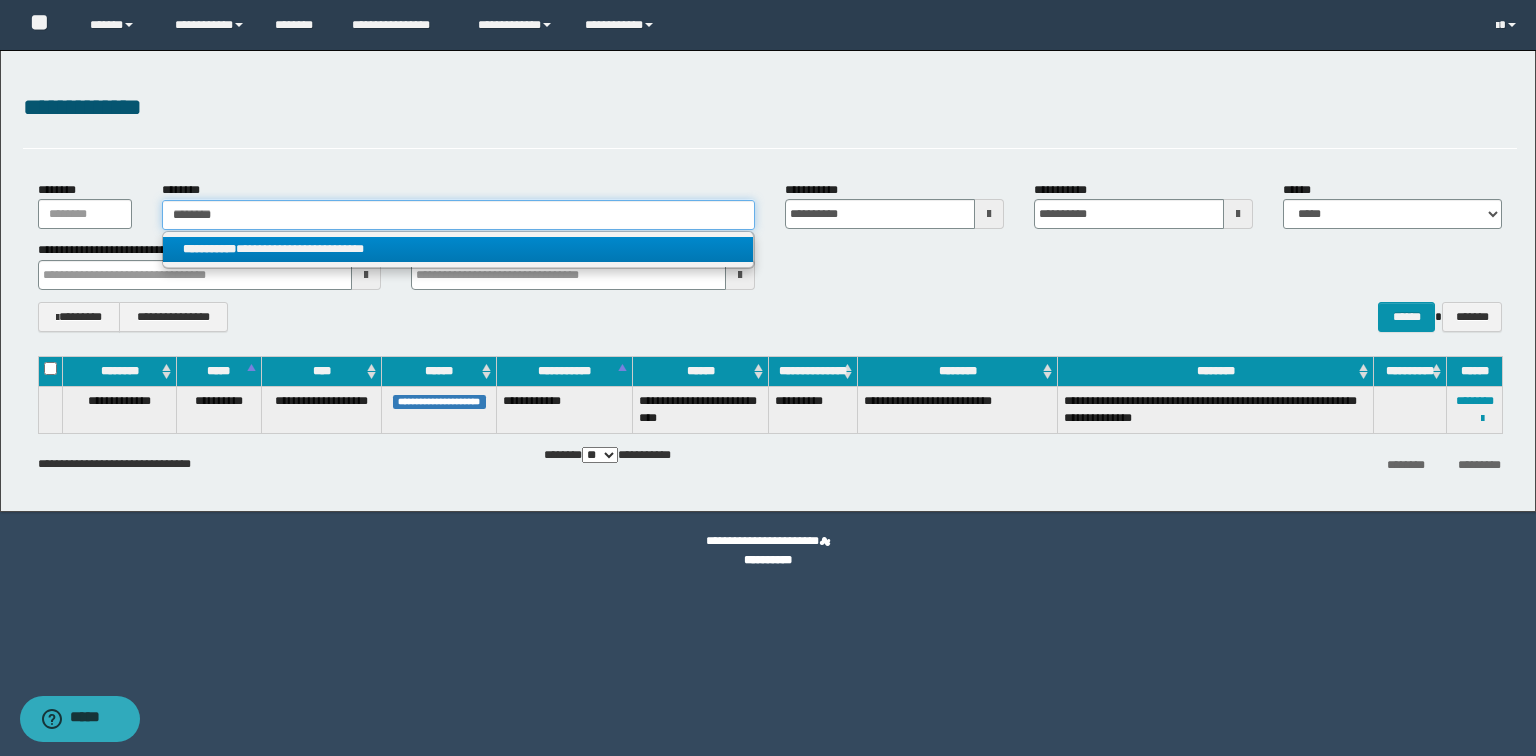 type on "********" 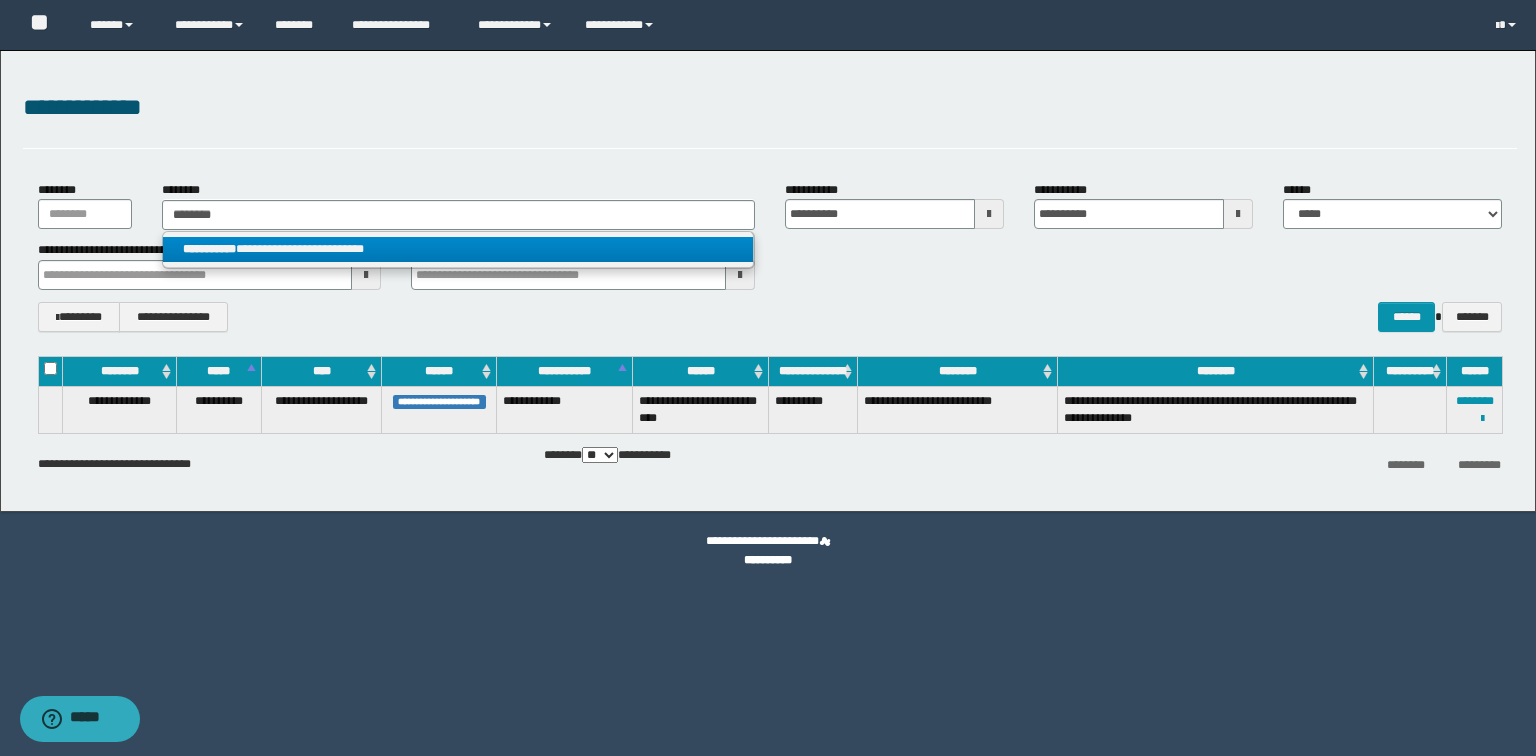 click on "**********" at bounding box center [458, 249] 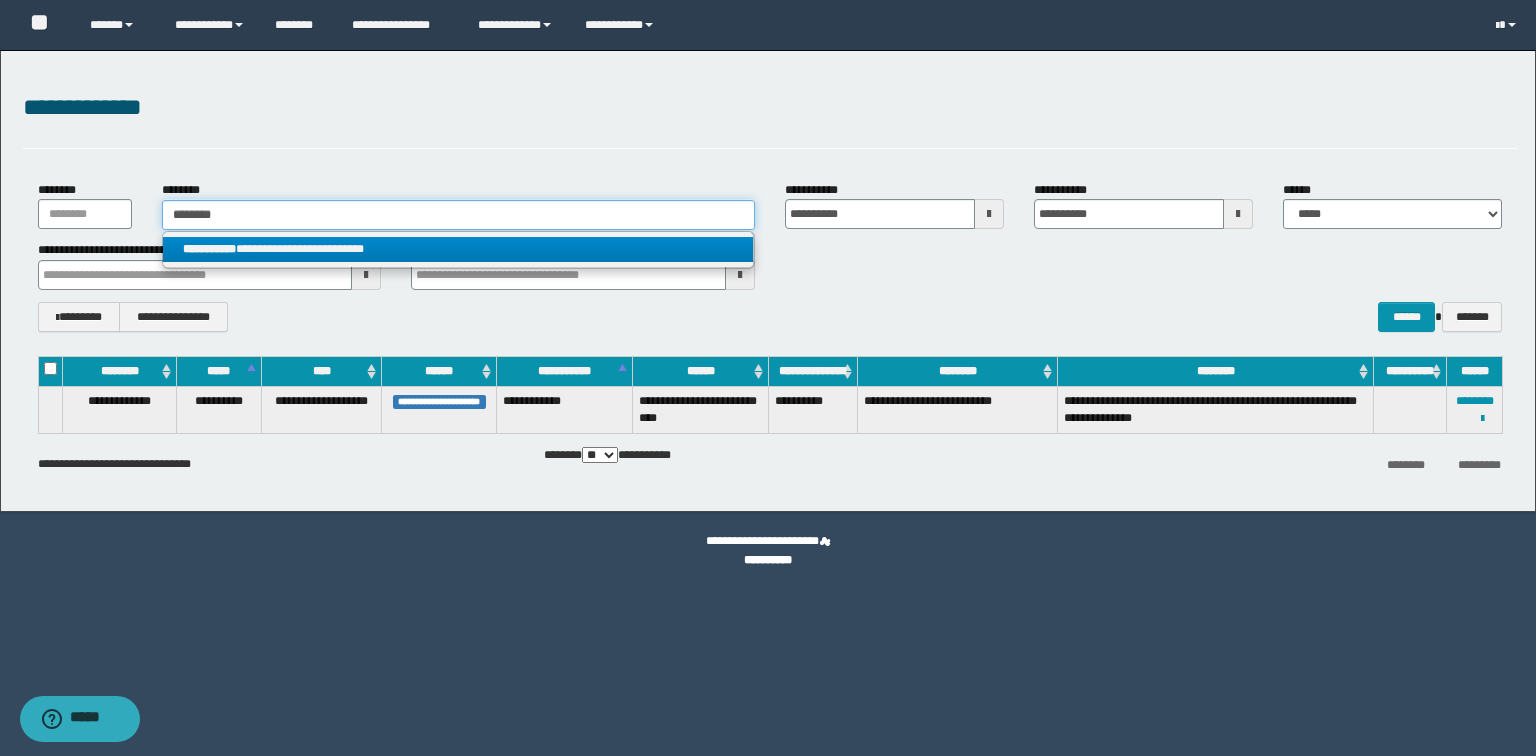 type 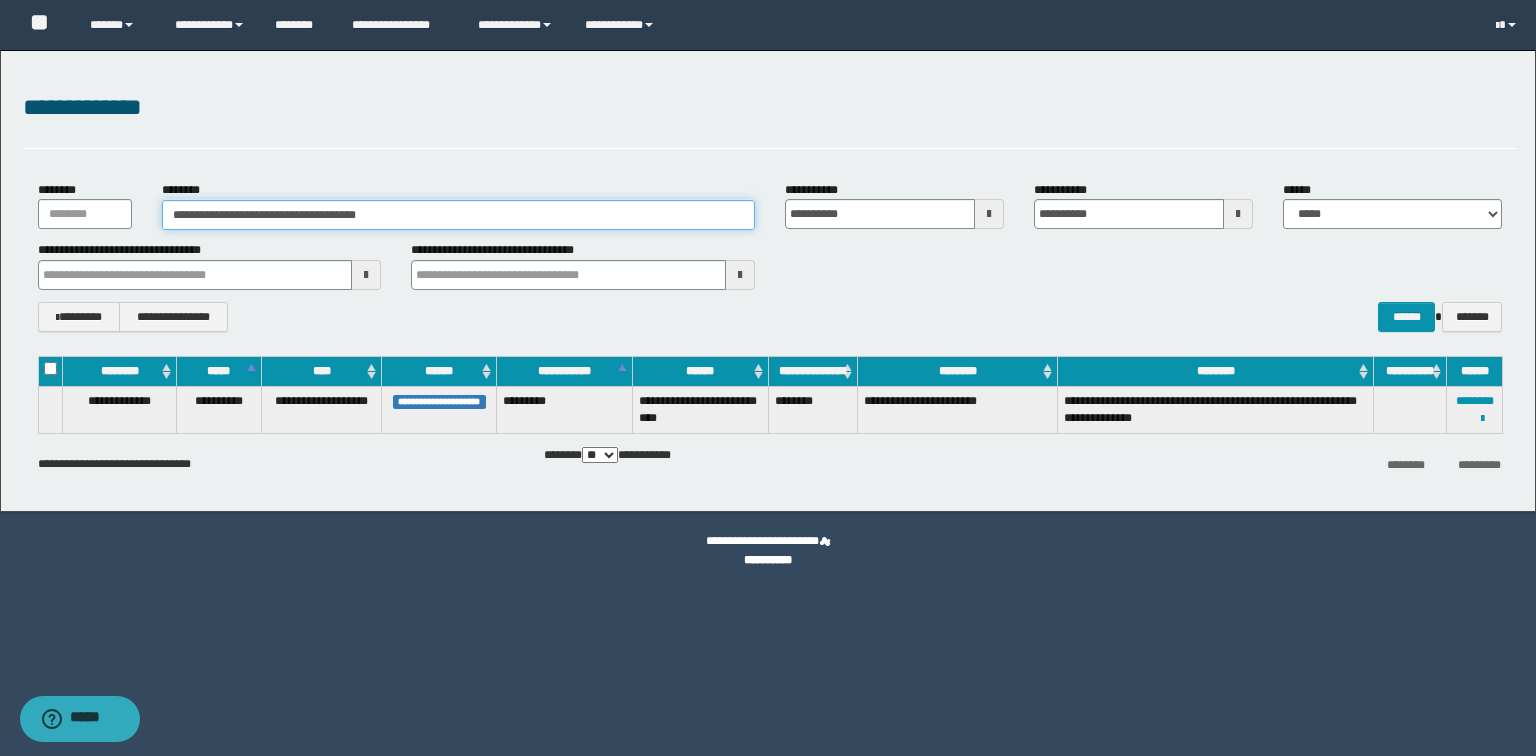 drag, startPoint x: 480, startPoint y: 210, endPoint x: 352, endPoint y: 230, distance: 129.55309 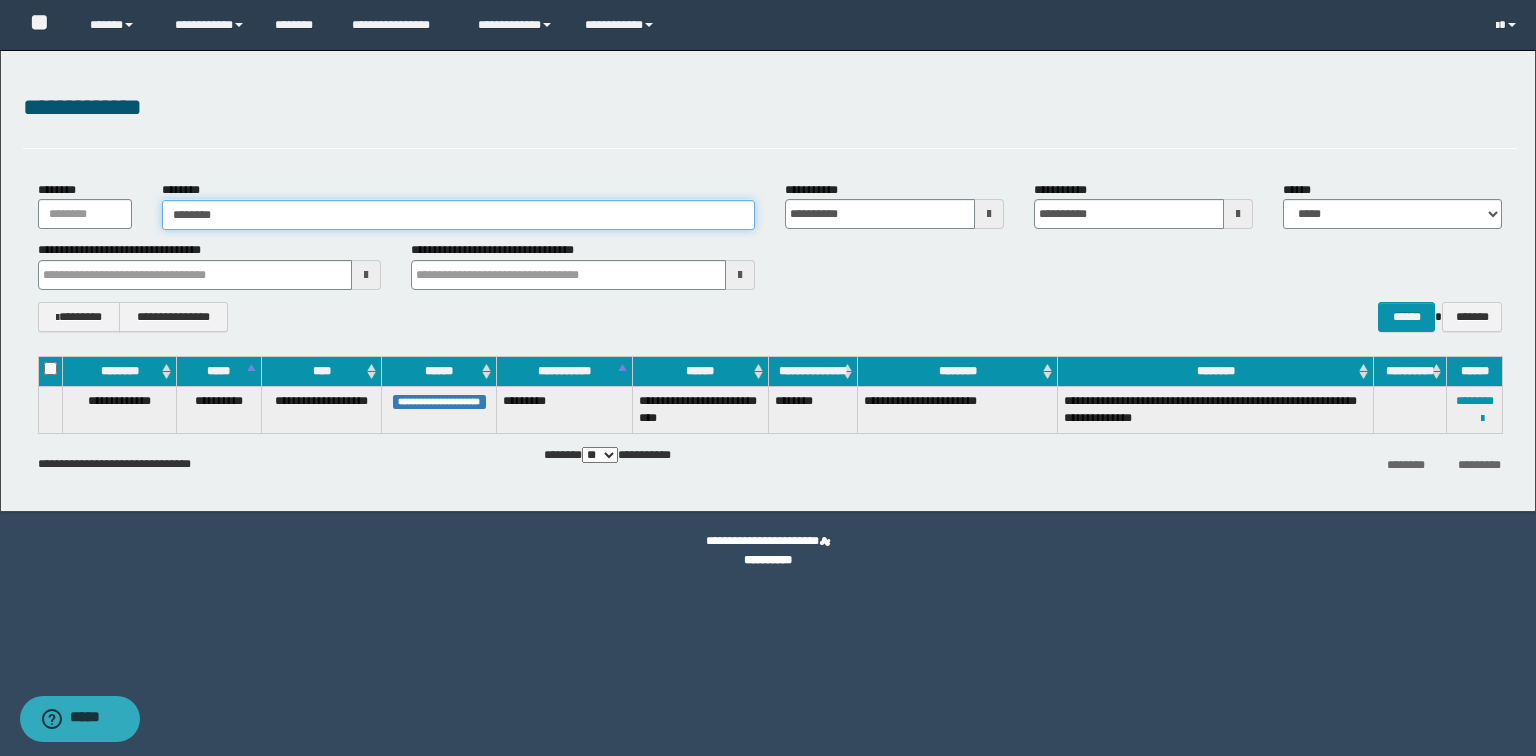 type on "********" 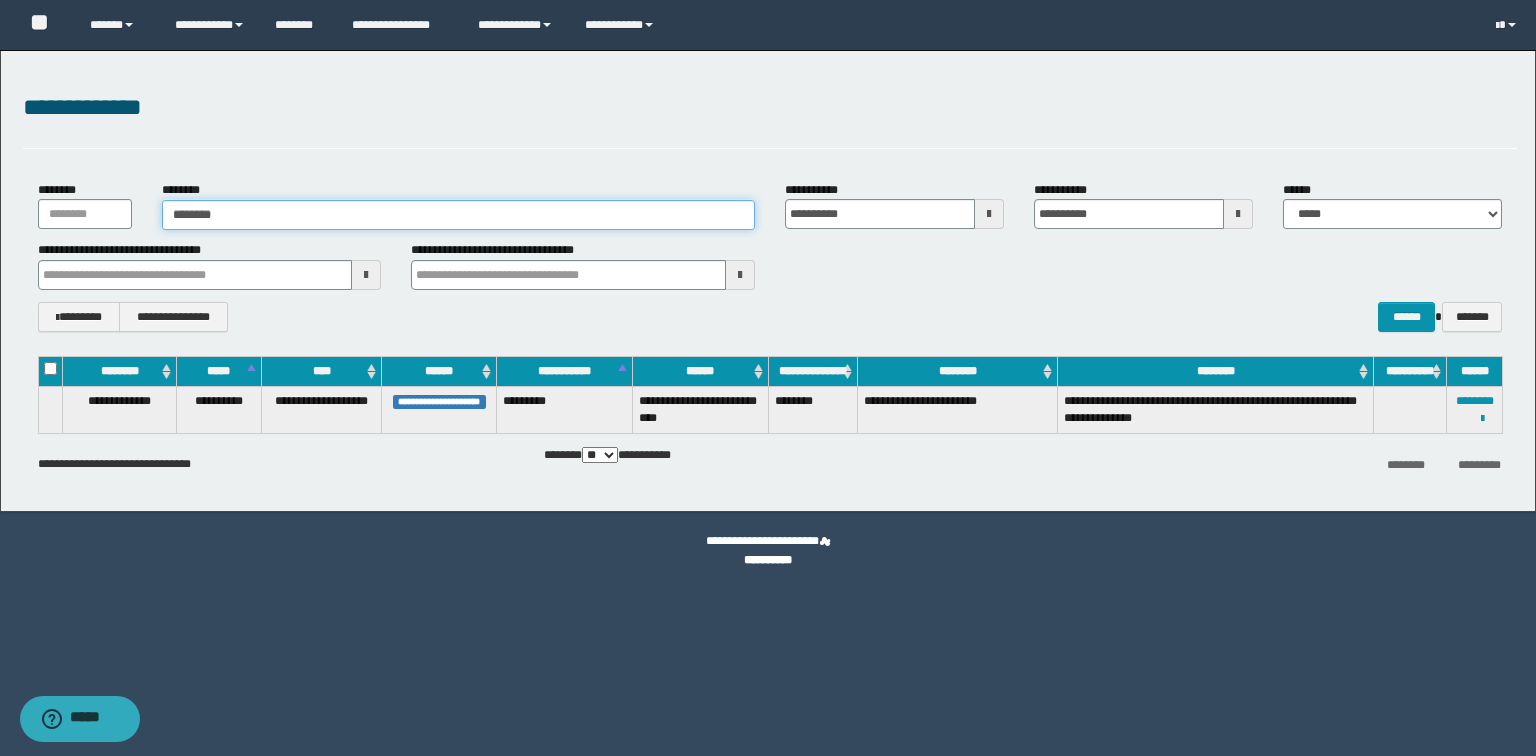 type on "********" 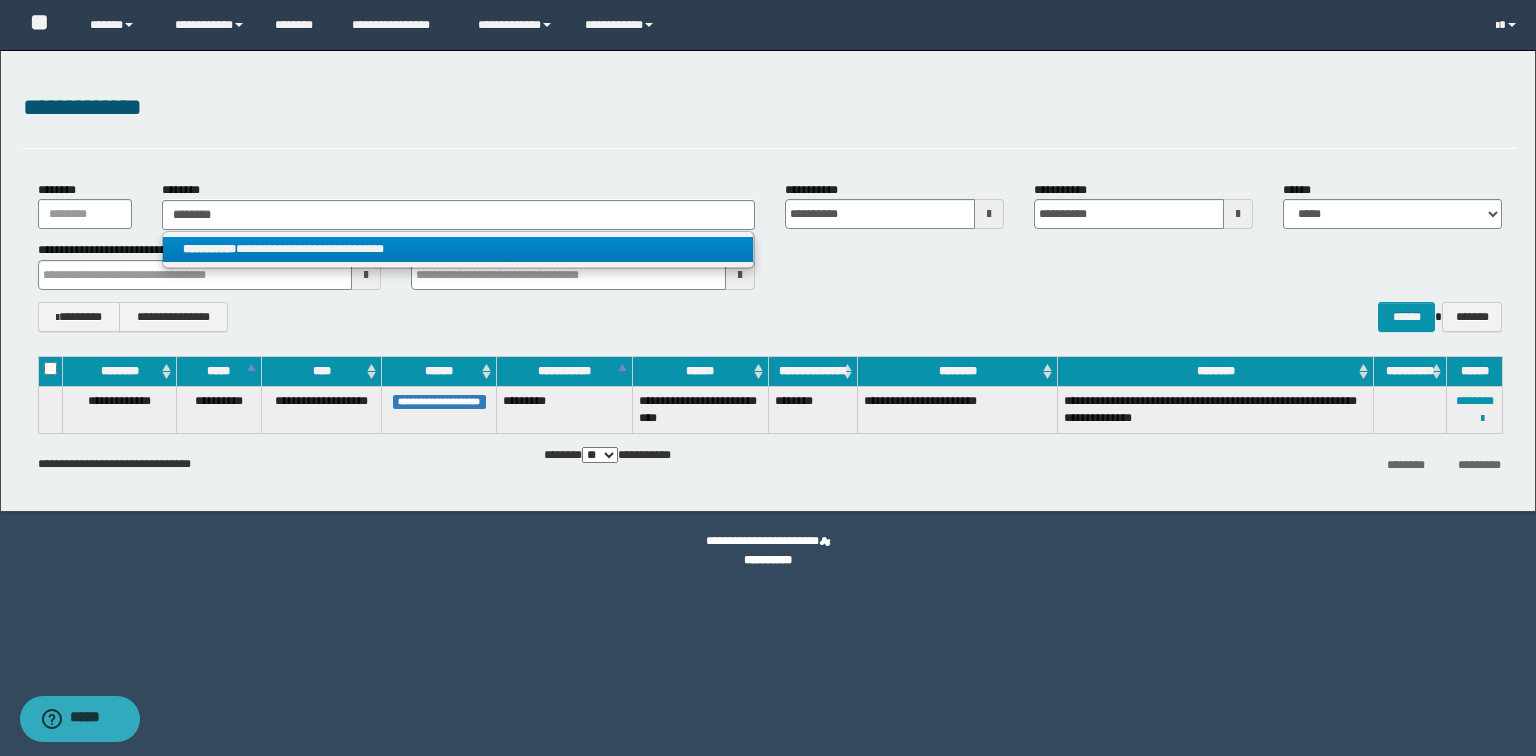 click on "**********" at bounding box center (458, 249) 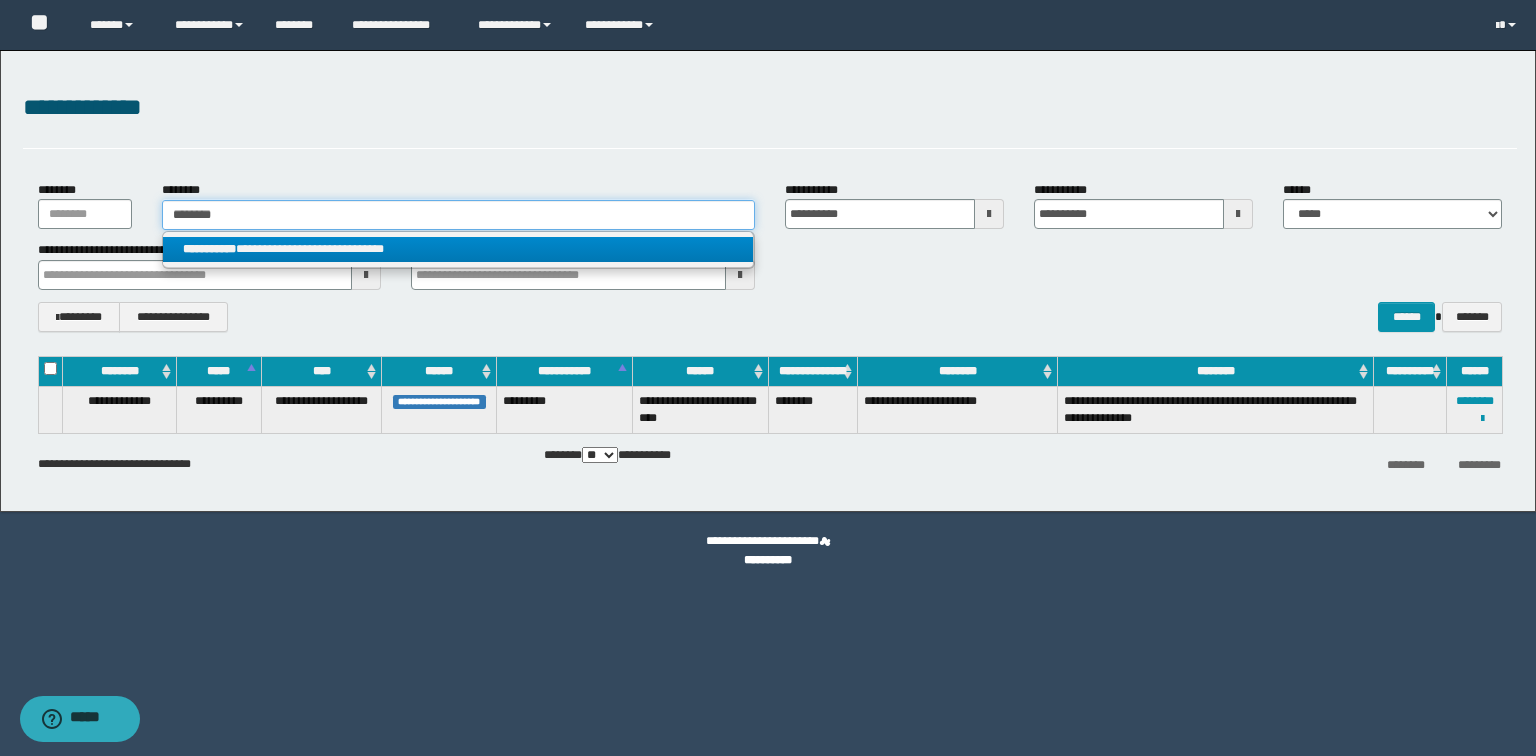 type 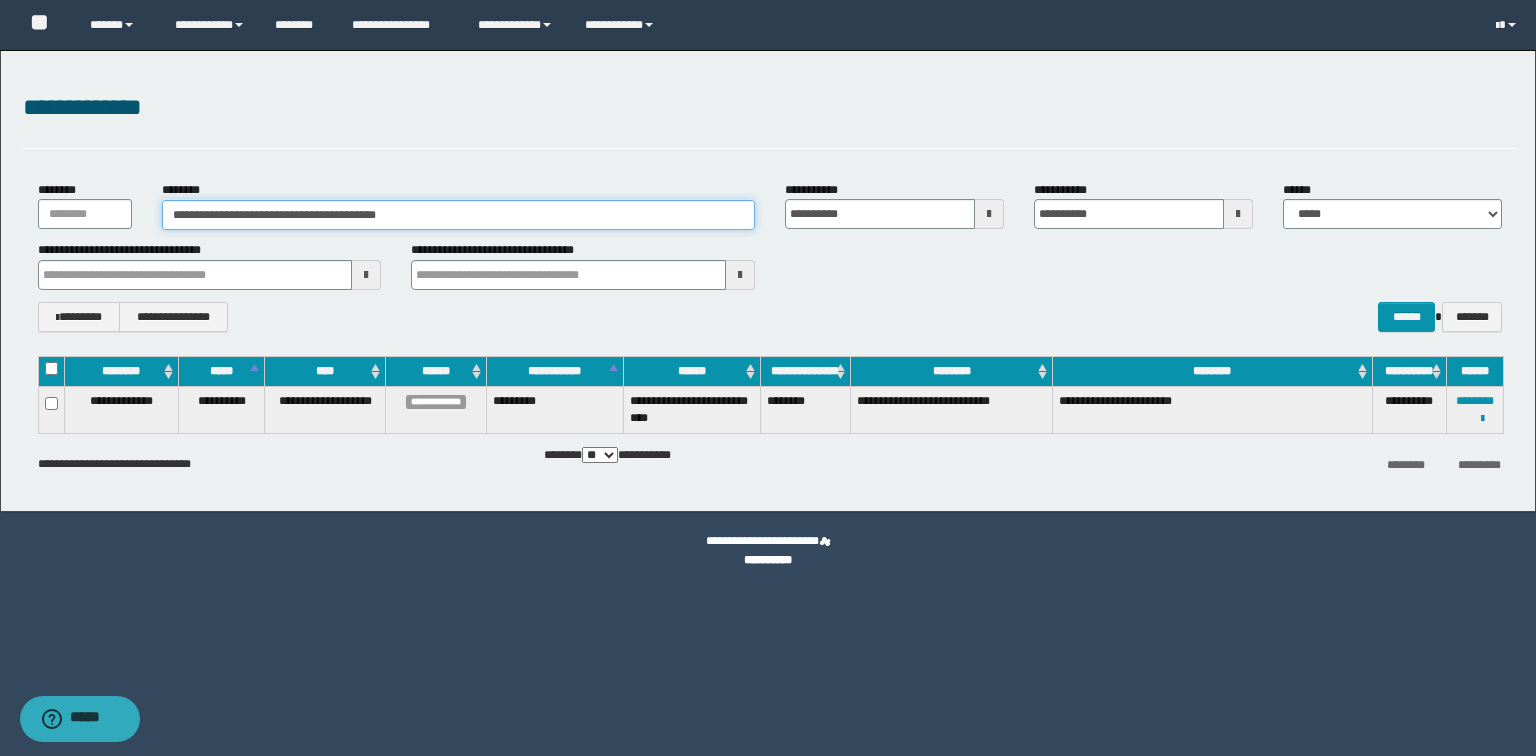 drag, startPoint x: 181, startPoint y: 174, endPoint x: 5, endPoint y: 177, distance: 176.02557 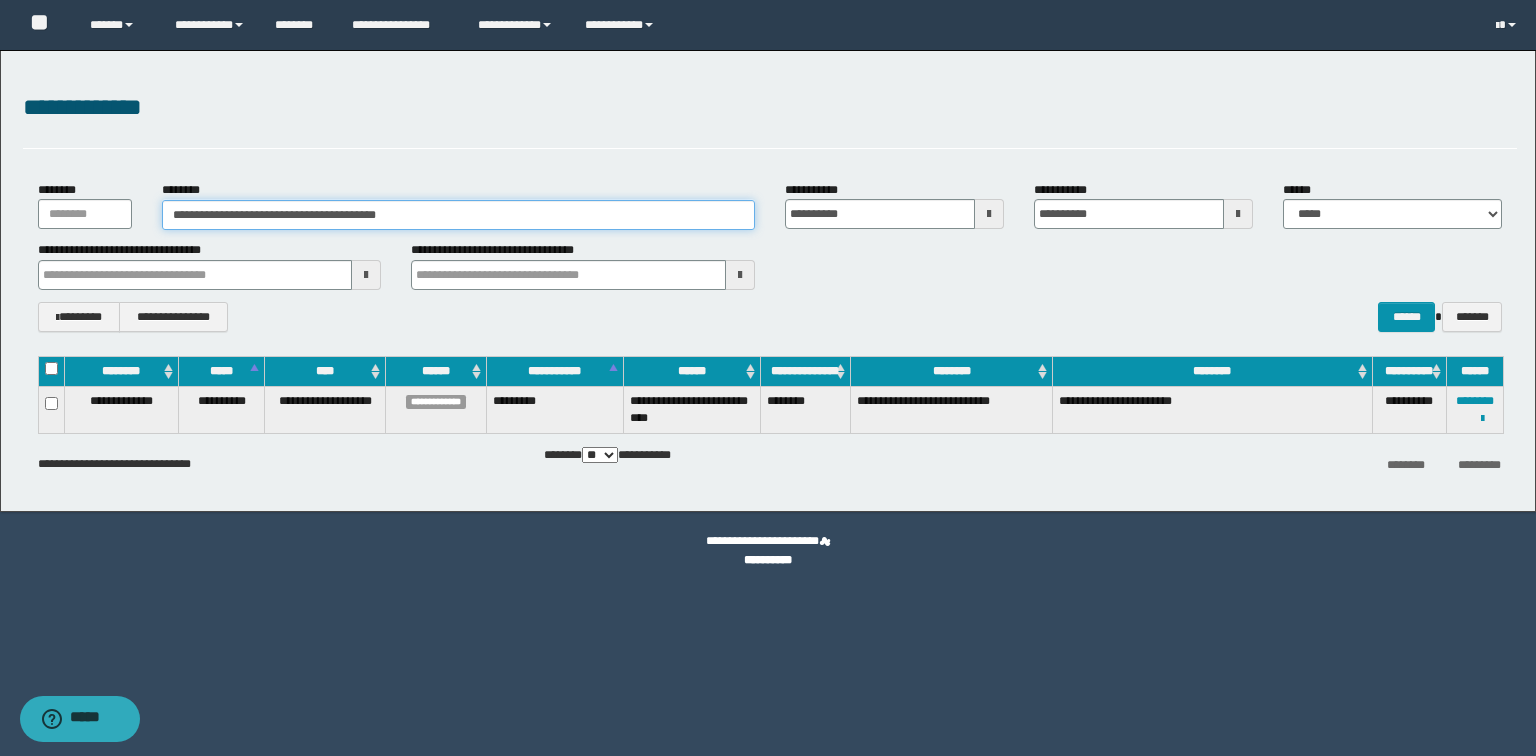 paste 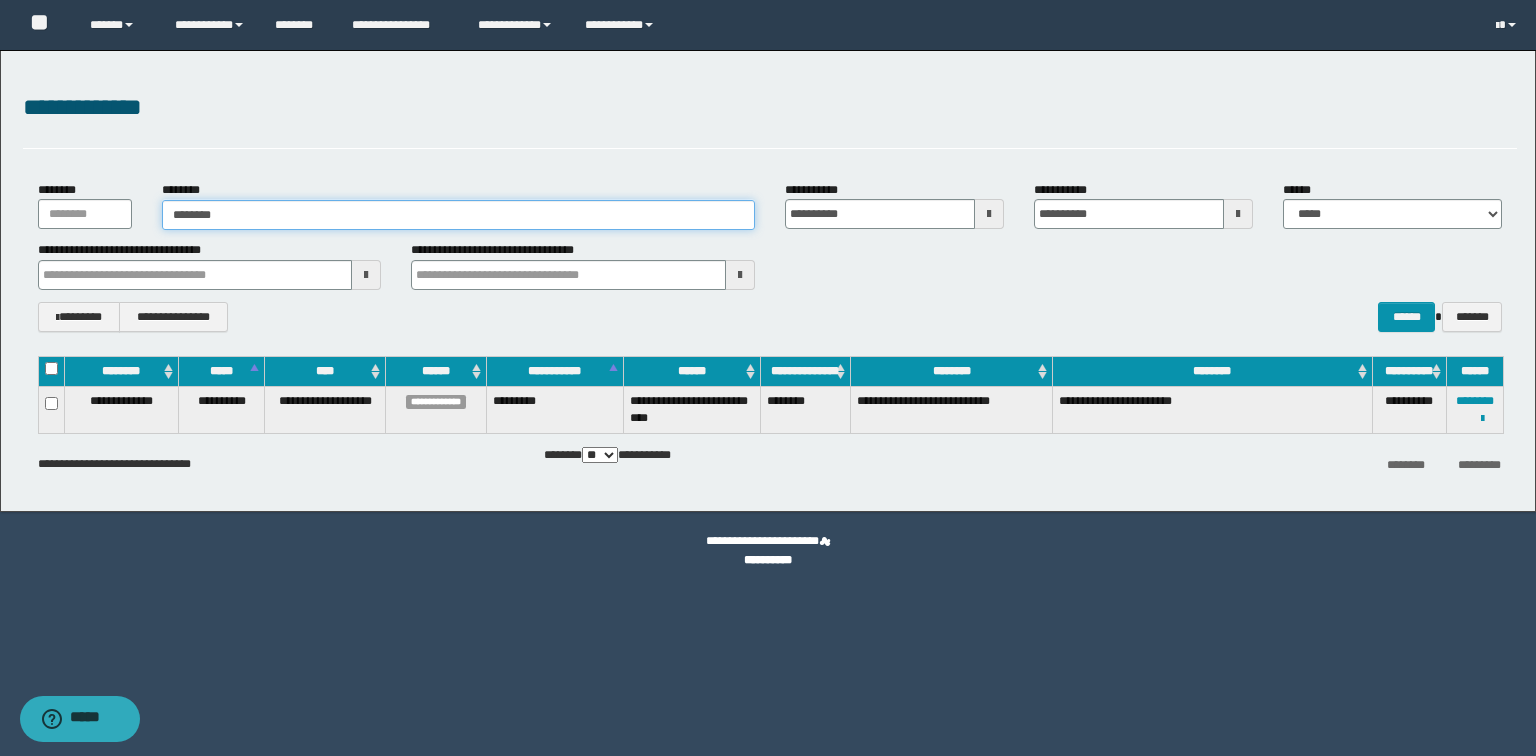 type on "********" 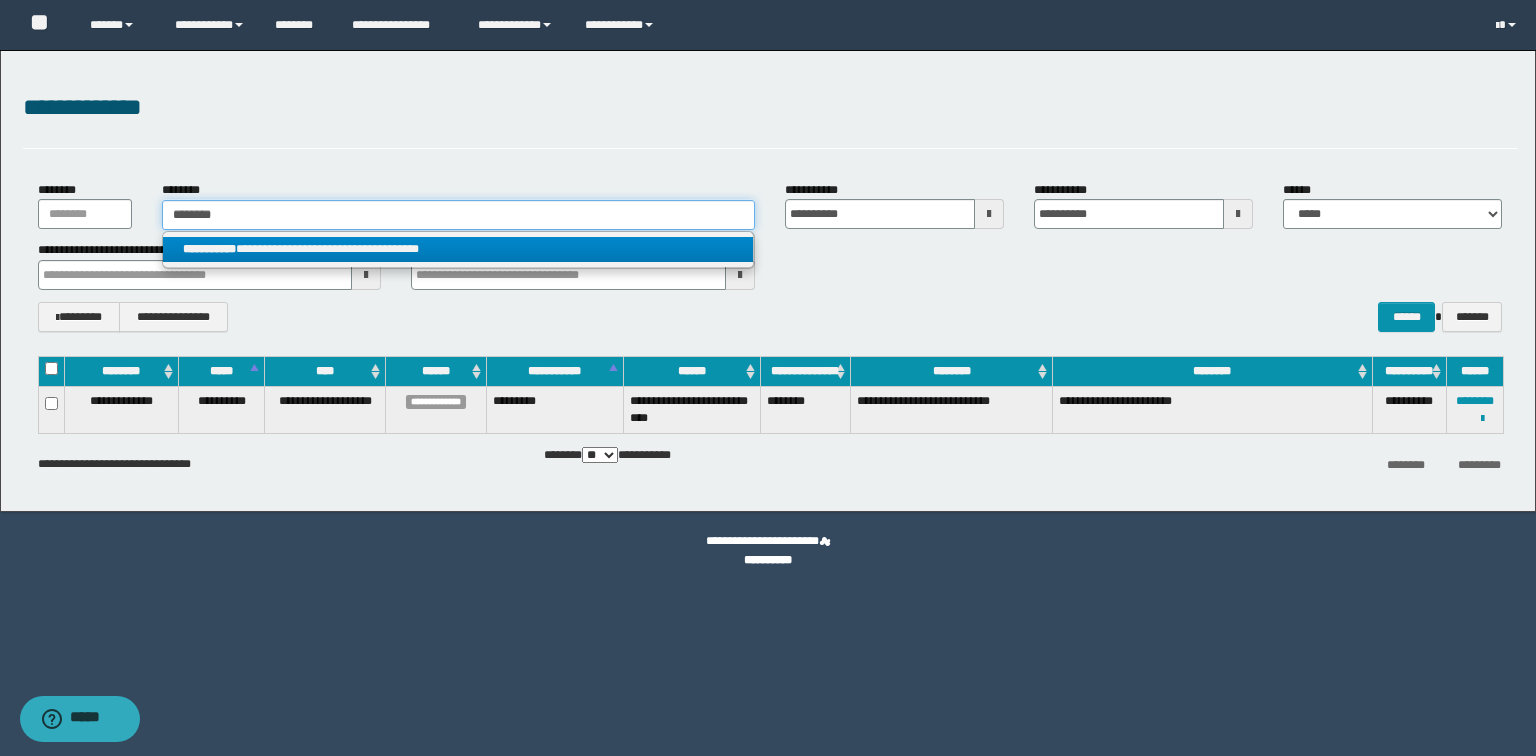 type on "********" 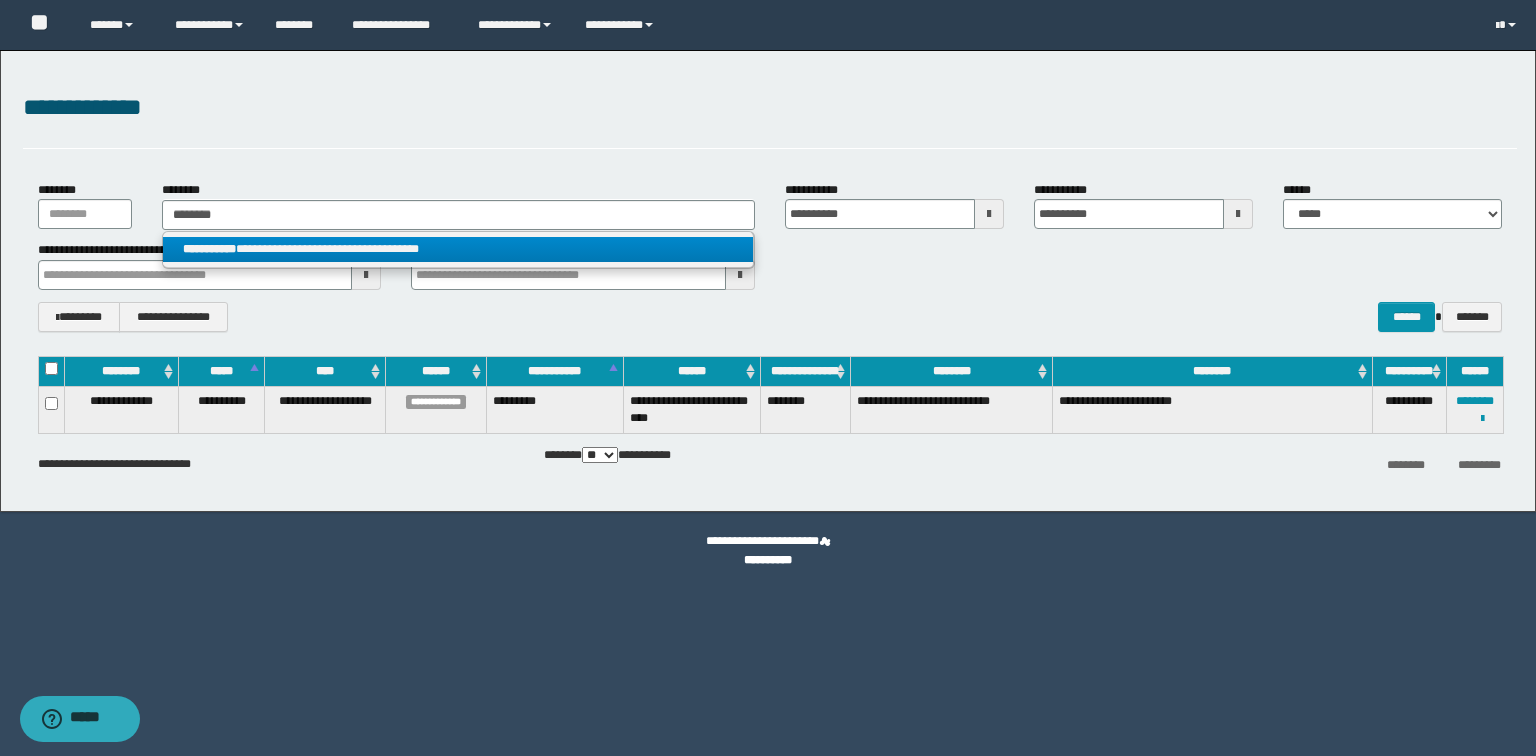 click on "**********" at bounding box center [458, 249] 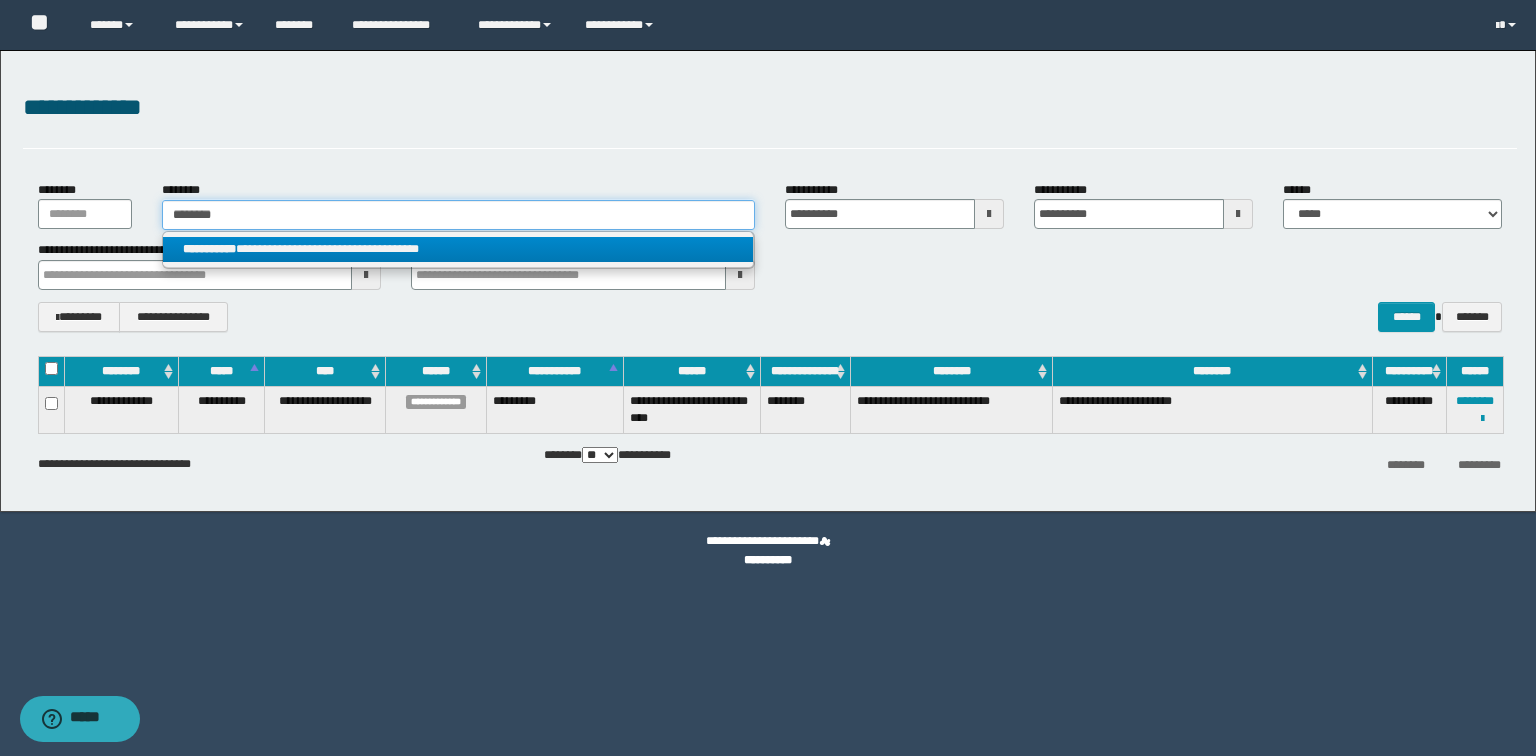 type 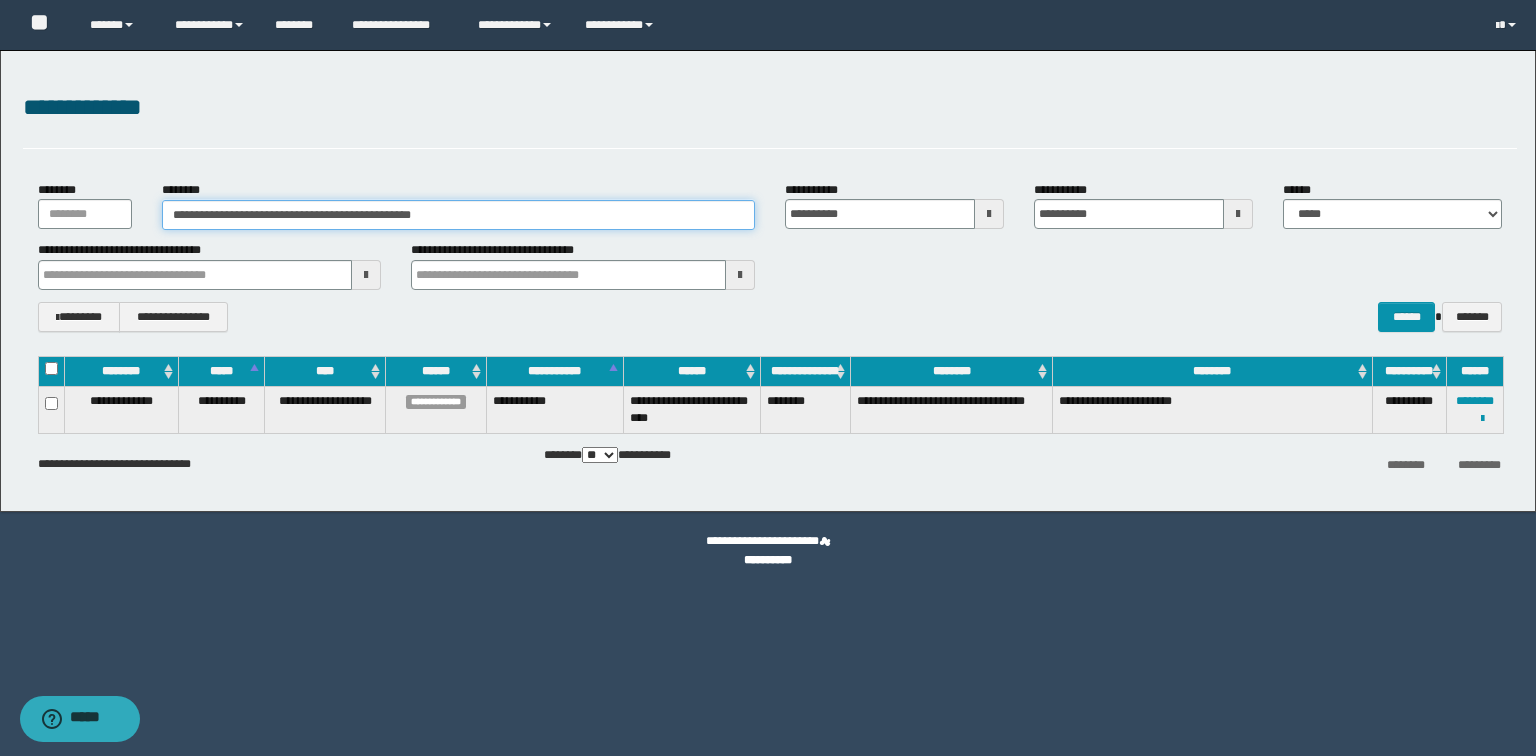 drag, startPoint x: 621, startPoint y: 218, endPoint x: 11, endPoint y: 244, distance: 610.55383 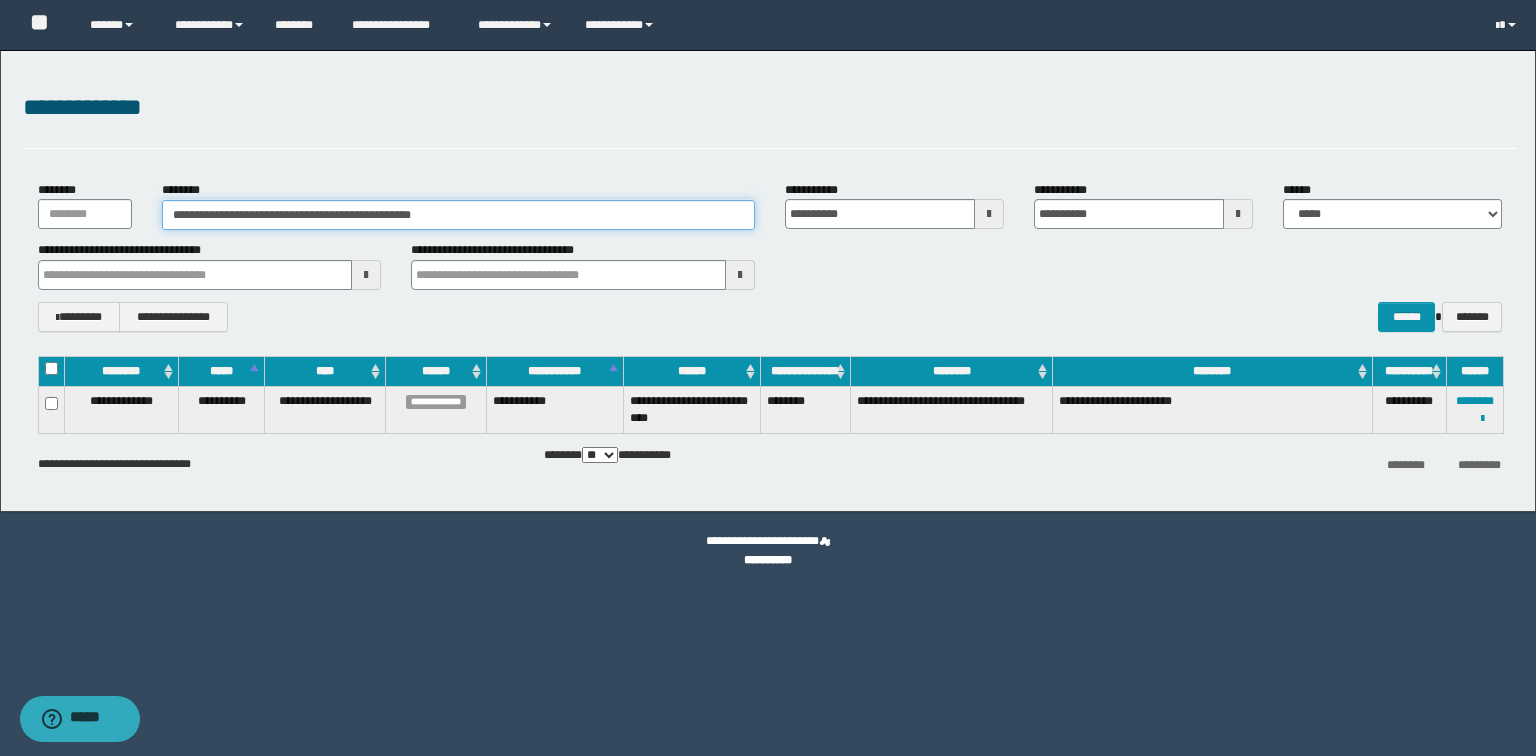 paste 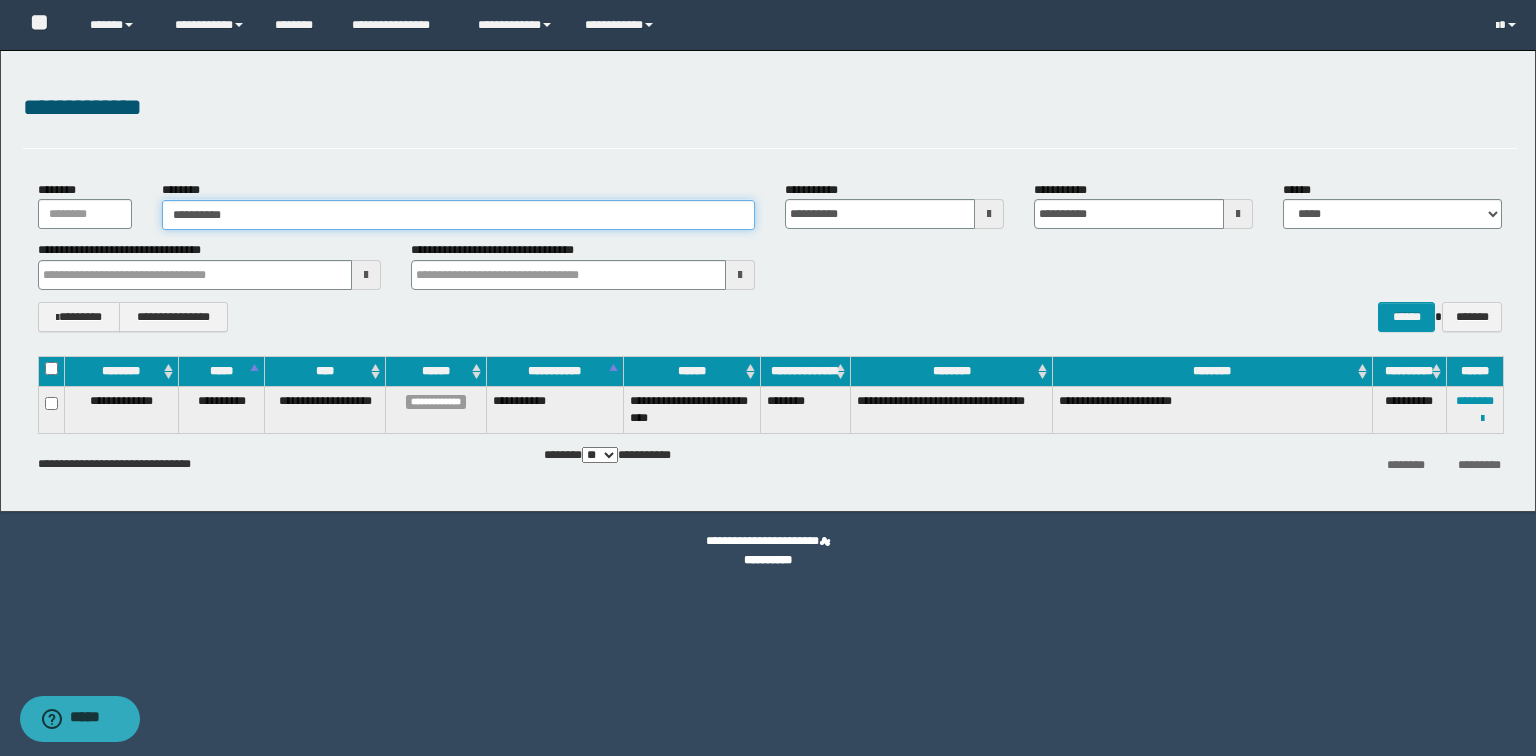 type on "**********" 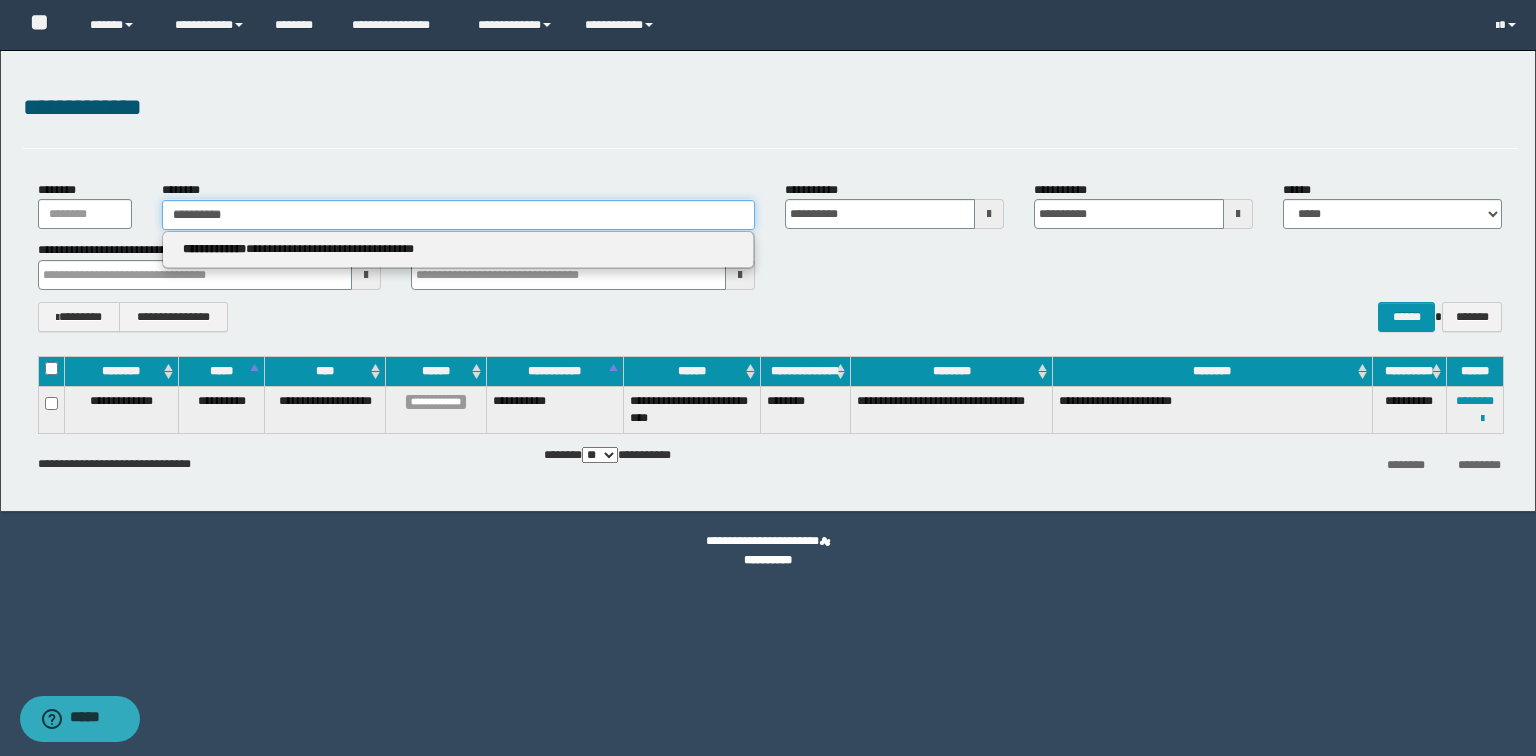 type on "**********" 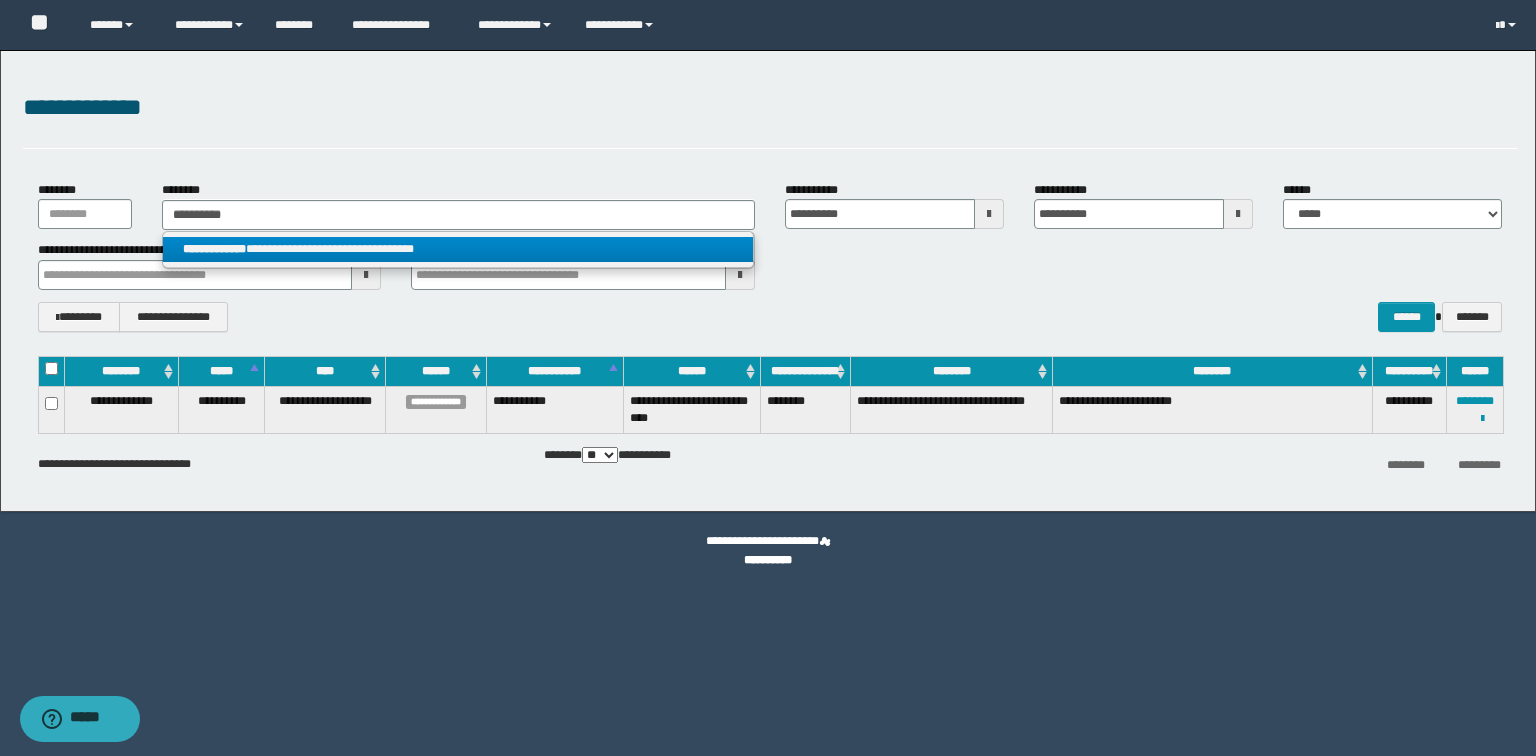 click on "**********" at bounding box center (458, 249) 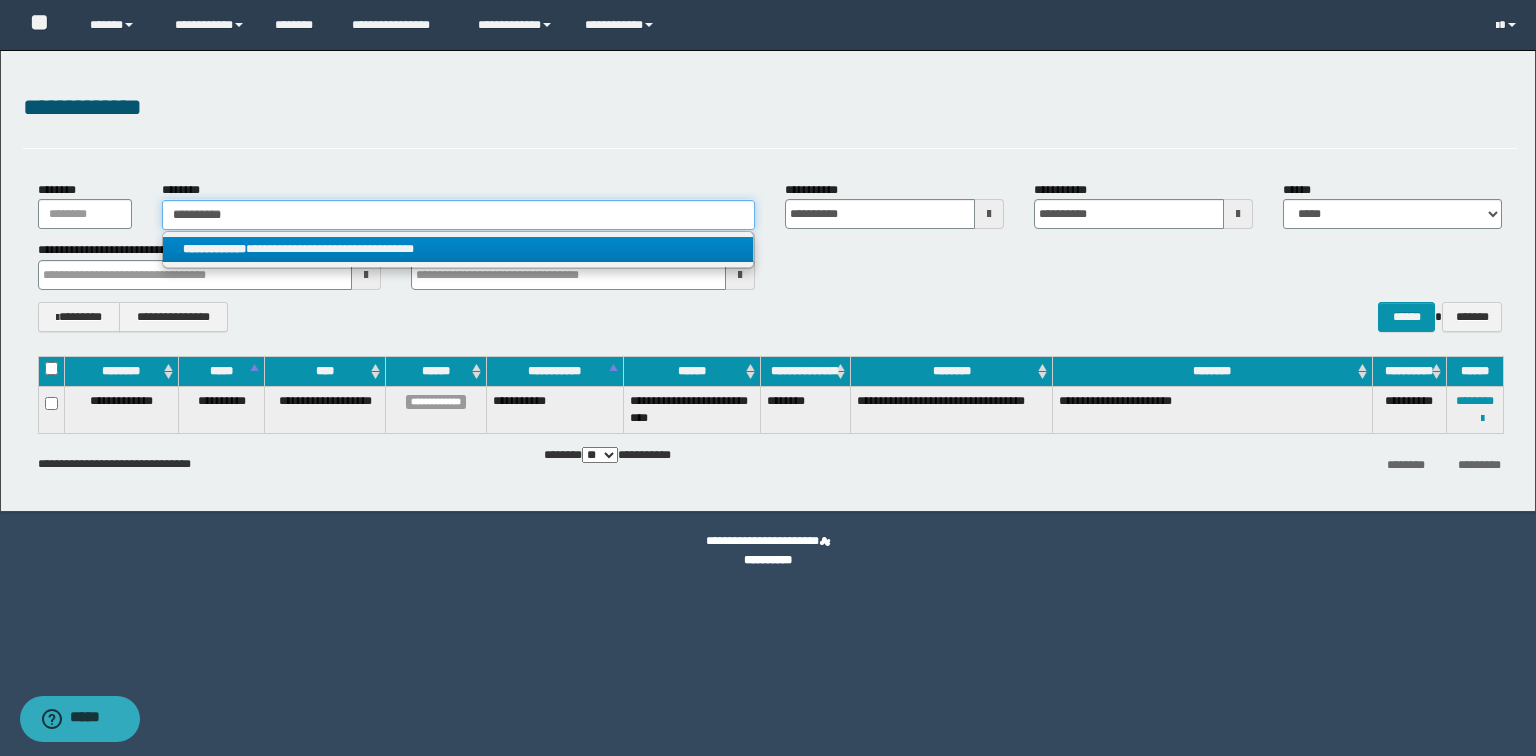 type 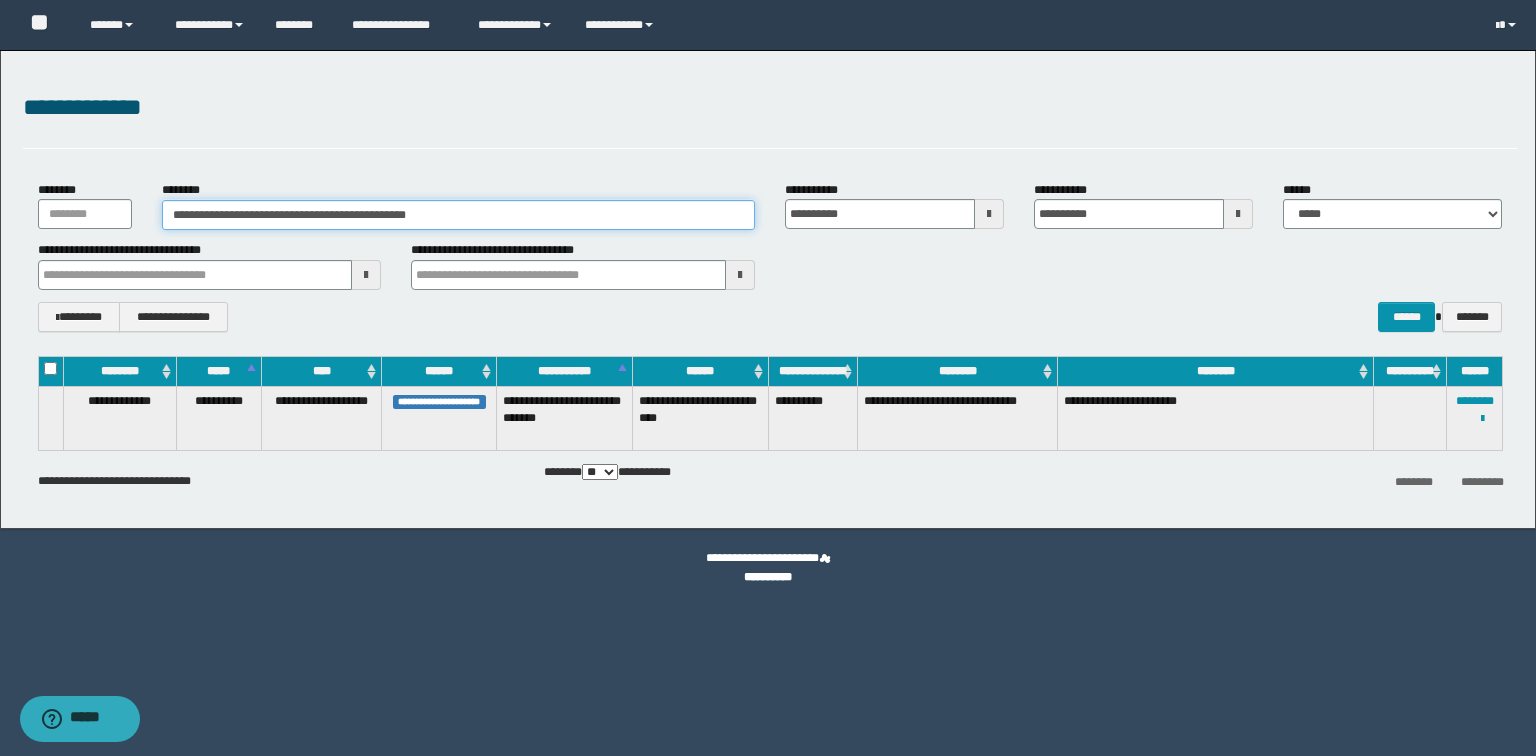 drag, startPoint x: 0, startPoint y: 188, endPoint x: 0, endPoint y: 212, distance: 24 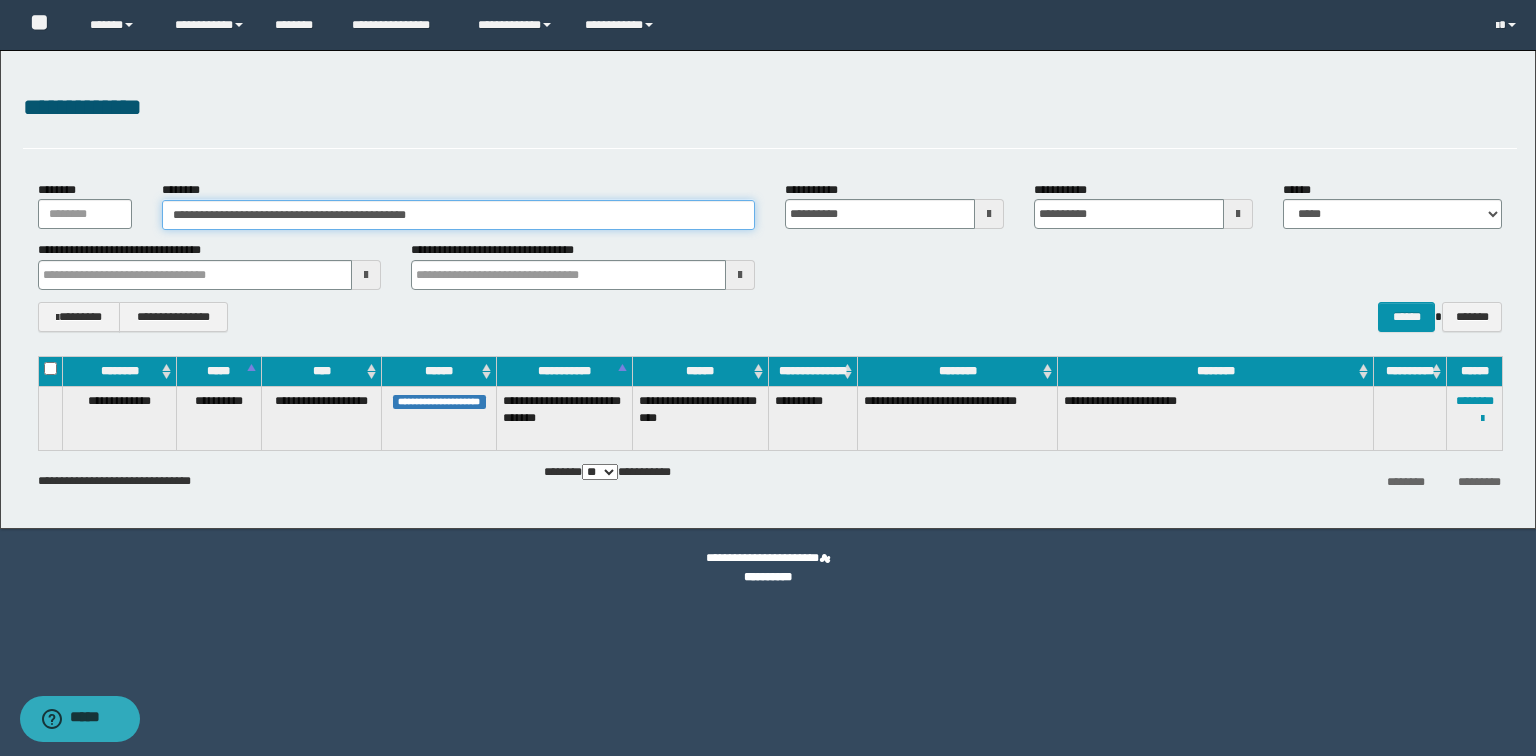 paste 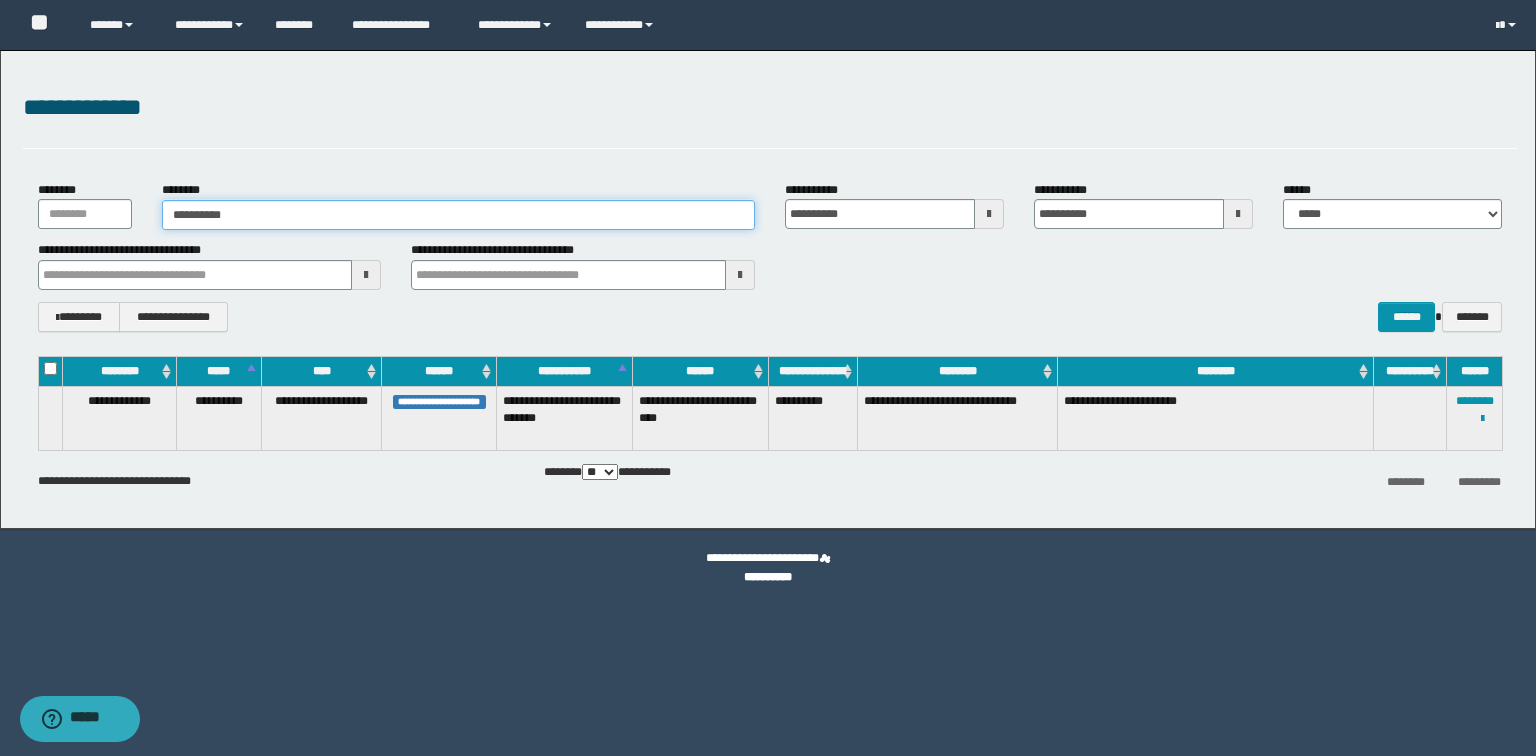 type on "**********" 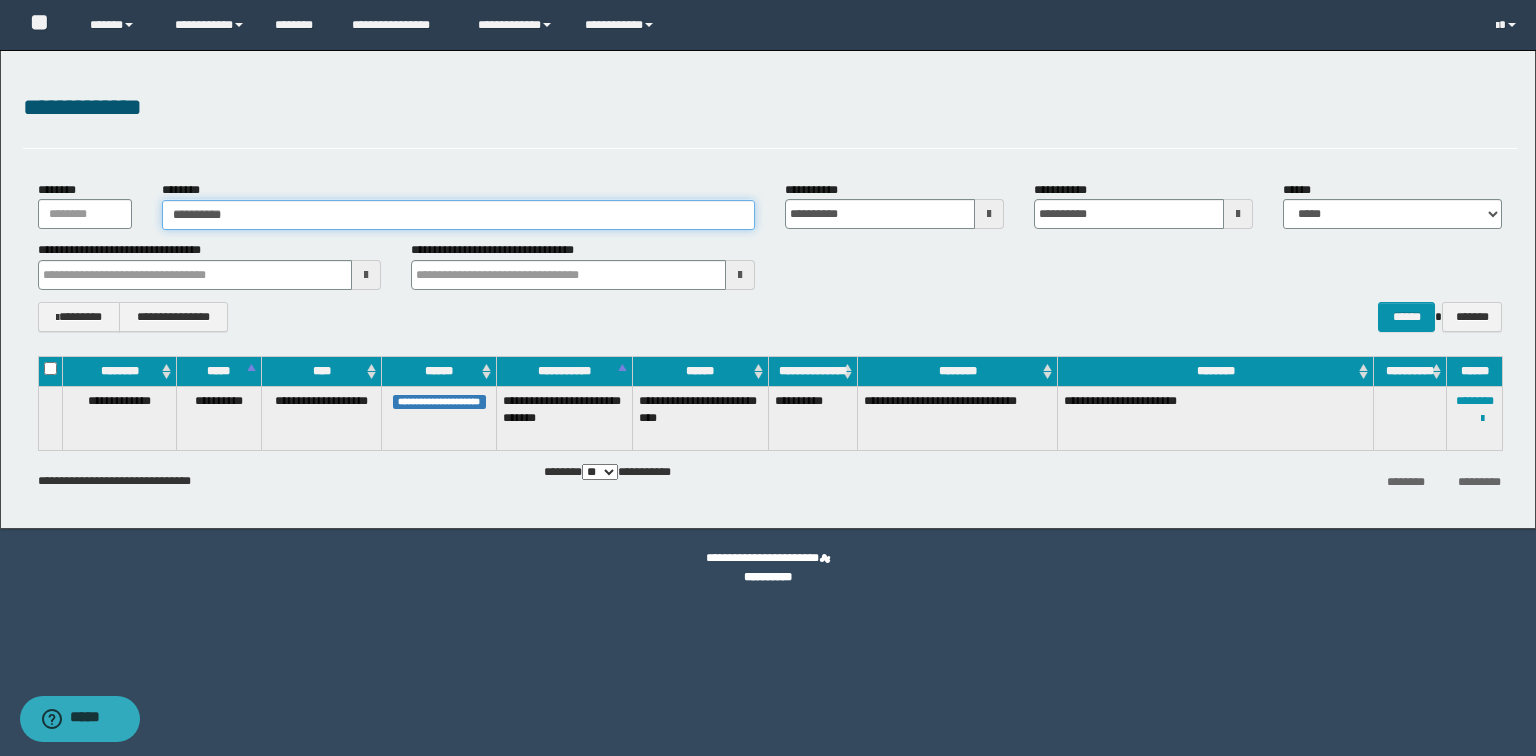 type on "**********" 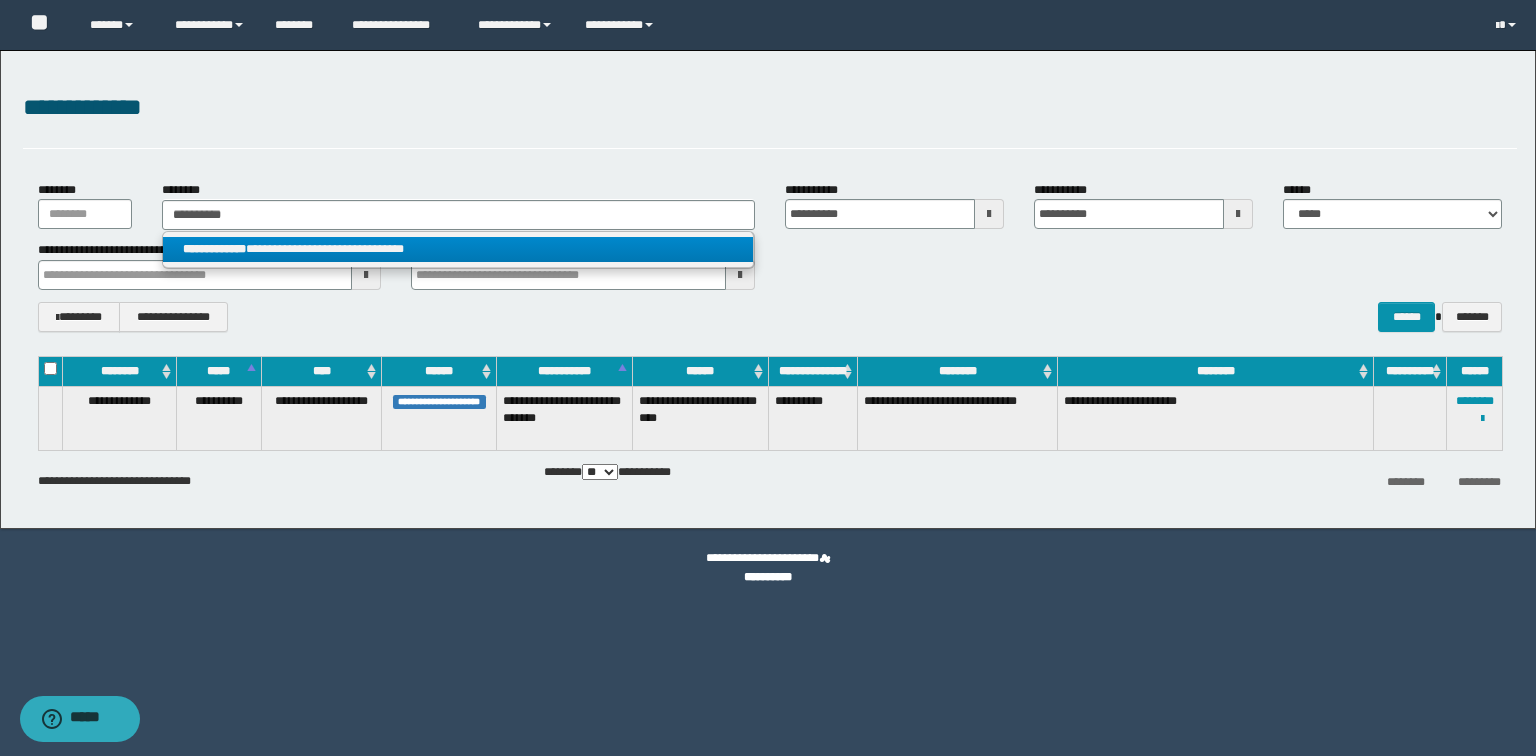 click on "**********" at bounding box center [214, 249] 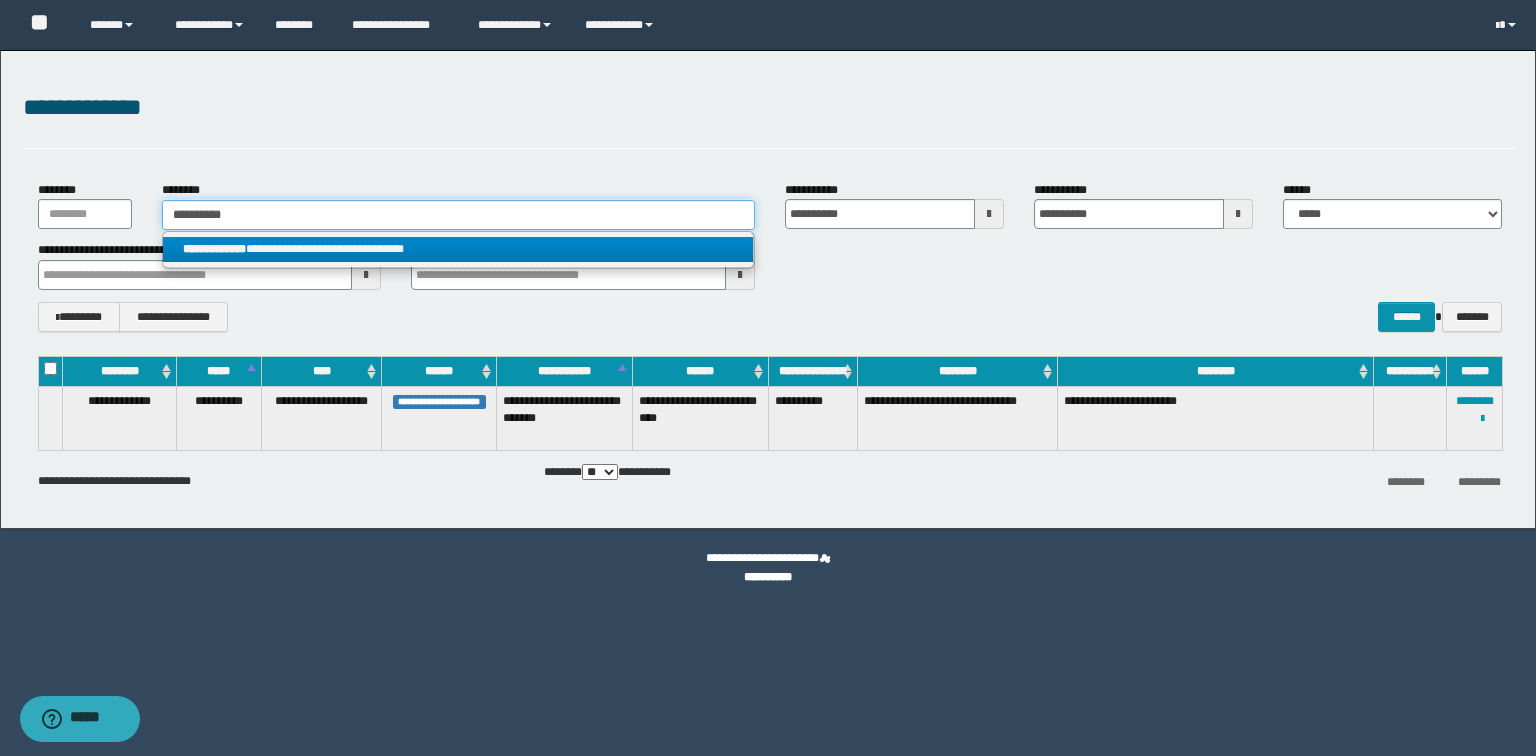 type 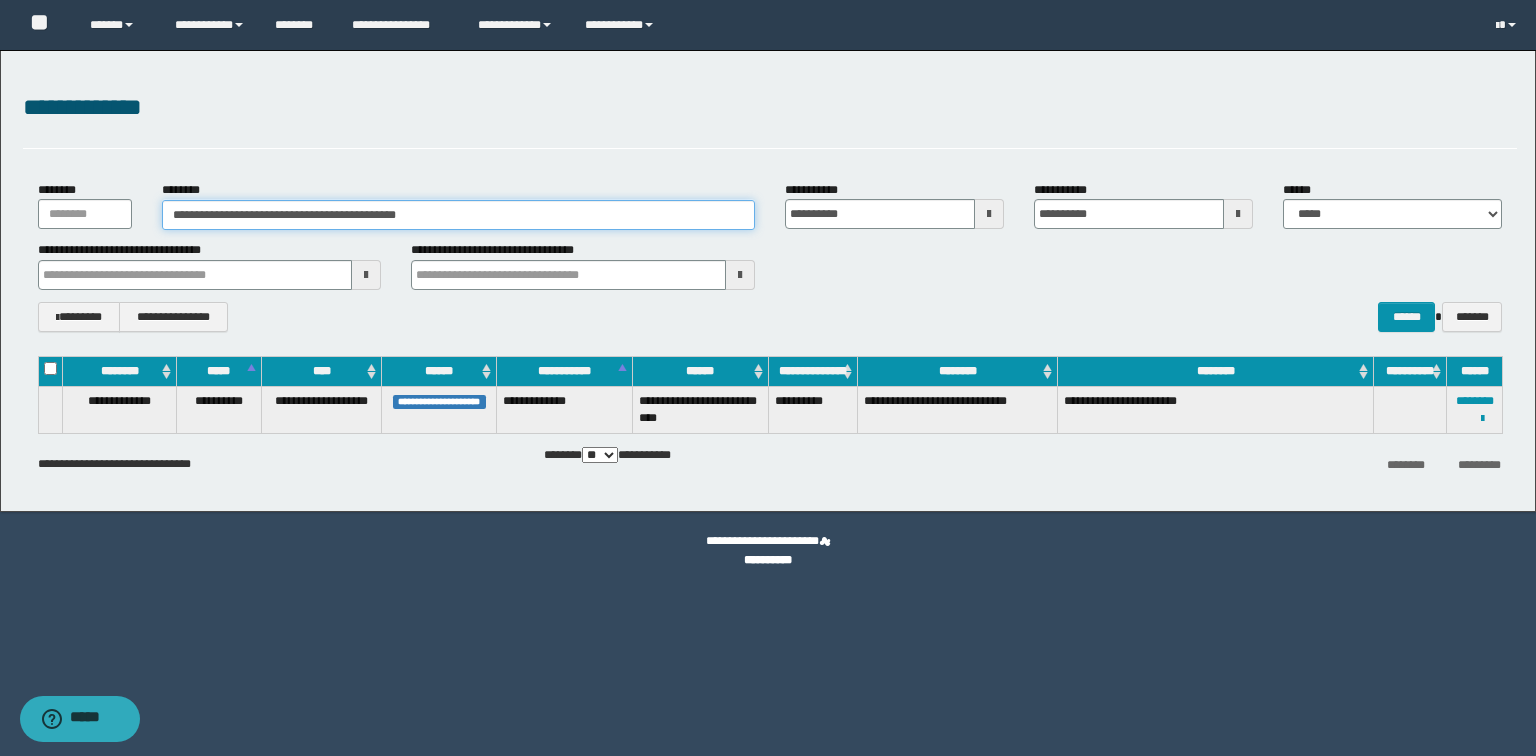 drag, startPoint x: 546, startPoint y: 208, endPoint x: 0, endPoint y: 157, distance: 548.3767 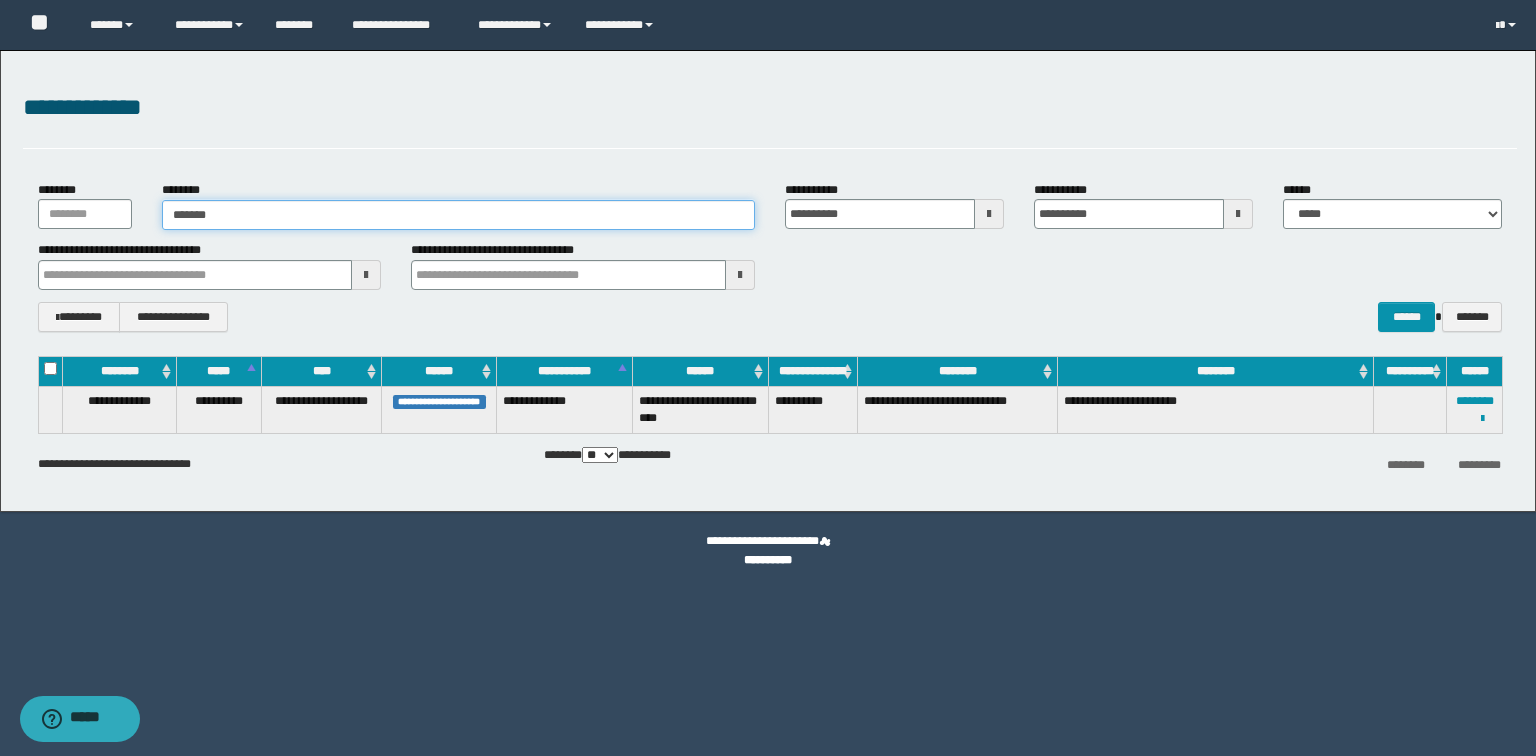 type on "*******" 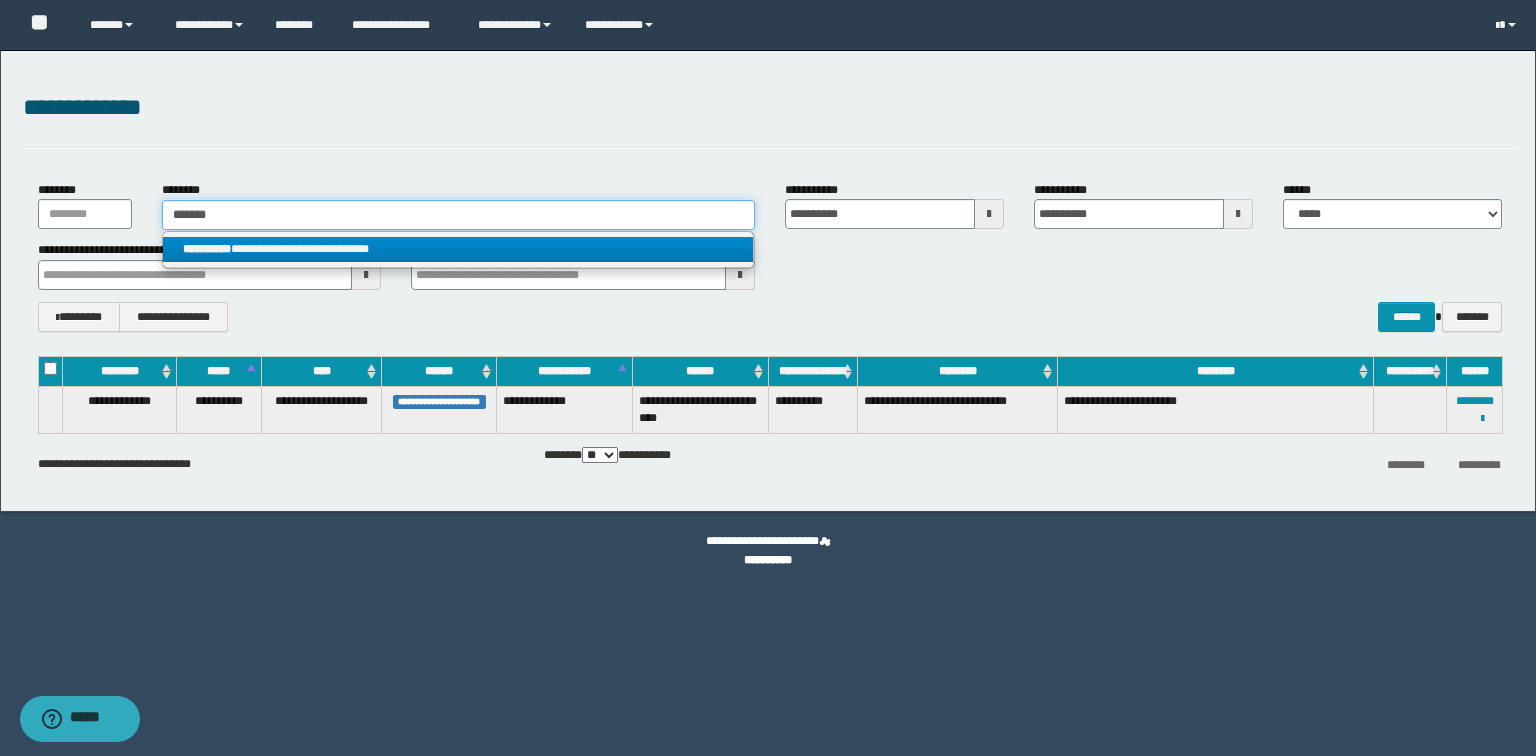 type on "*******" 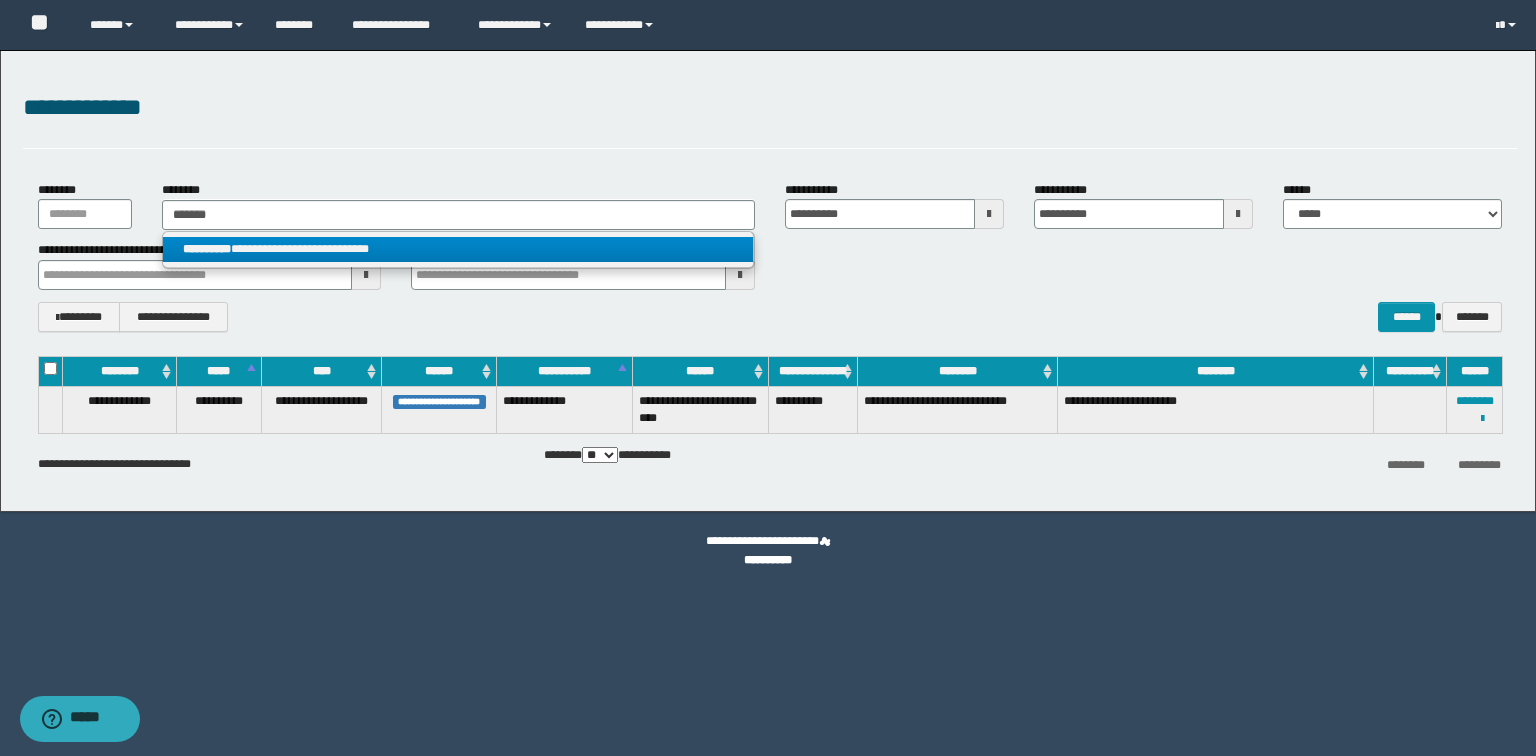 click on "**********" at bounding box center [458, 249] 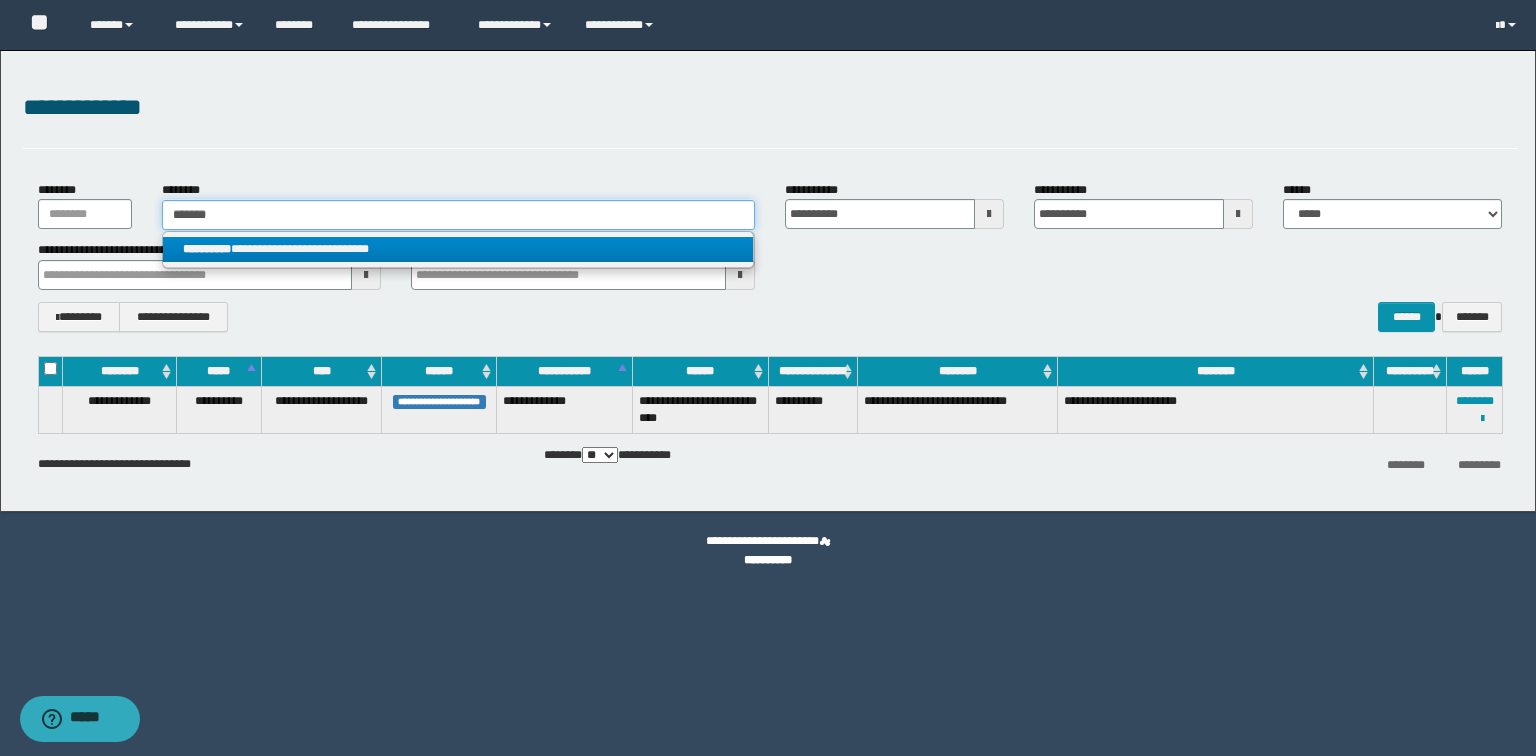 type 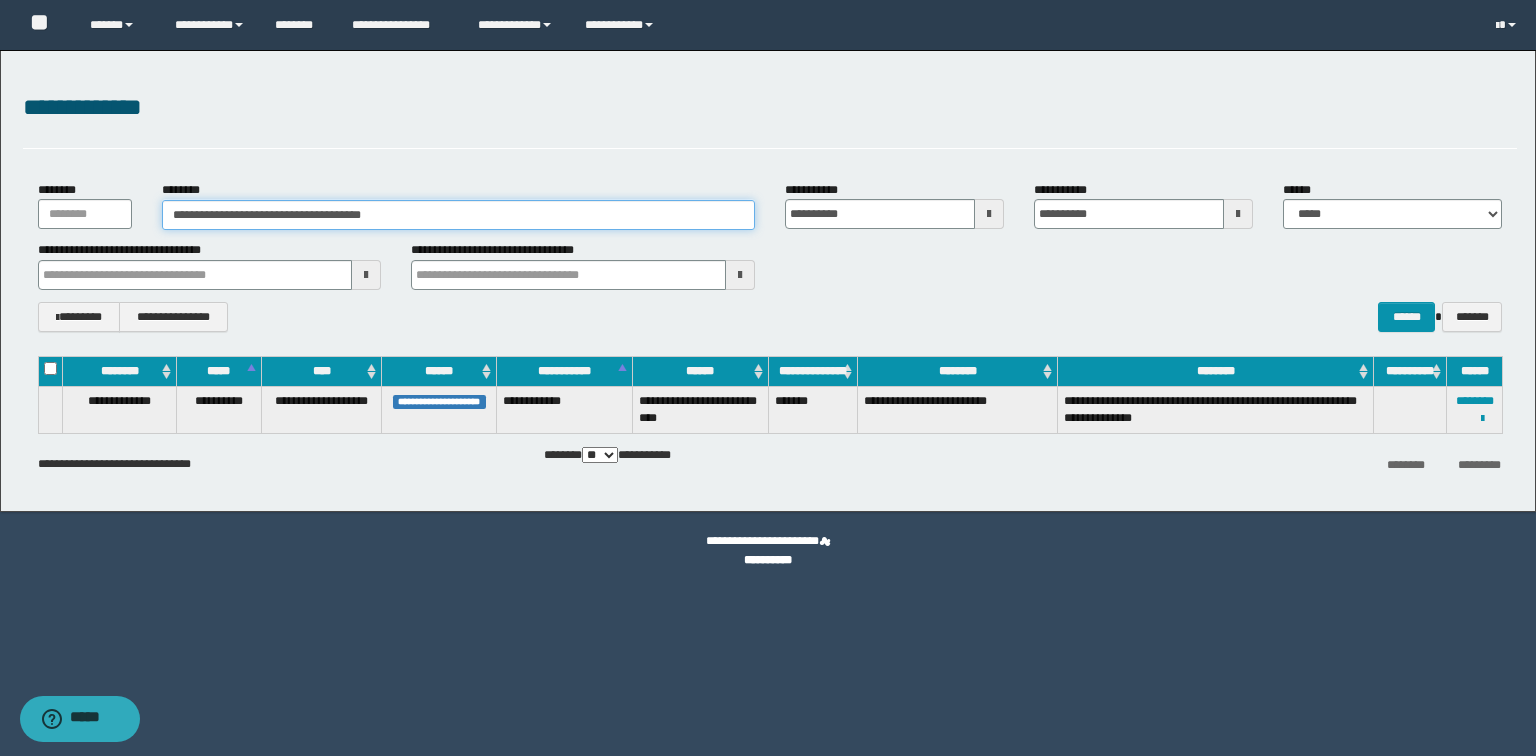 drag, startPoint x: 573, startPoint y: 214, endPoint x: 379, endPoint y: 241, distance: 195.86986 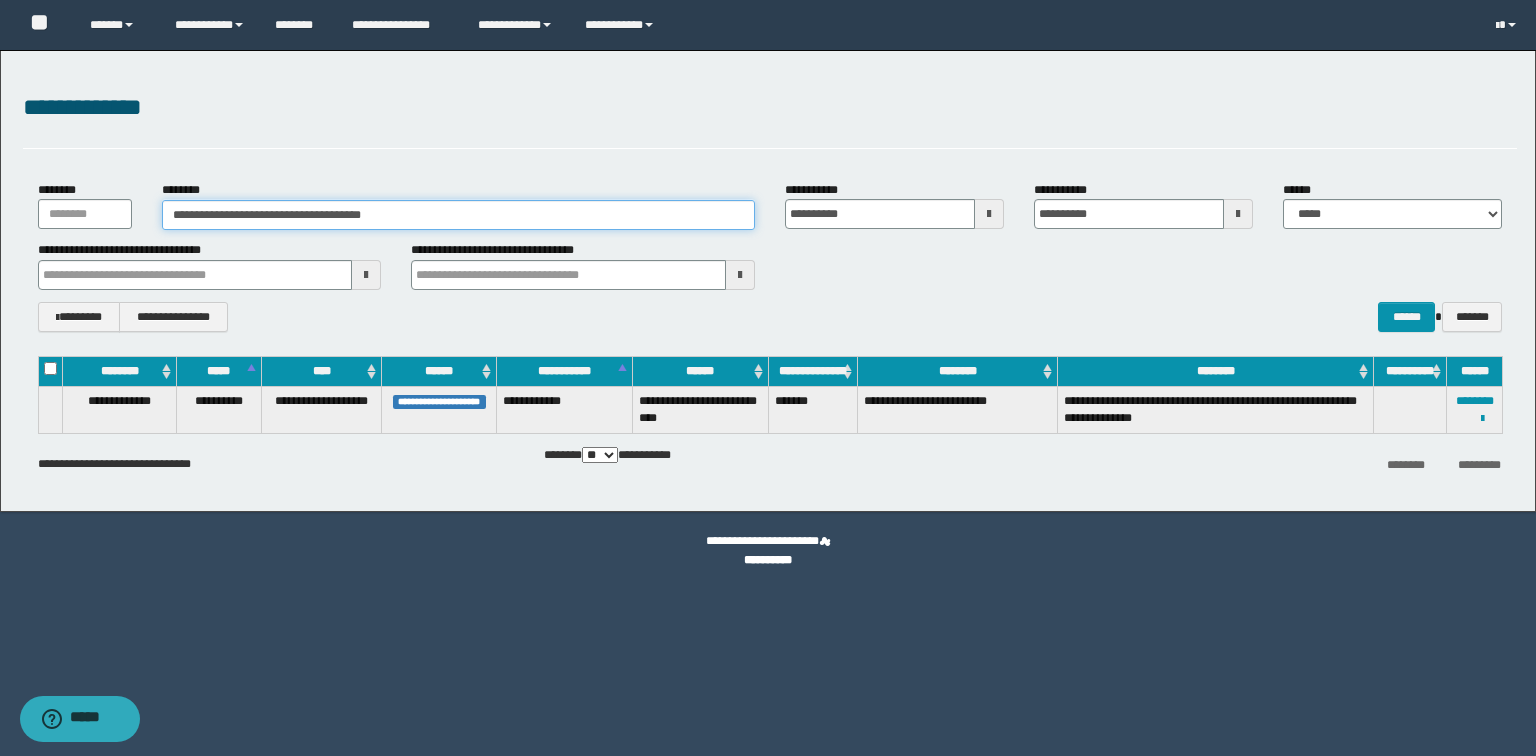 paste 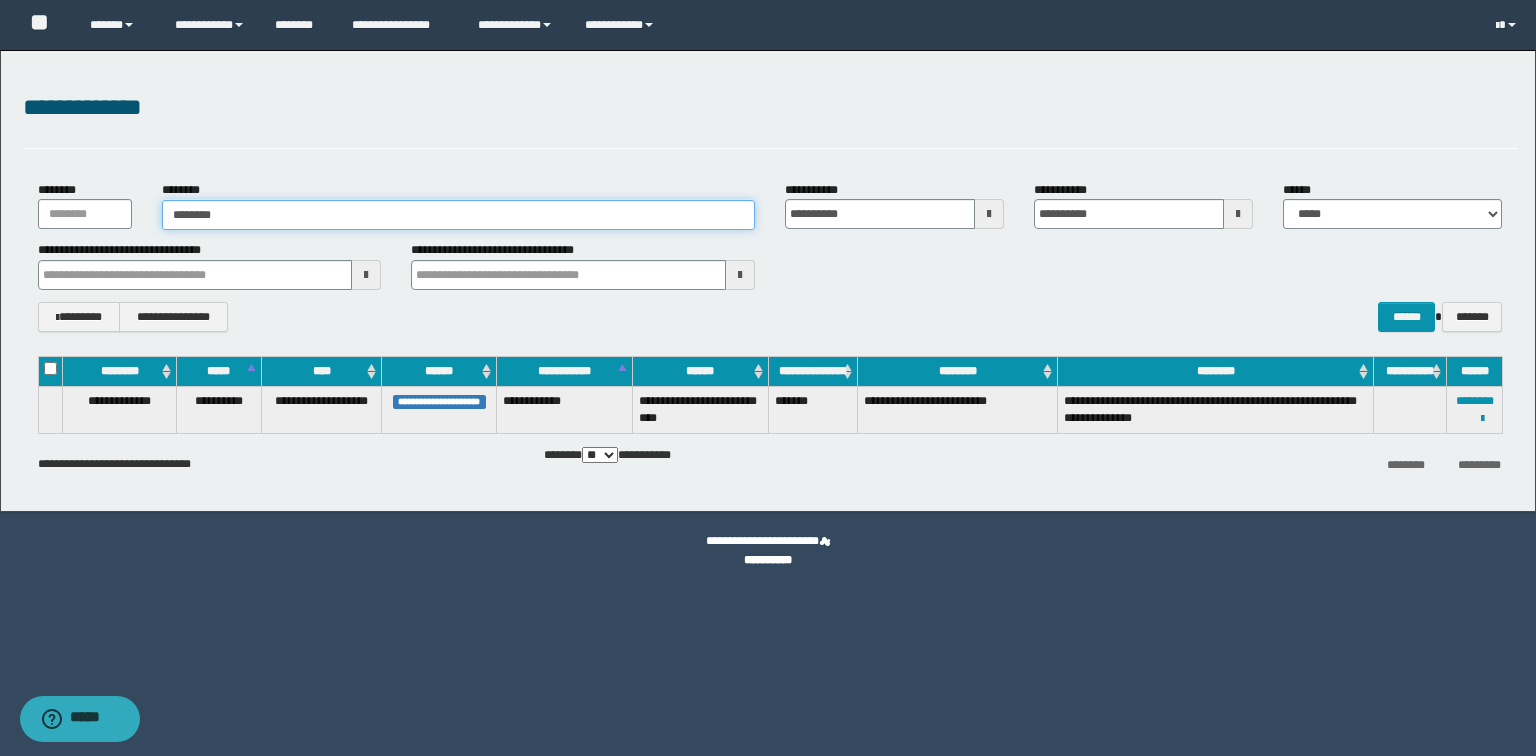 type on "********" 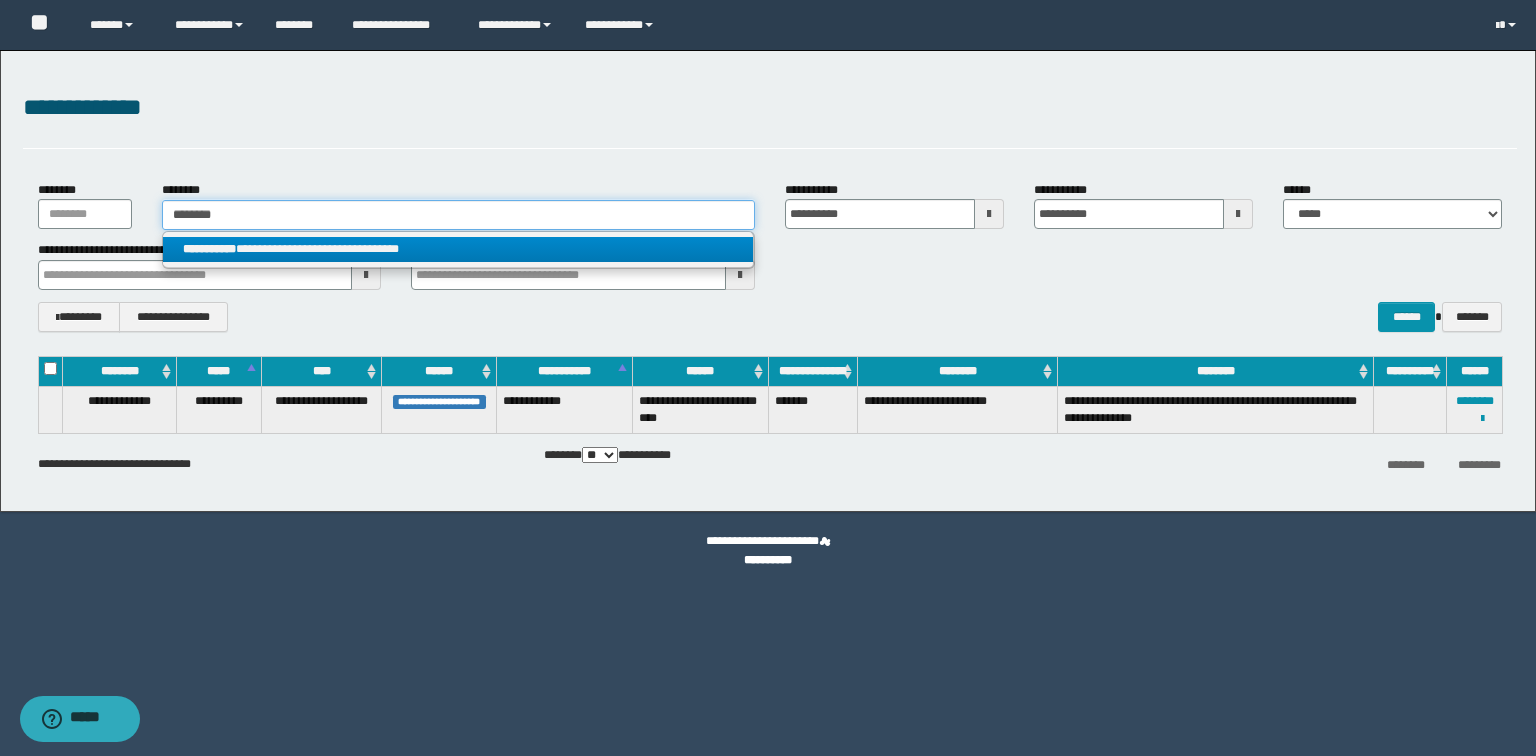 type on "********" 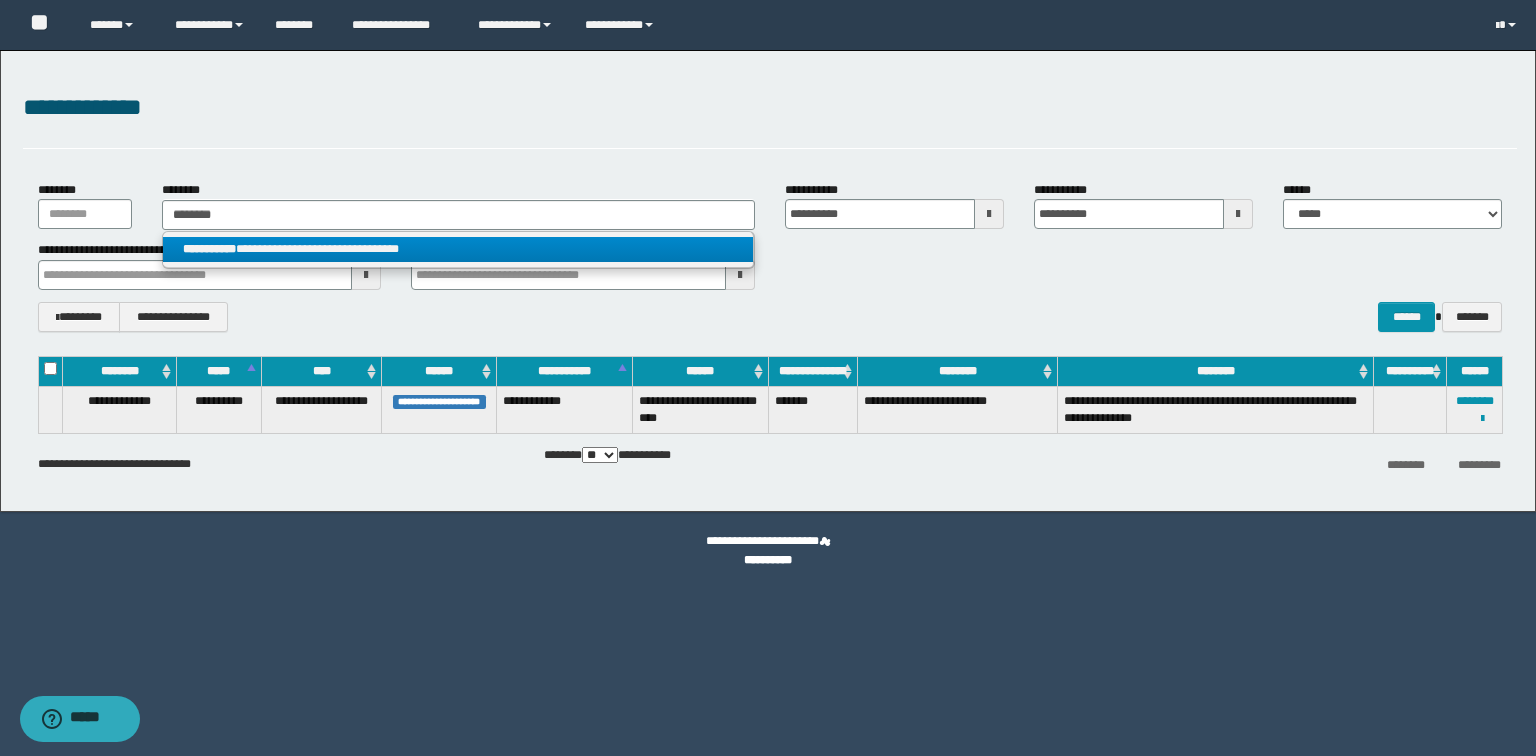 click on "**********" at bounding box center [458, 249] 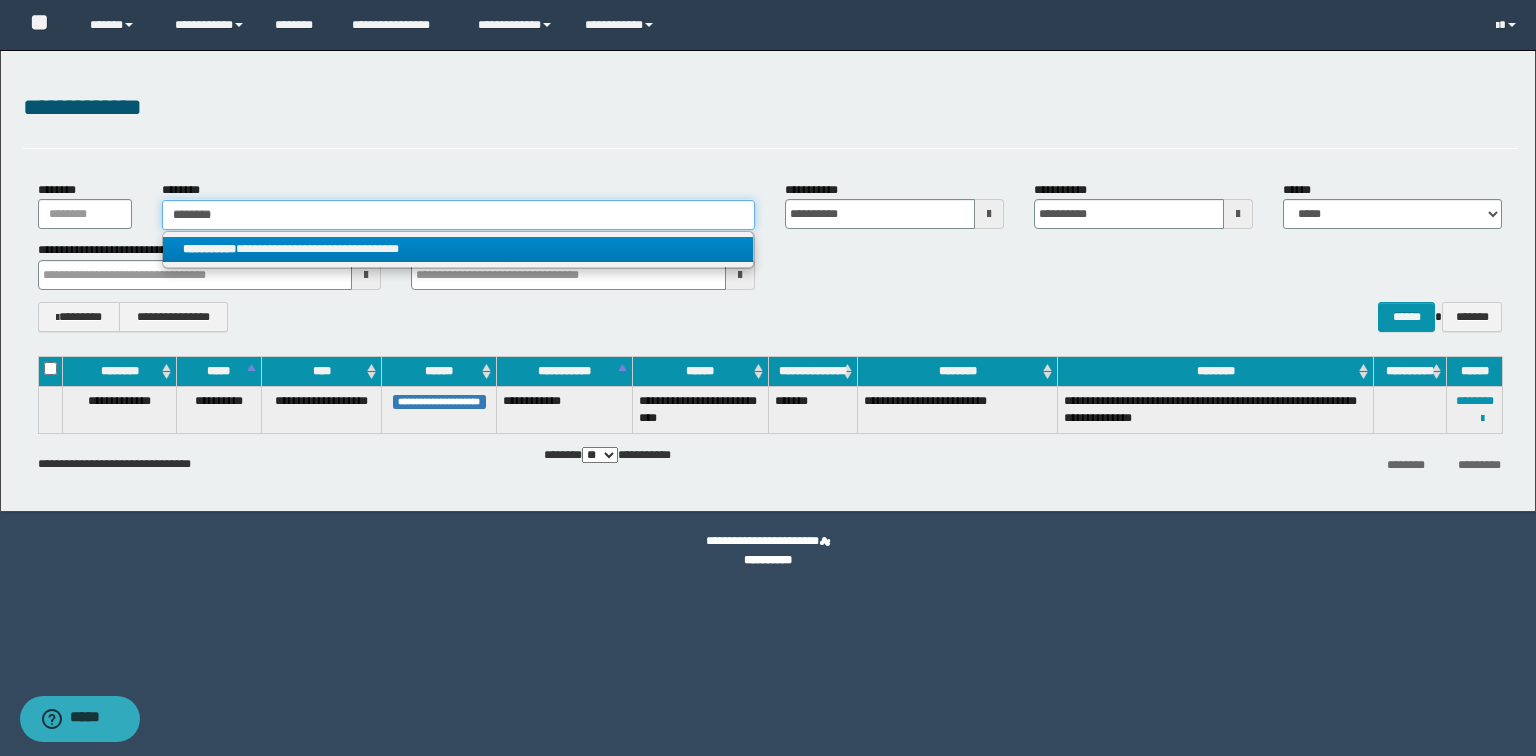 type 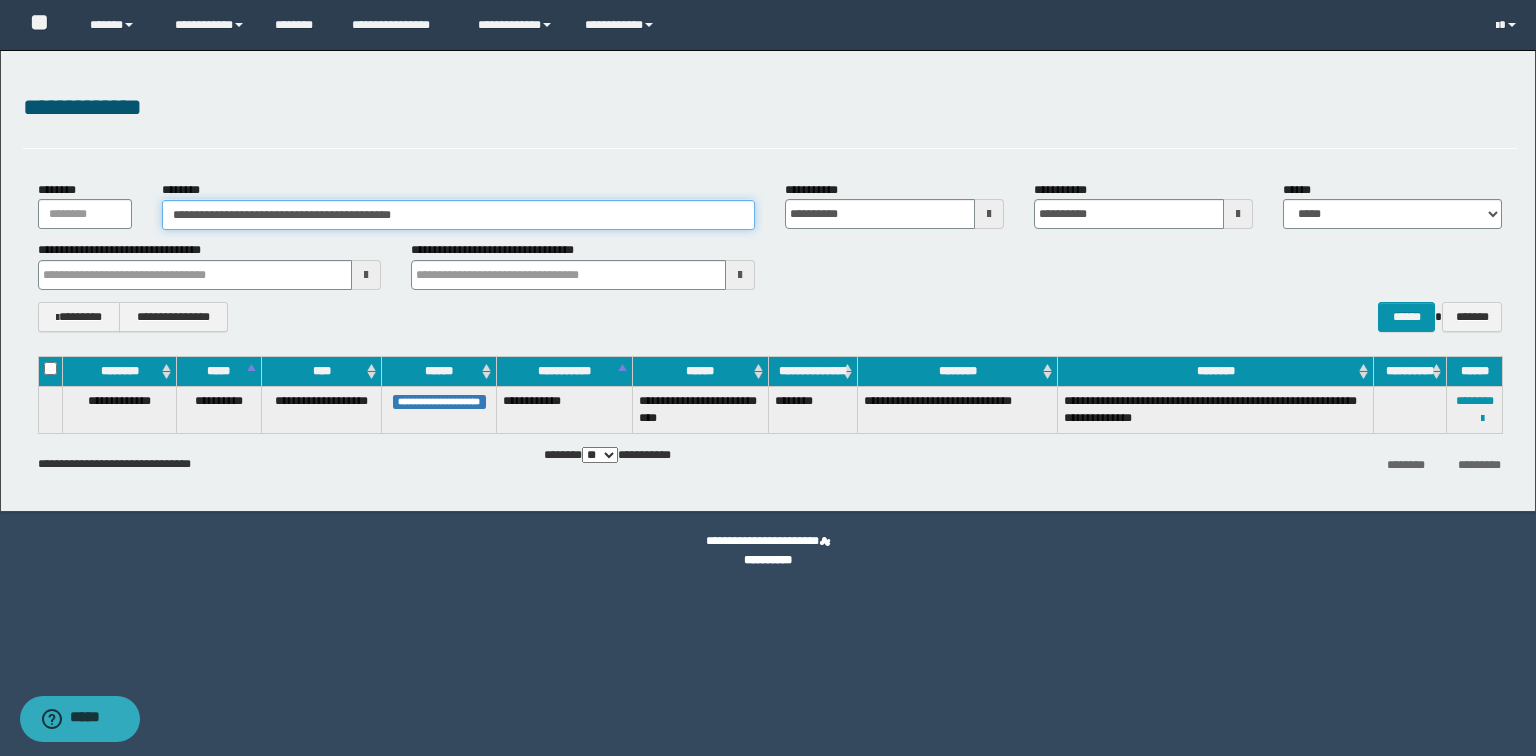 drag, startPoint x: 532, startPoint y: 210, endPoint x: 0, endPoint y: 141, distance: 536.45593 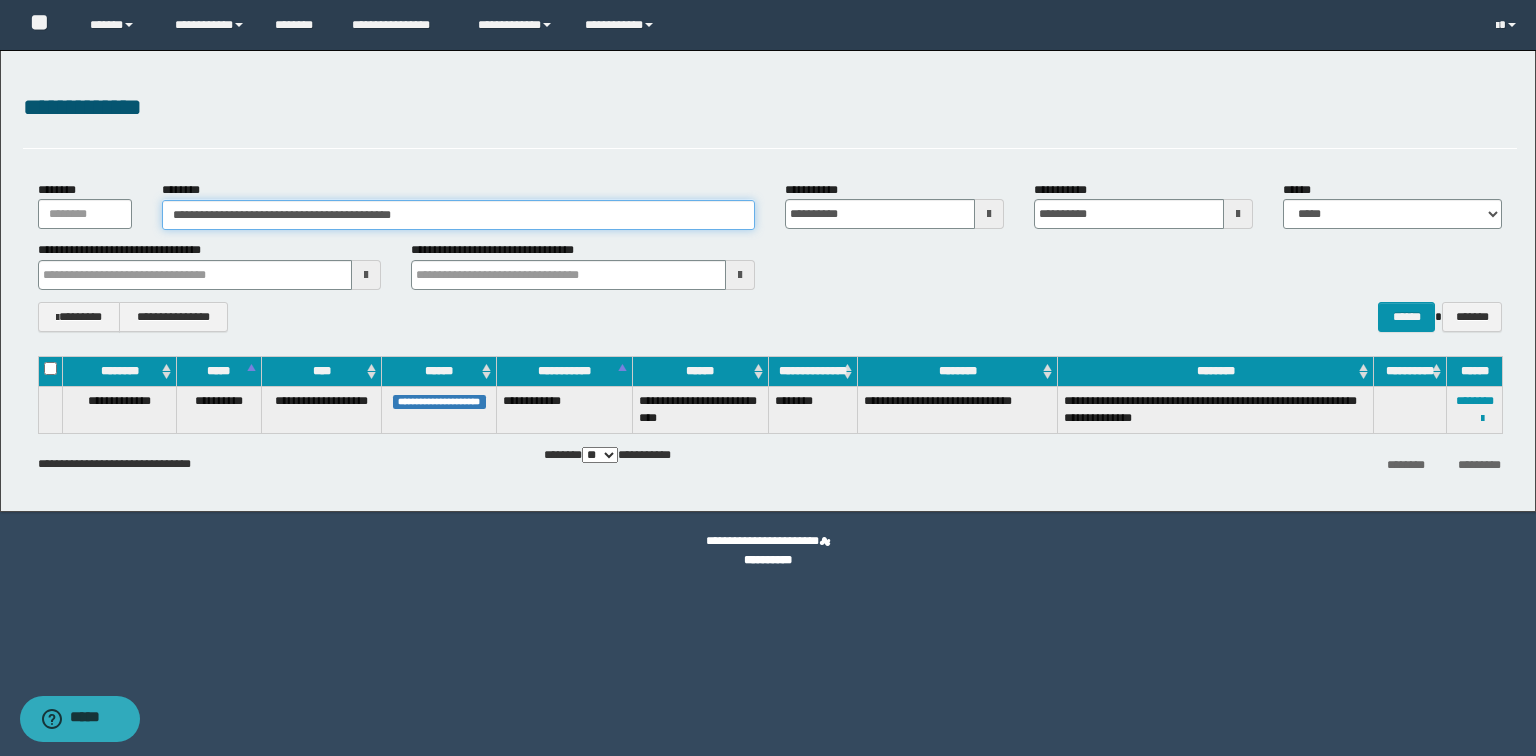 paste 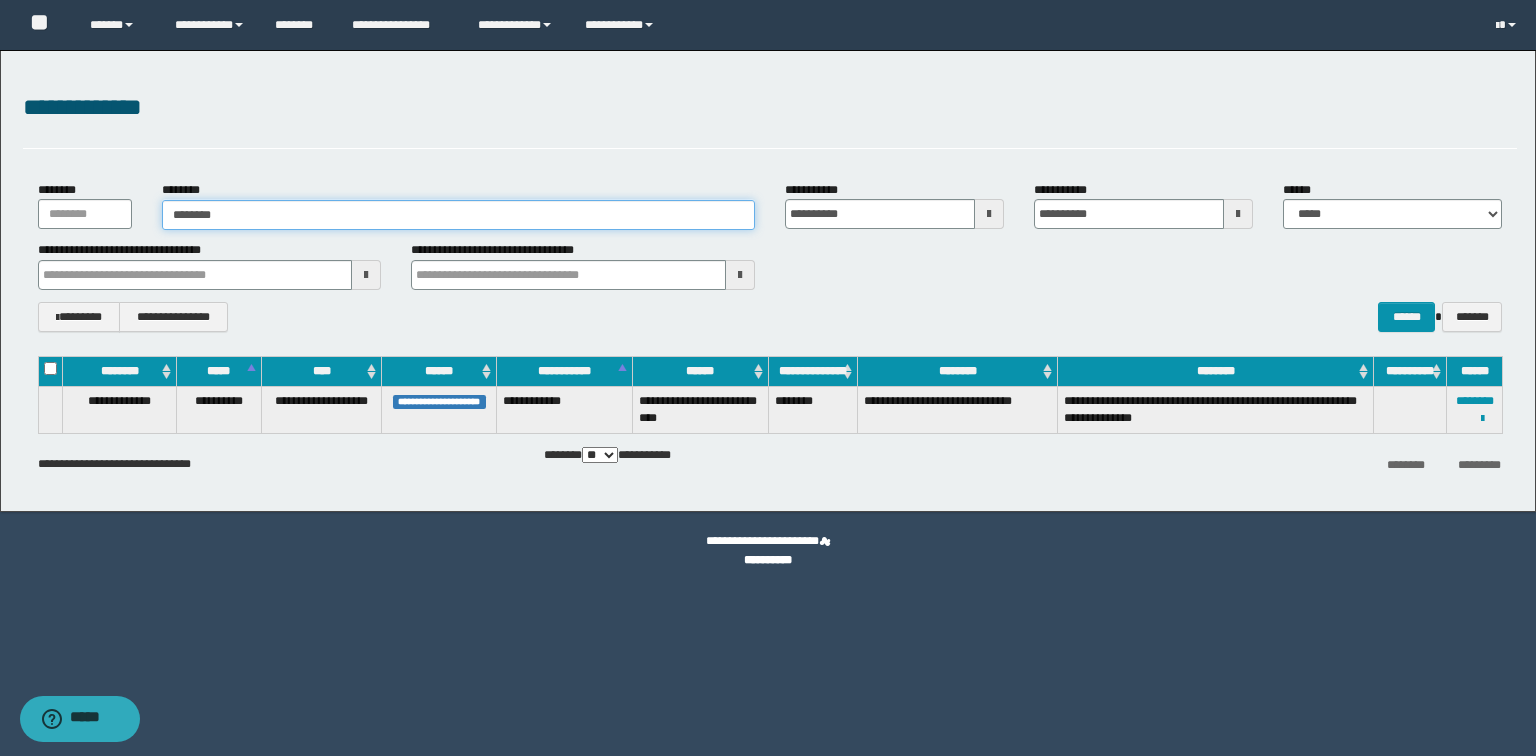 type on "********" 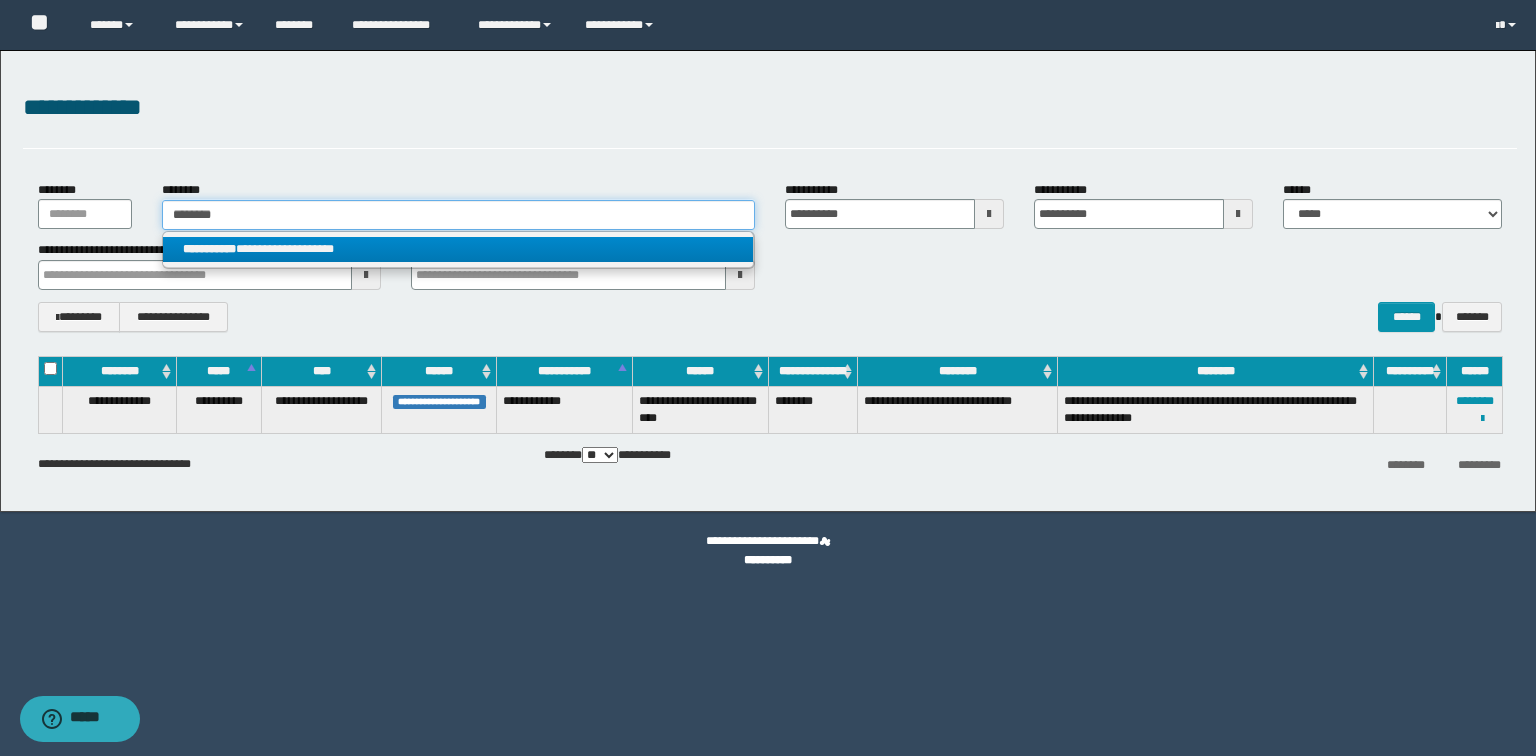 type on "********" 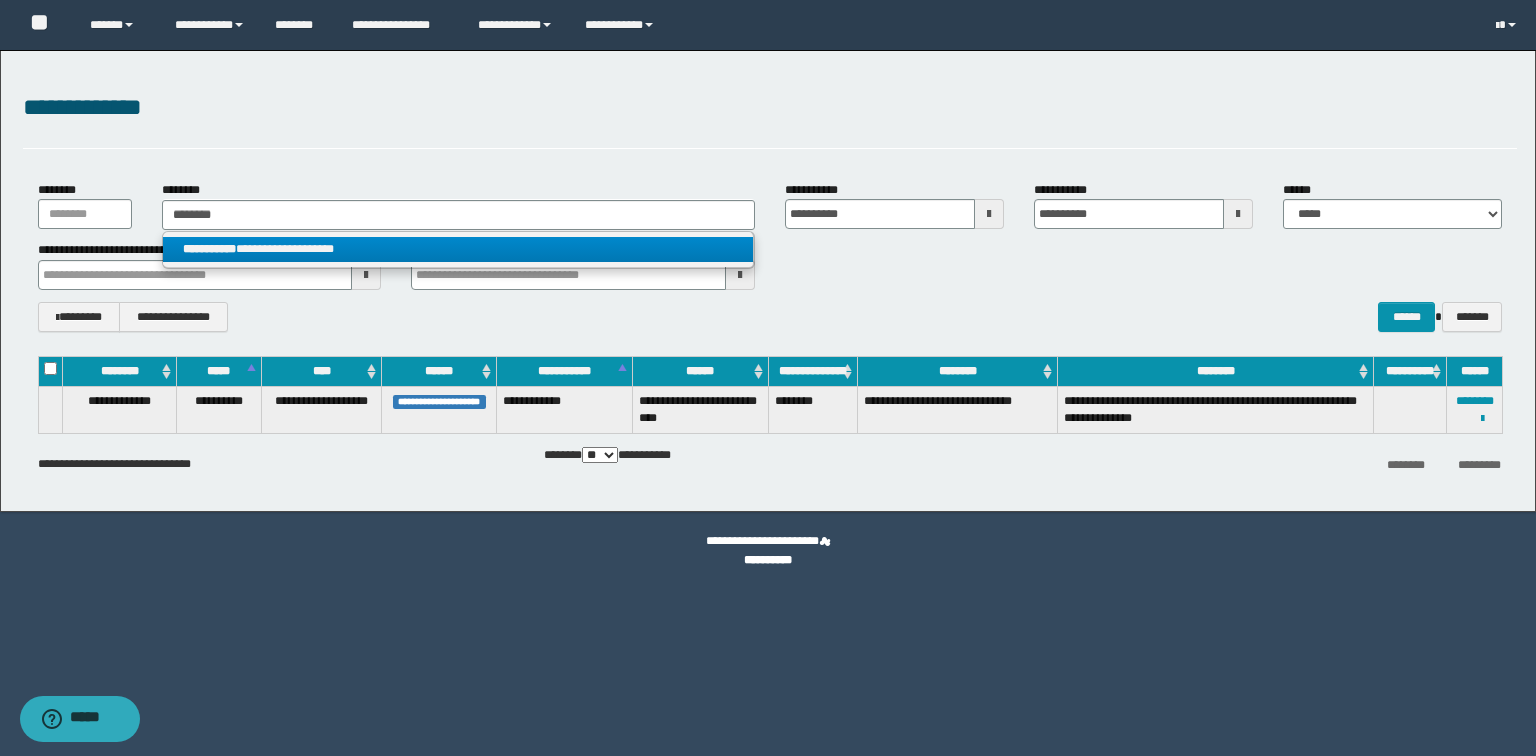 click on "**********" at bounding box center [458, 249] 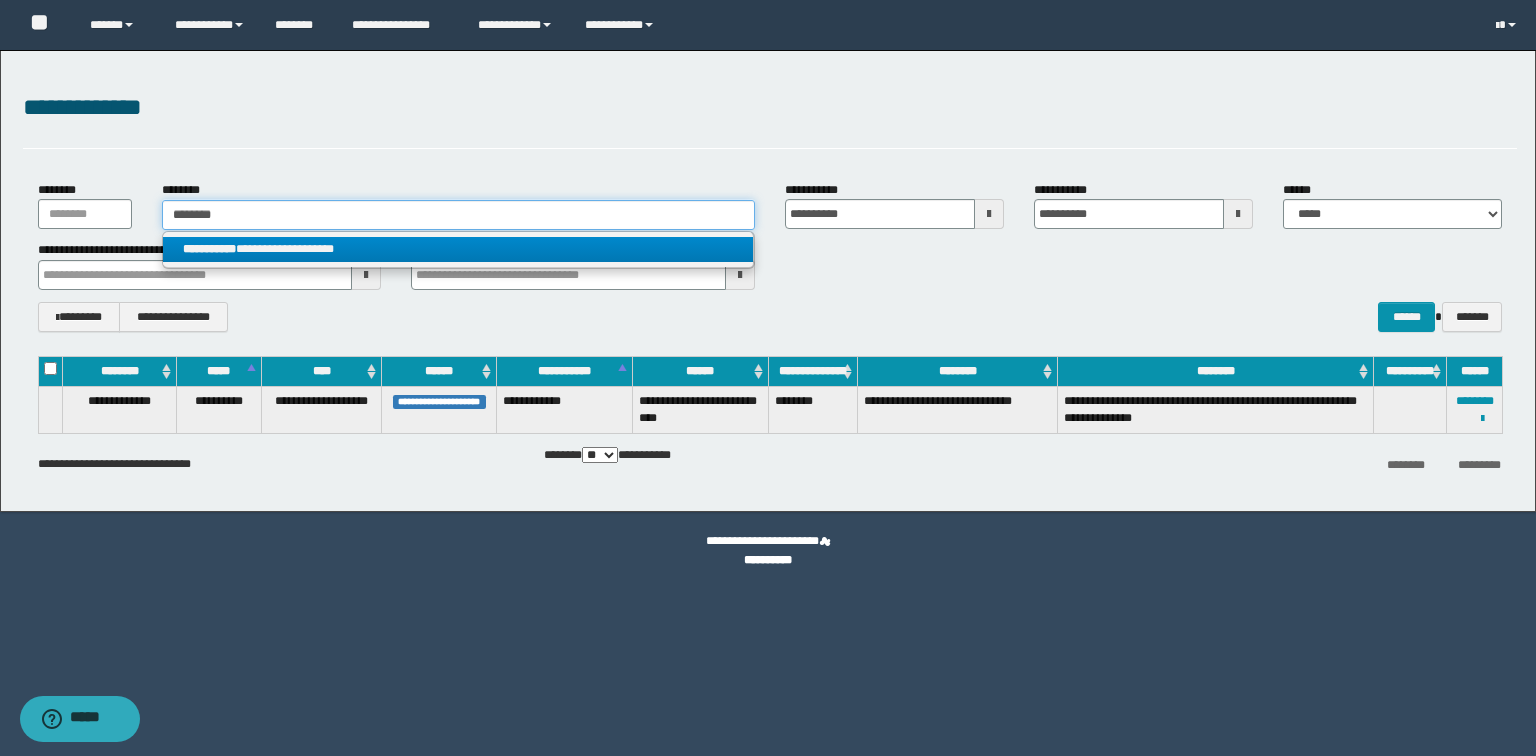 type 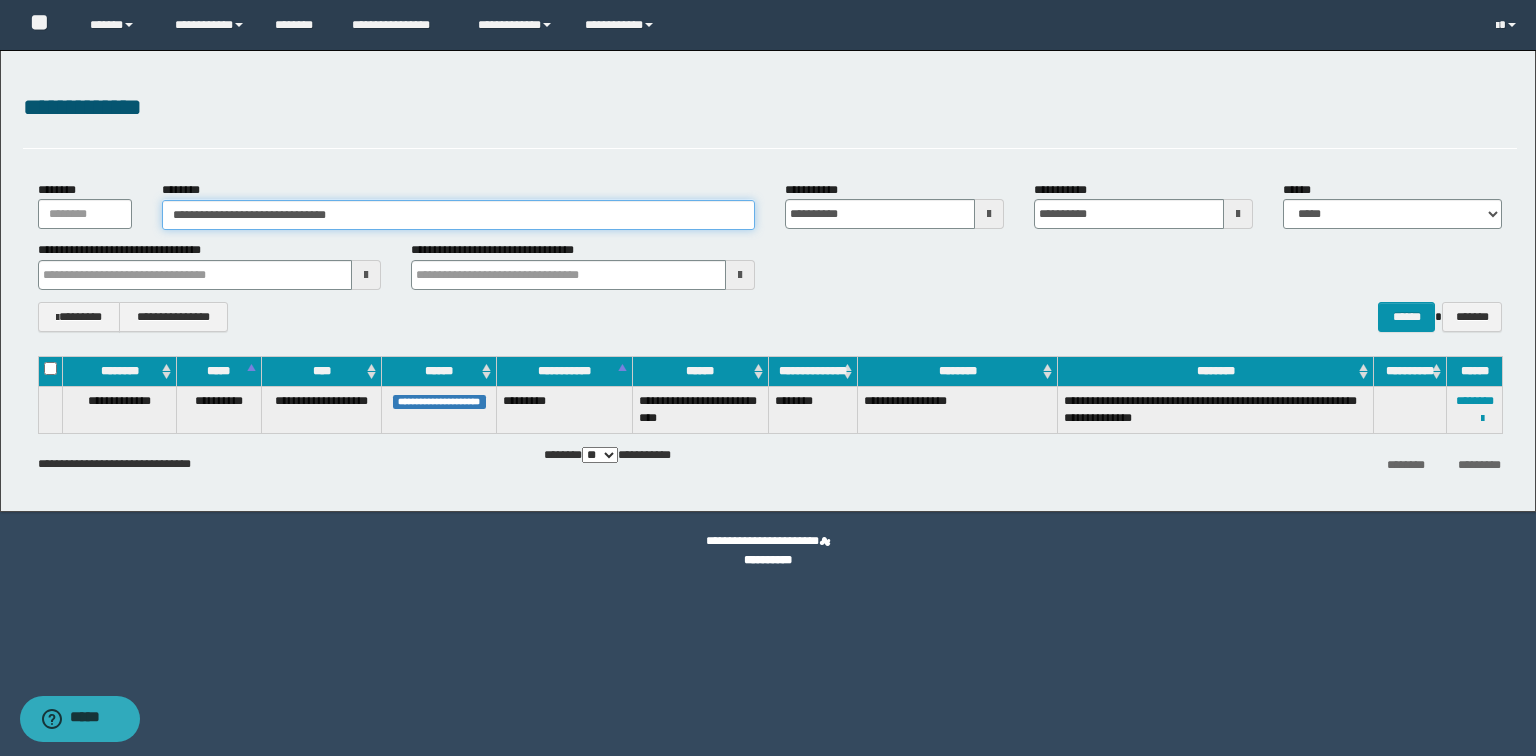 drag, startPoint x: 465, startPoint y: 204, endPoint x: 0, endPoint y: 165, distance: 466.63263 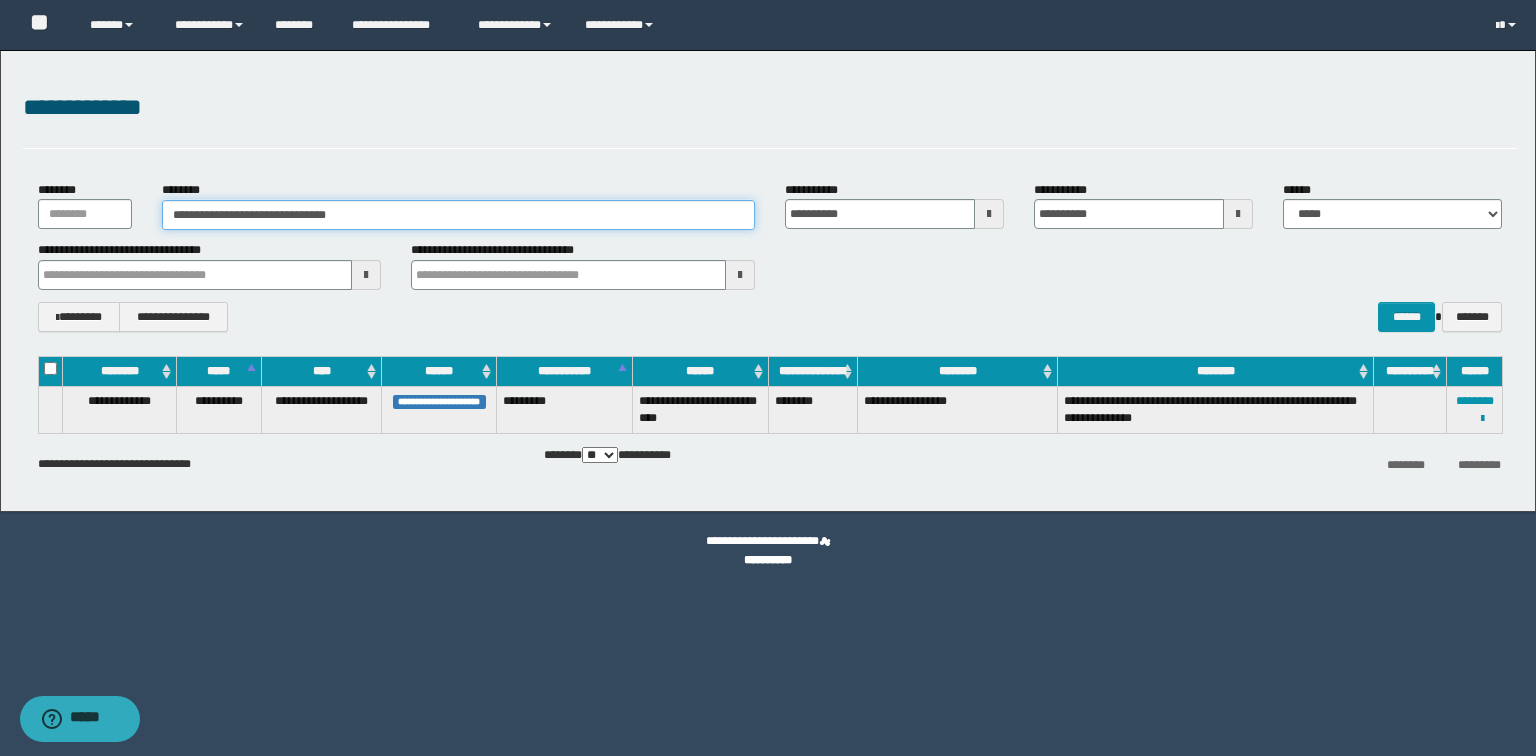 paste 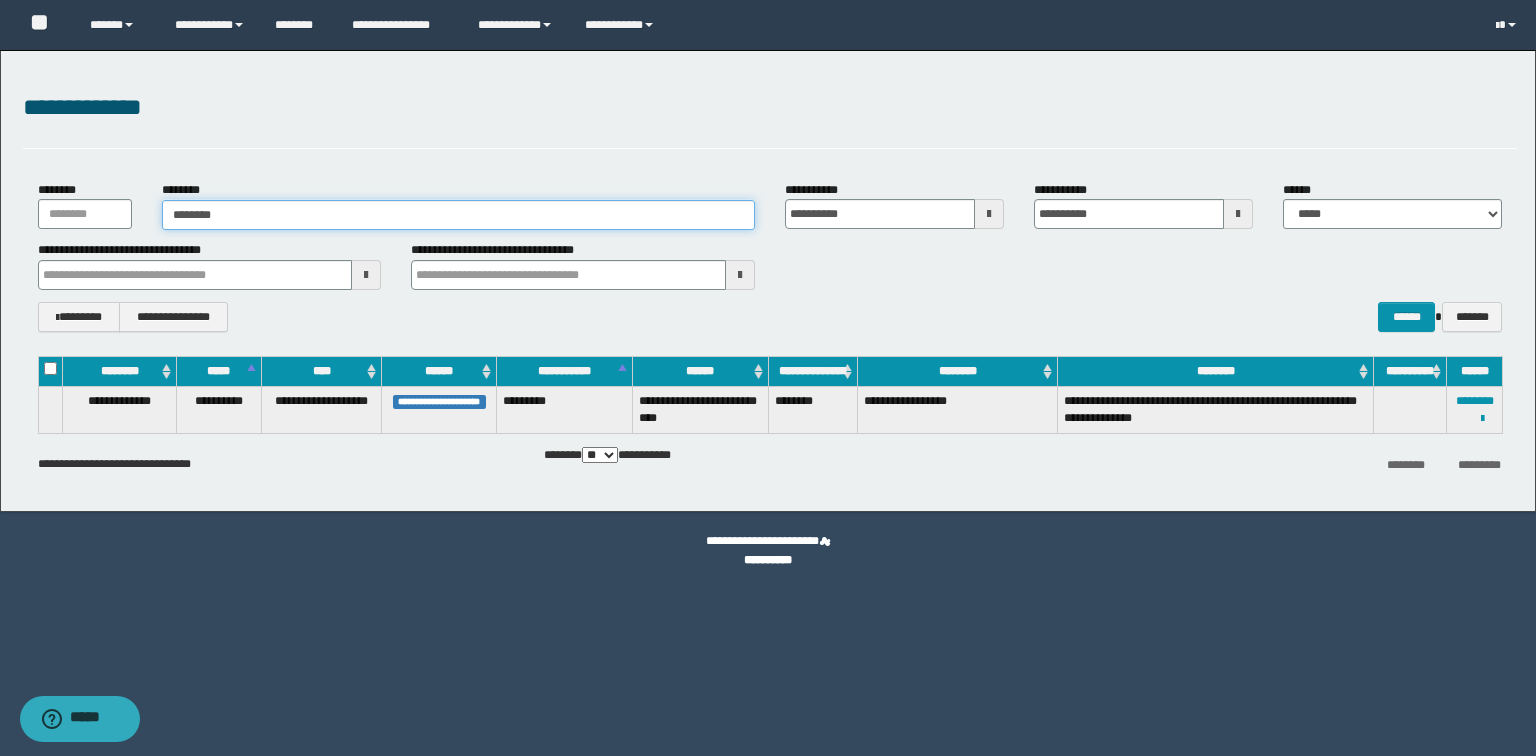 type on "********" 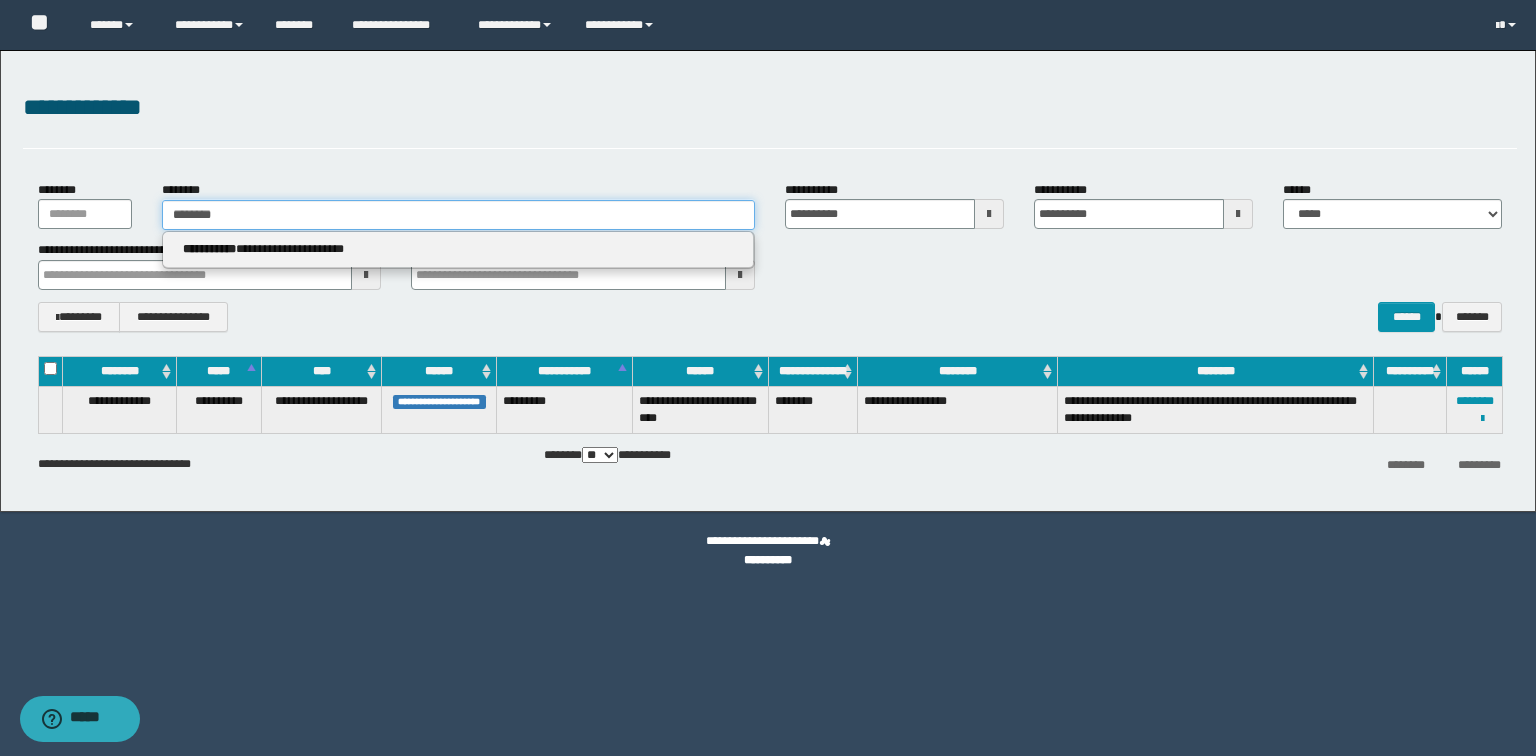 type on "********" 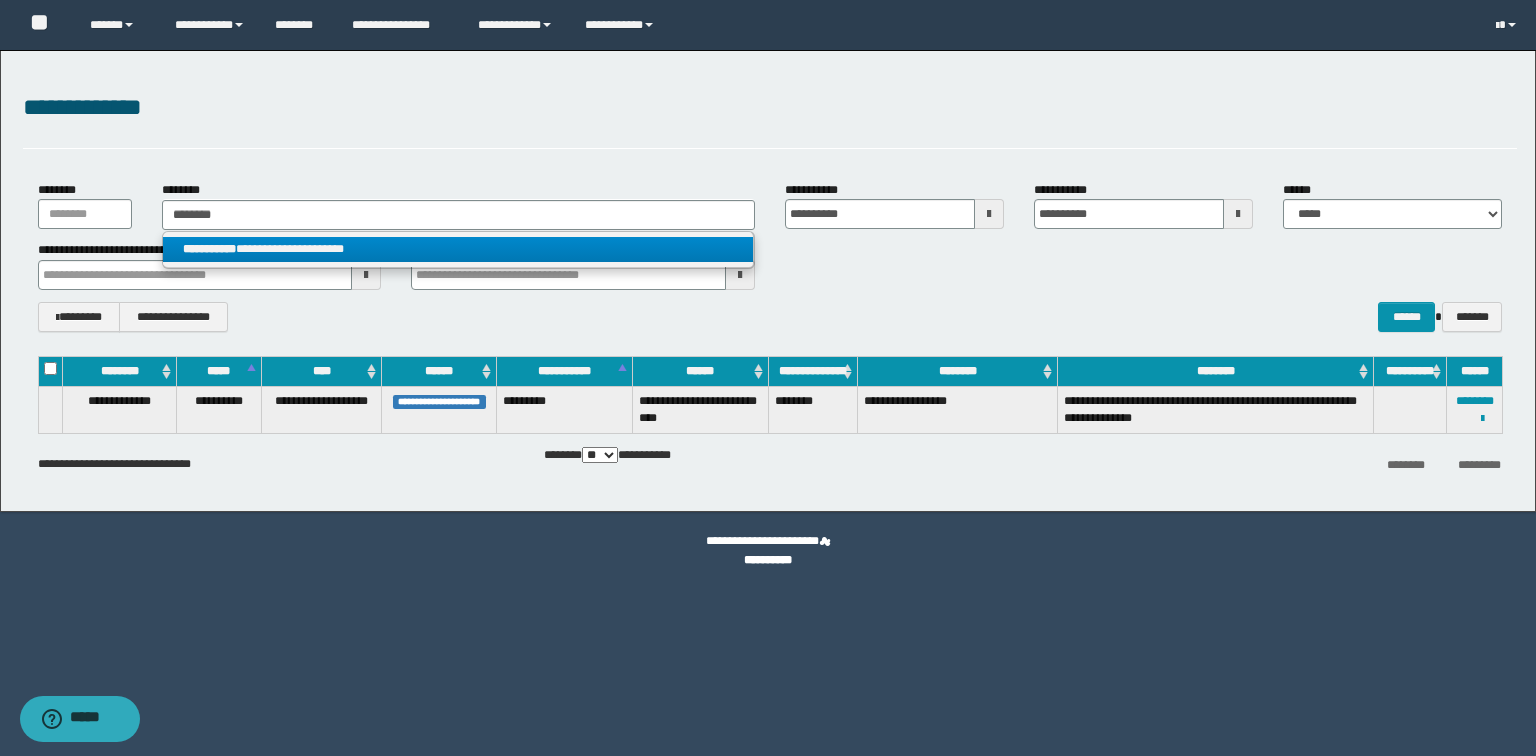 click on "**********" at bounding box center [458, 249] 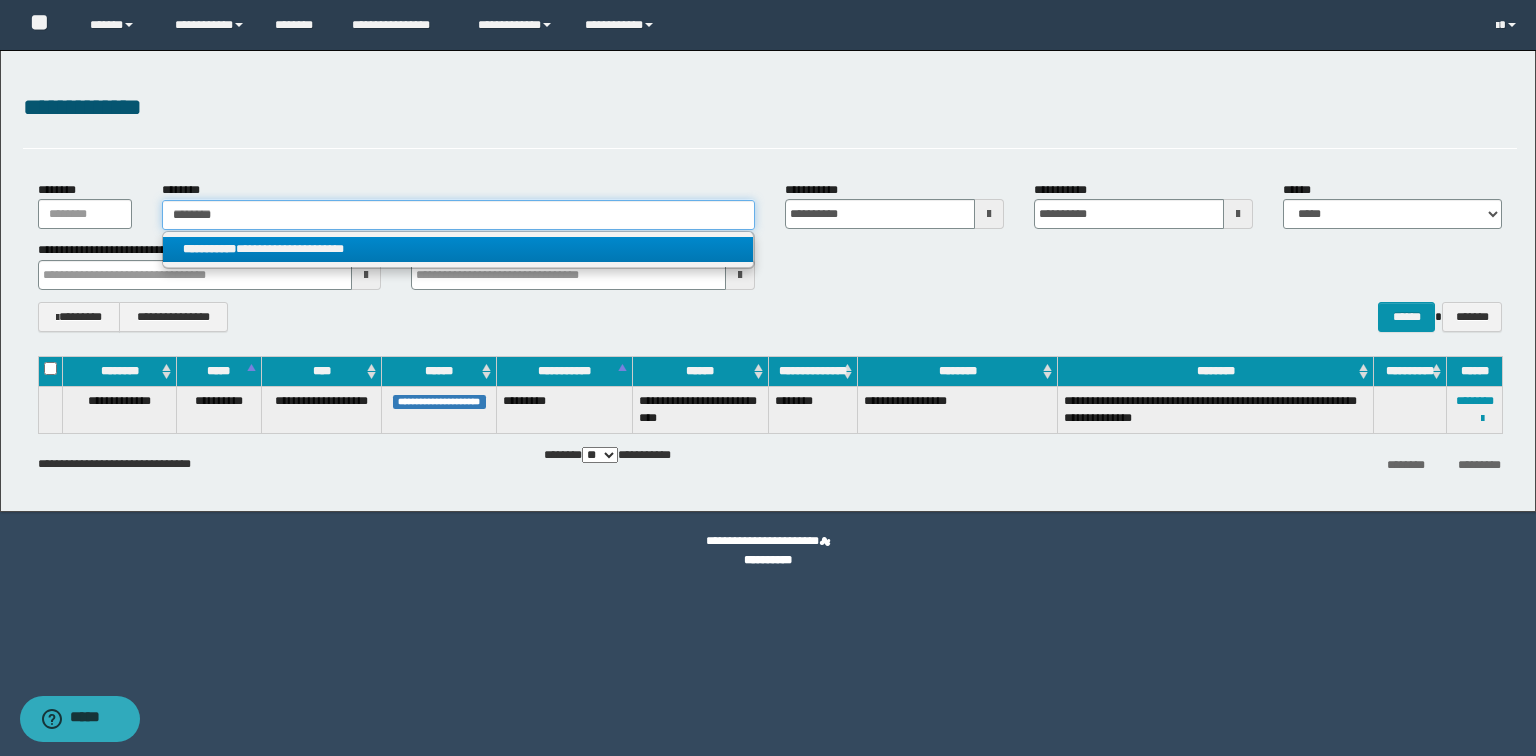type 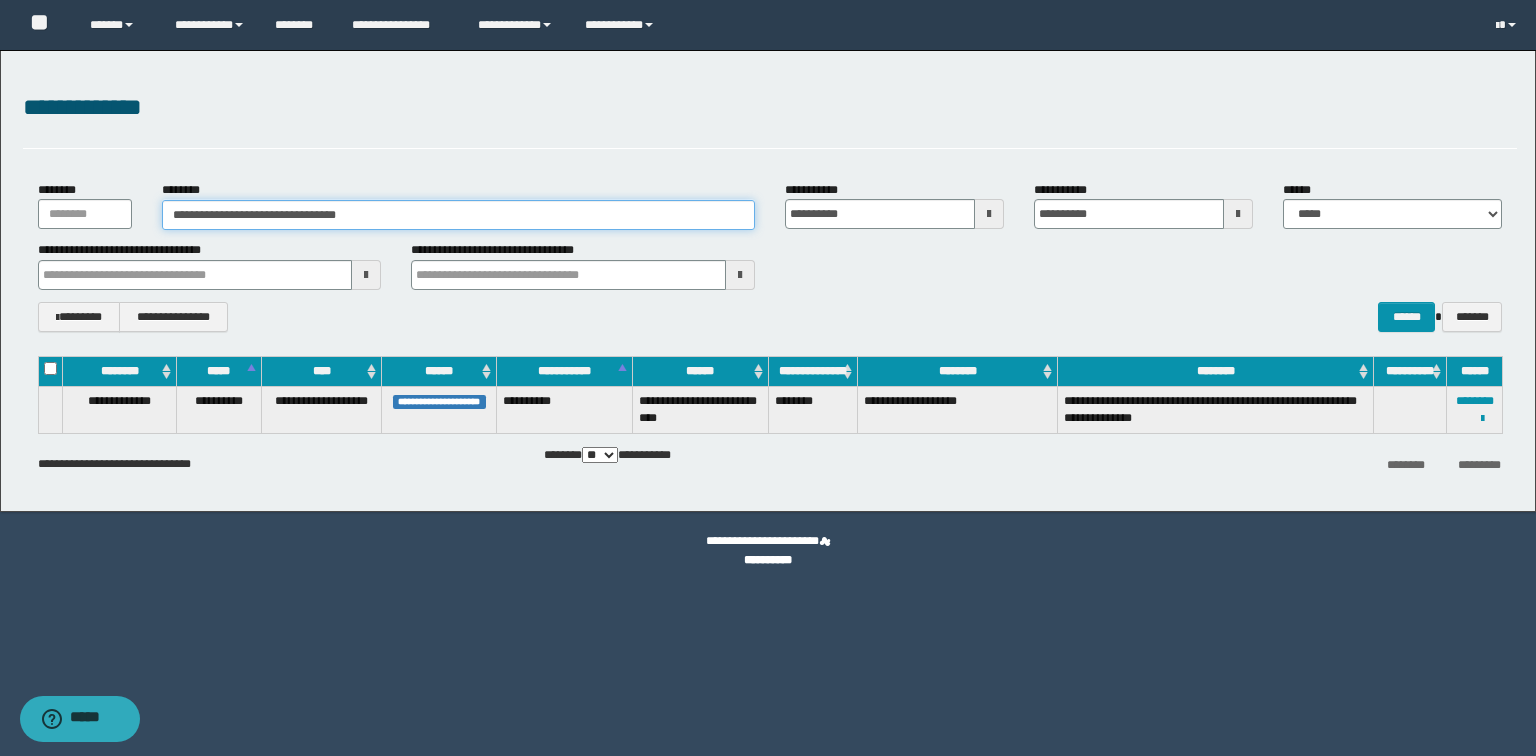 drag, startPoint x: 386, startPoint y: 210, endPoint x: 45, endPoint y: 228, distance: 341.47473 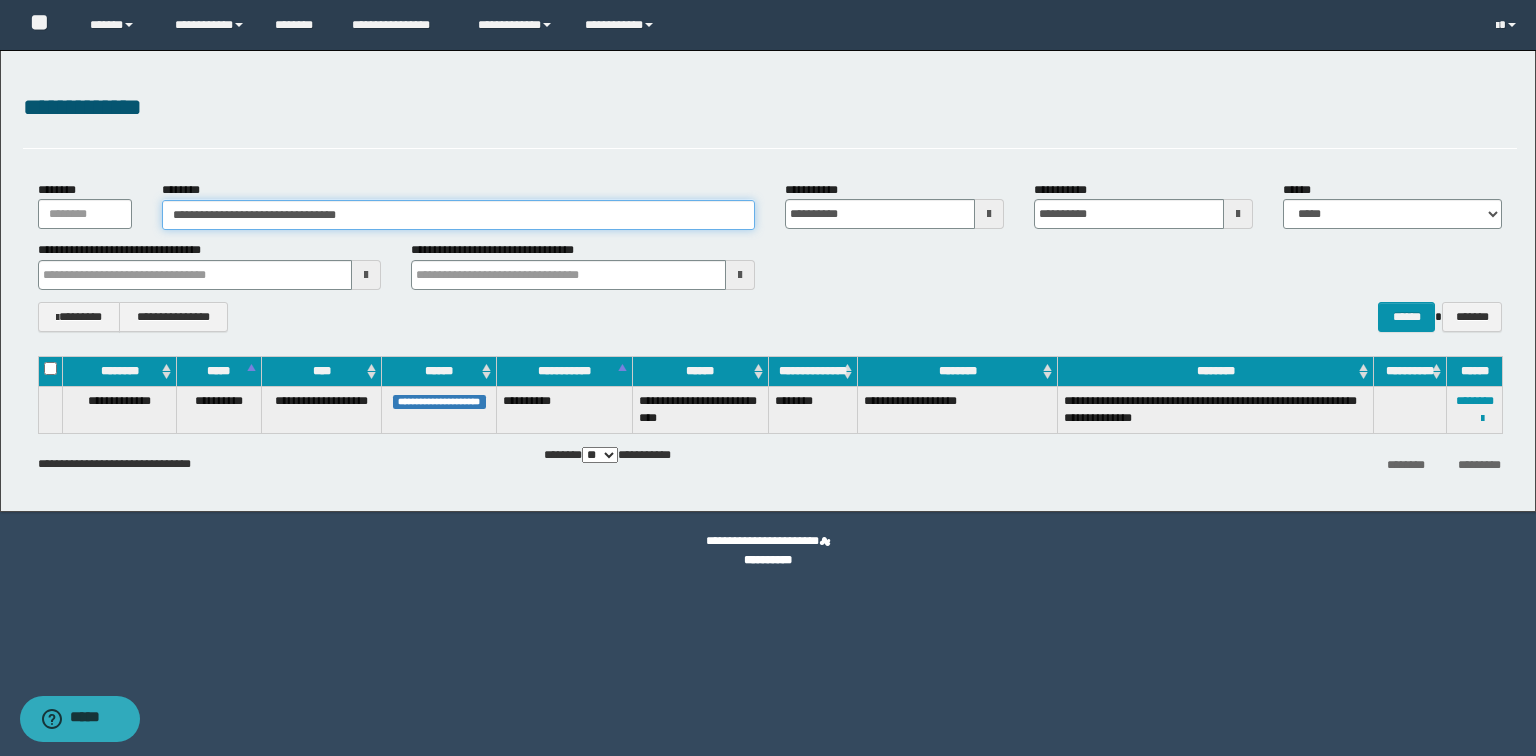 paste 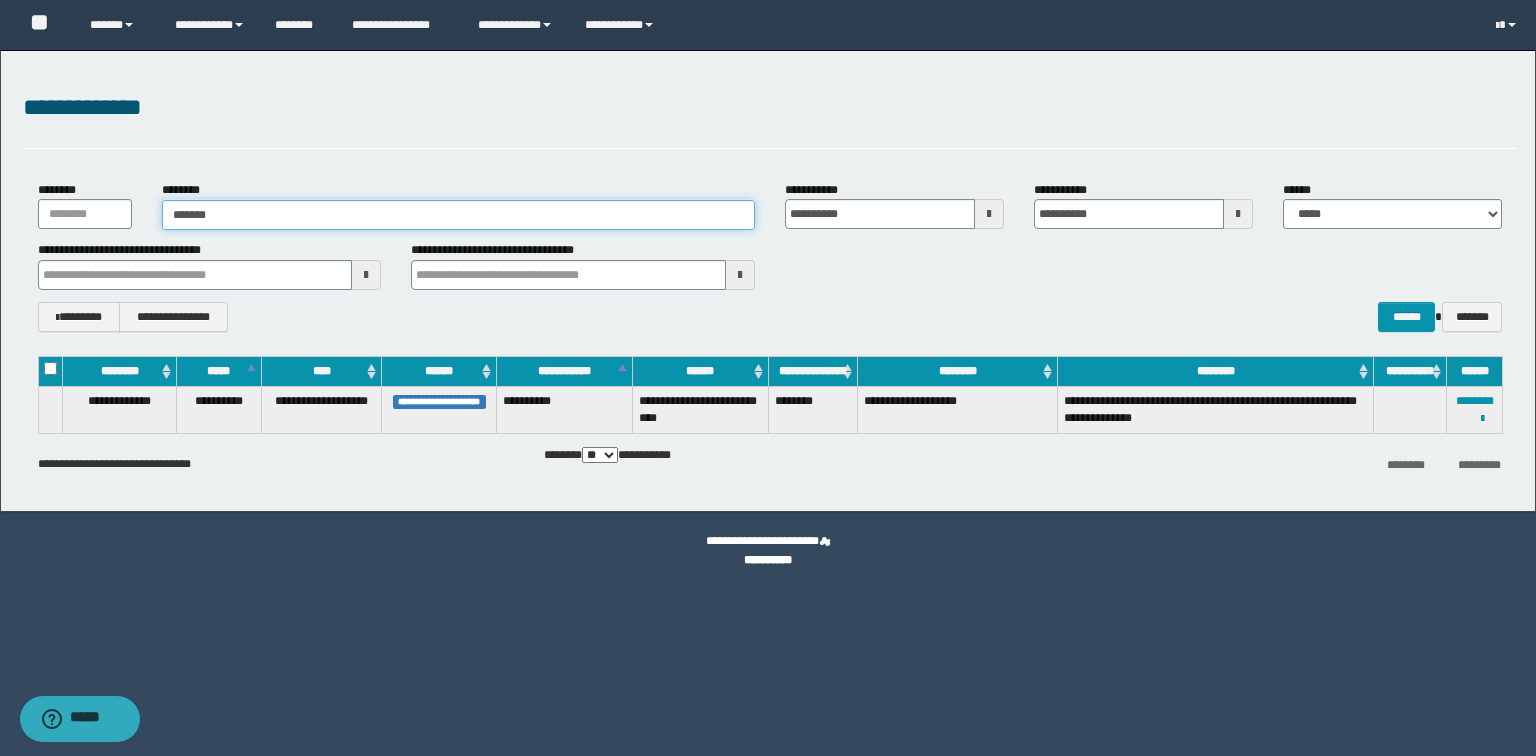 type on "*******" 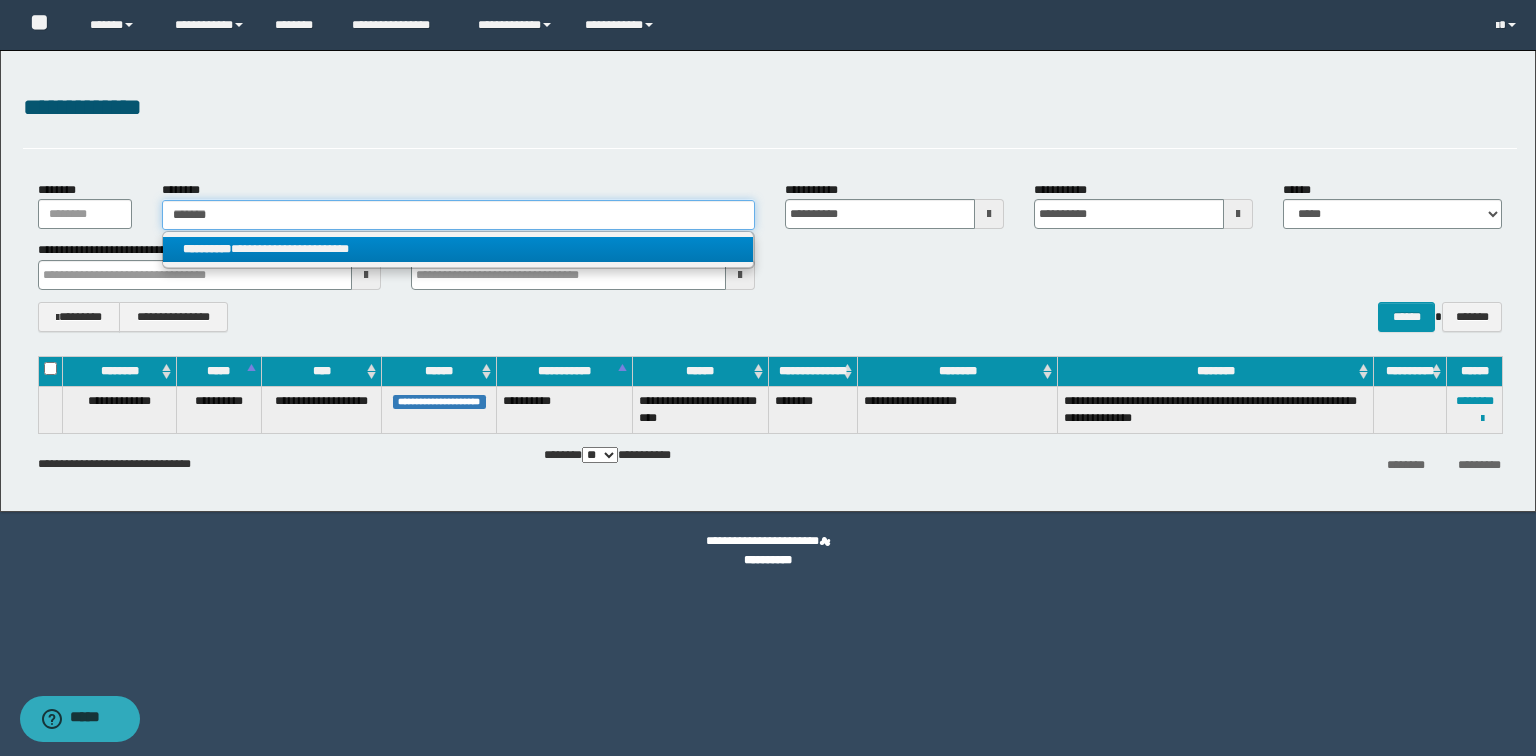 type on "*******" 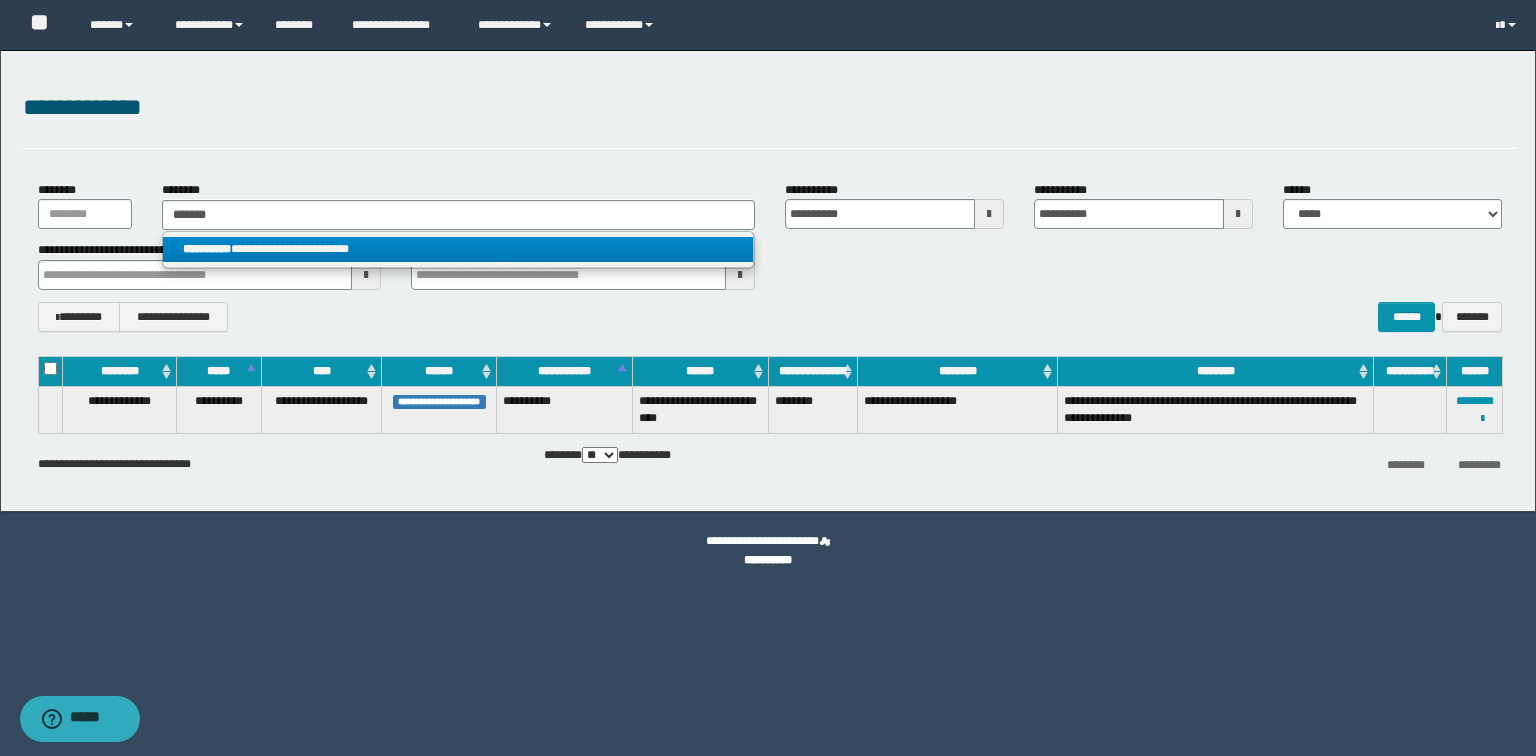 click on "**********" at bounding box center [458, 249] 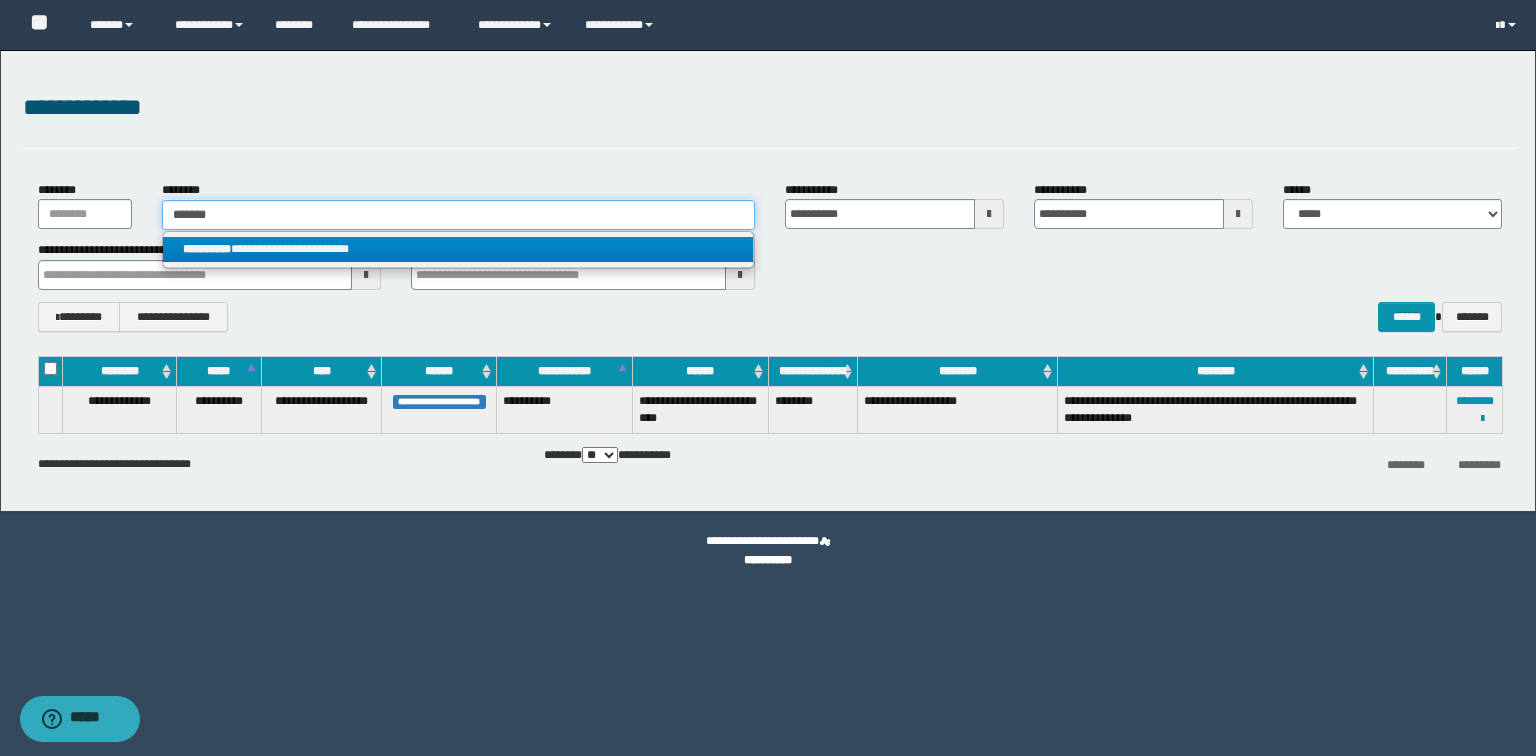 type 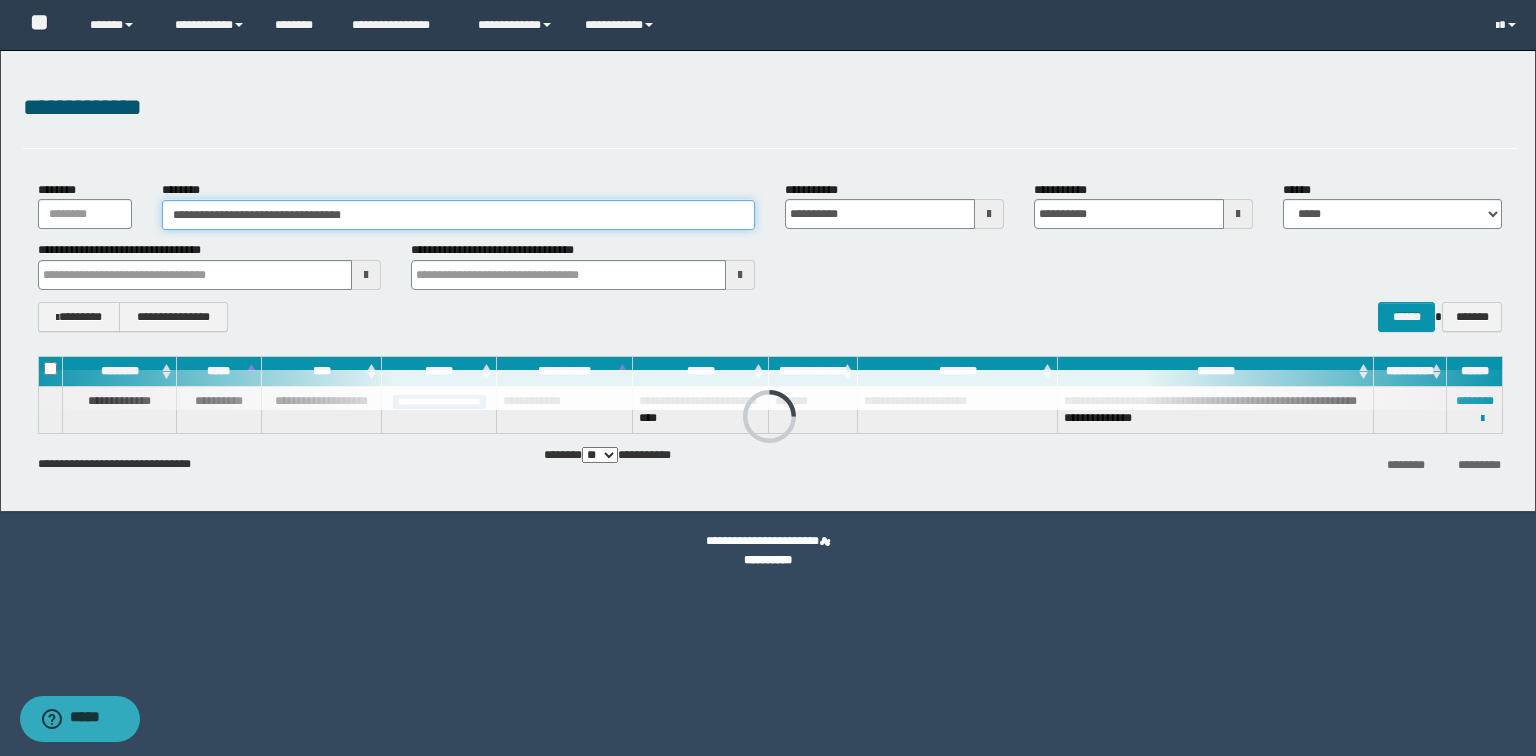 drag, startPoint x: 472, startPoint y: 221, endPoint x: 0, endPoint y: 217, distance: 472.01694 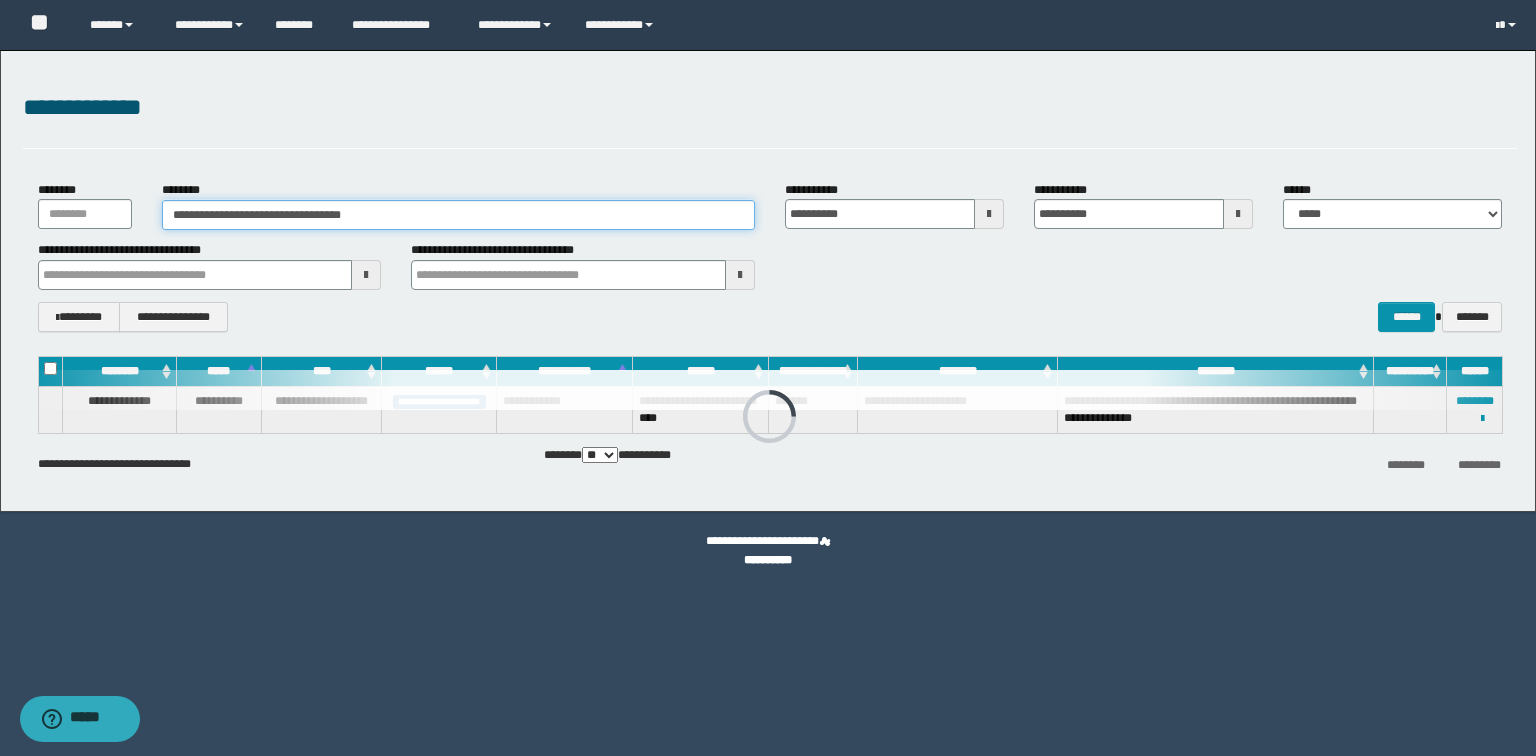 click on "**********" at bounding box center [768, 281] 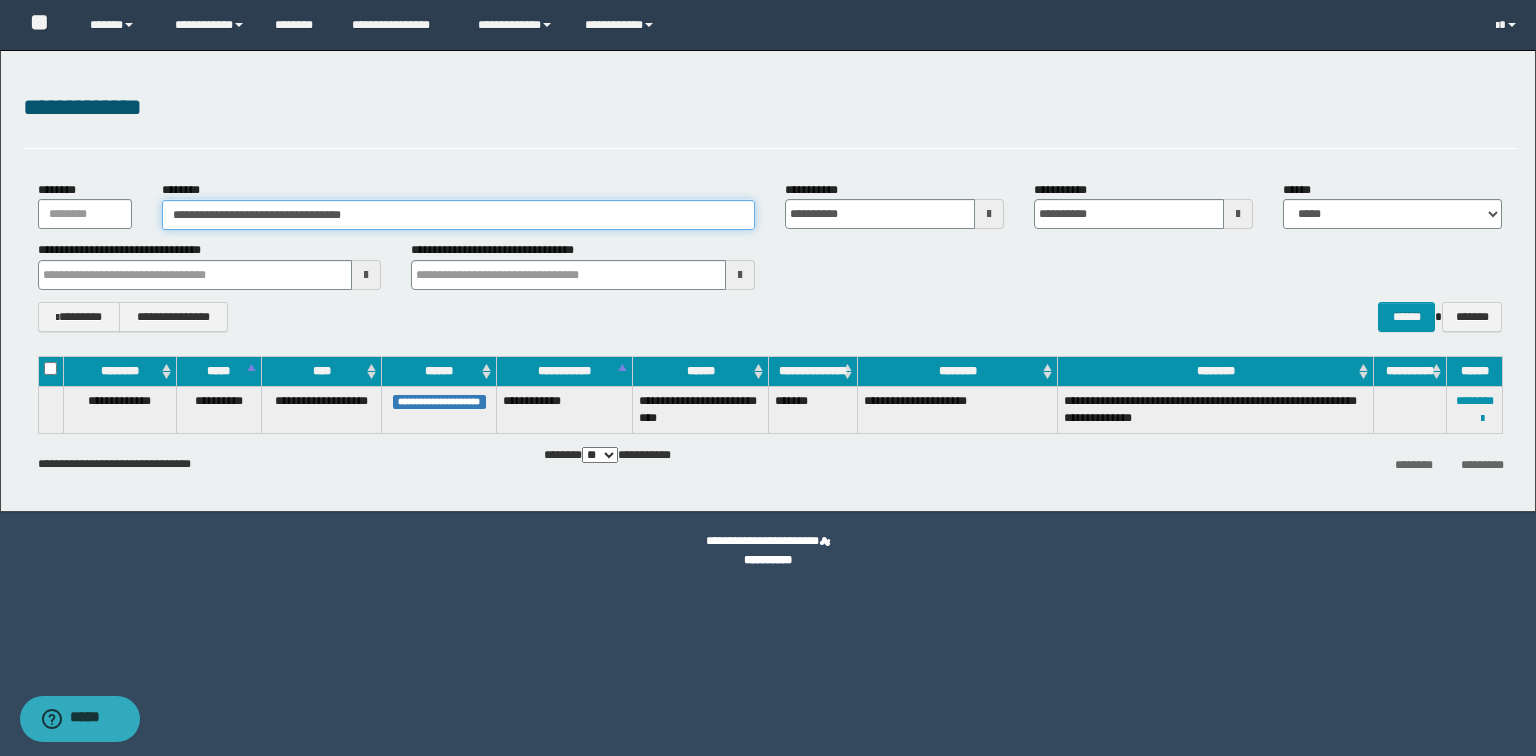 paste 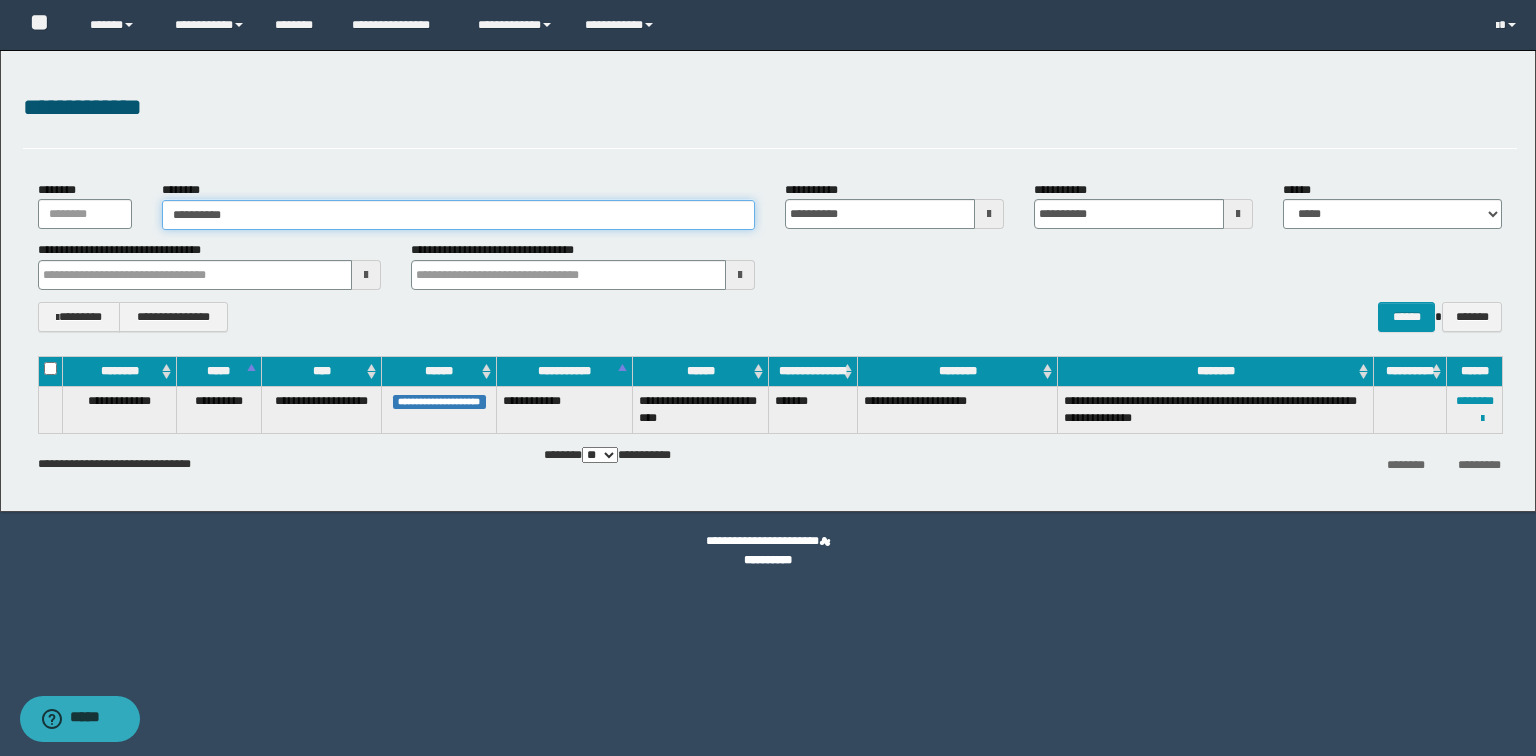 type on "**********" 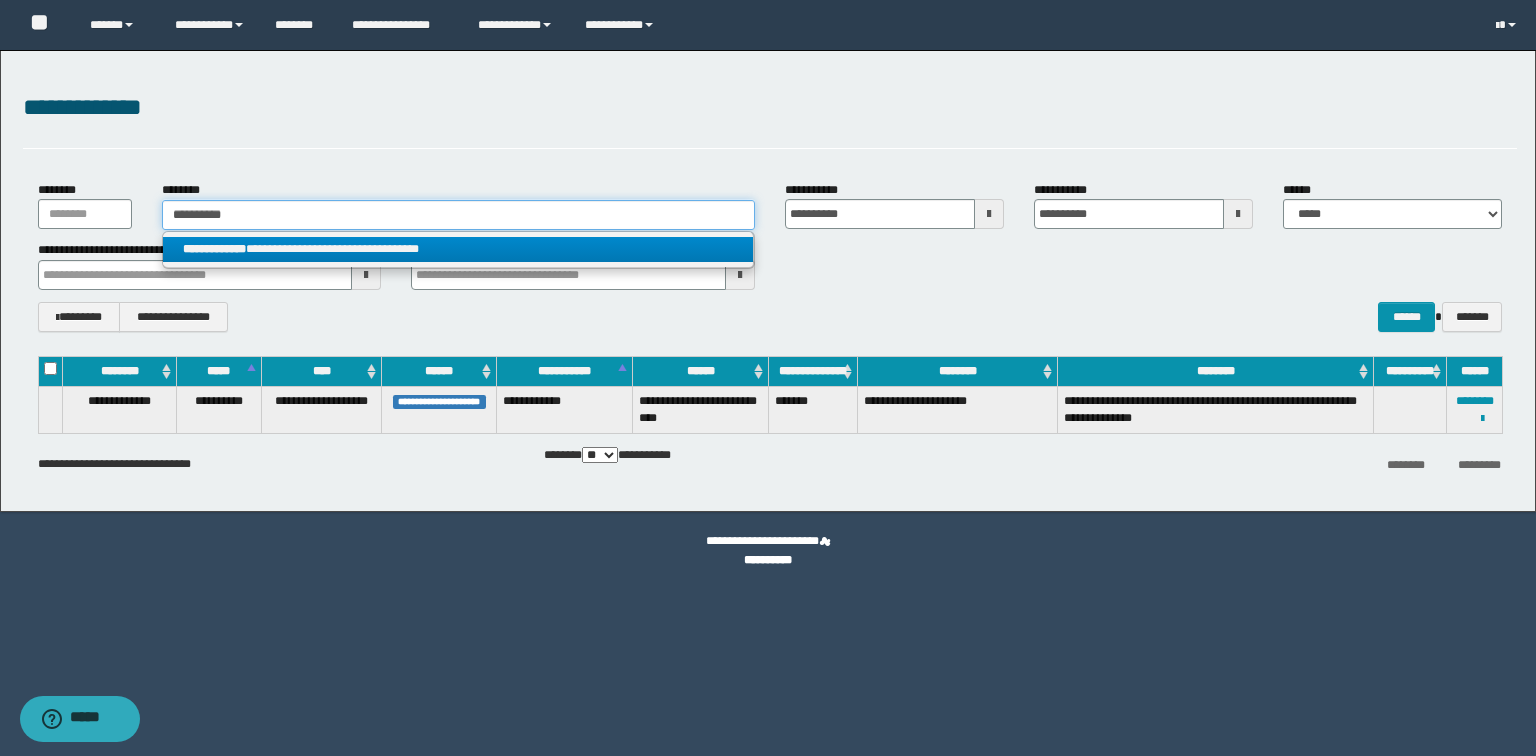 type on "**********" 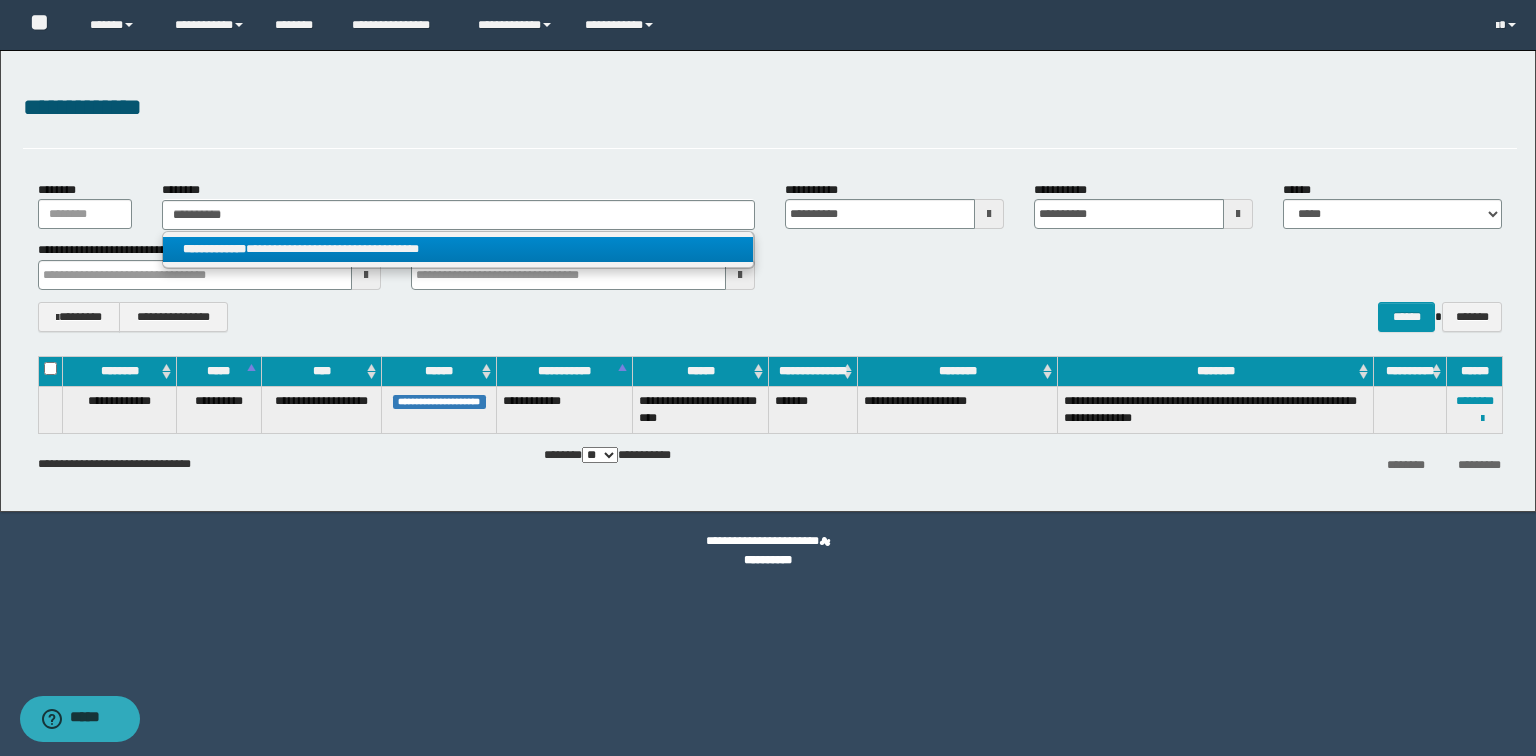 click on "**********" at bounding box center (458, 249) 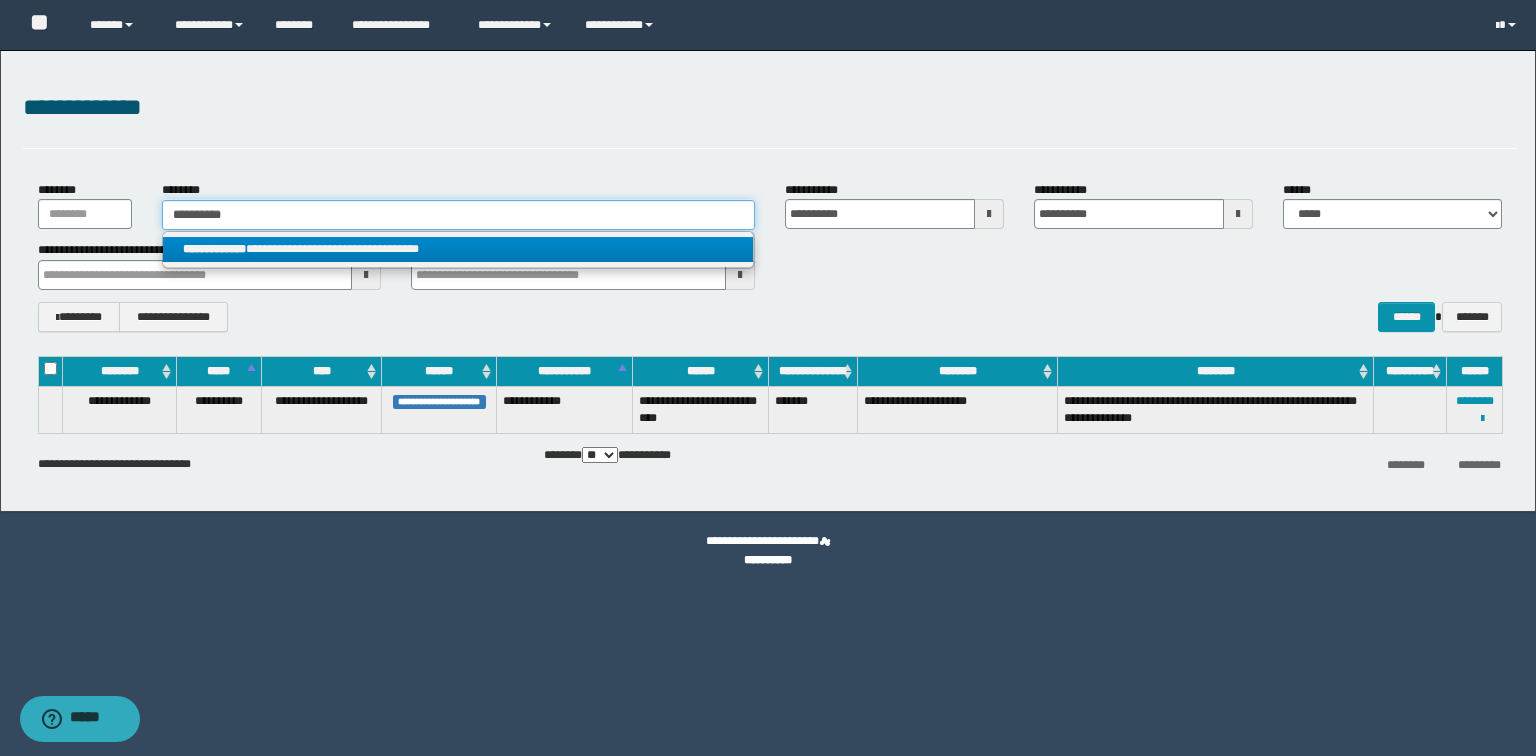 type 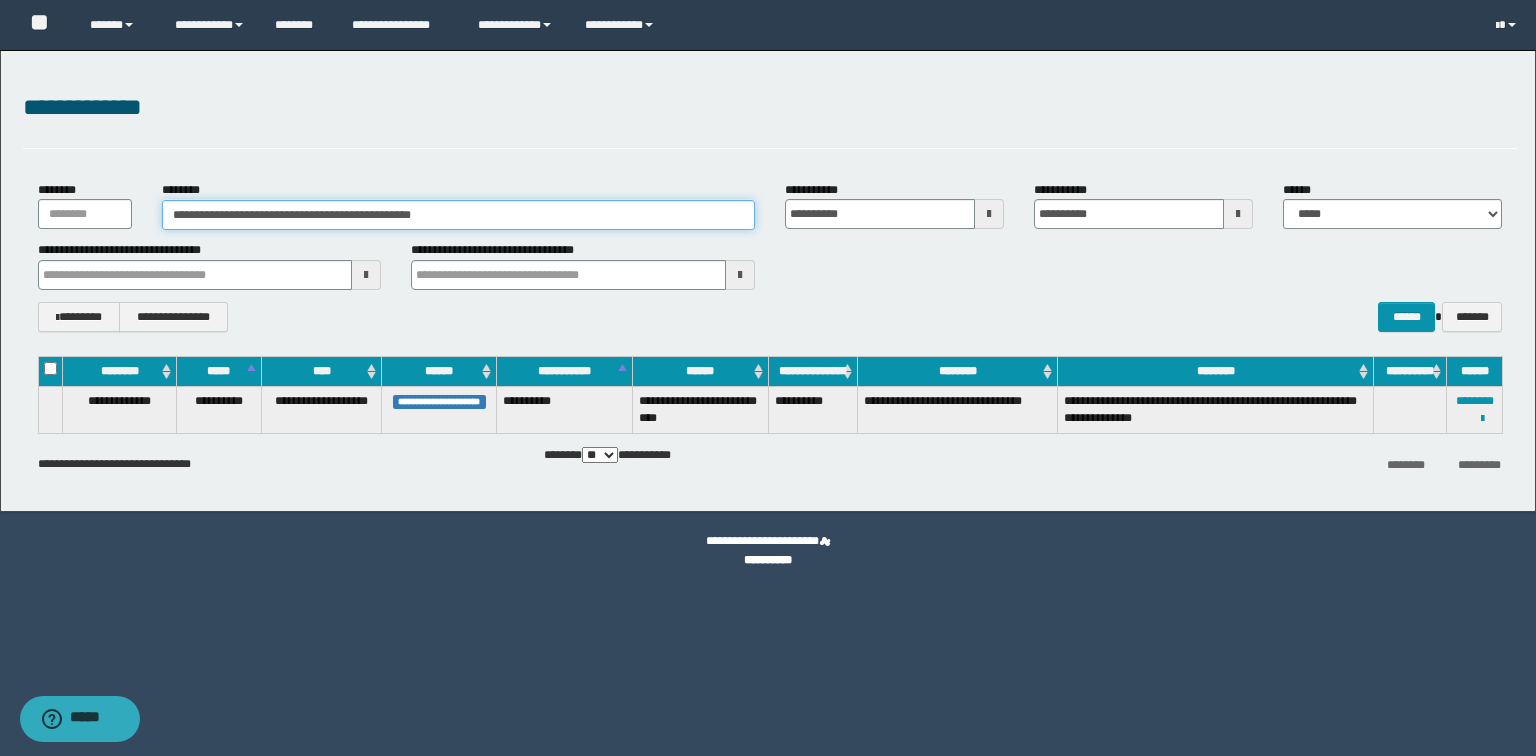 drag, startPoint x: 591, startPoint y: 203, endPoint x: 287, endPoint y: 152, distance: 308.2483 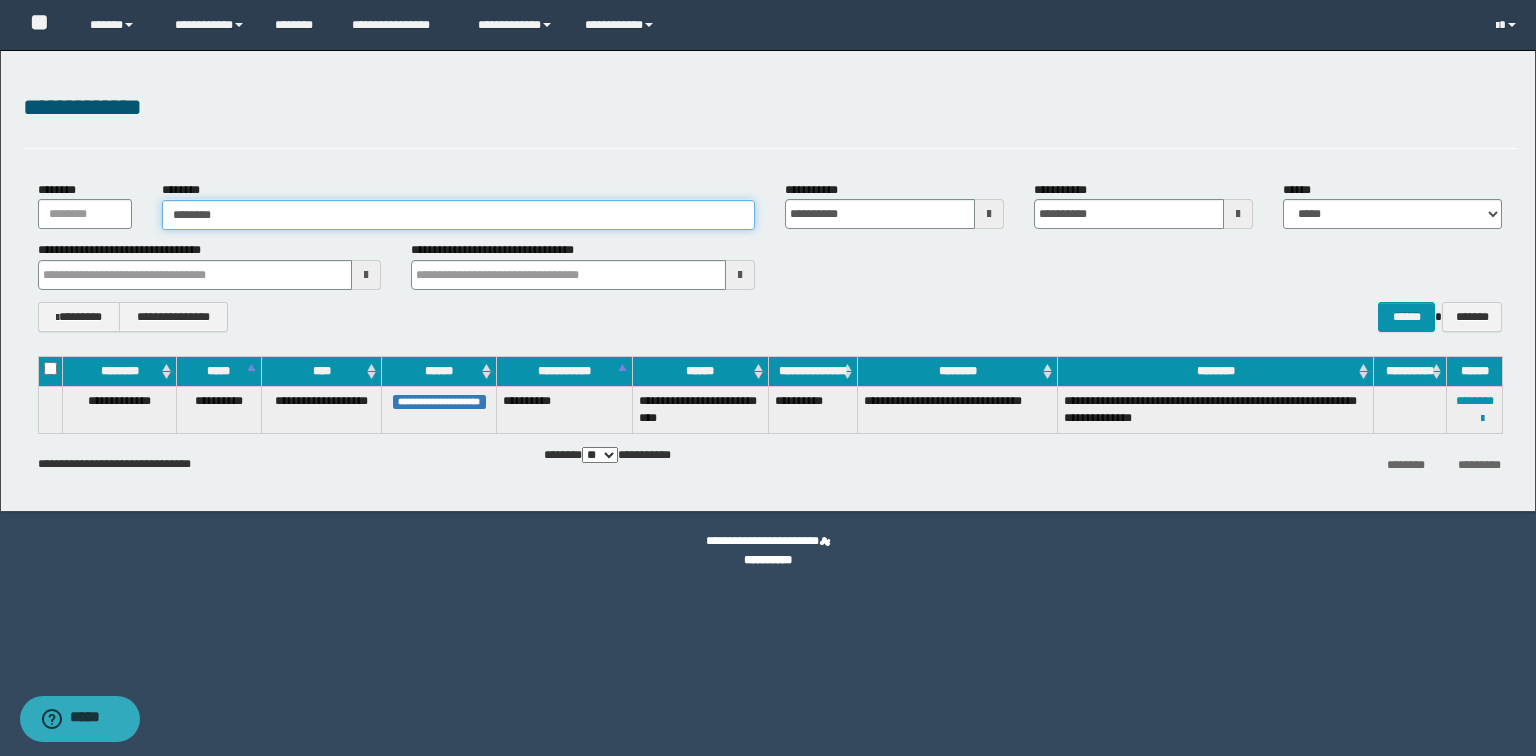 type on "********" 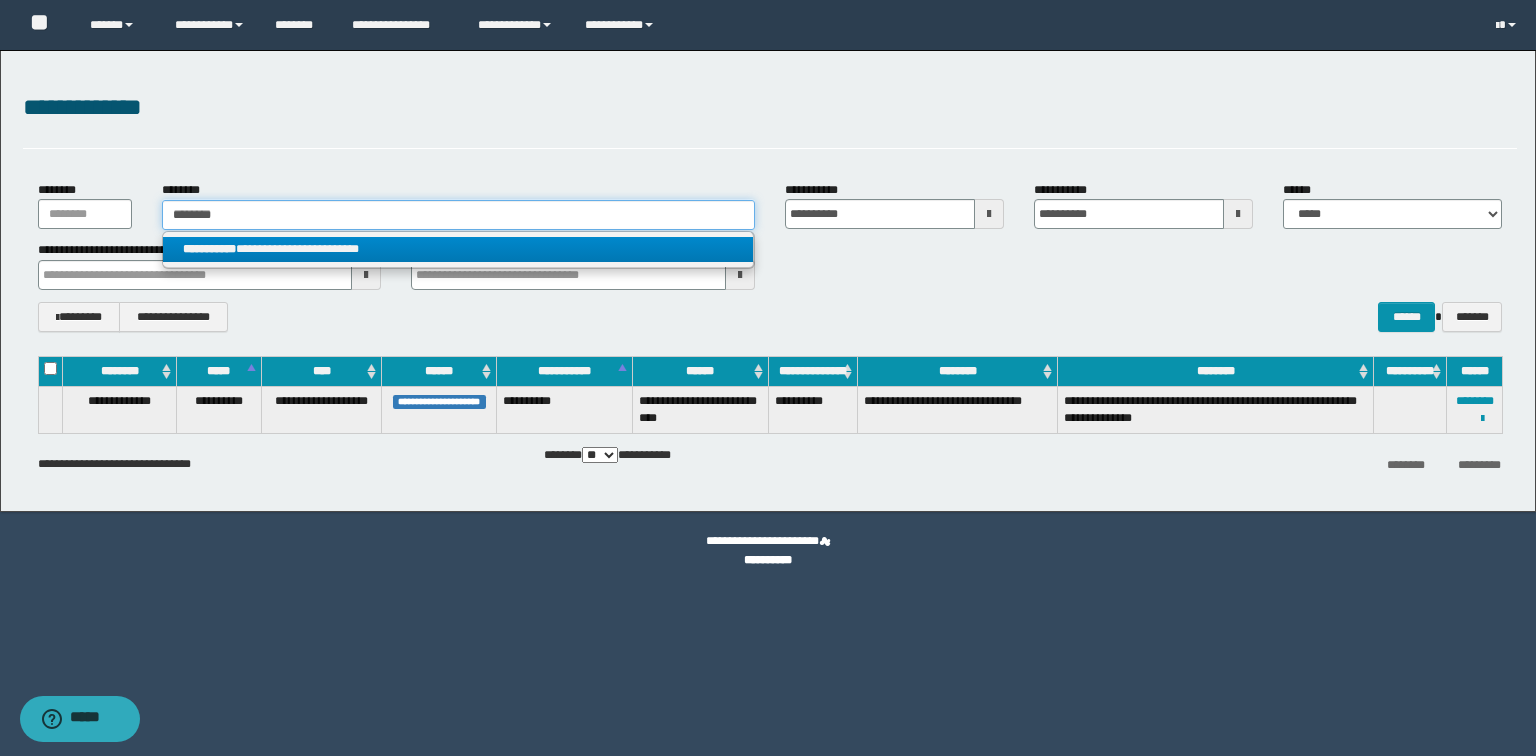 type on "********" 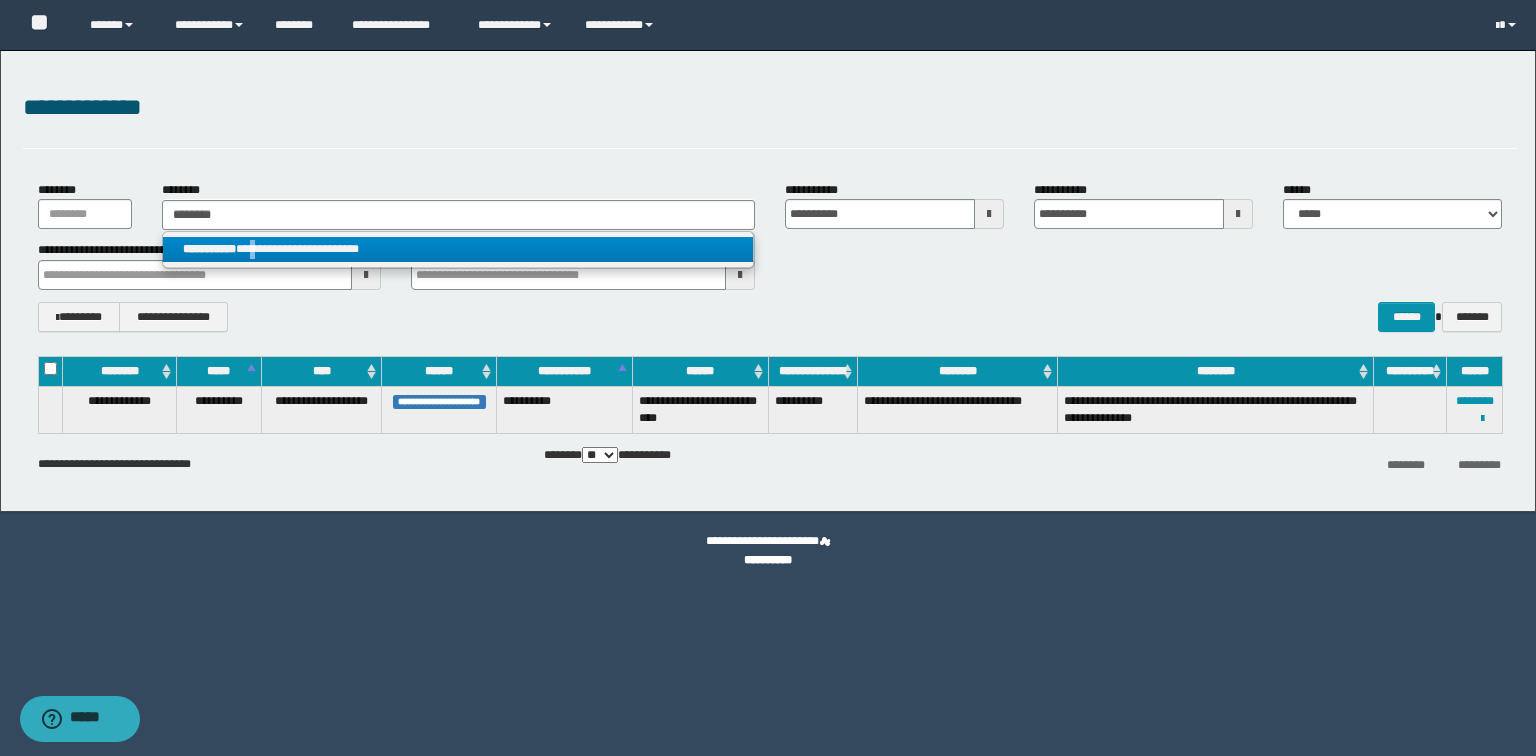 click on "**********" at bounding box center (458, 249) 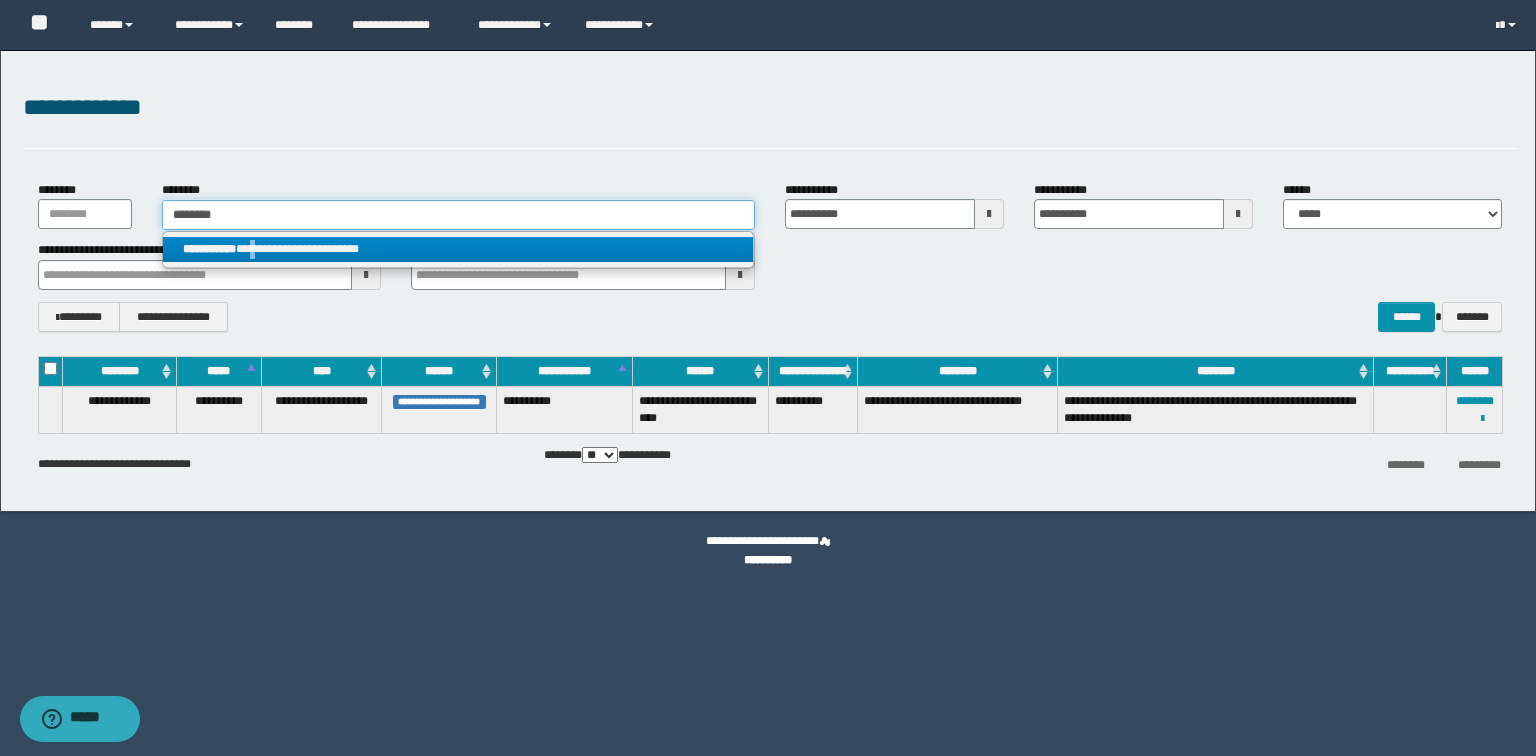 type 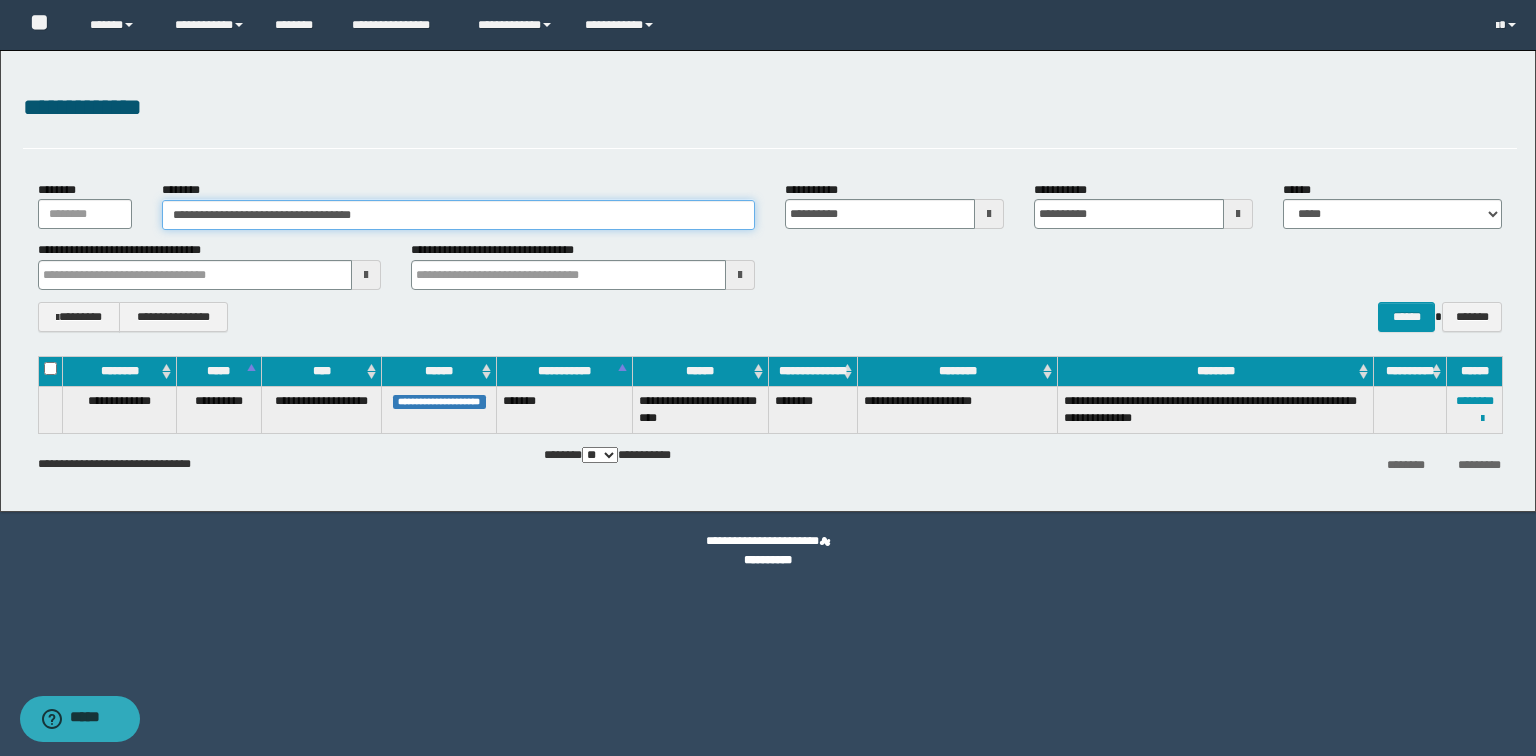 drag, startPoint x: 455, startPoint y: 203, endPoint x: 0, endPoint y: 197, distance: 455.03955 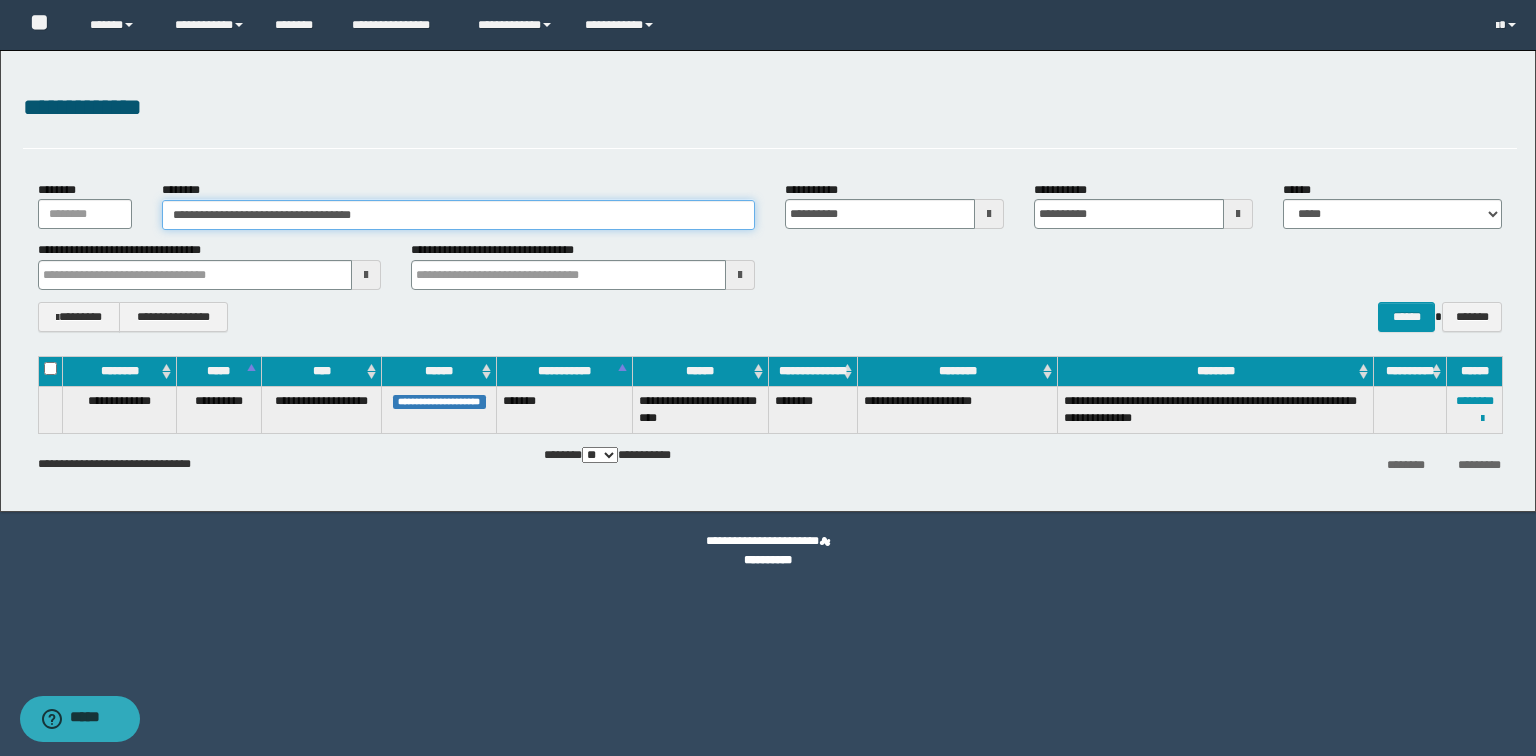 paste 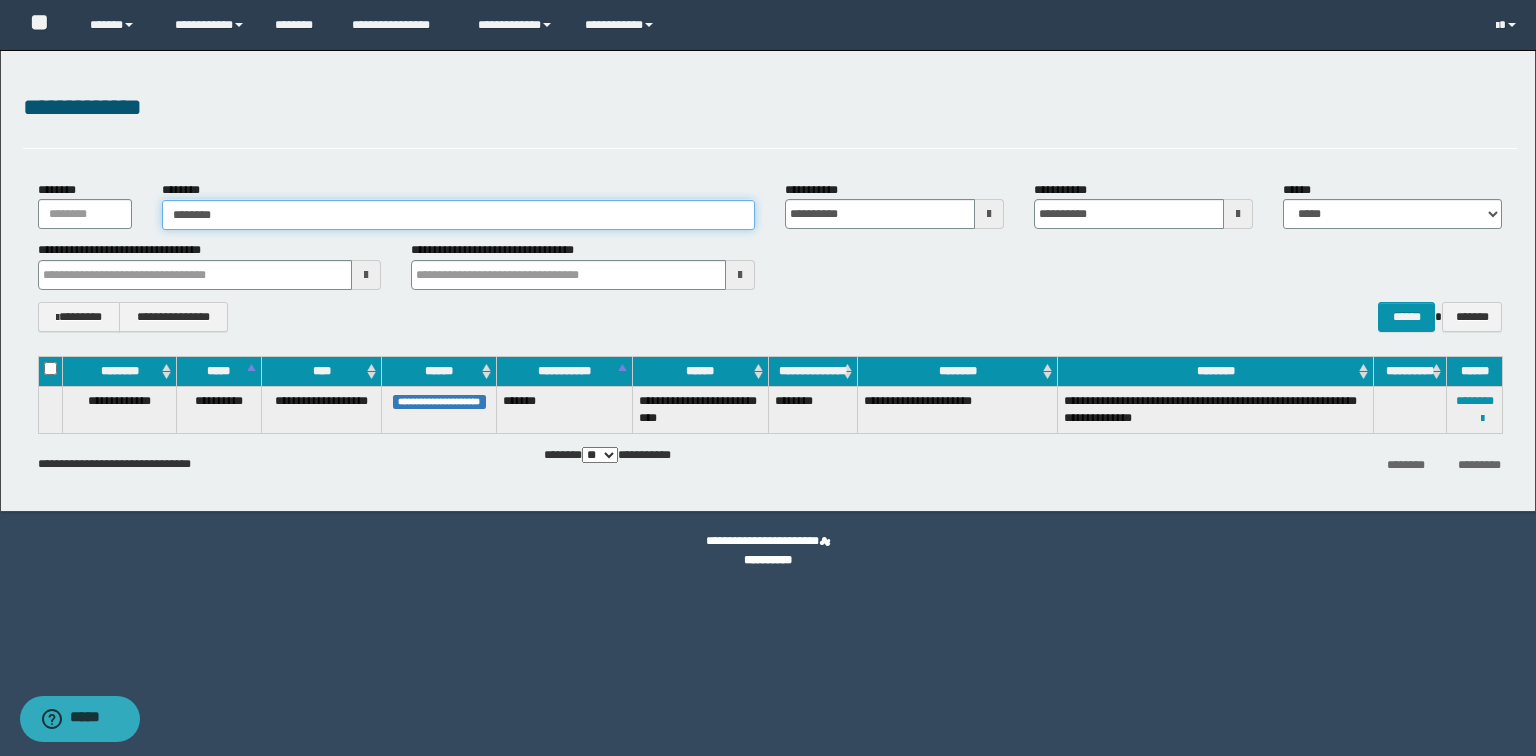 type on "********" 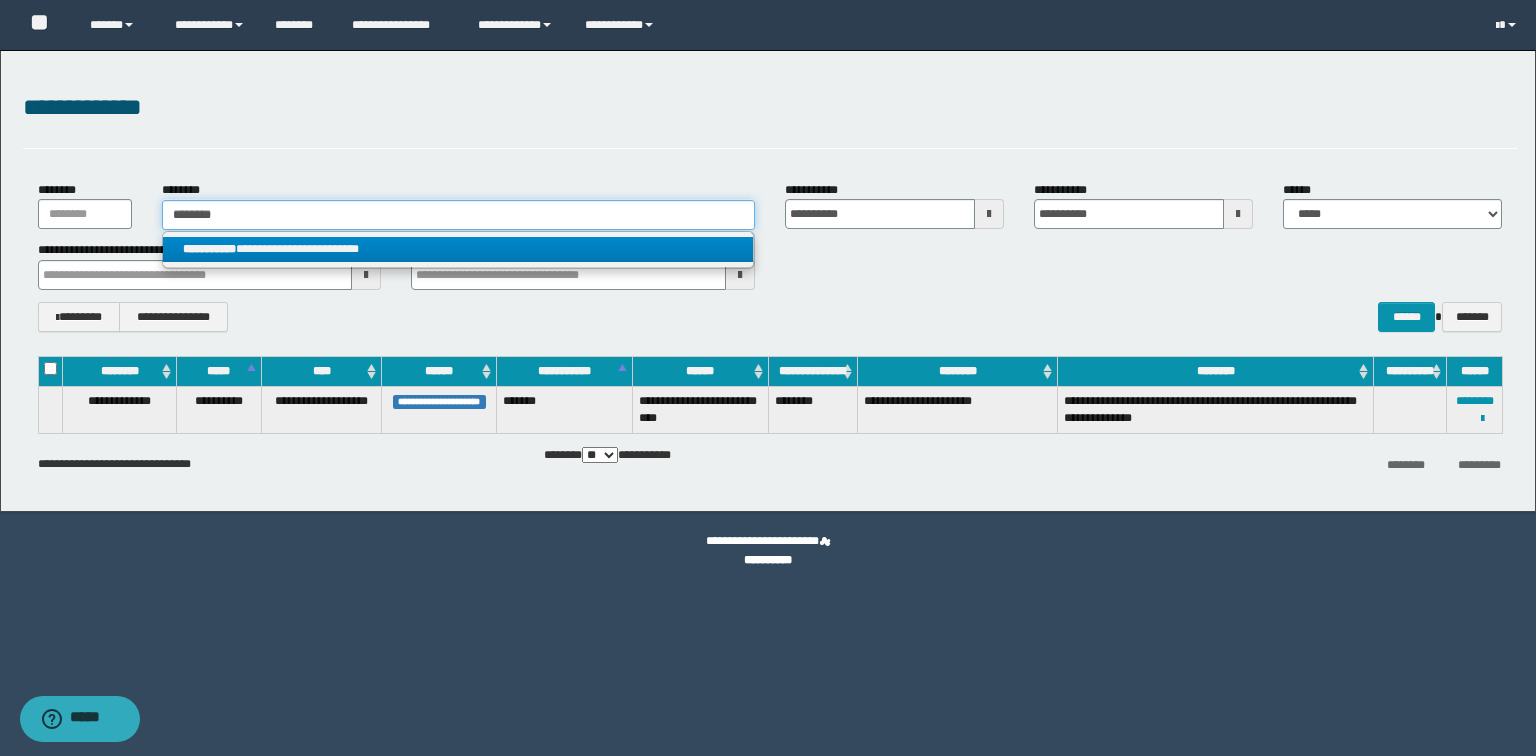 type on "********" 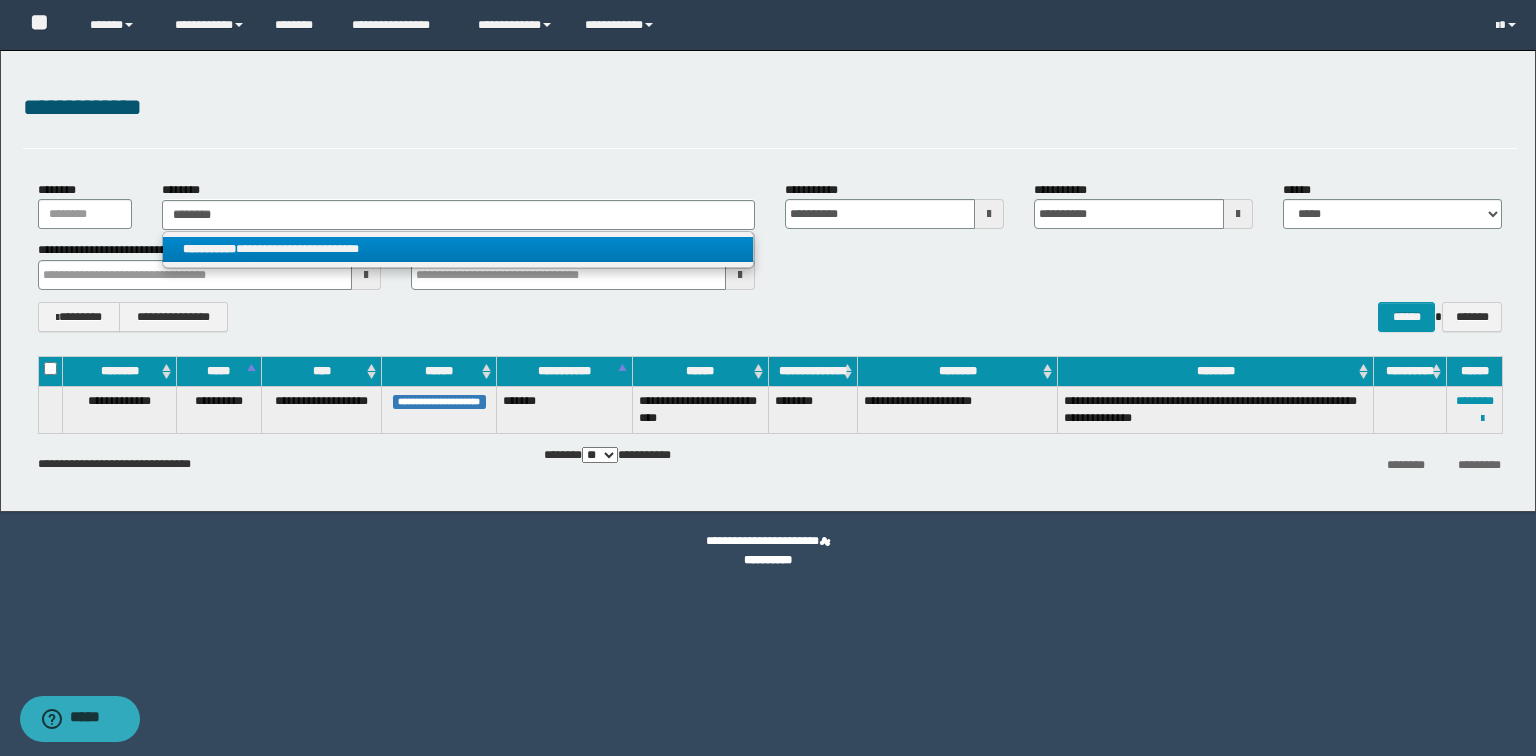 click on "**********" at bounding box center (458, 249) 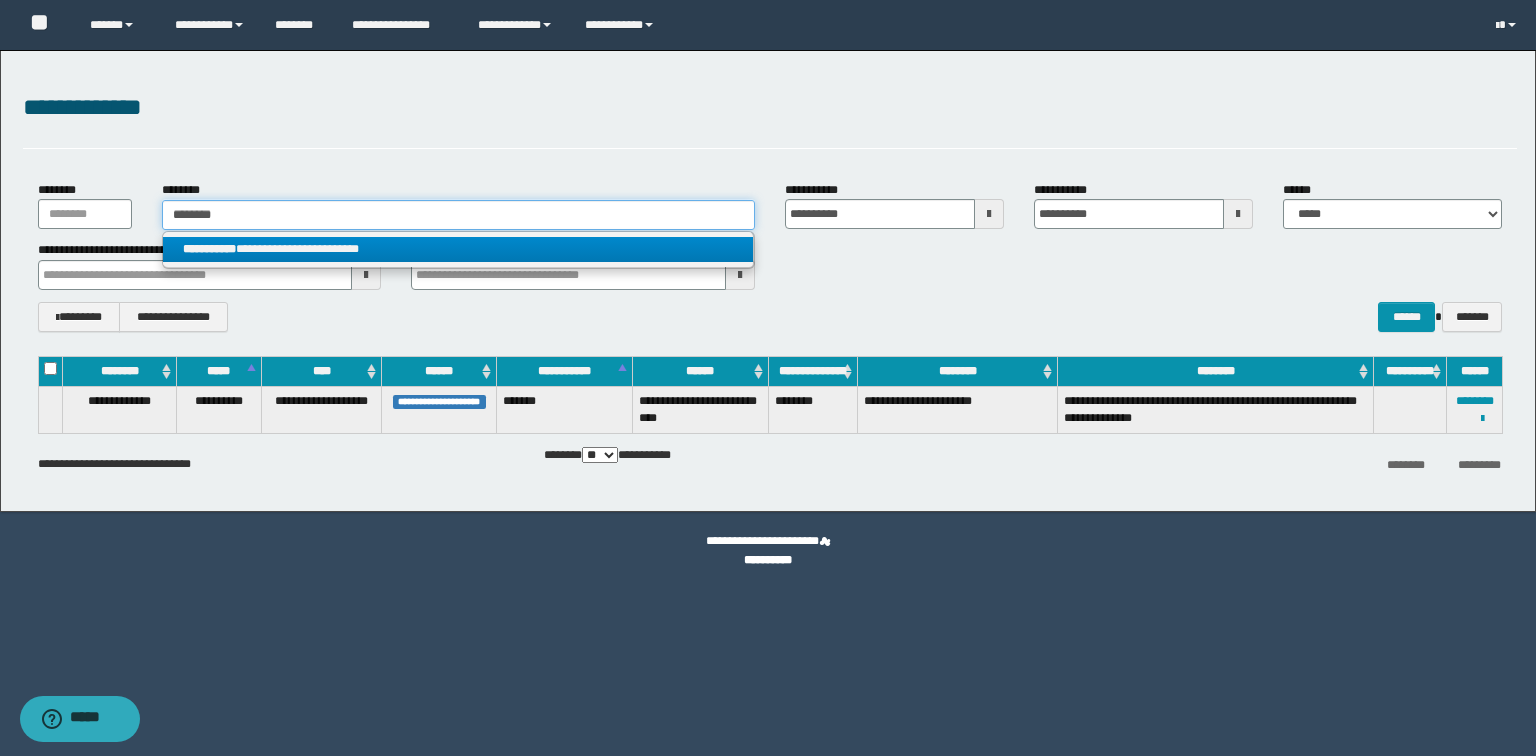 type 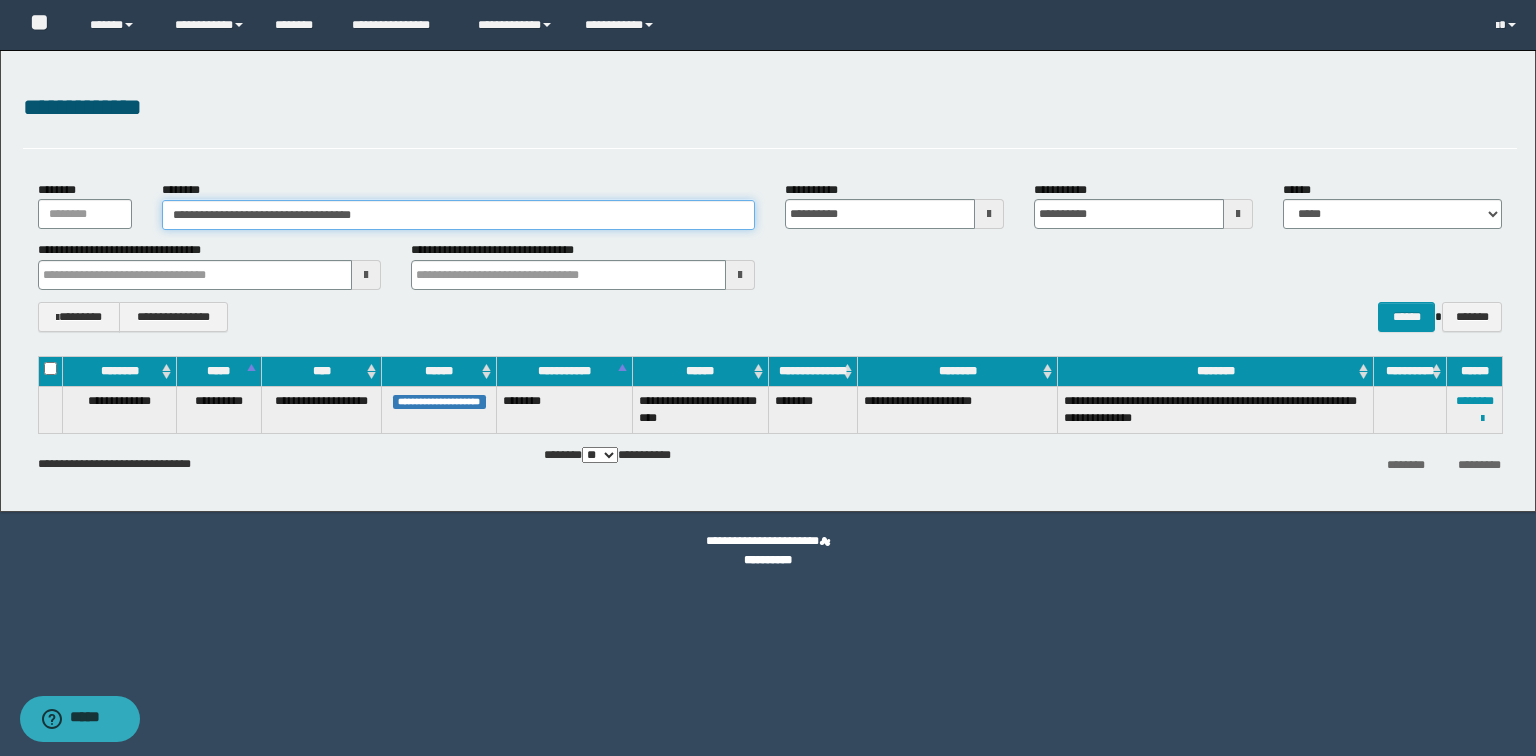 drag, startPoint x: 449, startPoint y: 213, endPoint x: 6, endPoint y: 180, distance: 444.22742 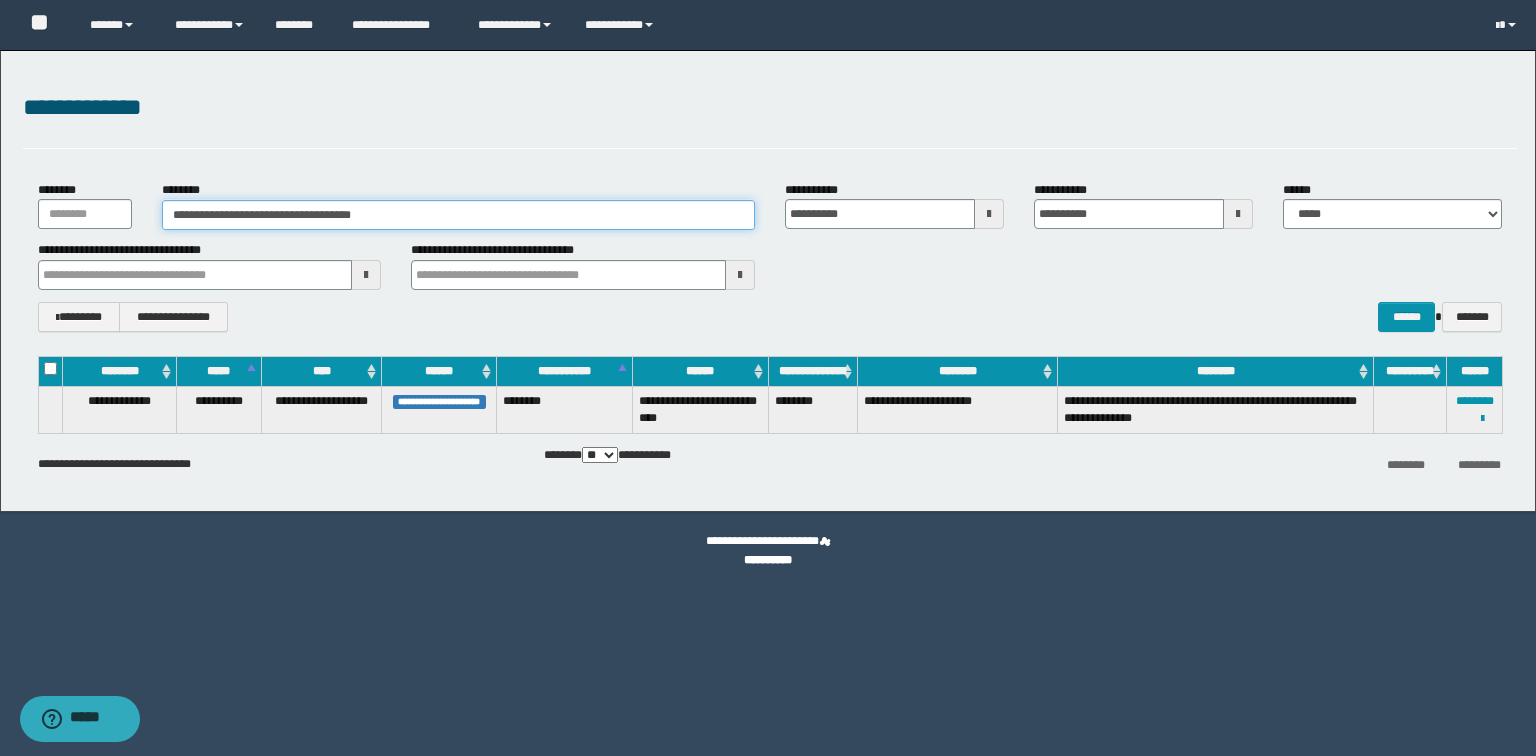 paste 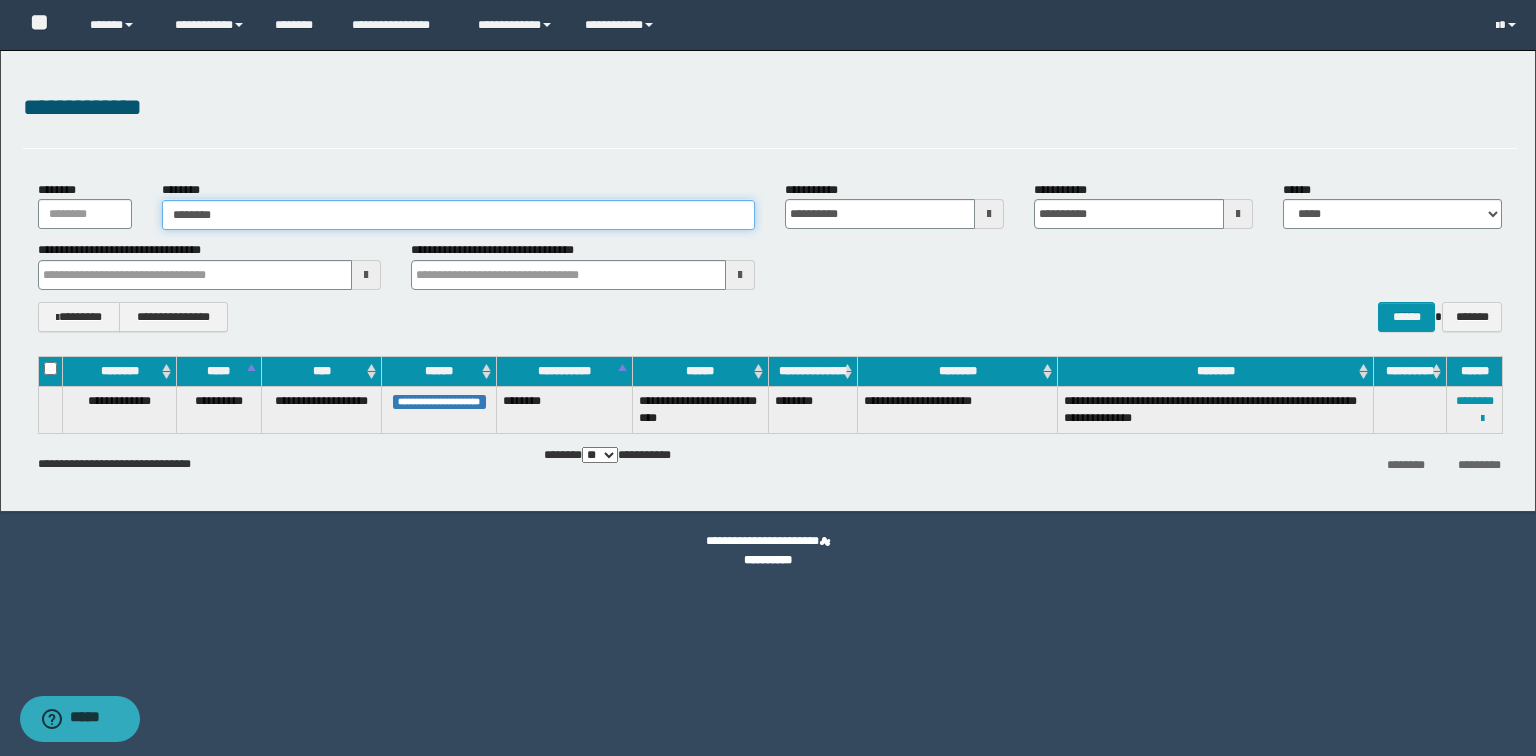 type on "********" 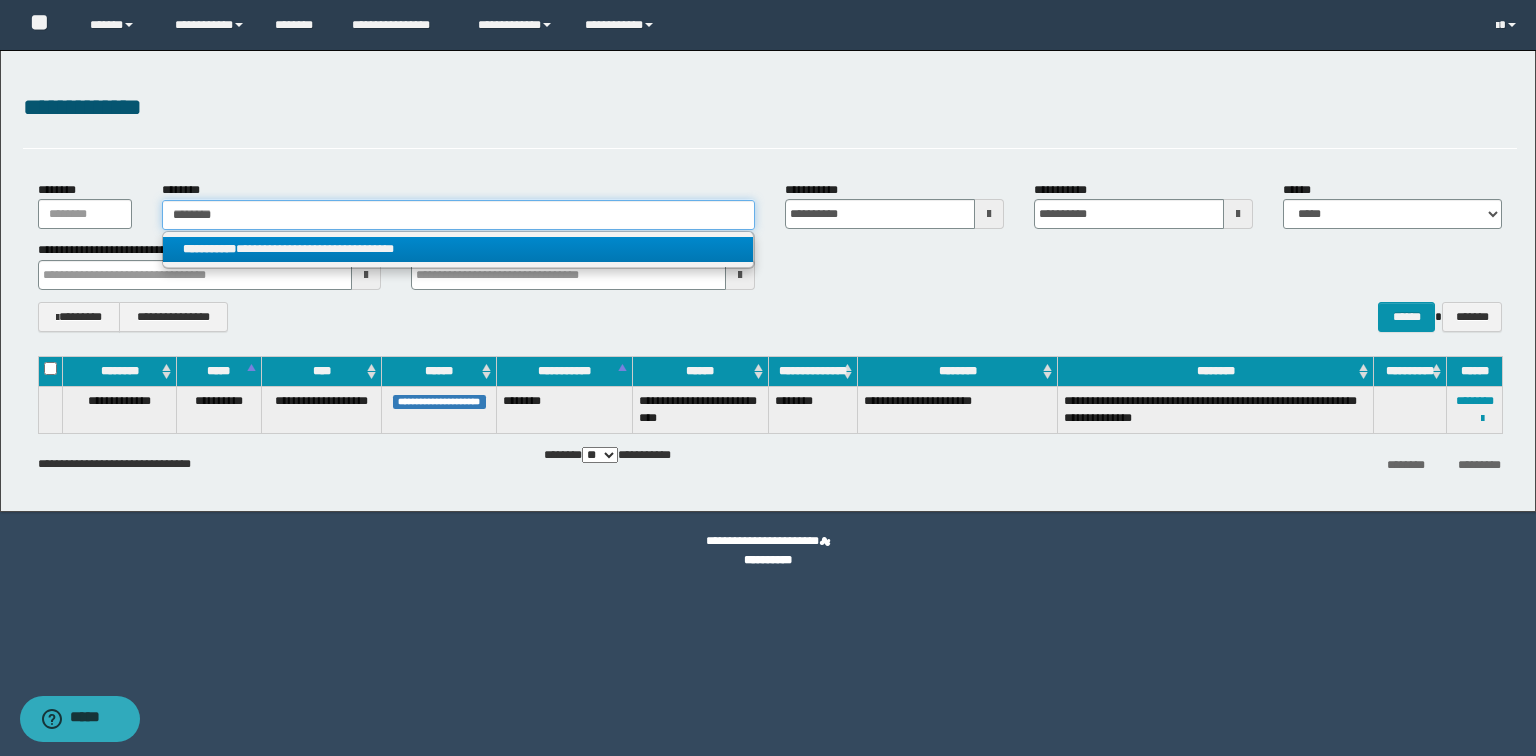 type on "********" 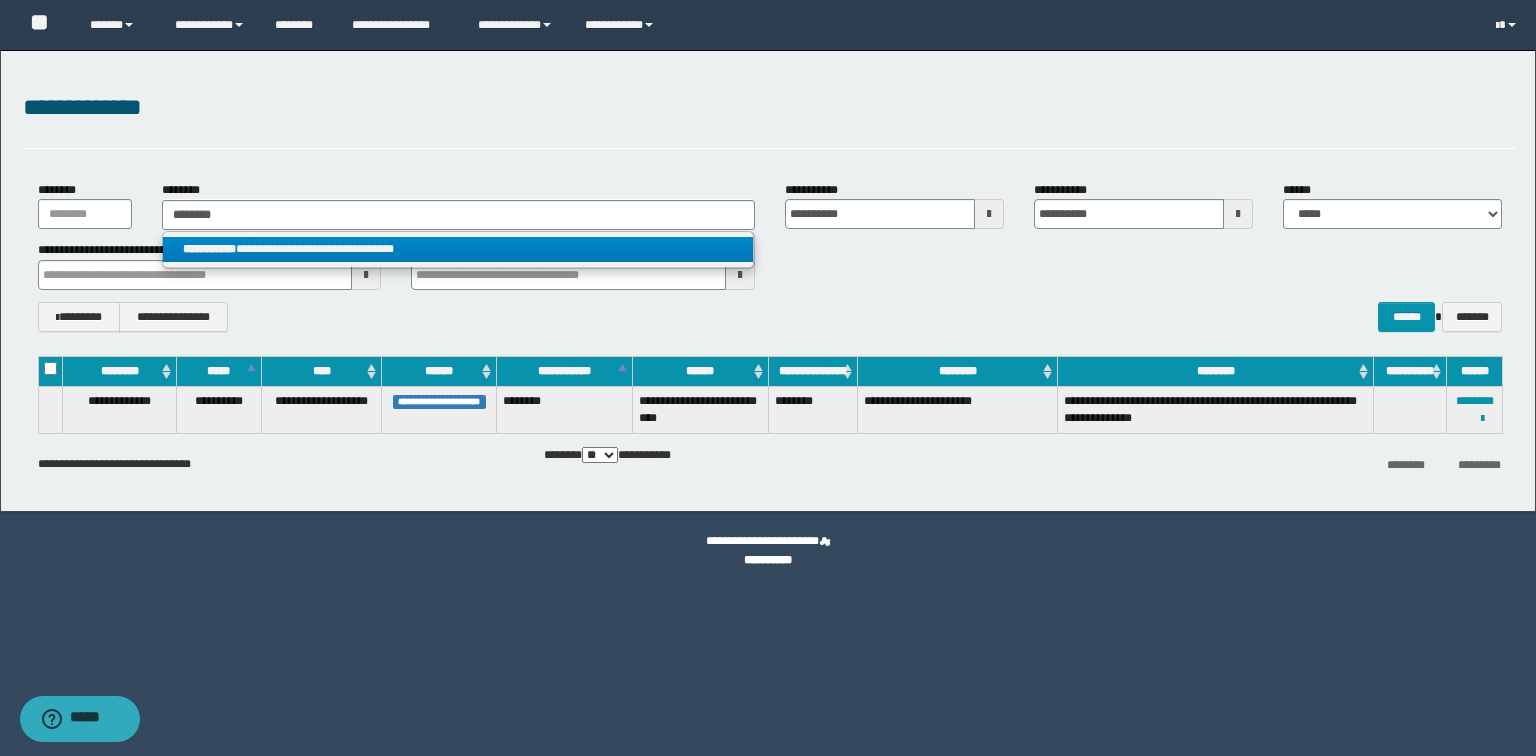 click on "**********" at bounding box center [458, 249] 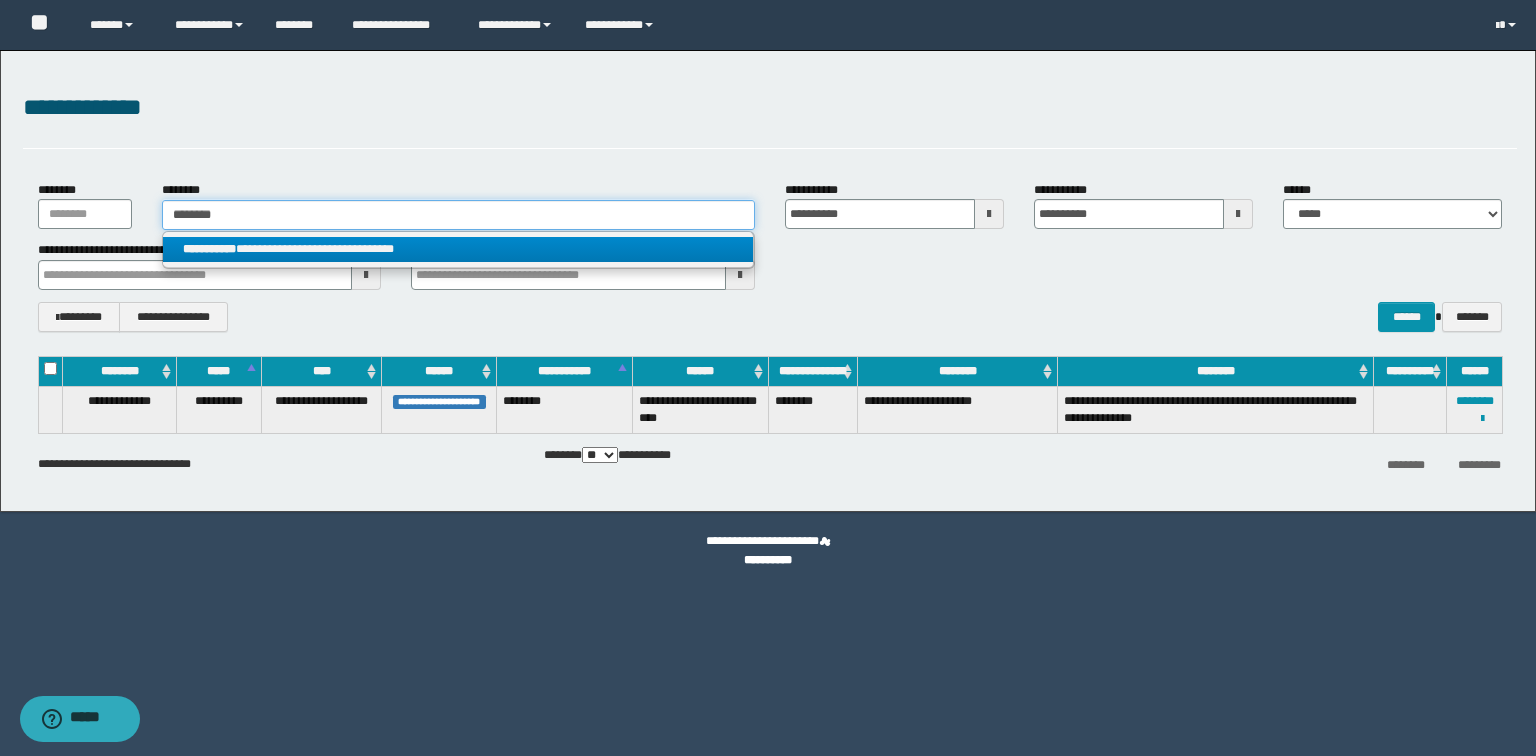 type 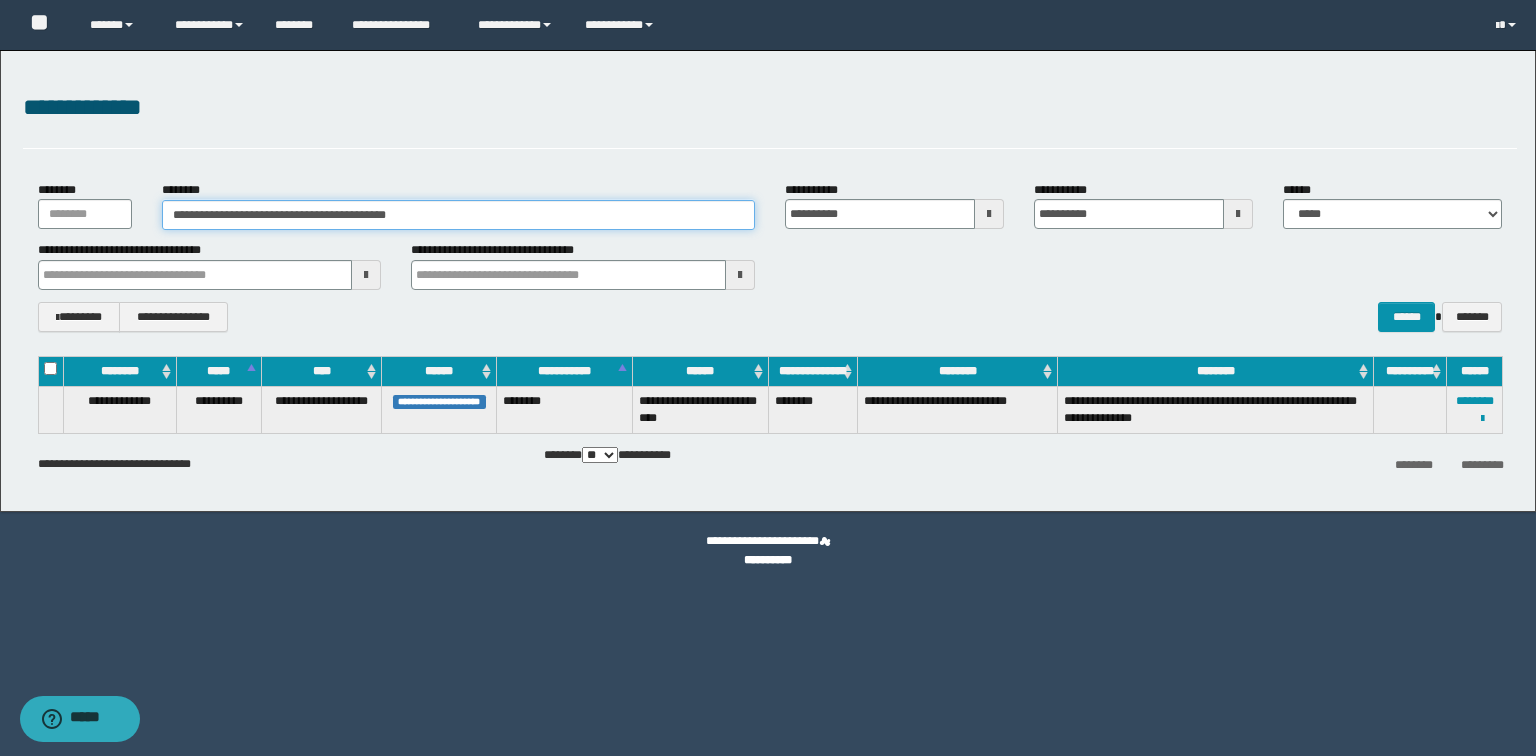drag, startPoint x: 485, startPoint y: 207, endPoint x: 0, endPoint y: 177, distance: 485.92694 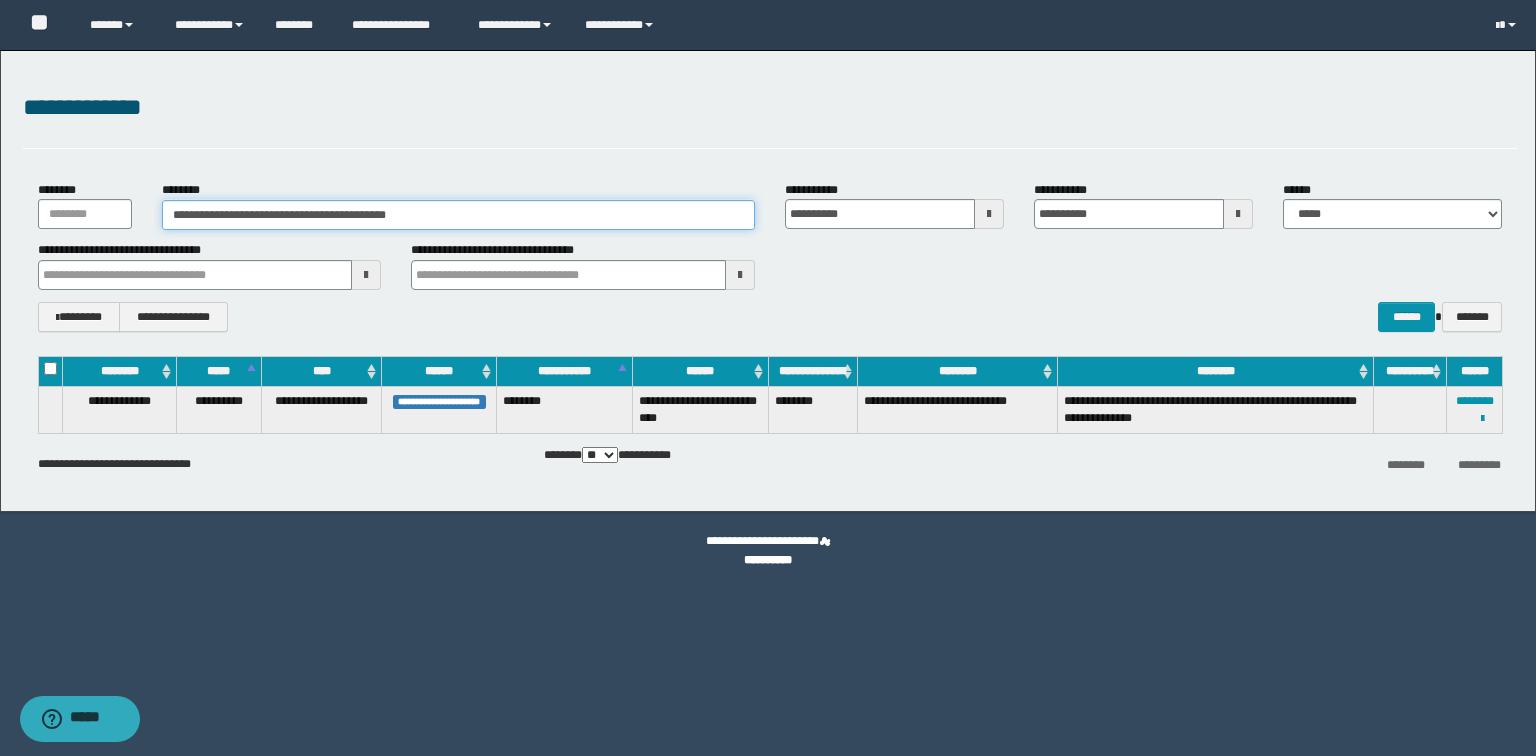 paste 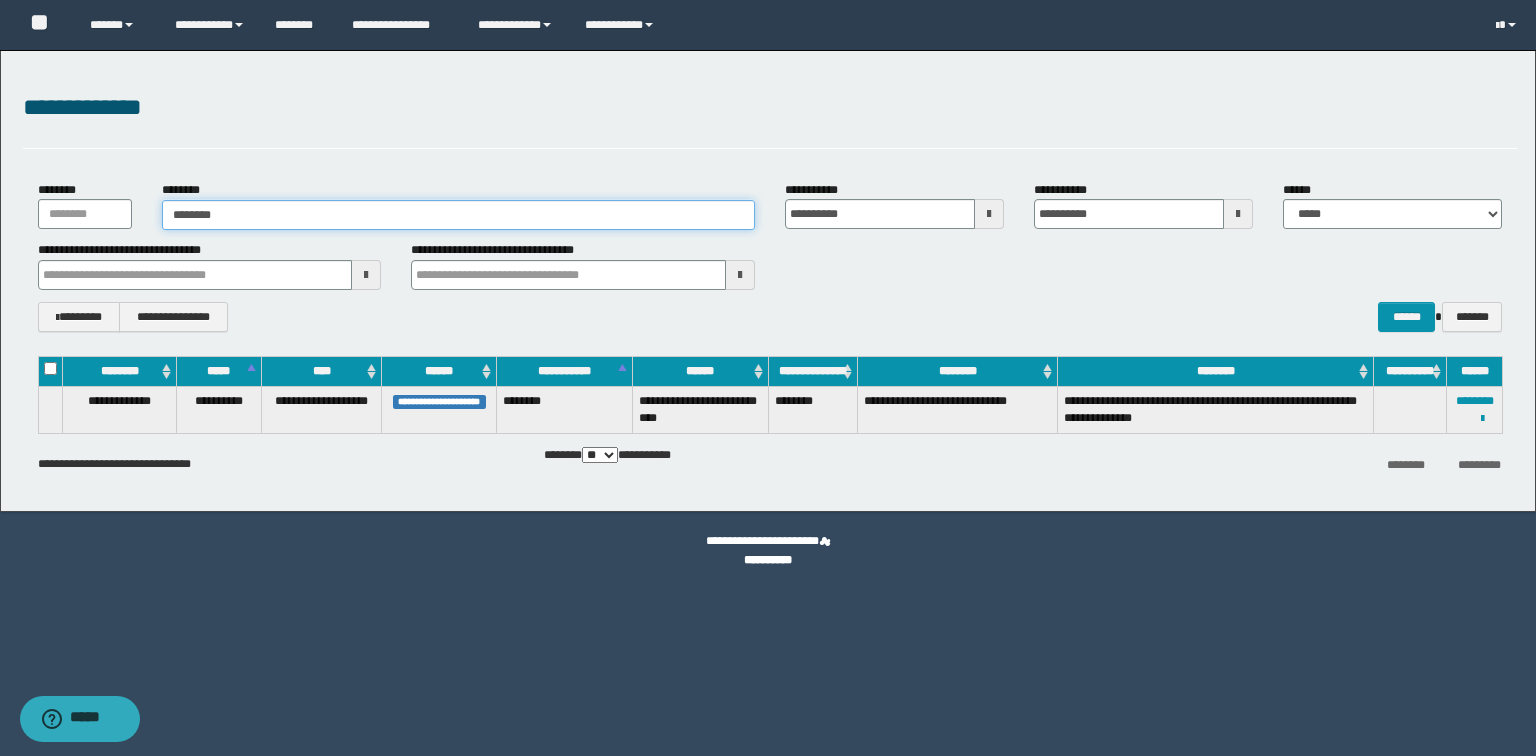 type on "********" 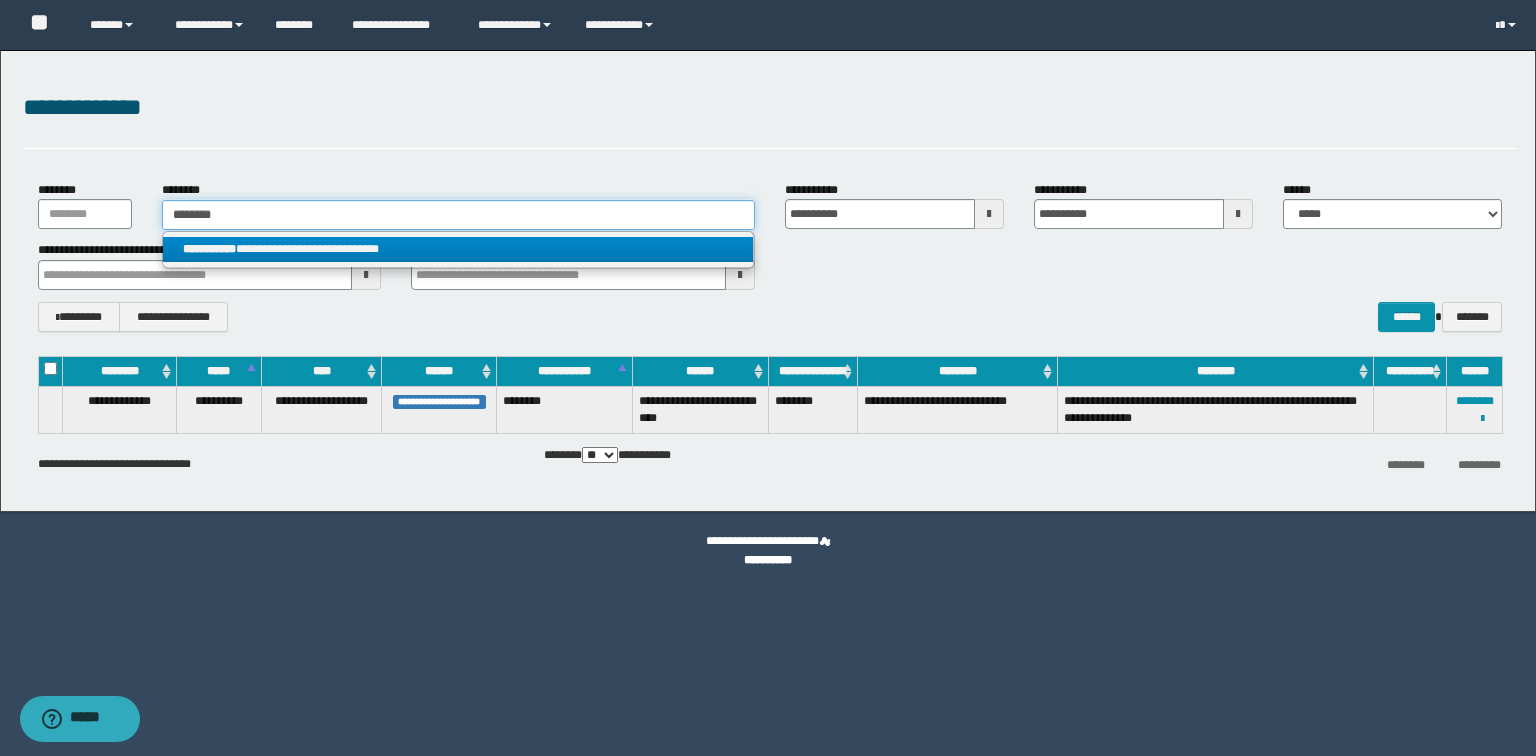 type on "********" 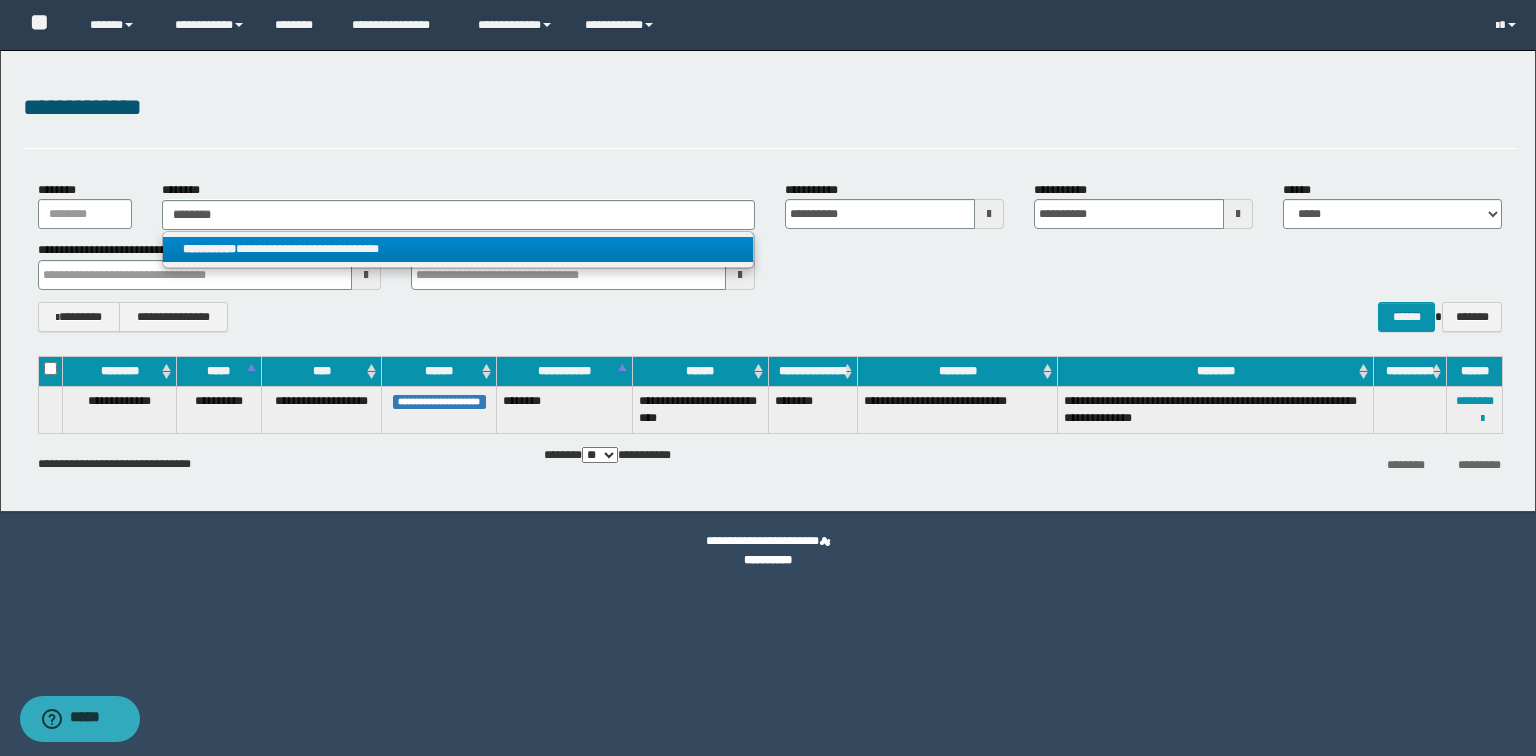 click on "**********" at bounding box center (209, 249) 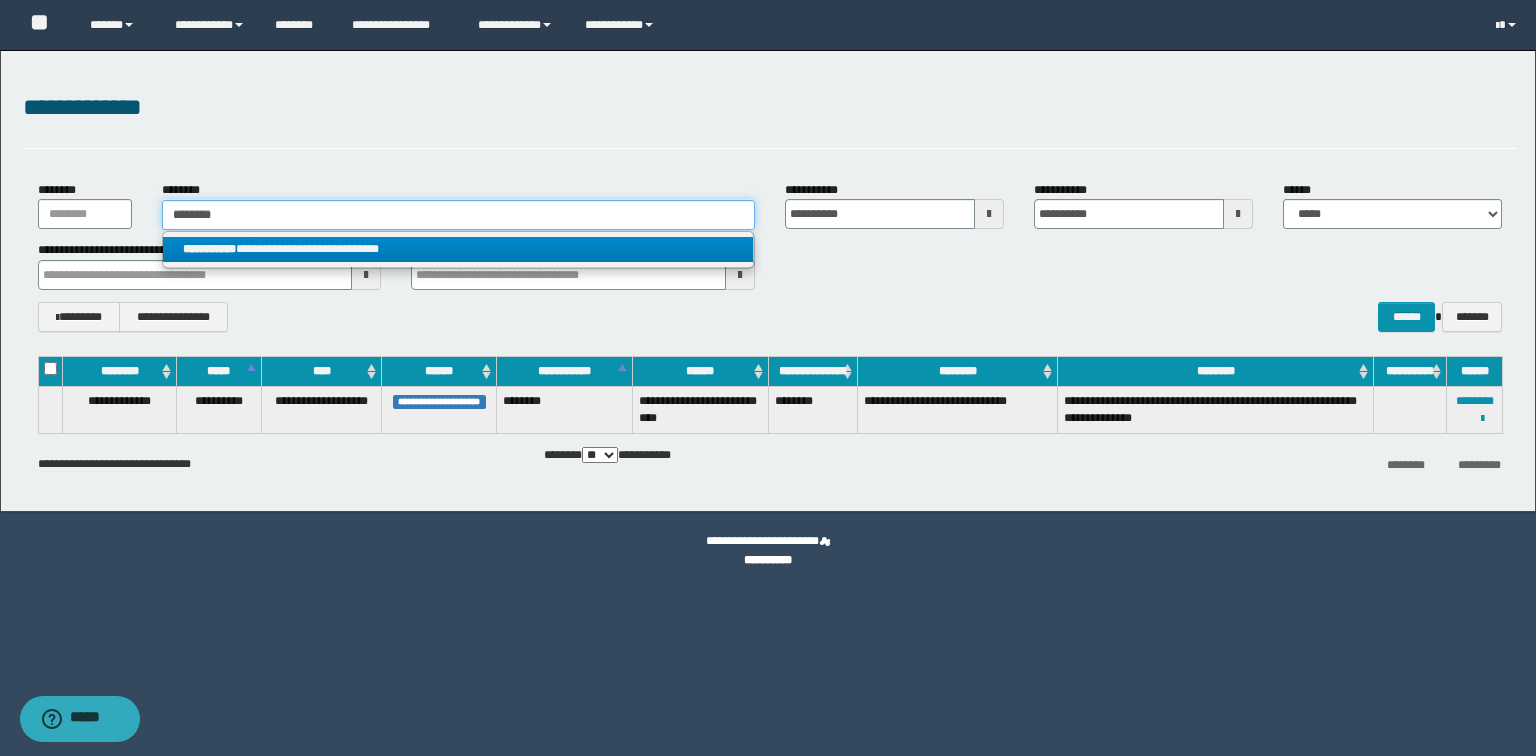 type 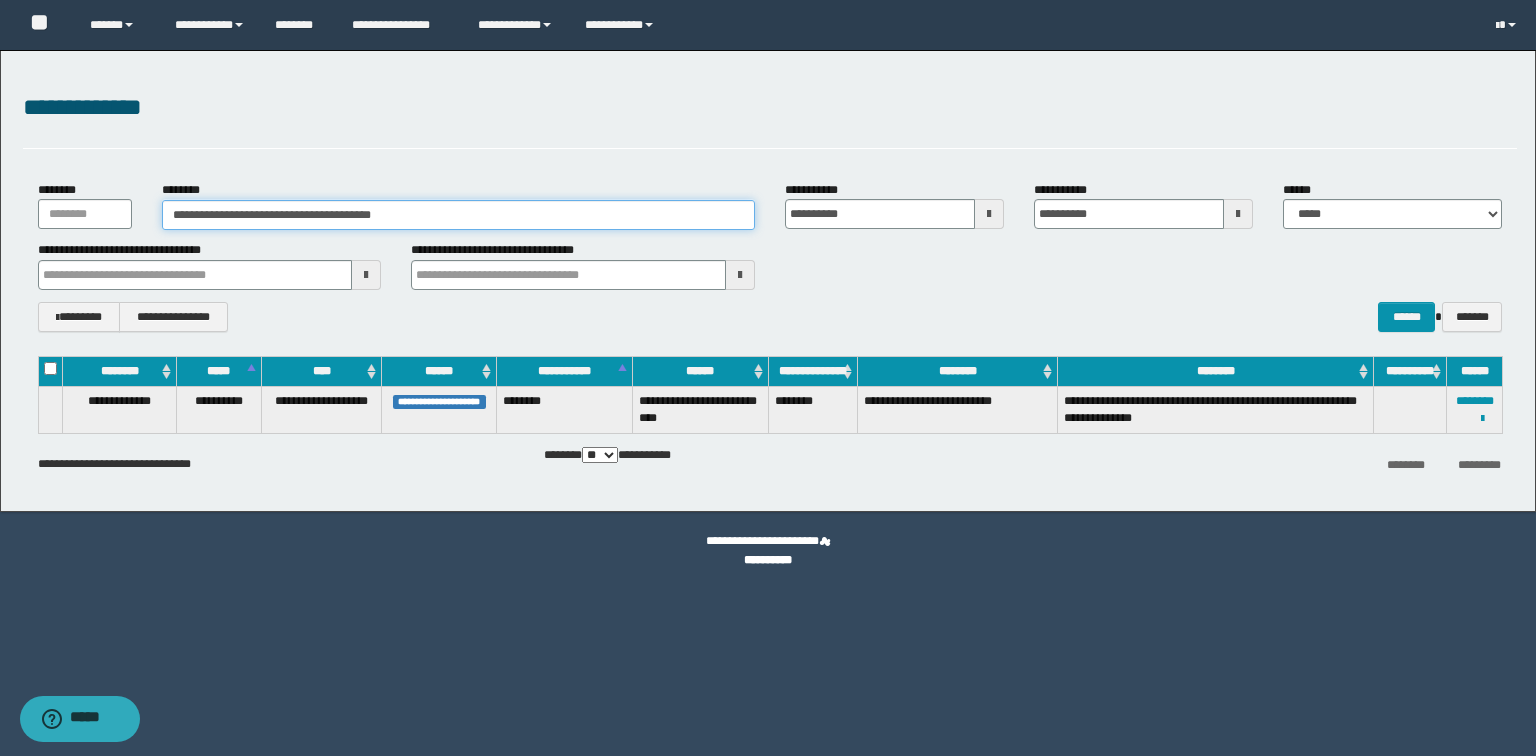 drag, startPoint x: 246, startPoint y: 182, endPoint x: 0, endPoint y: 164, distance: 246.65765 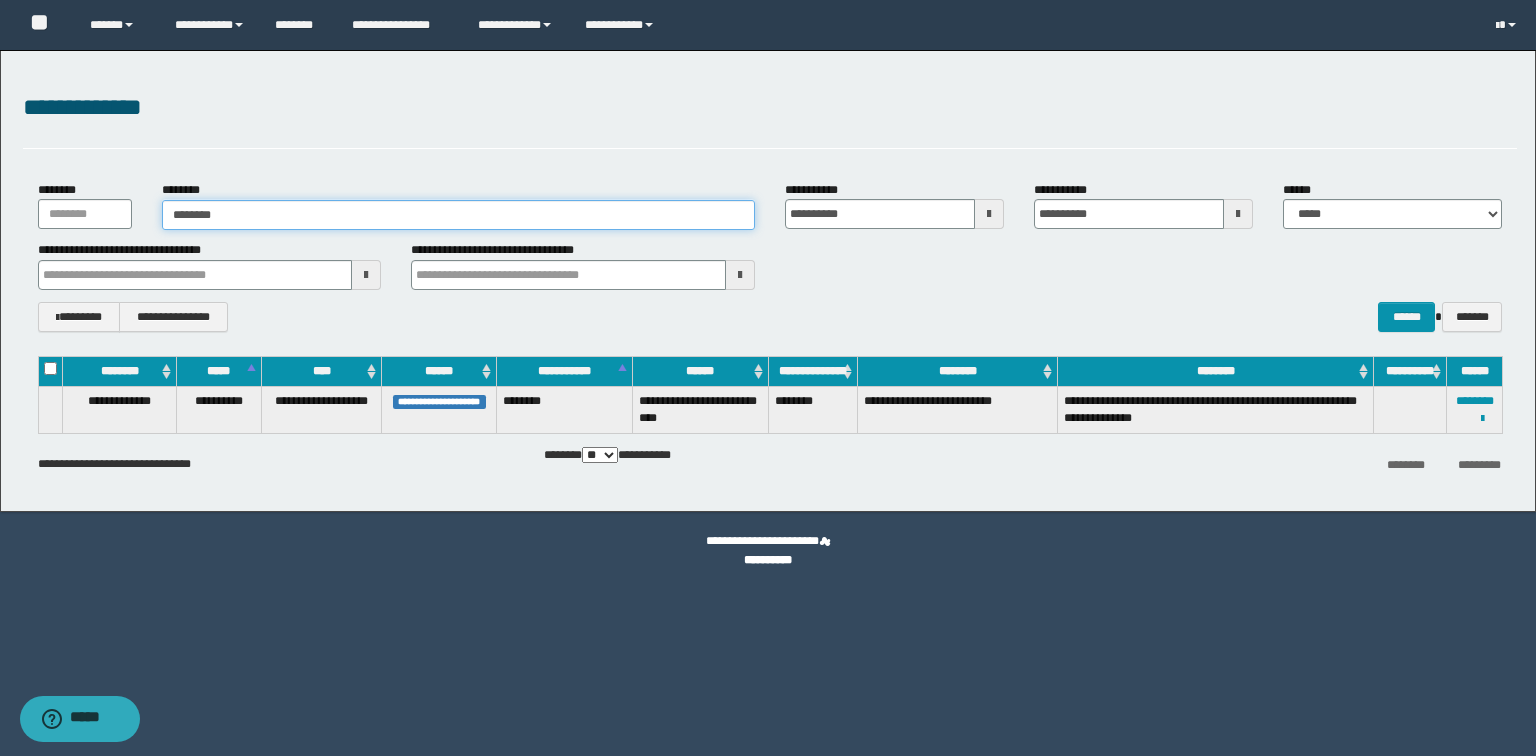 type on "********" 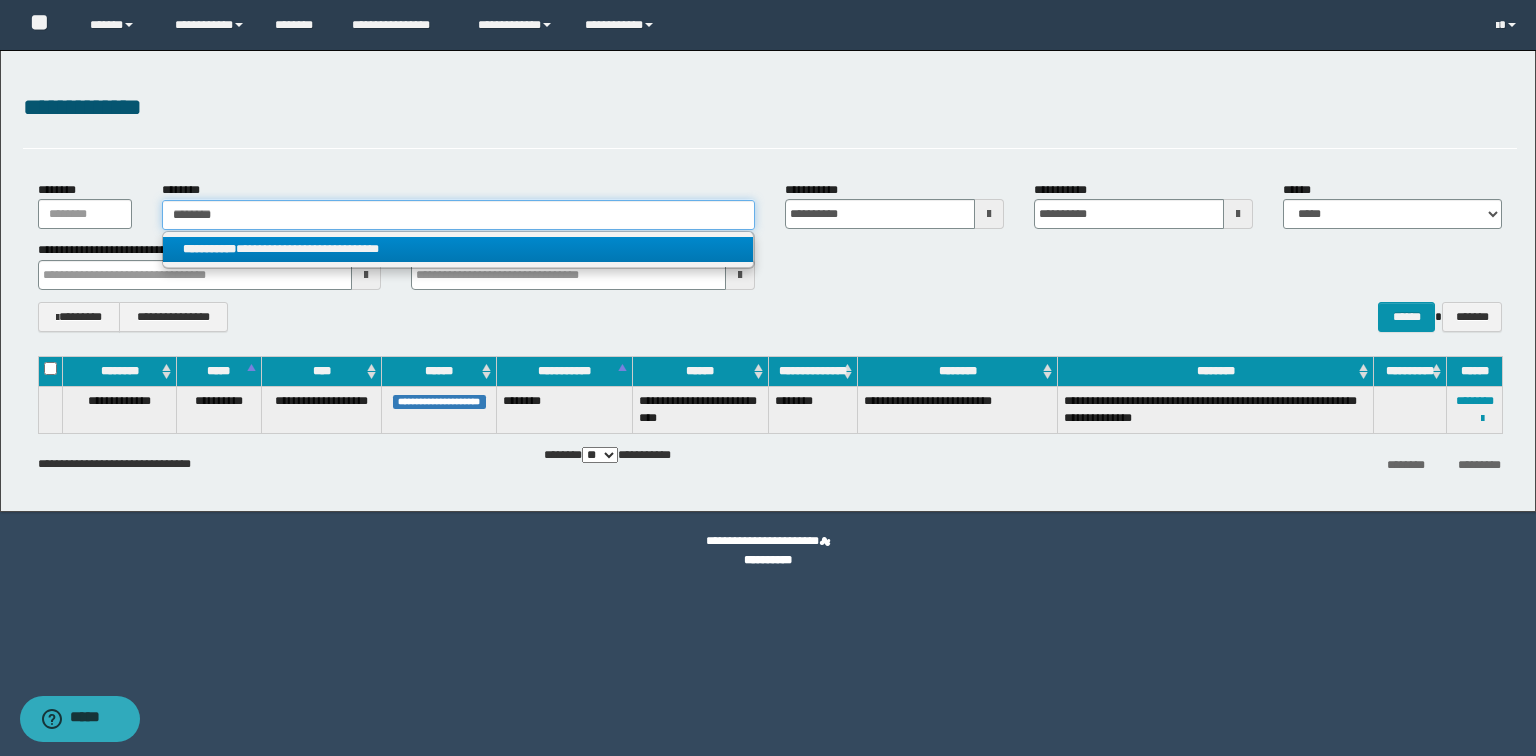type on "********" 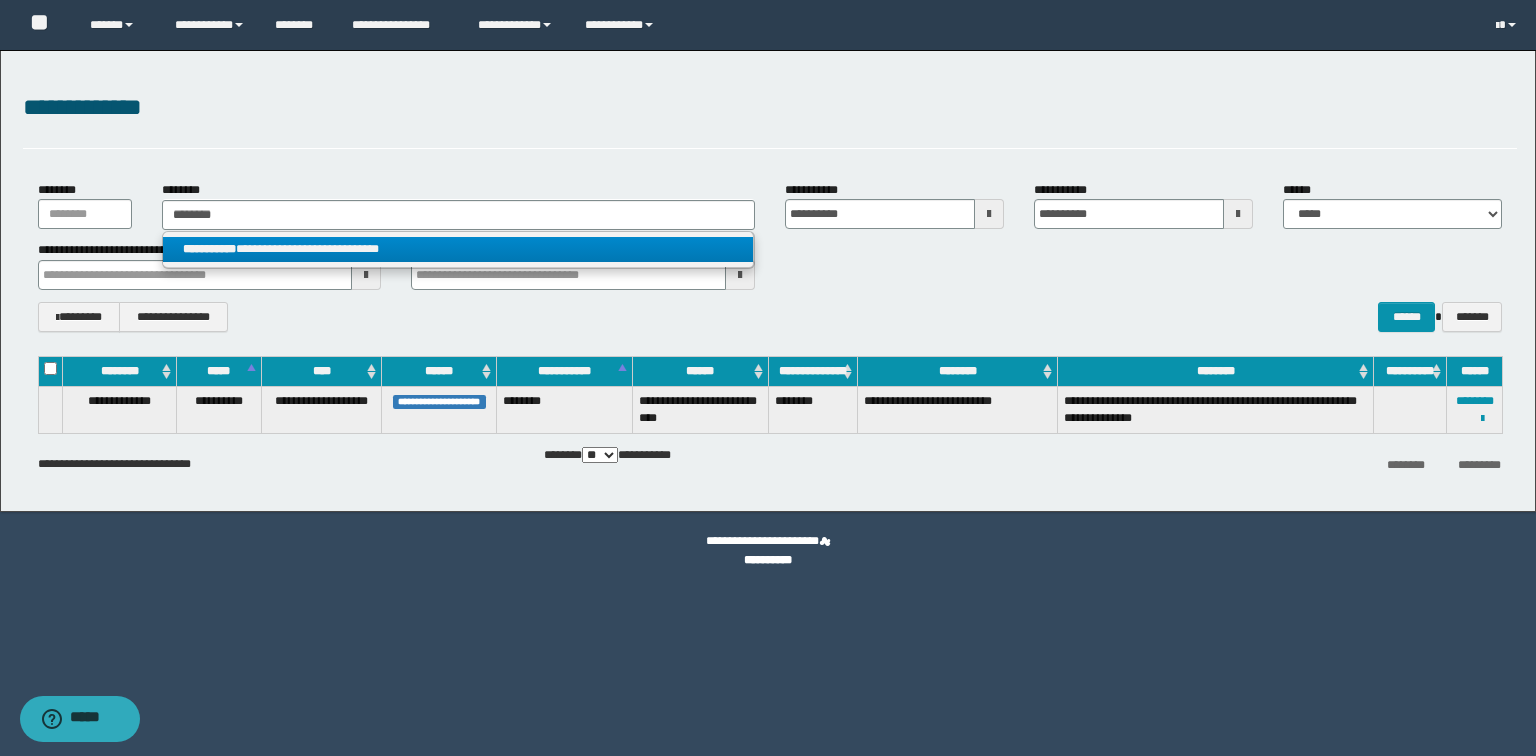 click on "**********" at bounding box center (458, 249) 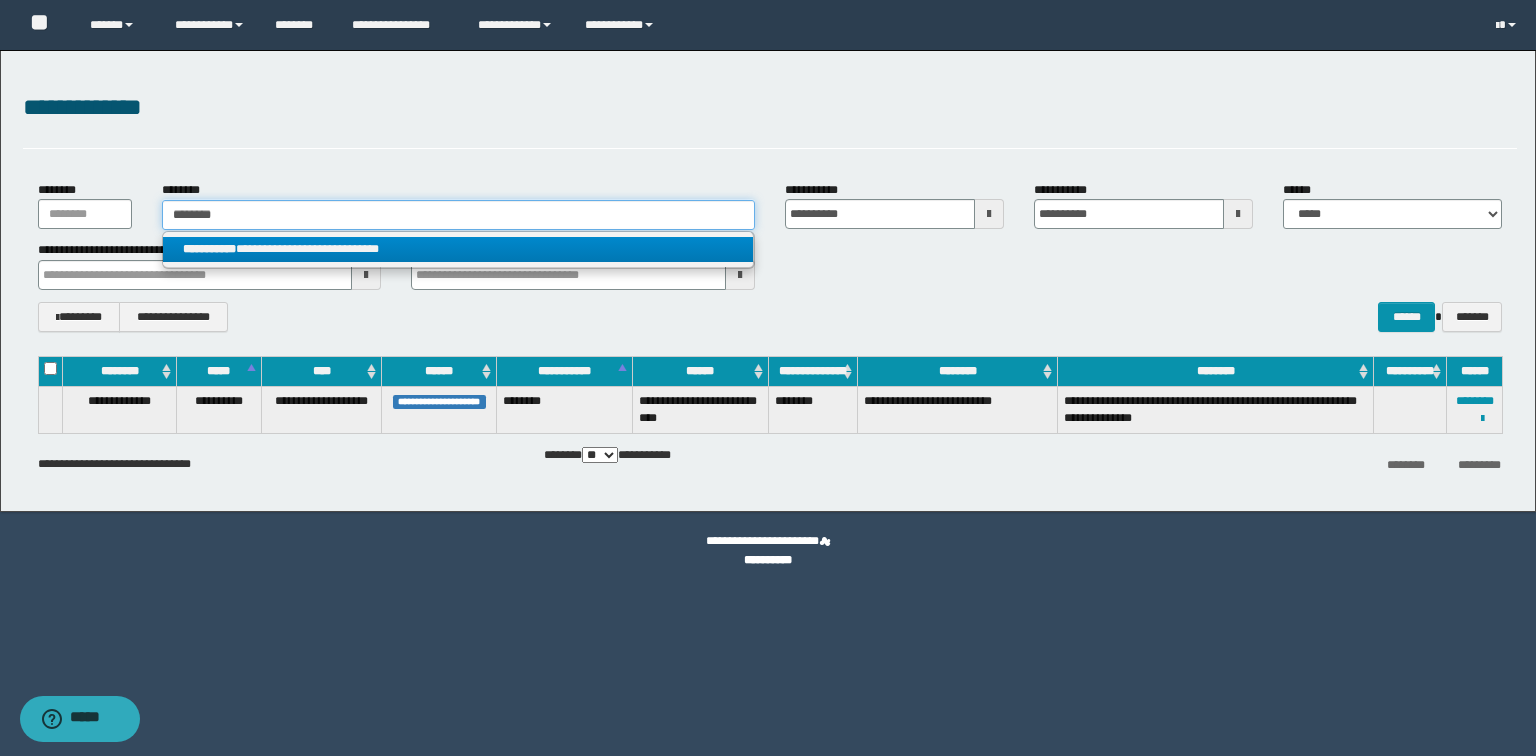 type 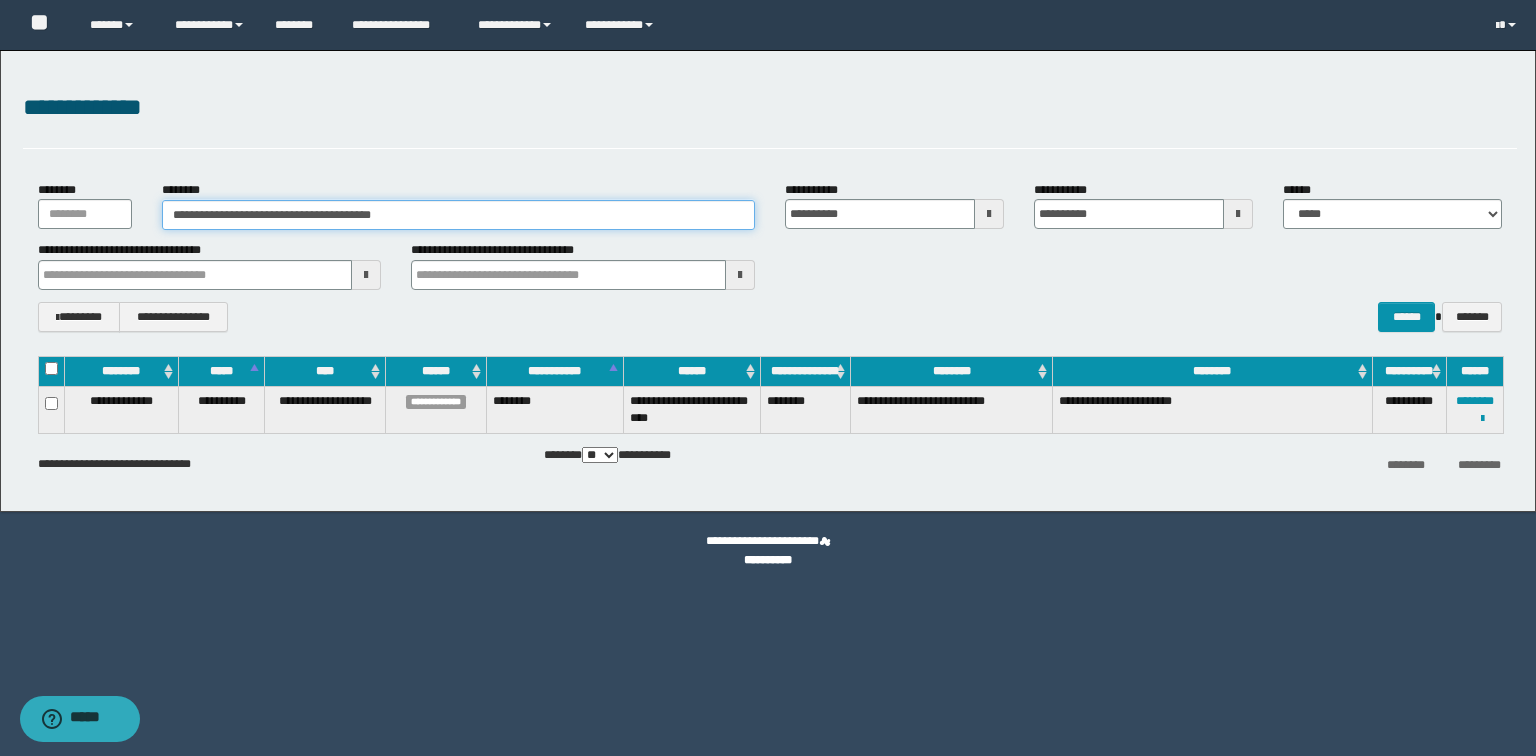 drag, startPoint x: 496, startPoint y: 209, endPoint x: 50, endPoint y: 223, distance: 446.21967 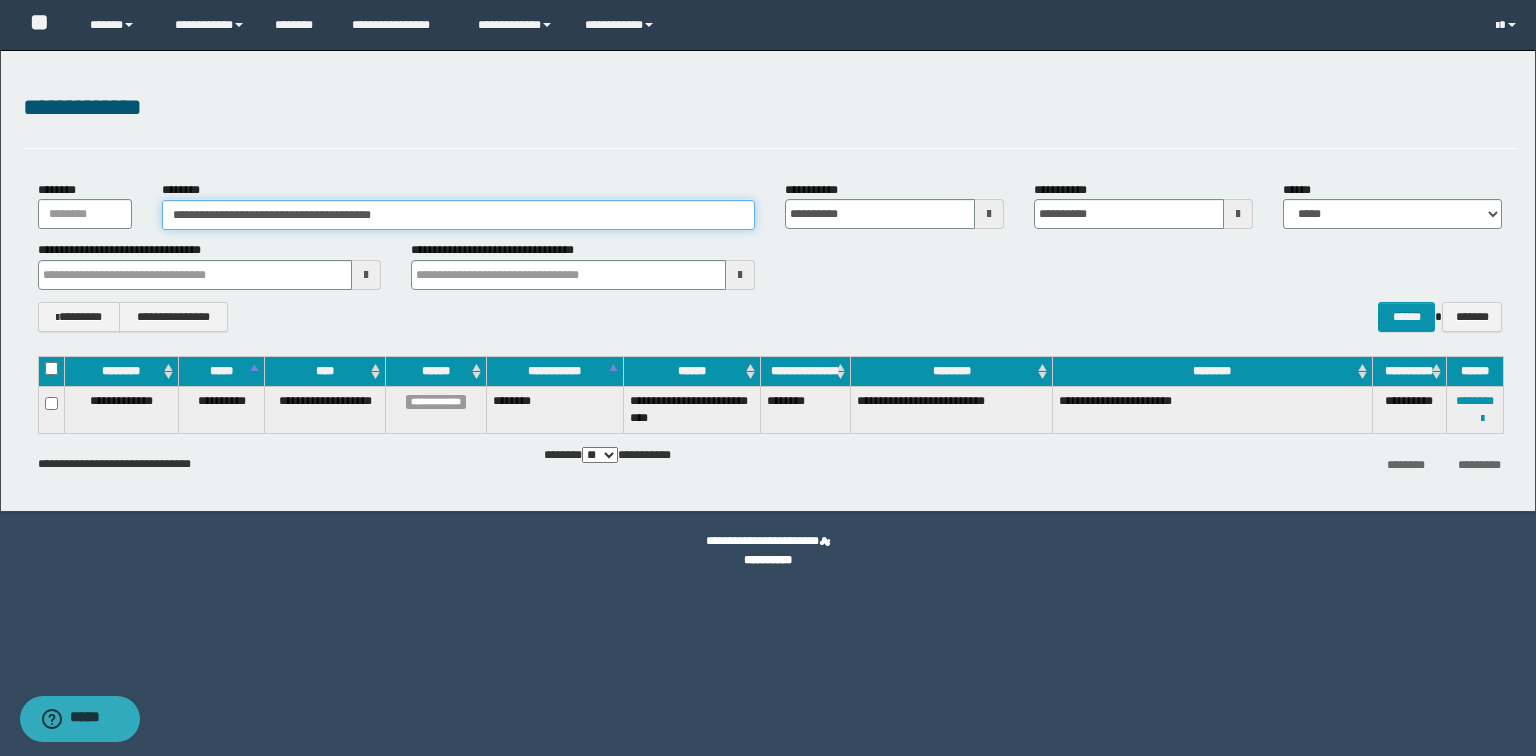 paste 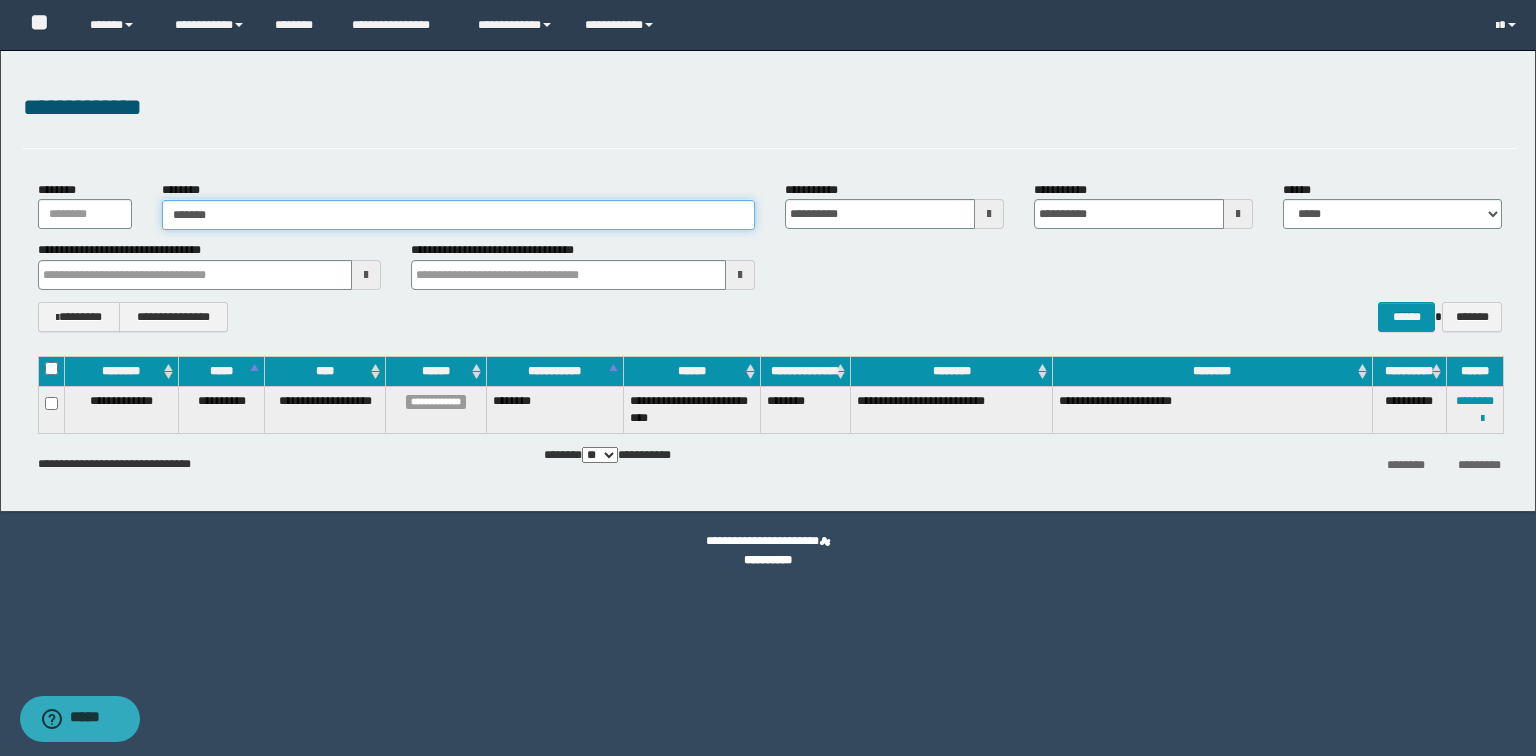 type on "*******" 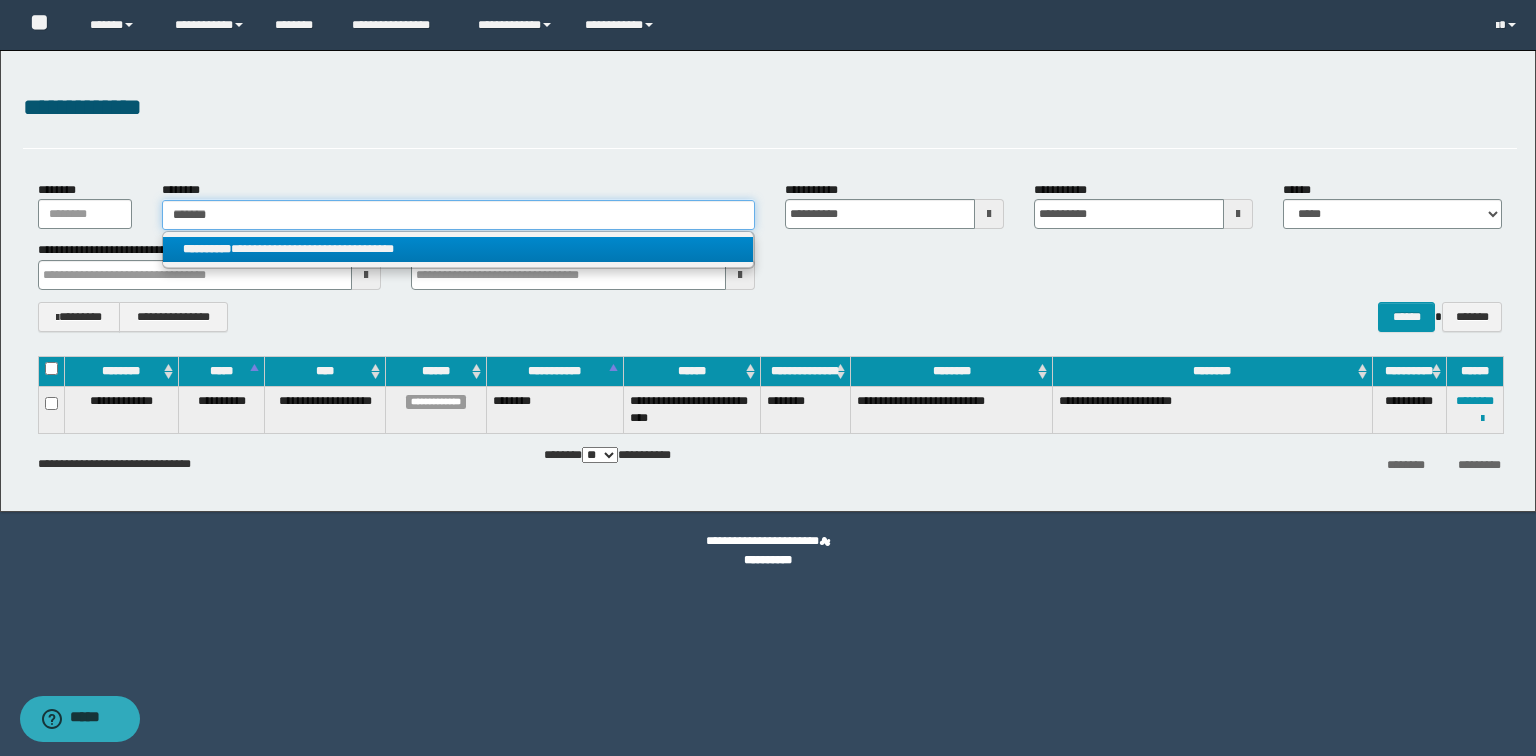 type on "*******" 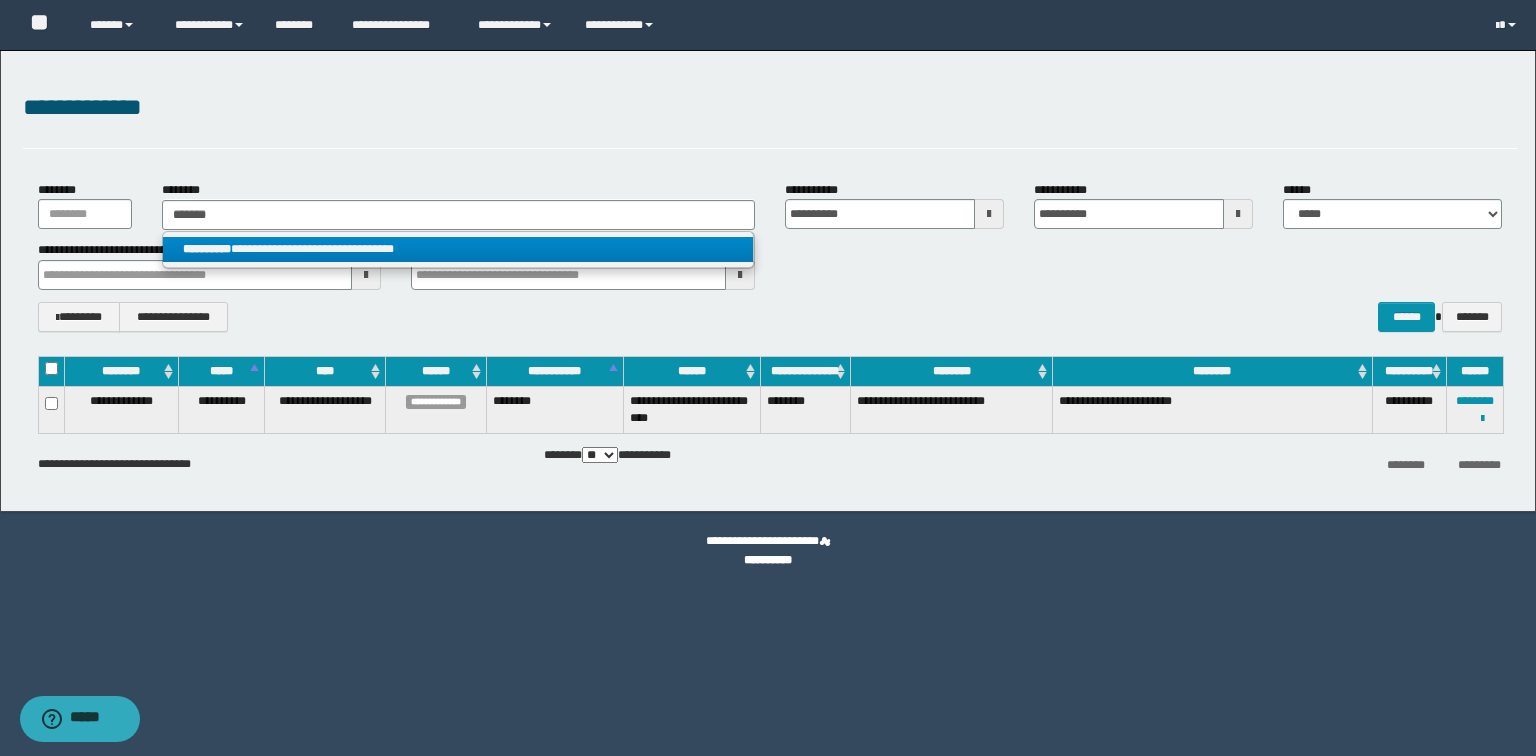 click on "**********" at bounding box center [207, 249] 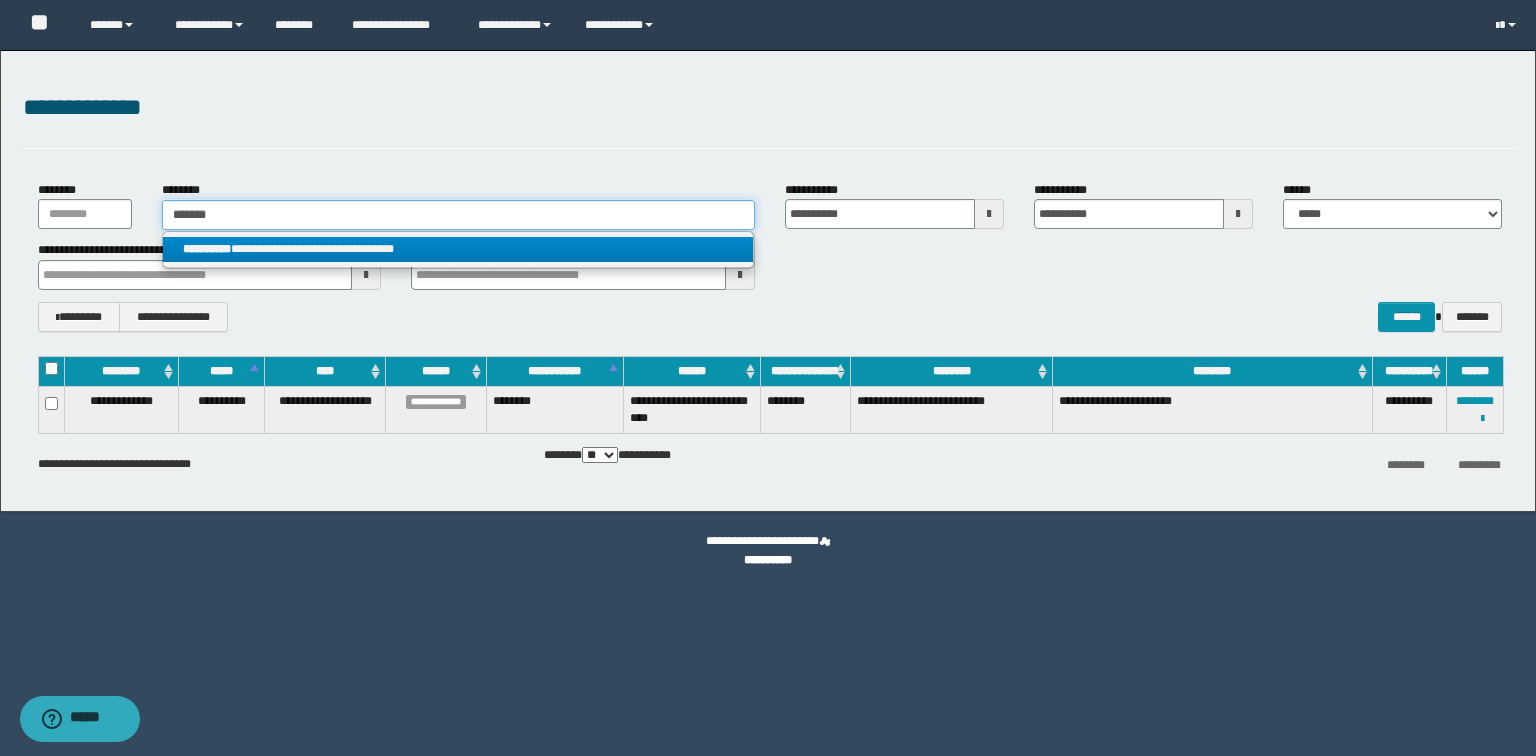 type 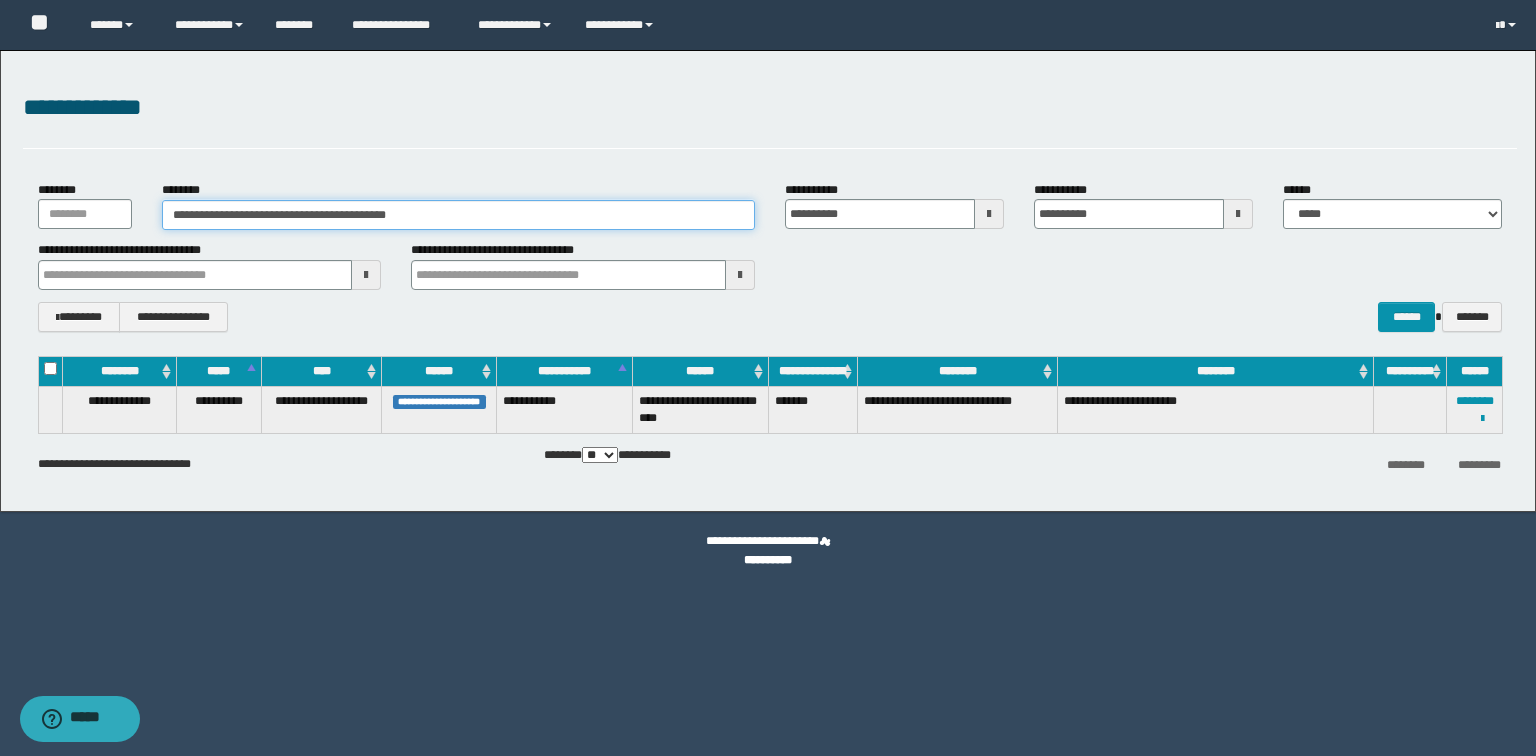 click on "**********" at bounding box center (768, 281) 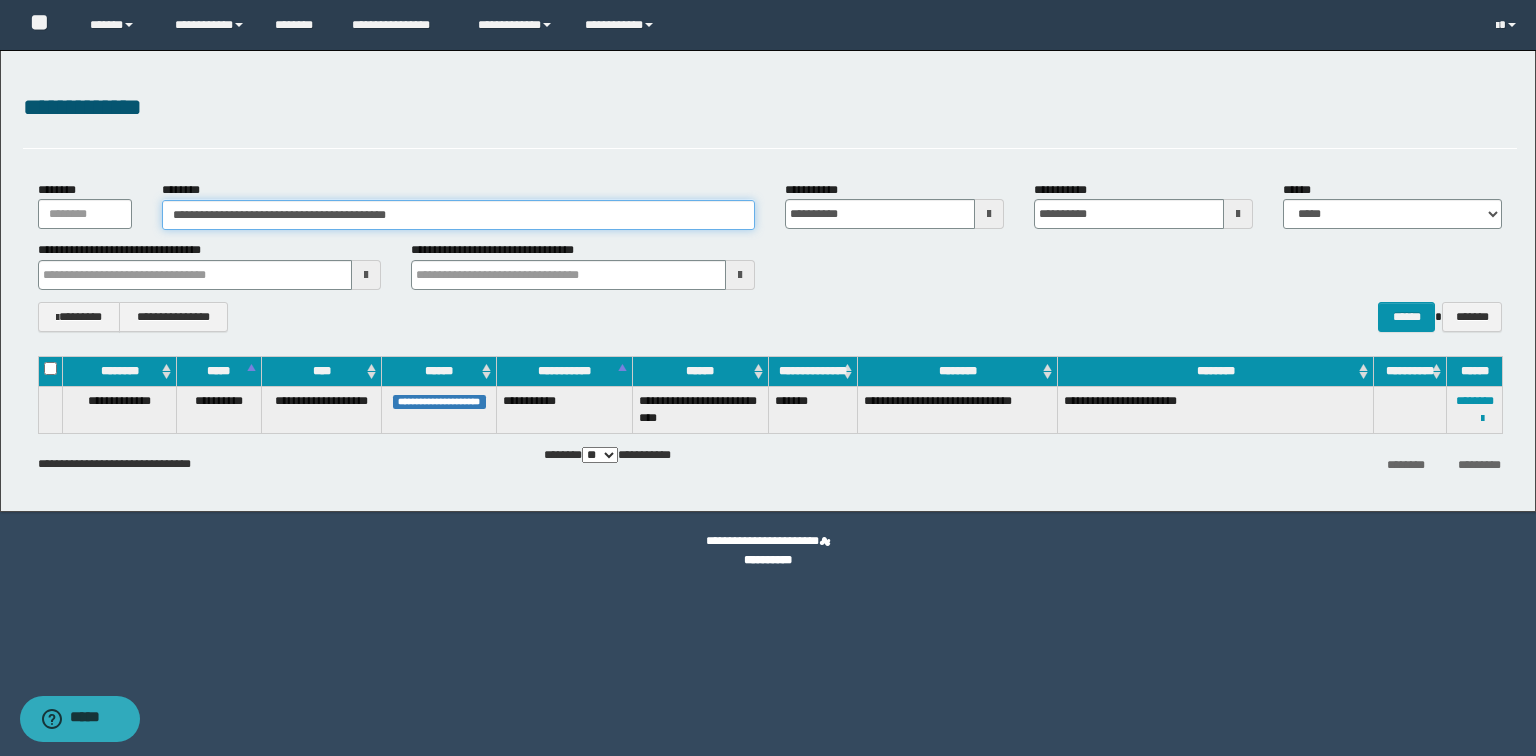 paste 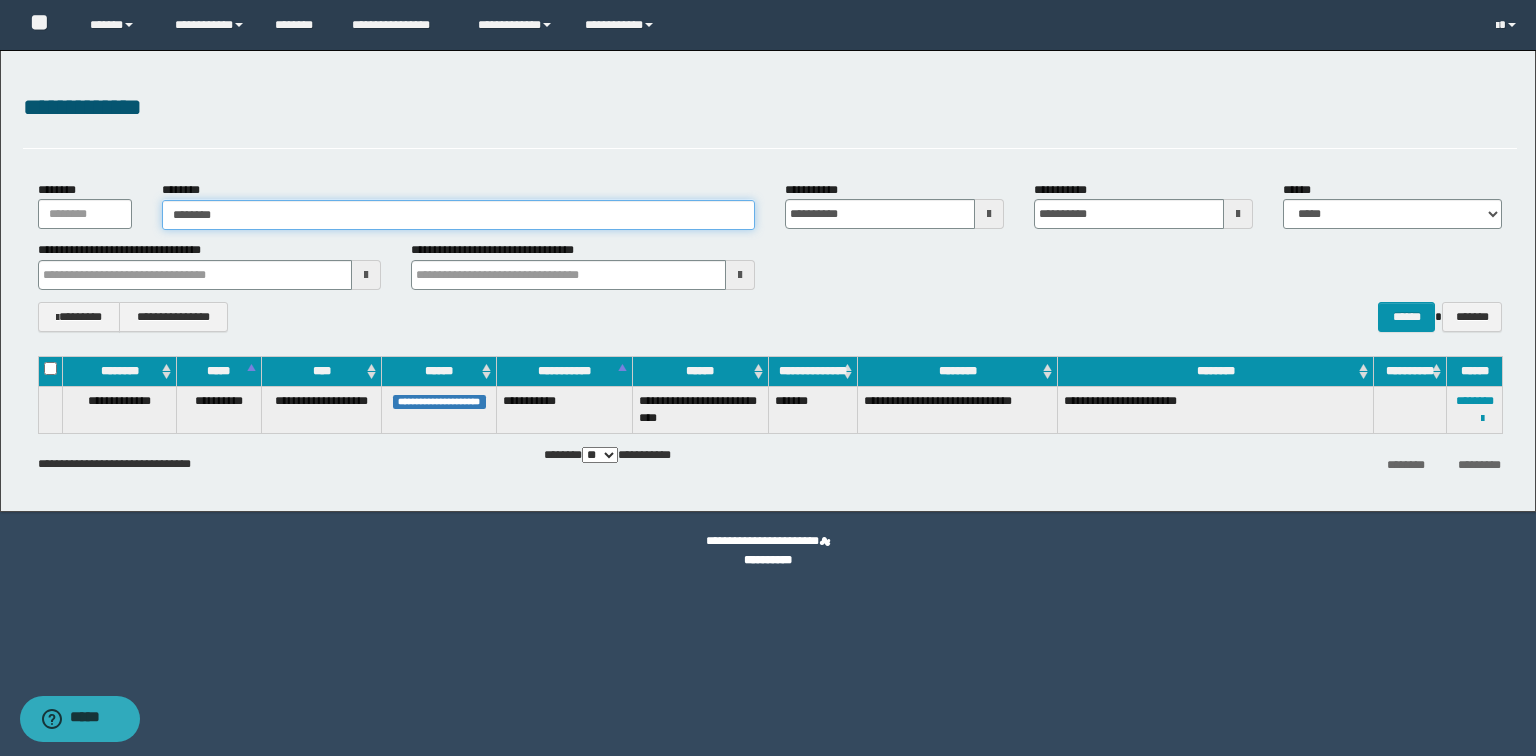 type on "********" 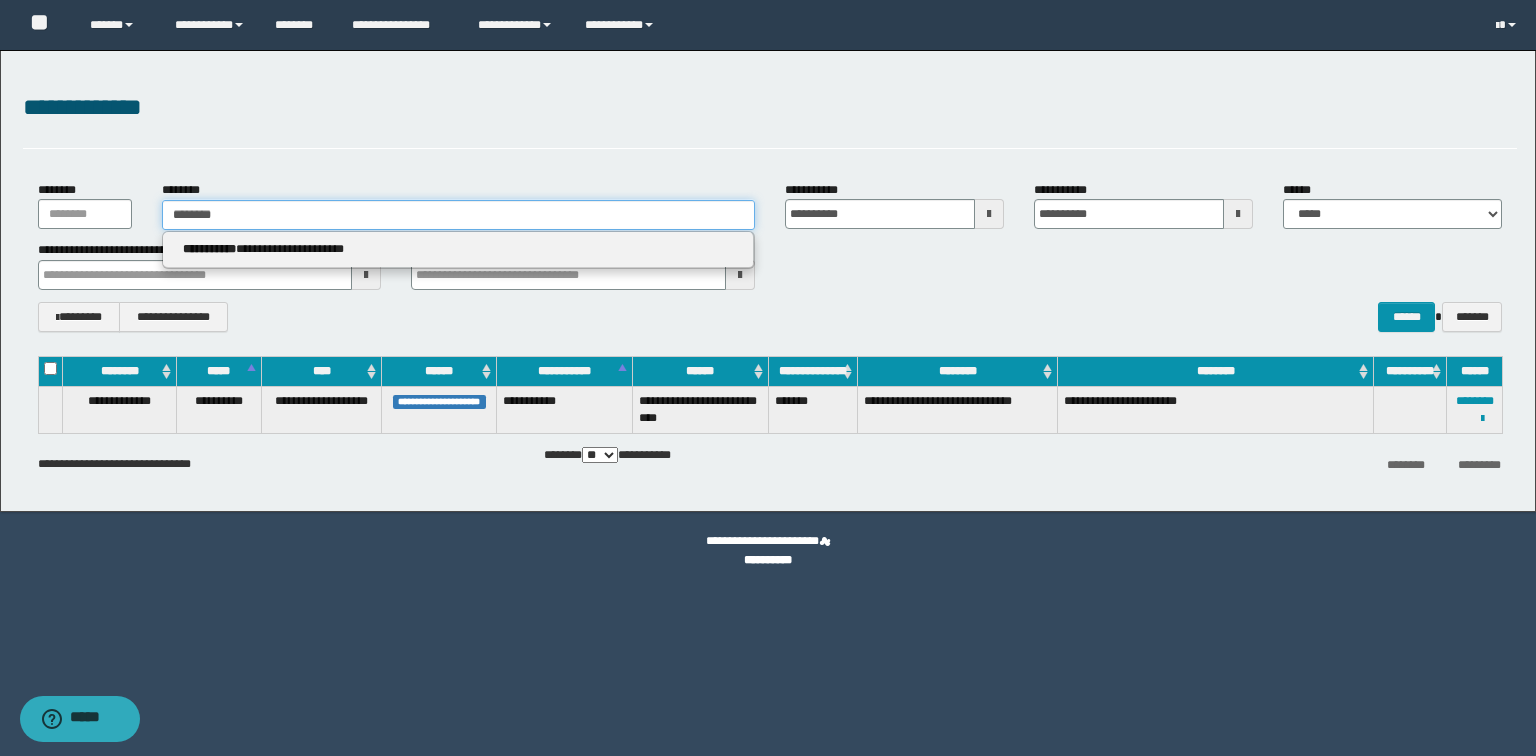 type on "********" 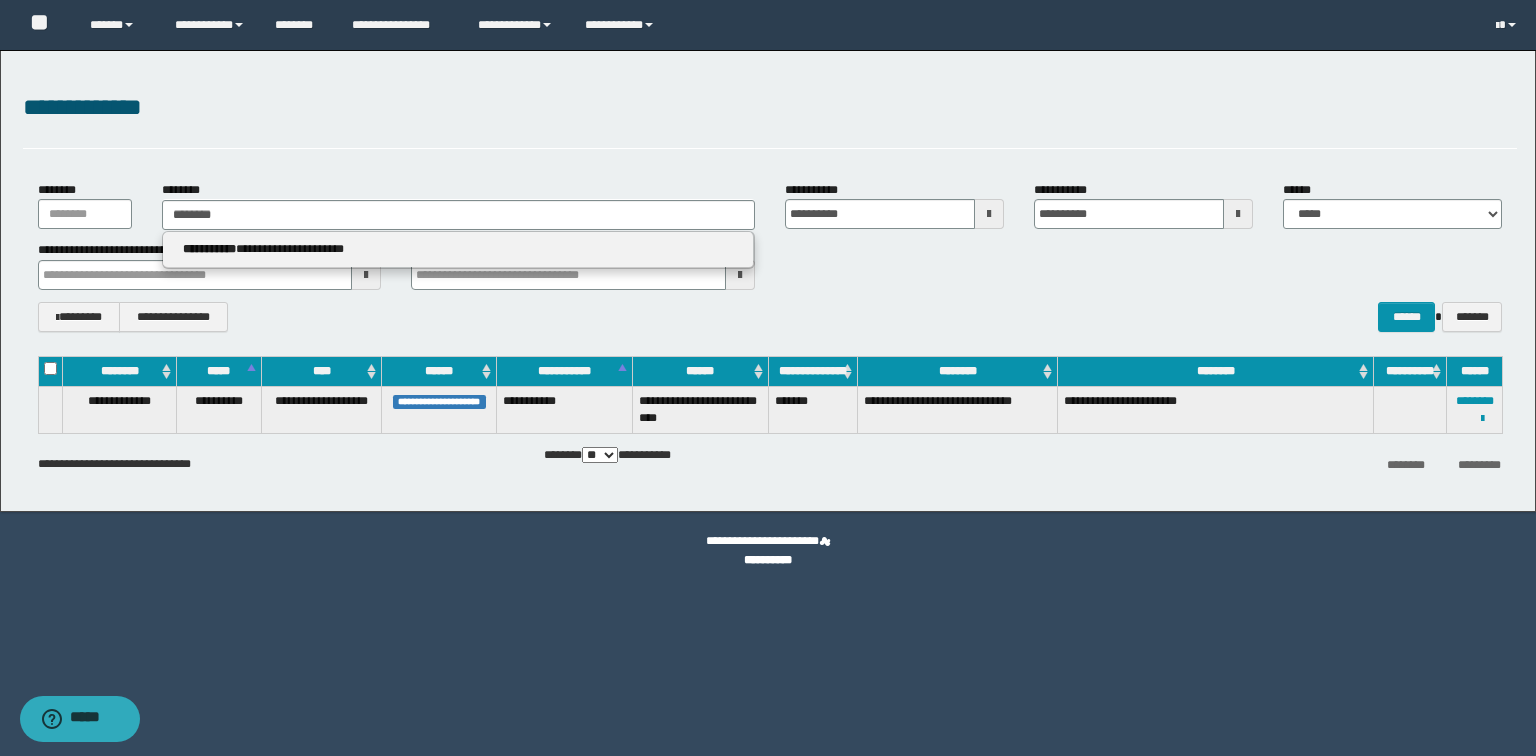 click on "**********" at bounding box center (458, 250) 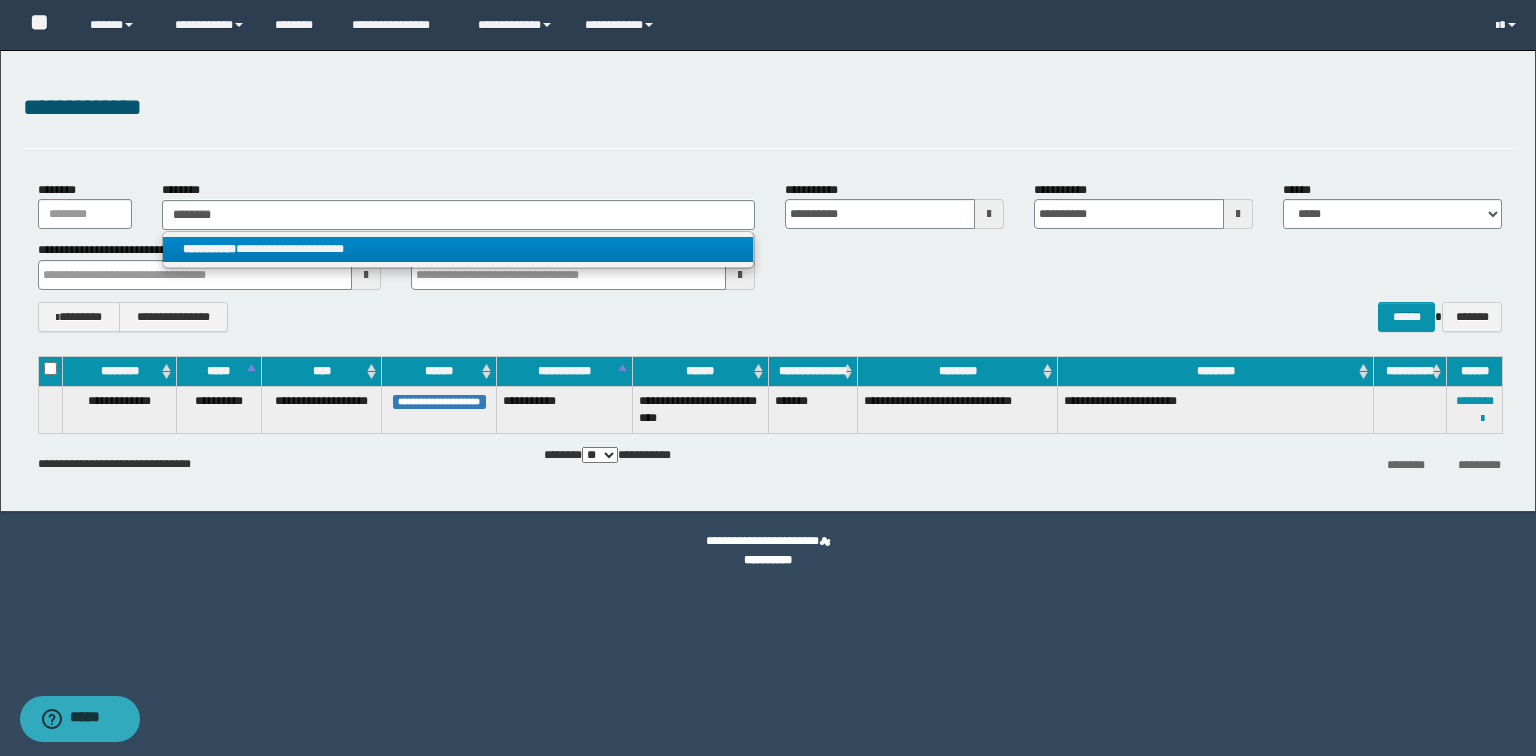 click on "**********" at bounding box center (458, 249) 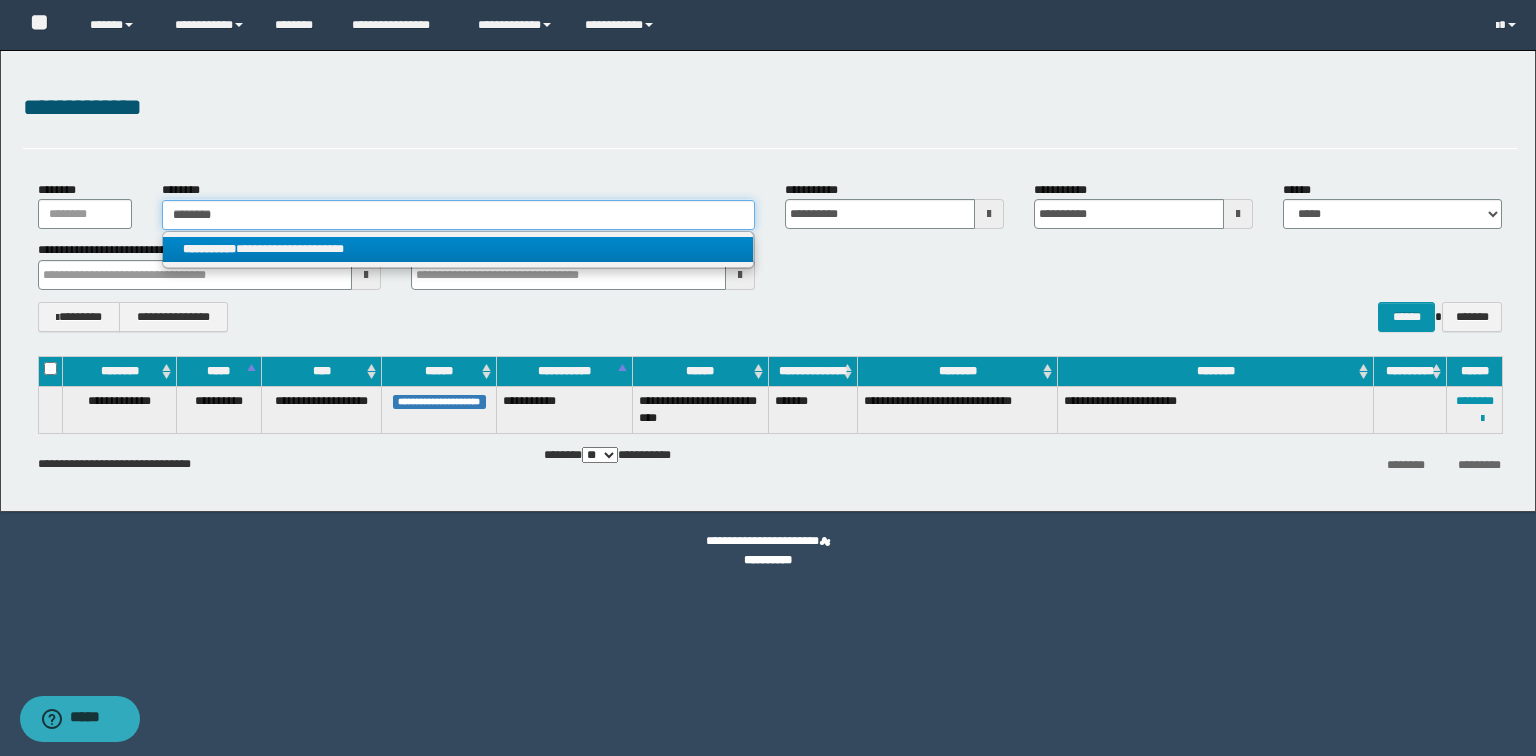 type 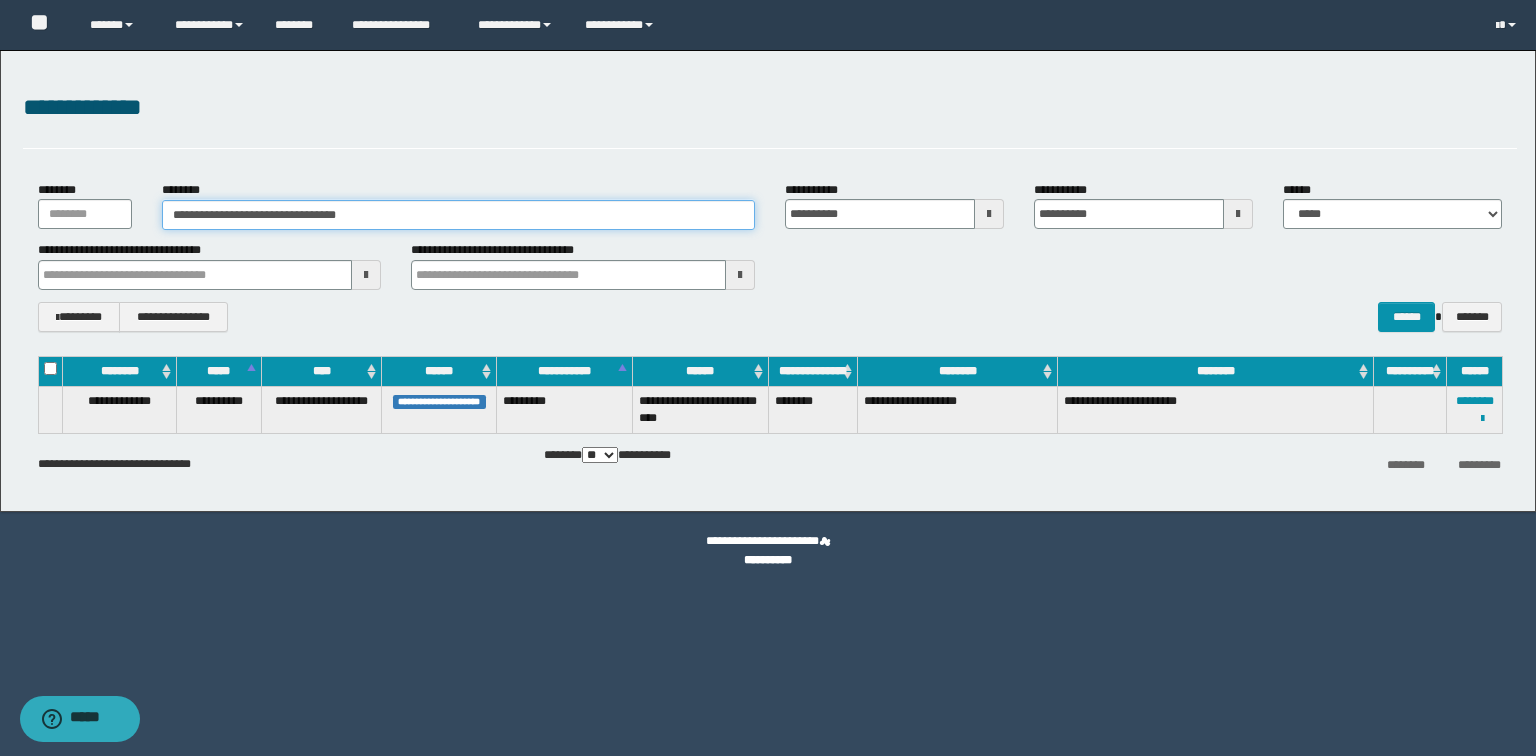 drag, startPoint x: 558, startPoint y: 219, endPoint x: 1, endPoint y: 148, distance: 561.5069 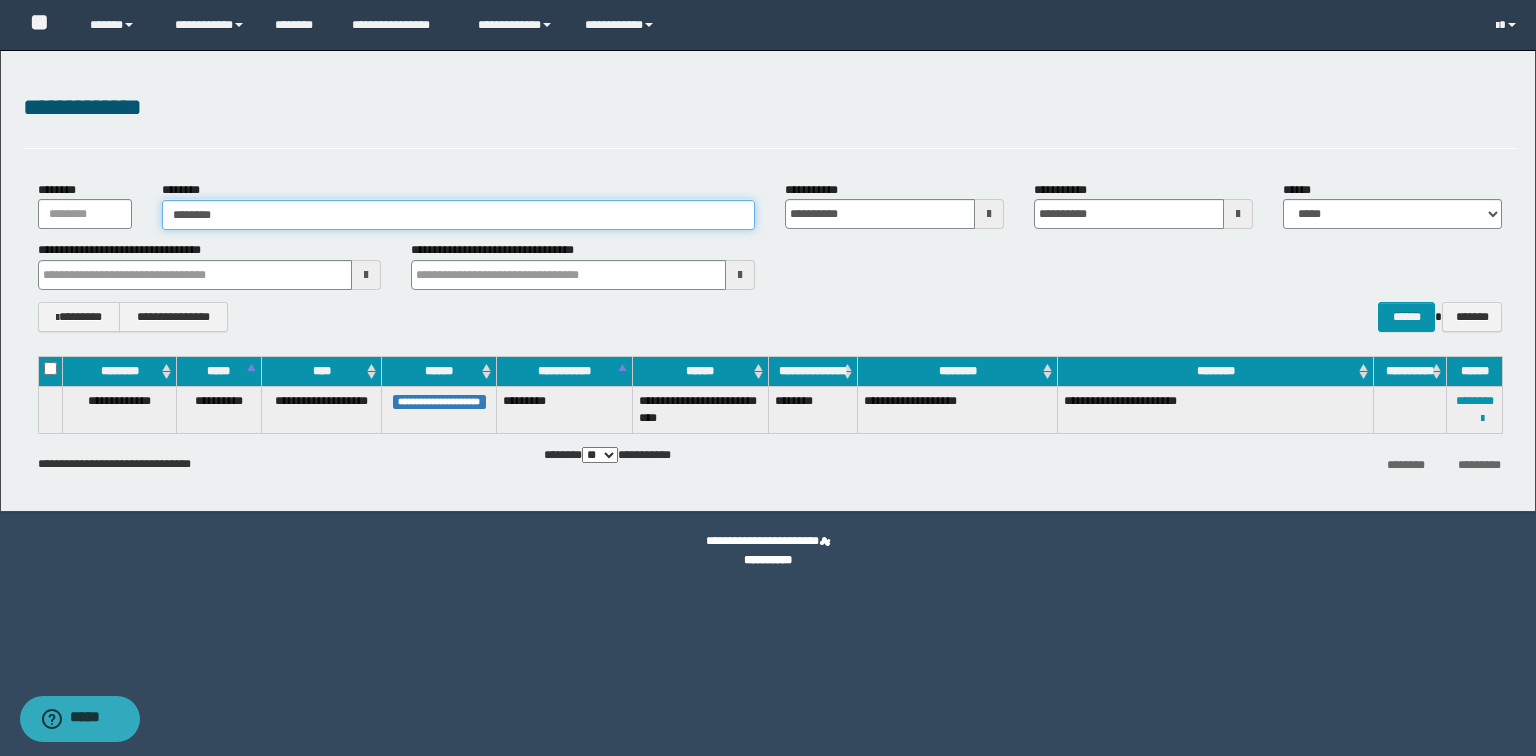 type on "********" 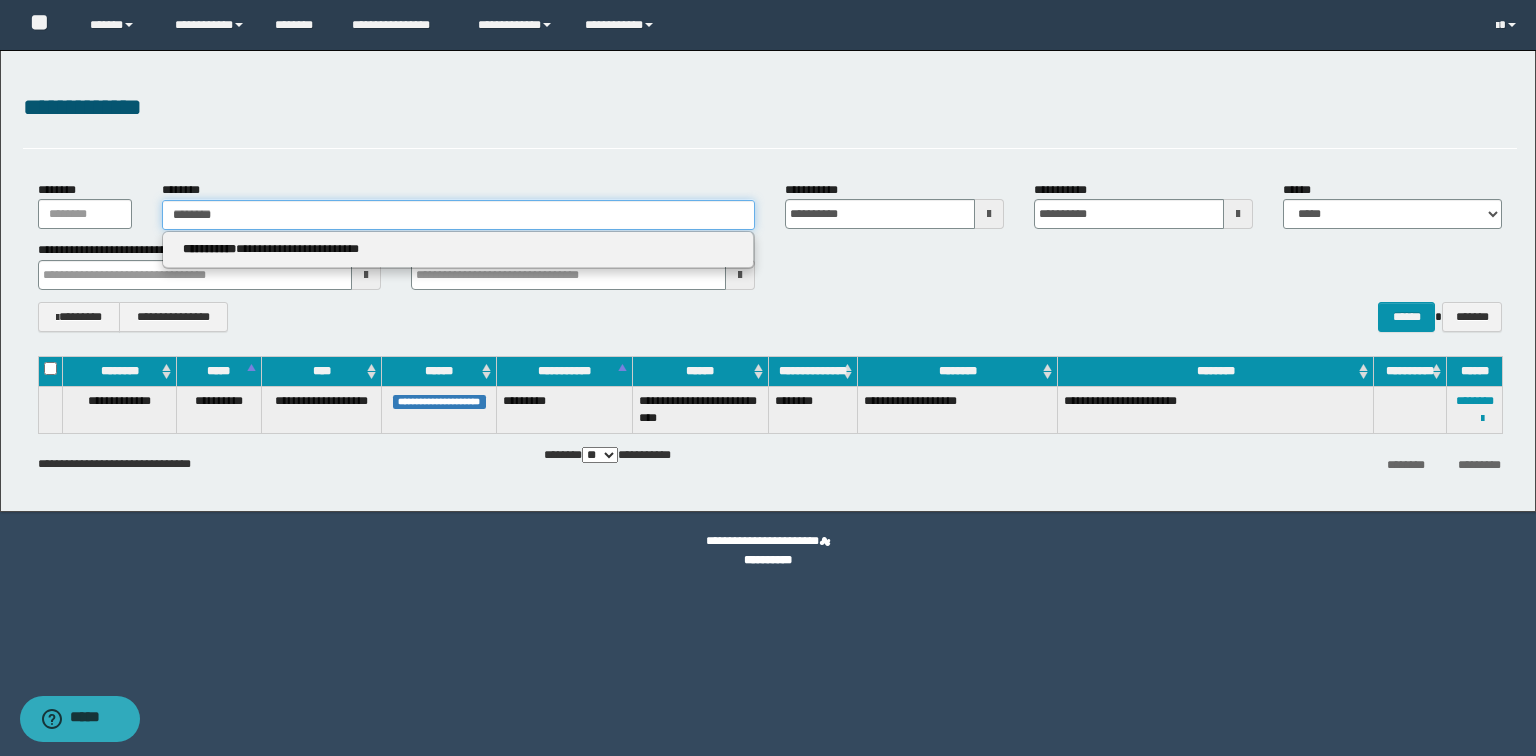 type on "********" 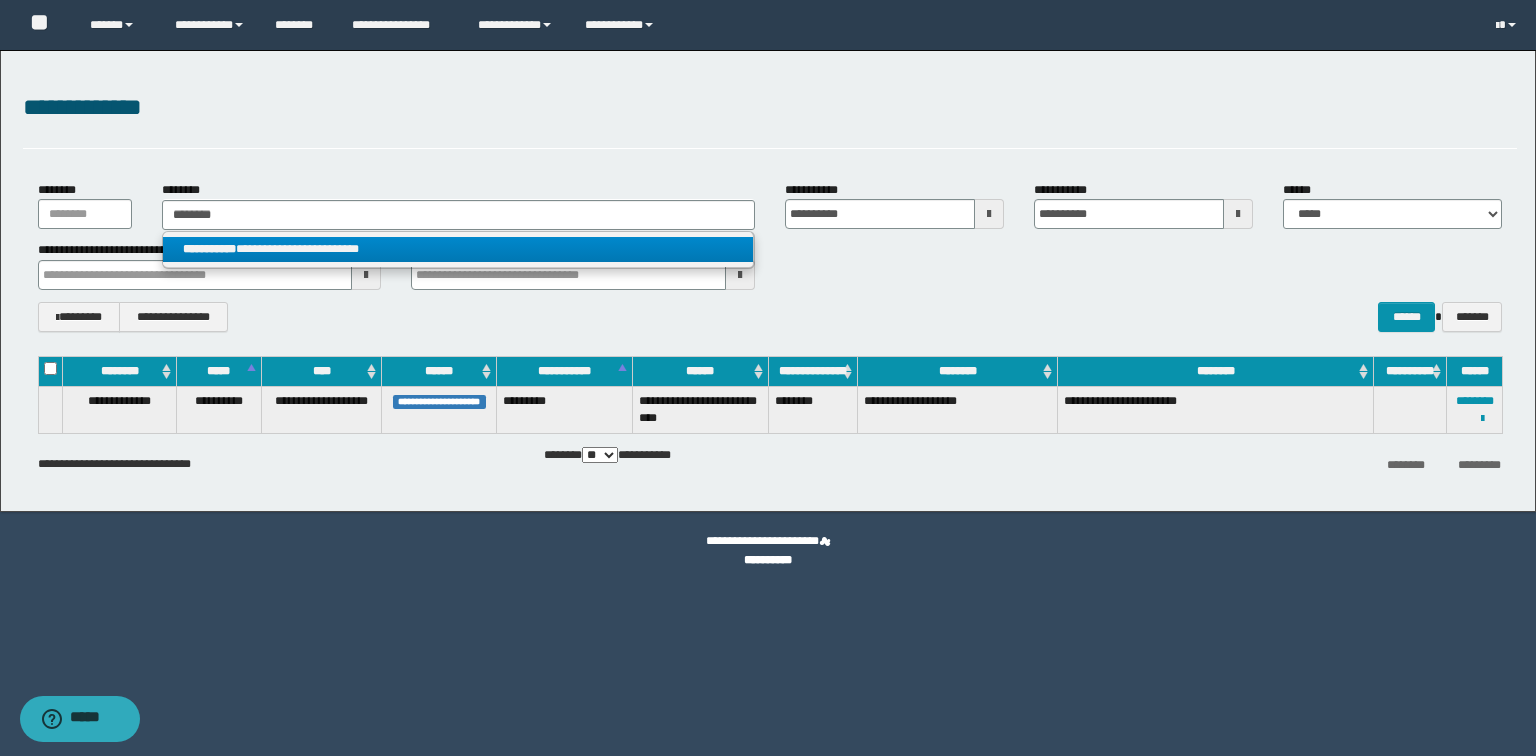 click on "**********" at bounding box center (209, 249) 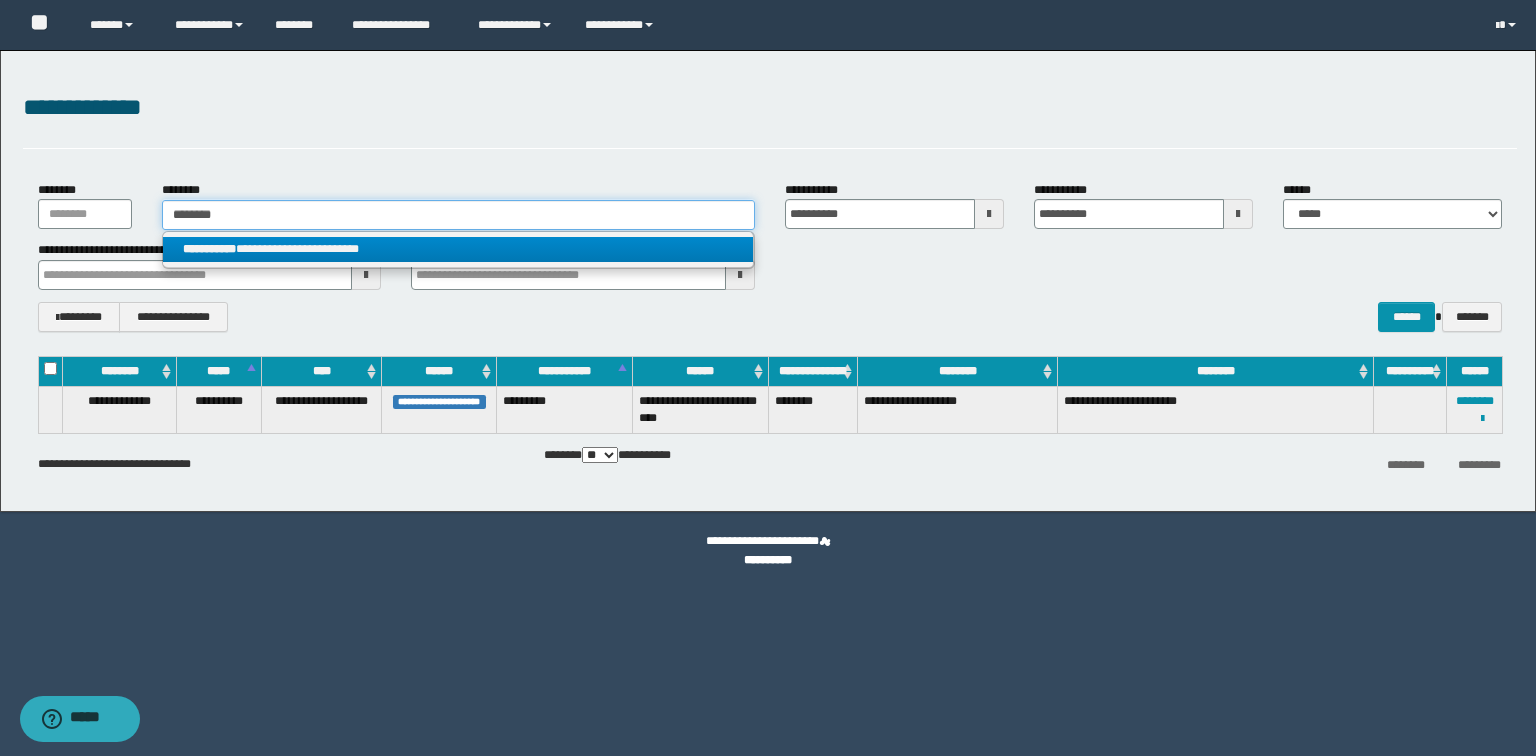 type 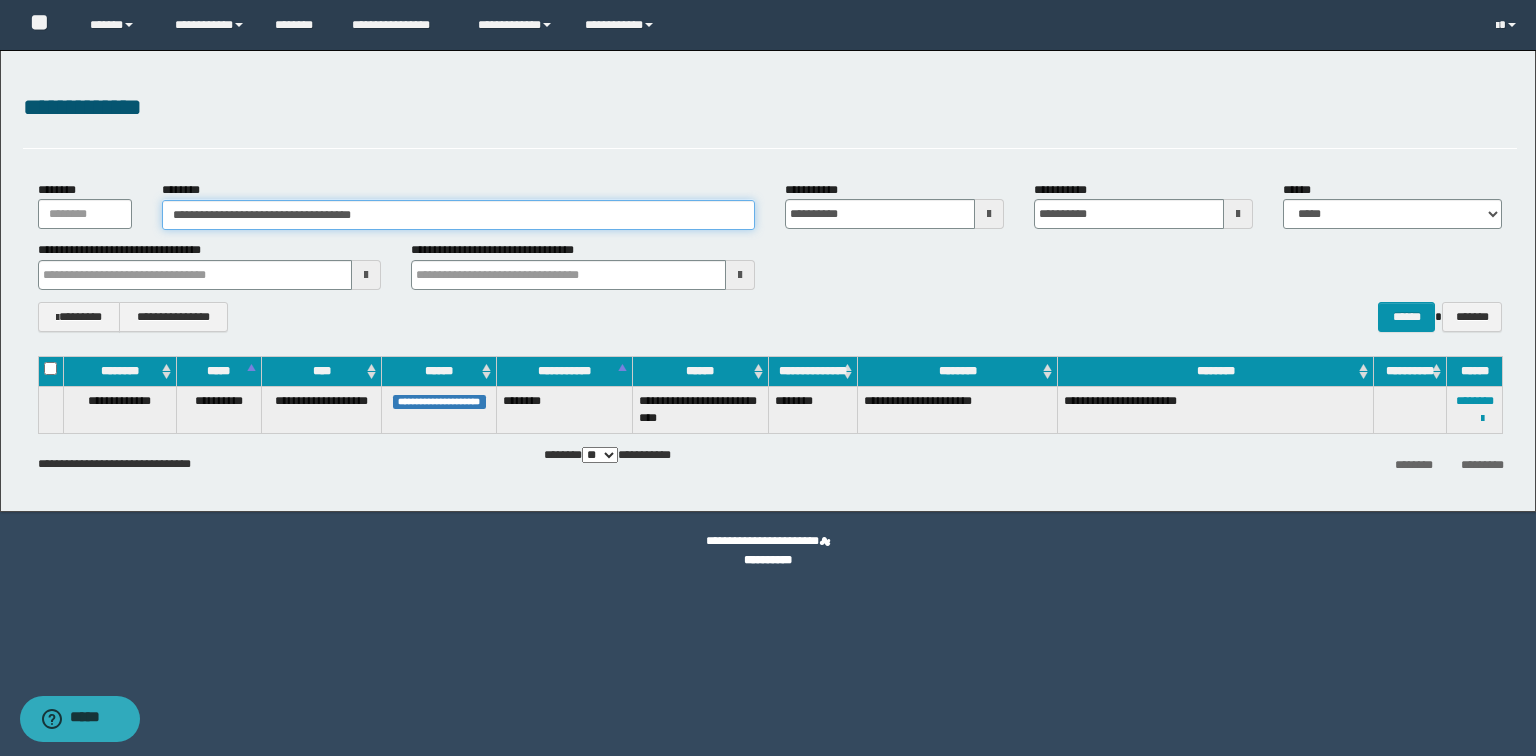 drag, startPoint x: 445, startPoint y: 220, endPoint x: 0, endPoint y: 176, distance: 447.16998 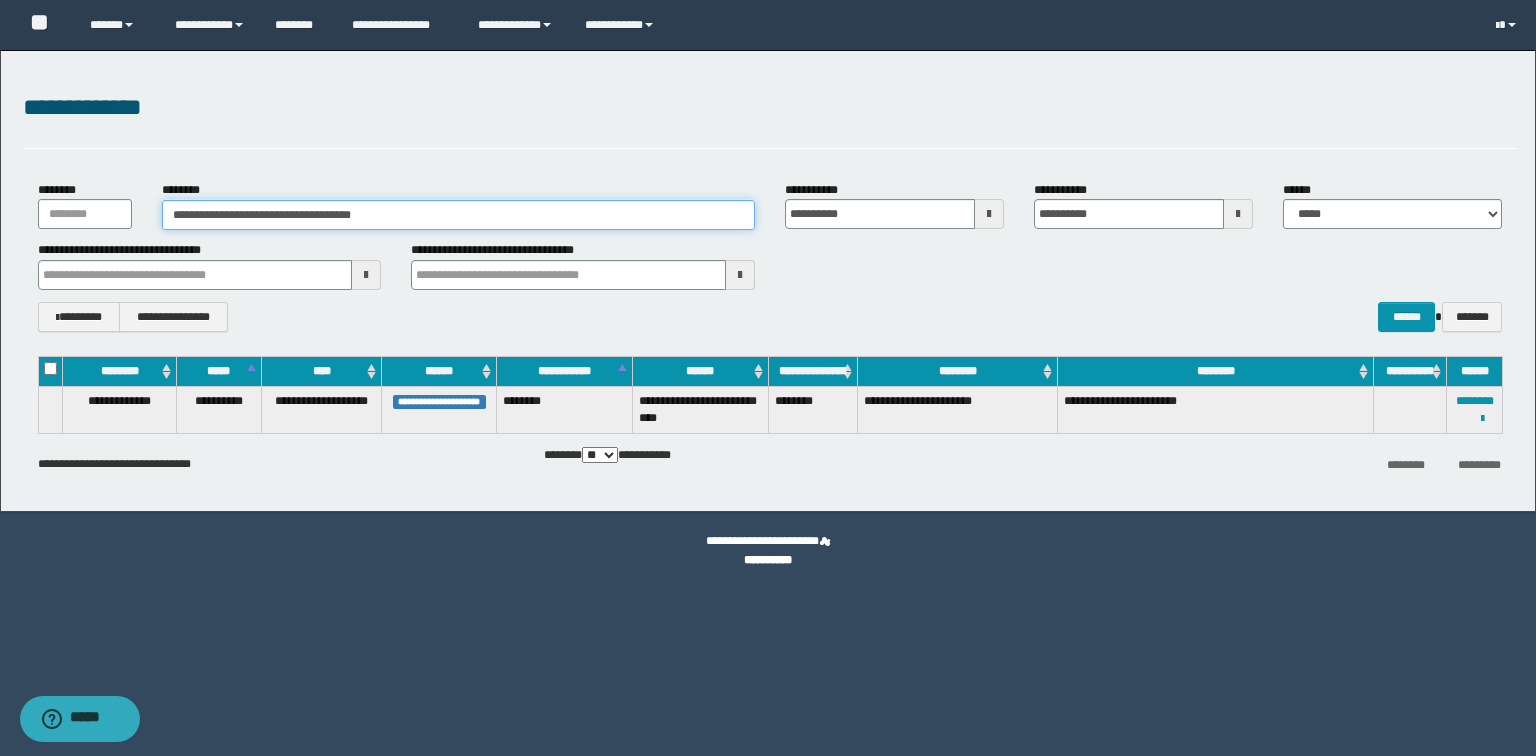 paste 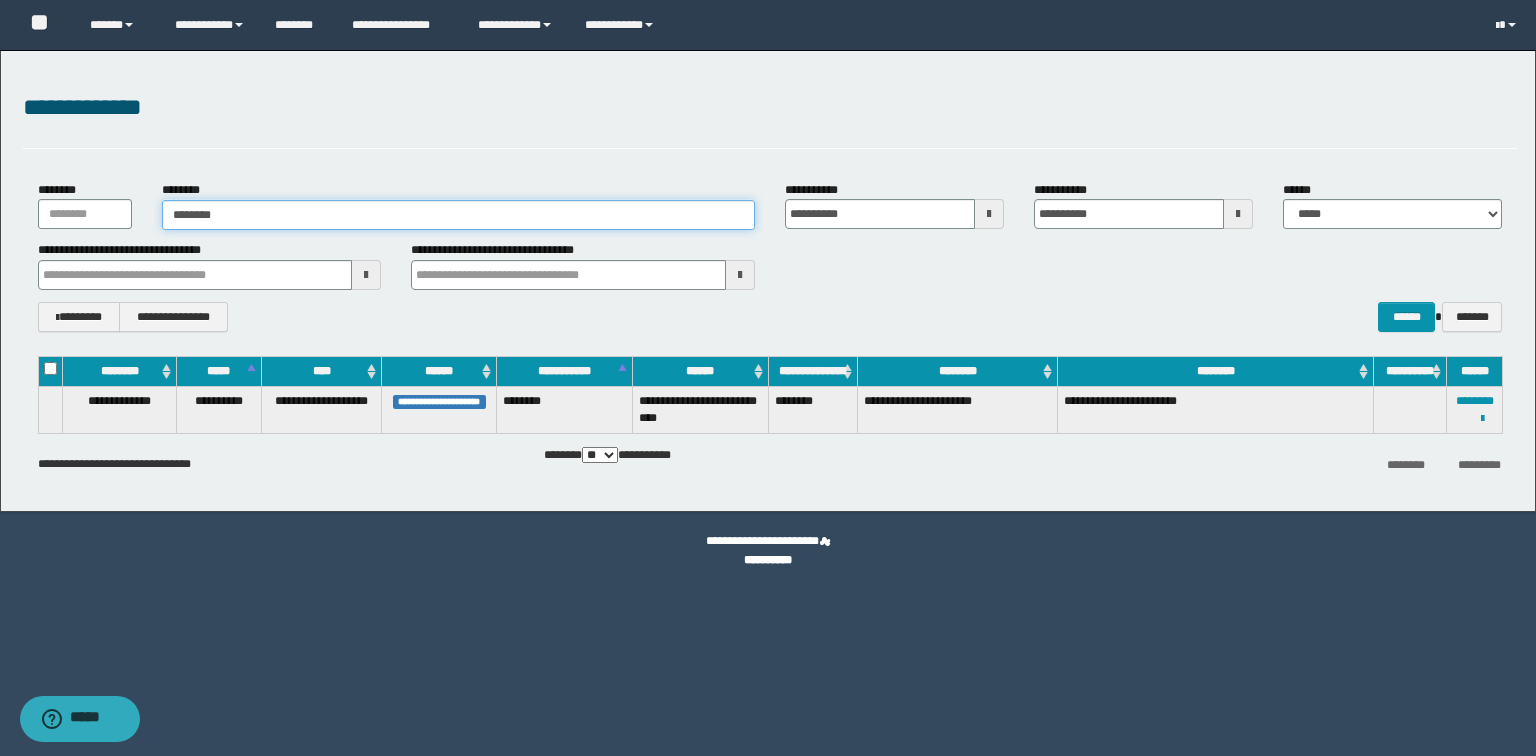 type on "********" 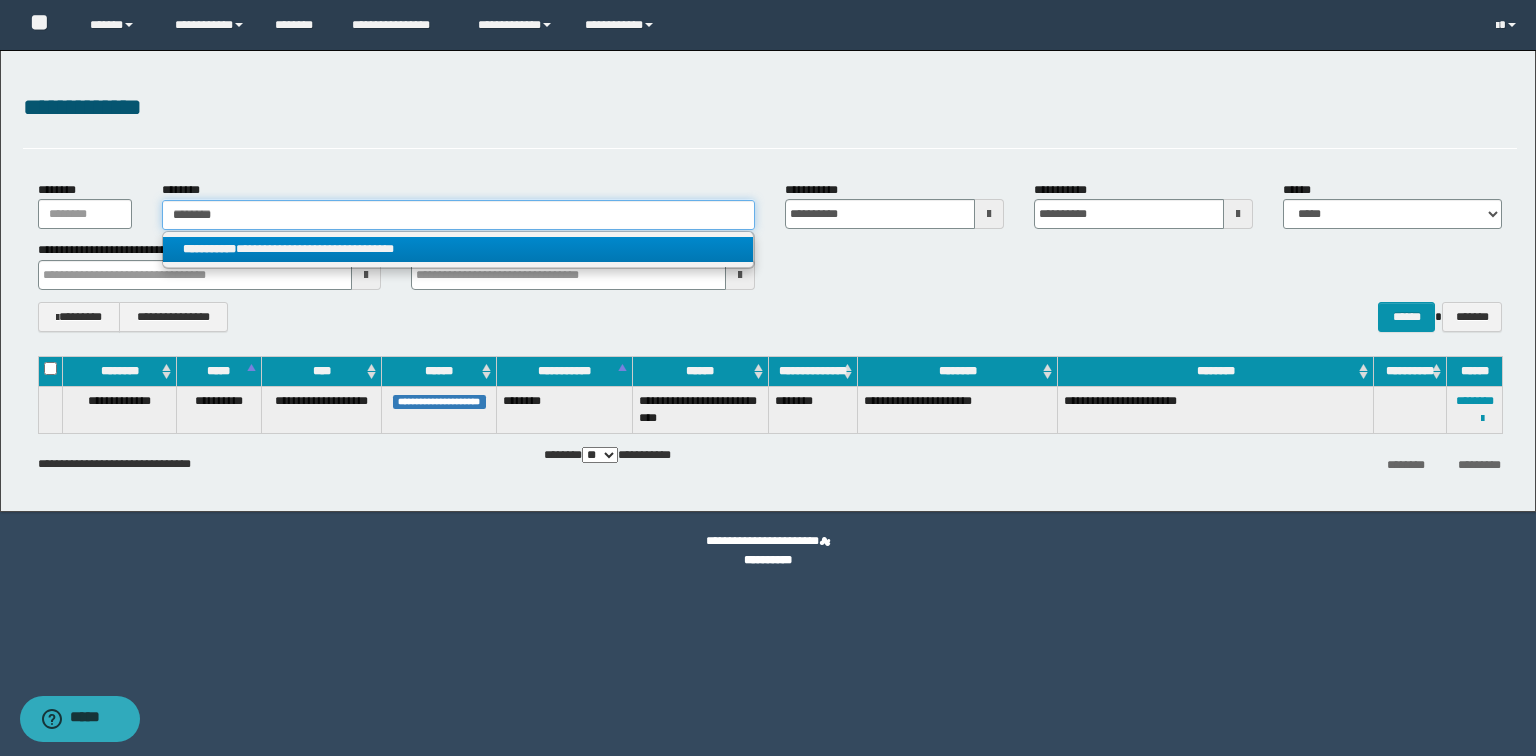 type on "********" 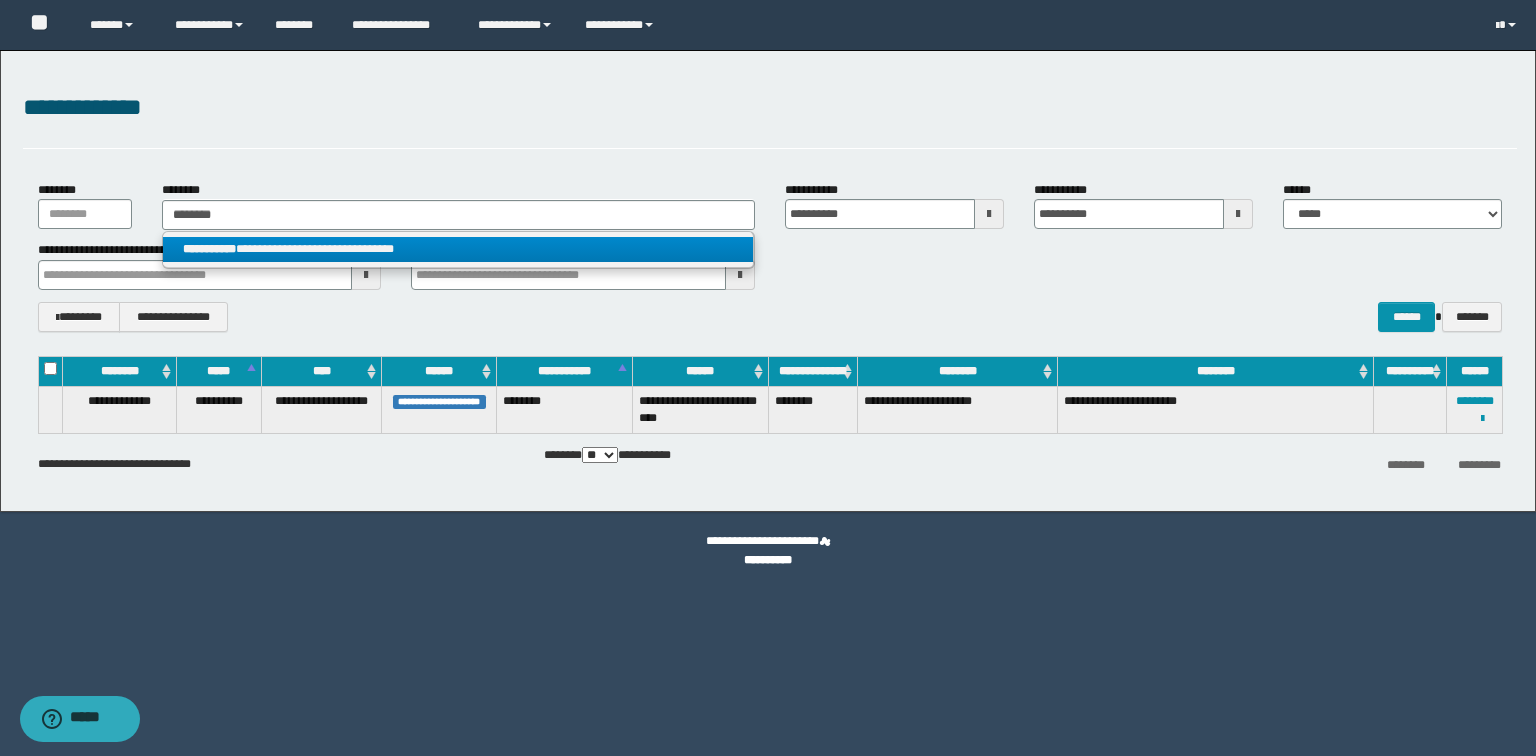 click on "**********" at bounding box center [458, 249] 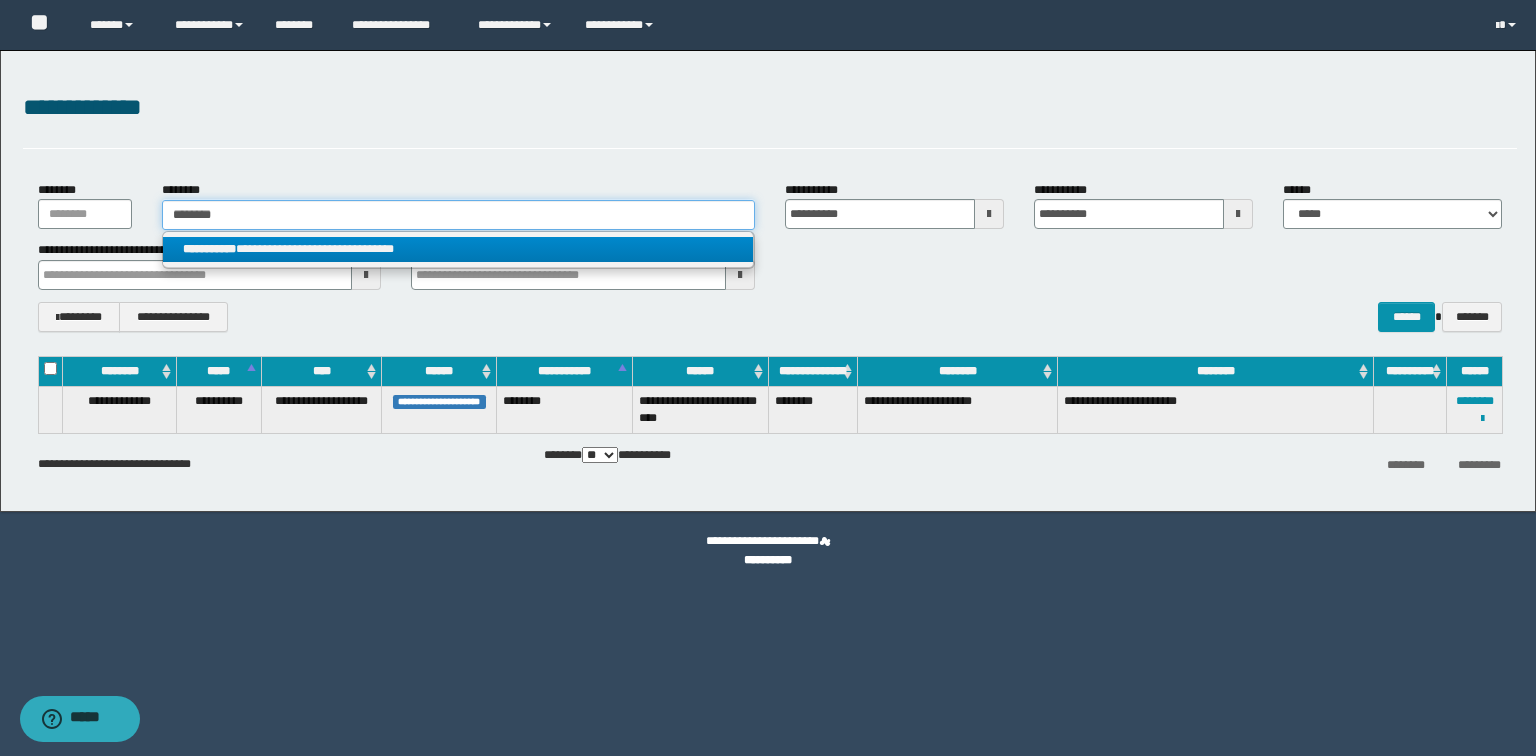type 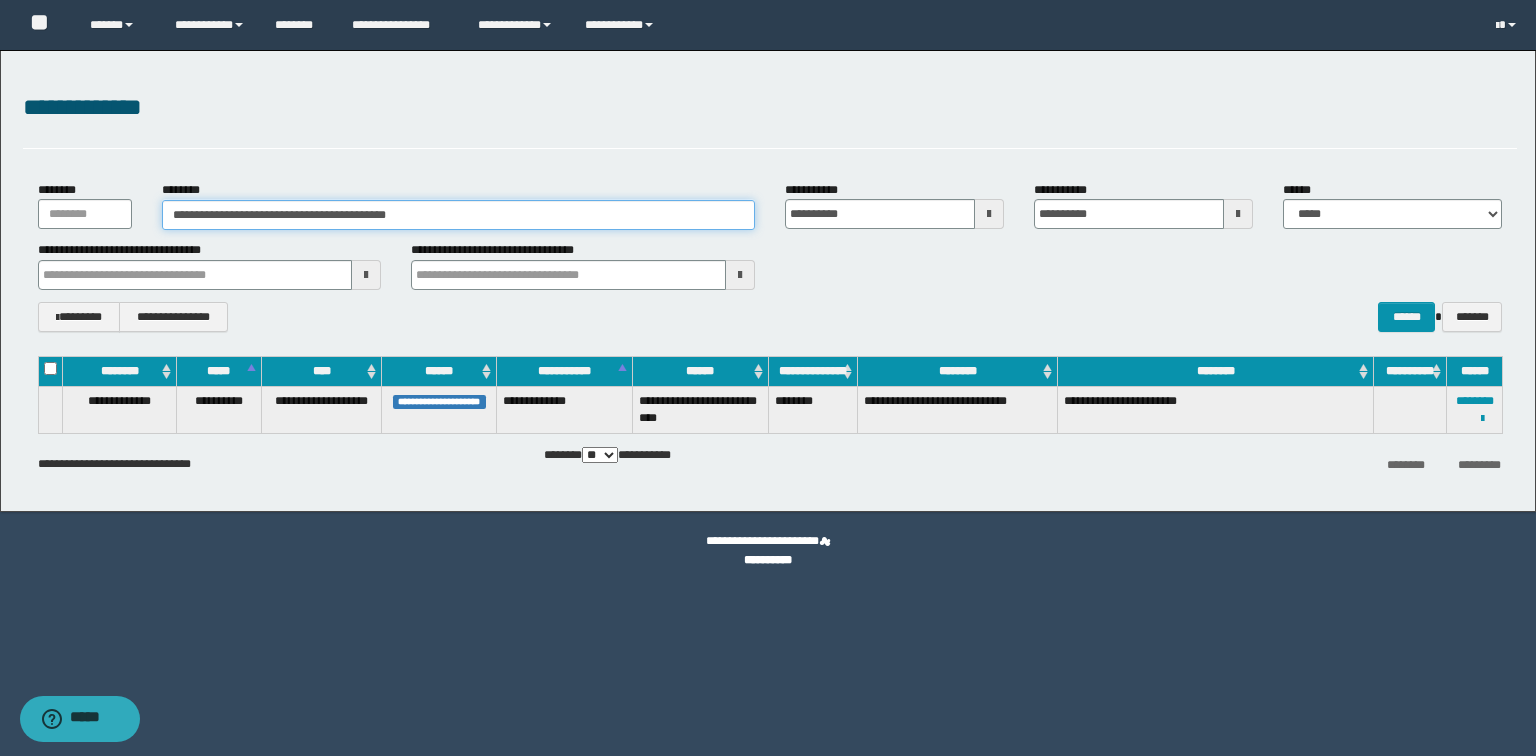 drag, startPoint x: 495, startPoint y: 220, endPoint x: 47, endPoint y: 232, distance: 448.16068 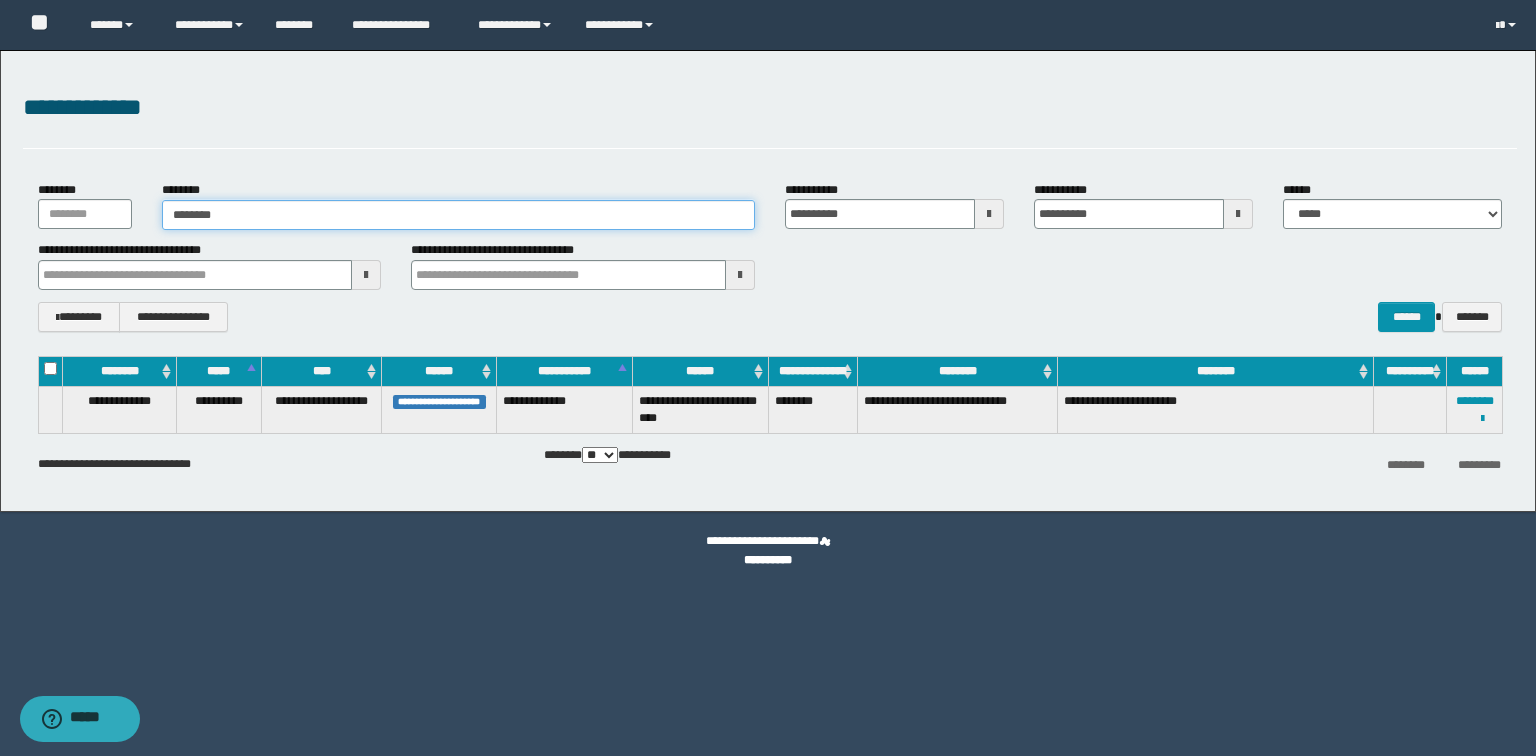 type on "********" 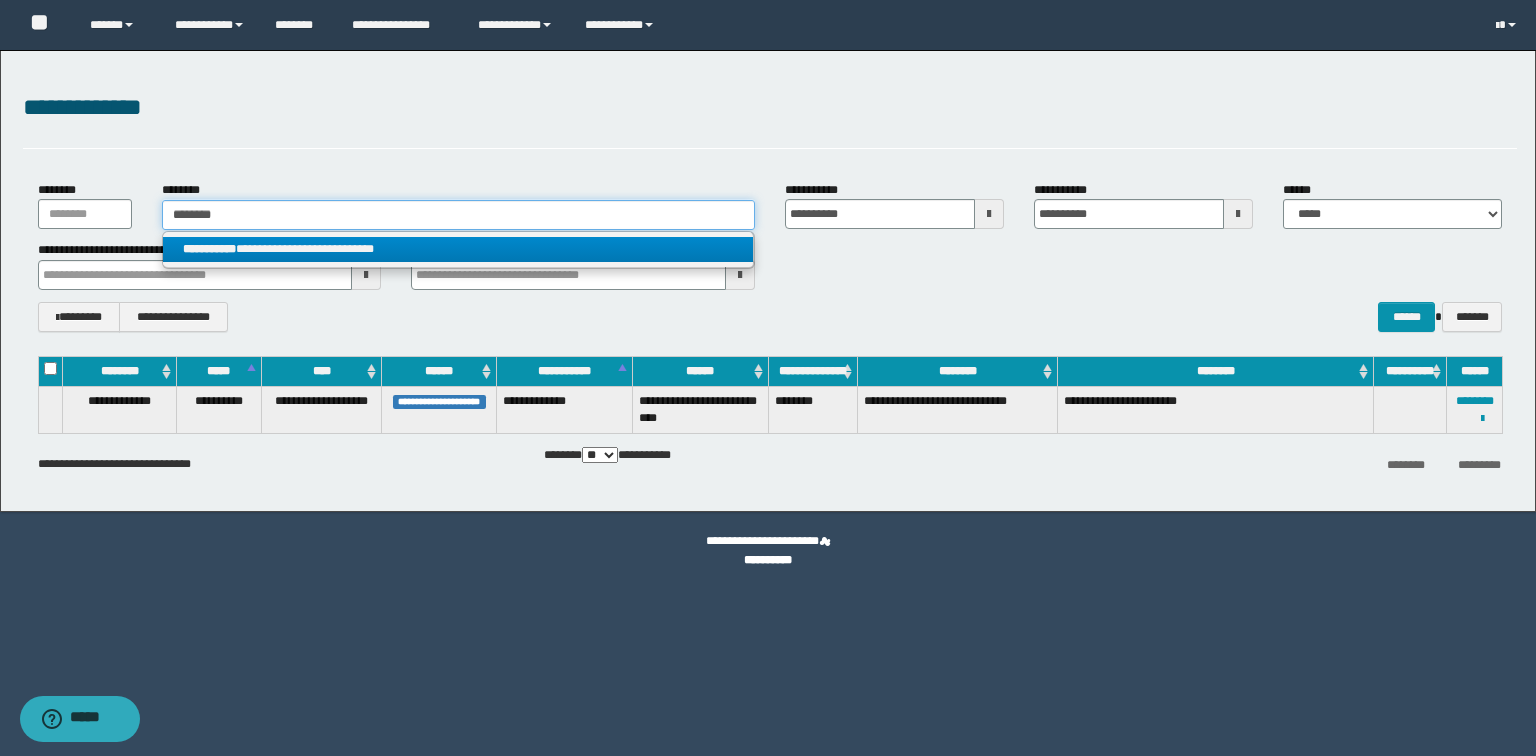 type on "********" 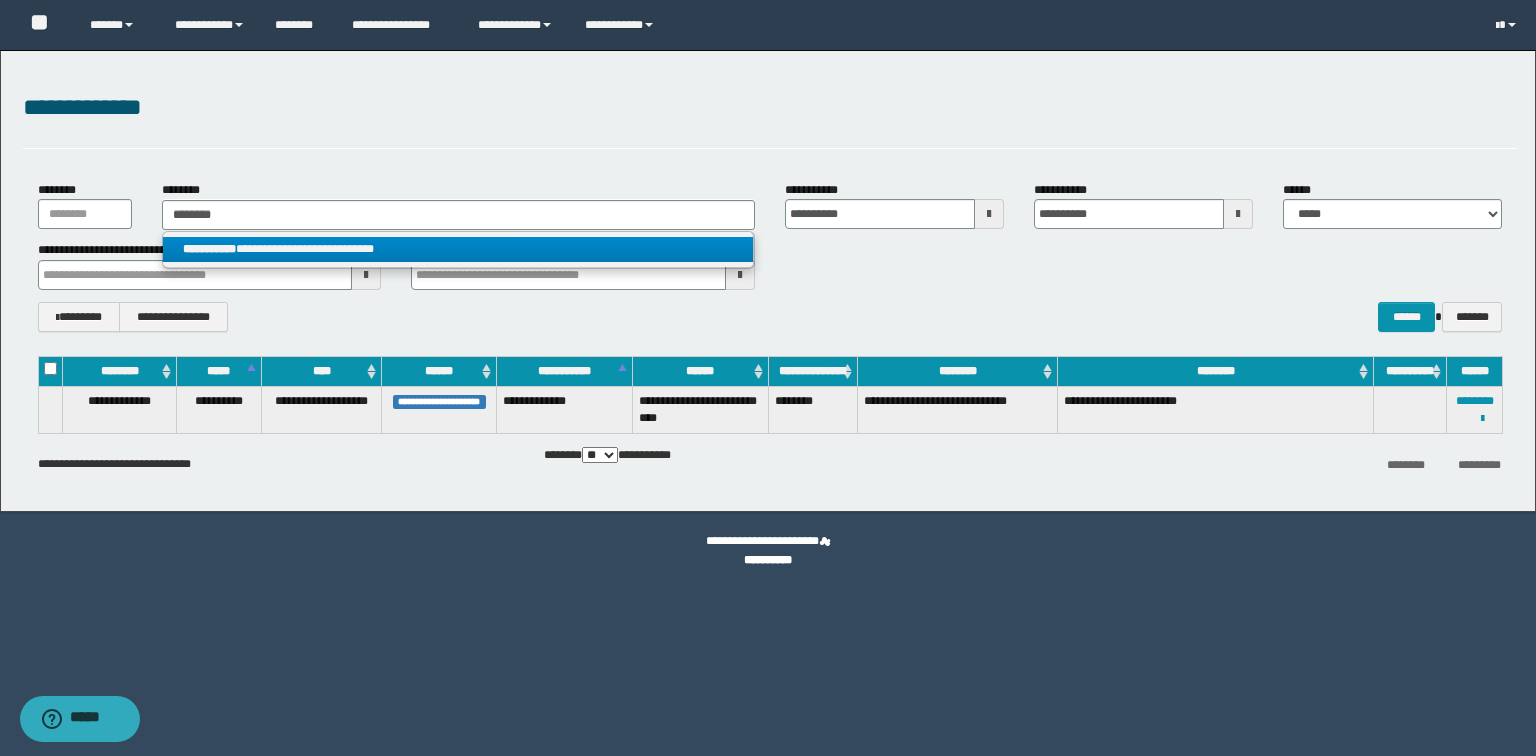click on "**********" at bounding box center (458, 249) 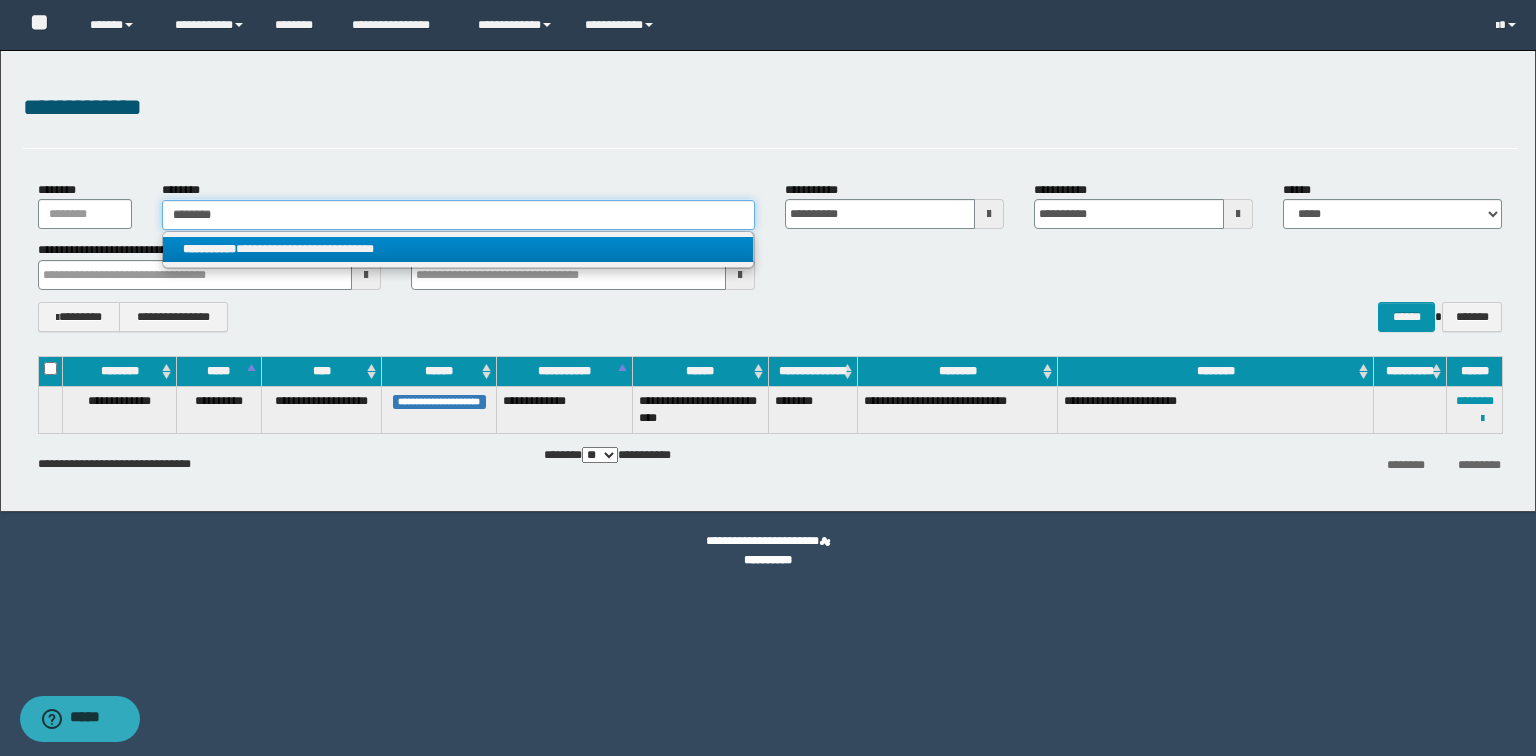 type 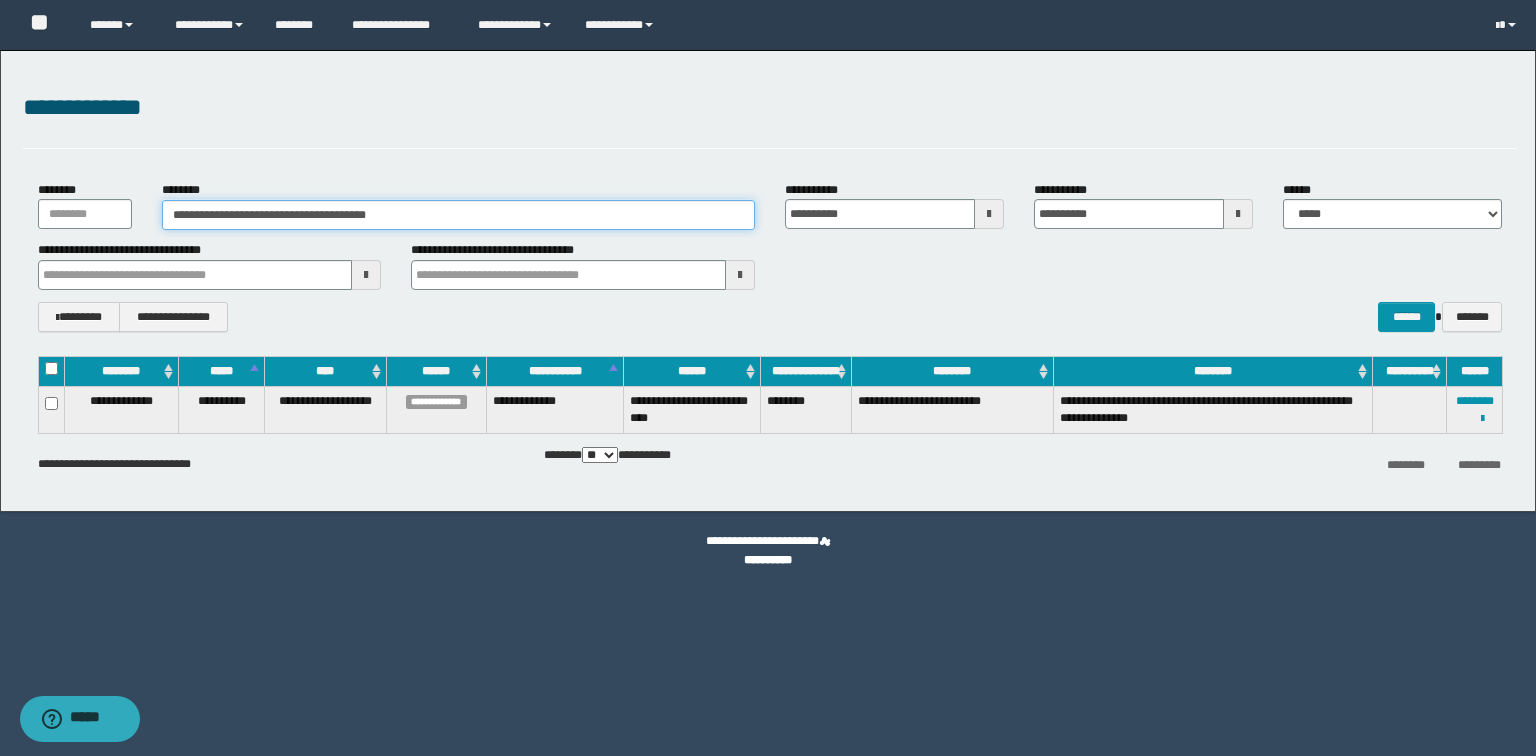 drag, startPoint x: 508, startPoint y: 216, endPoint x: 0, endPoint y: 155, distance: 511.6493 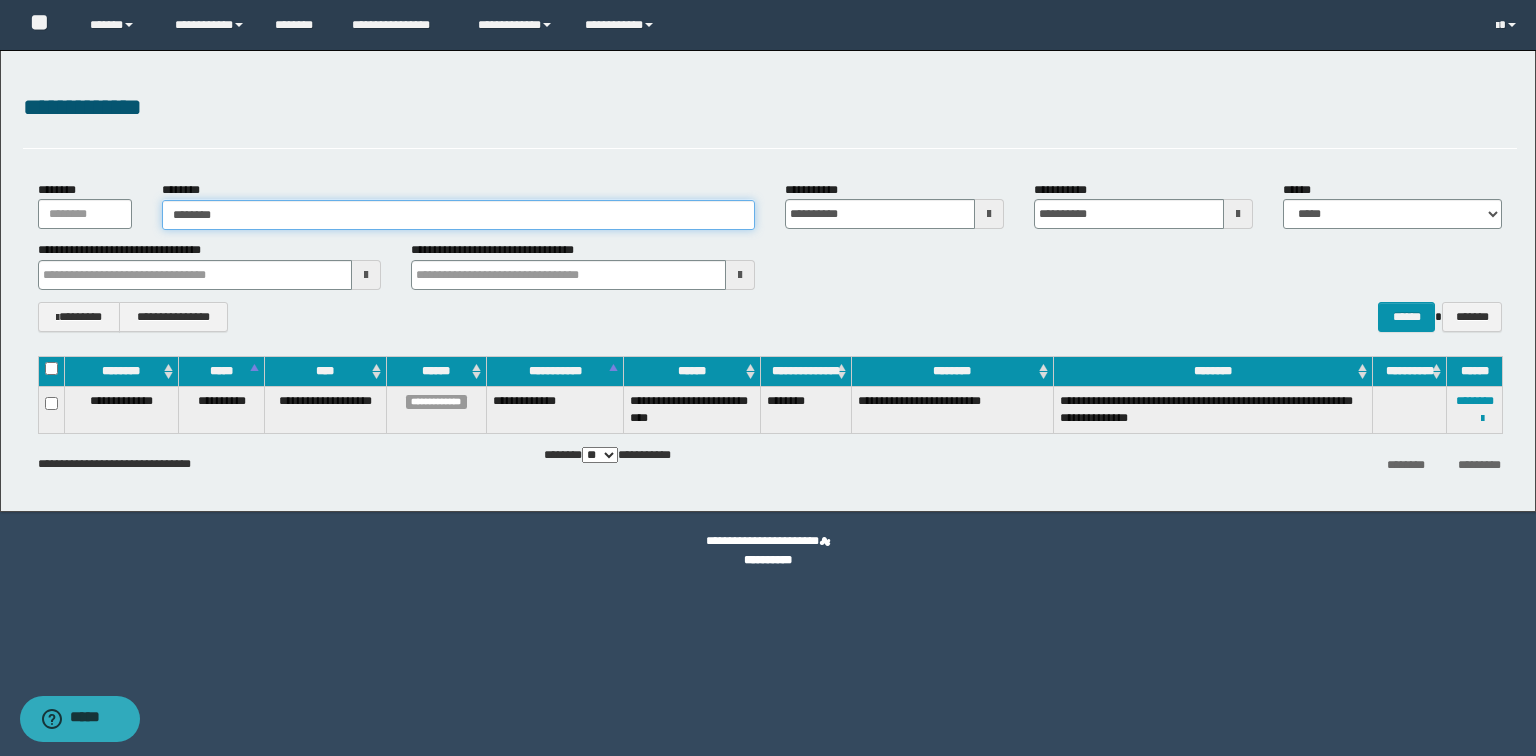 type on "********" 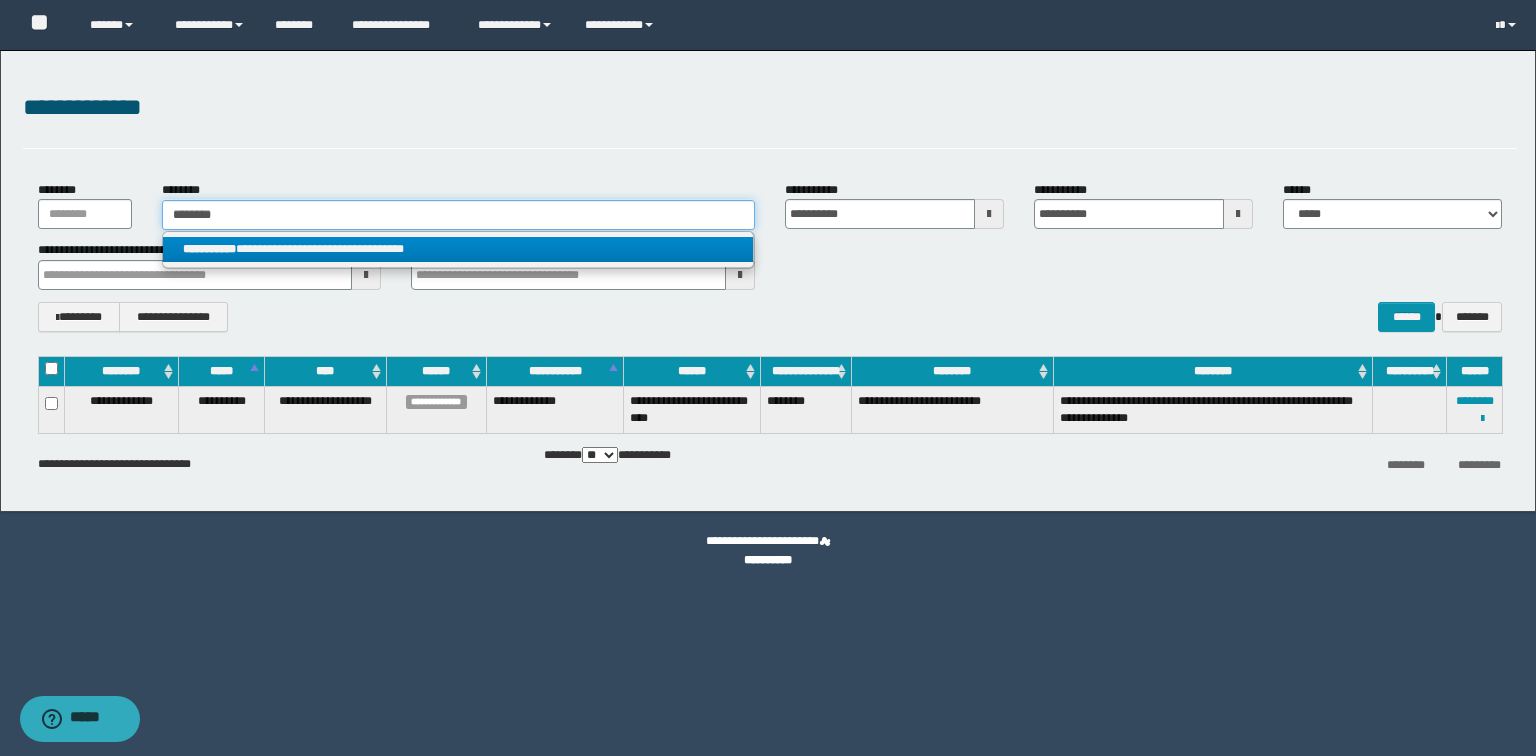 type on "********" 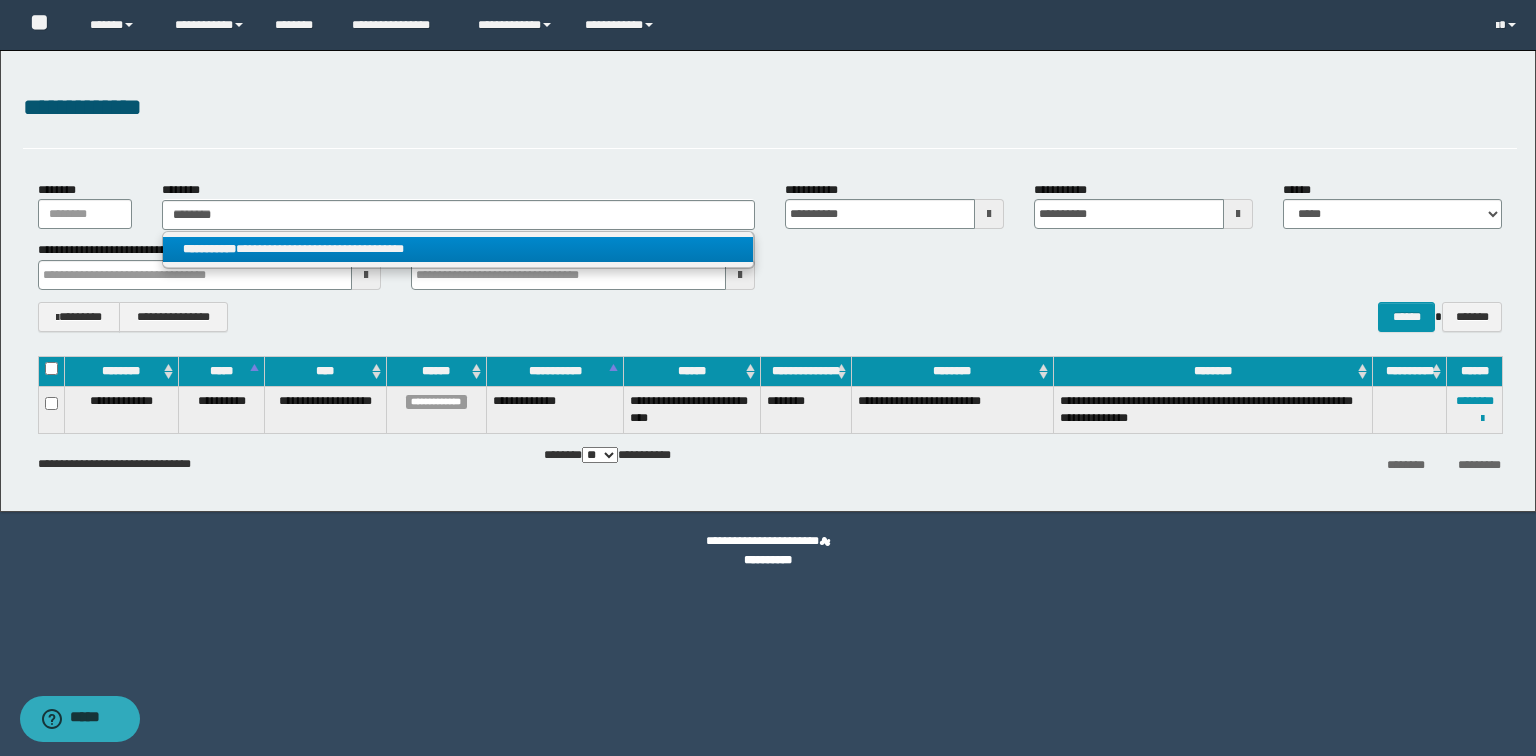 click on "**********" at bounding box center (458, 249) 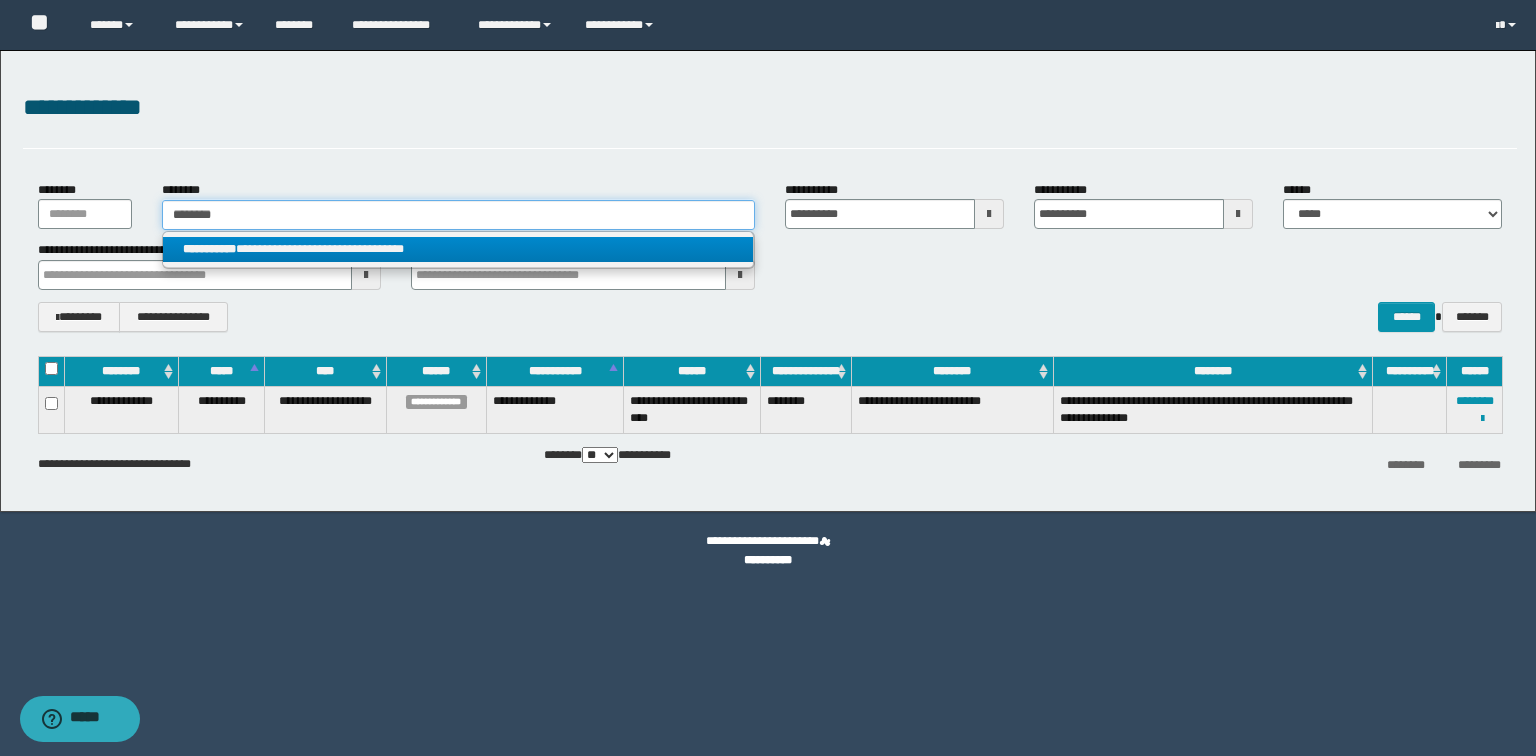 type 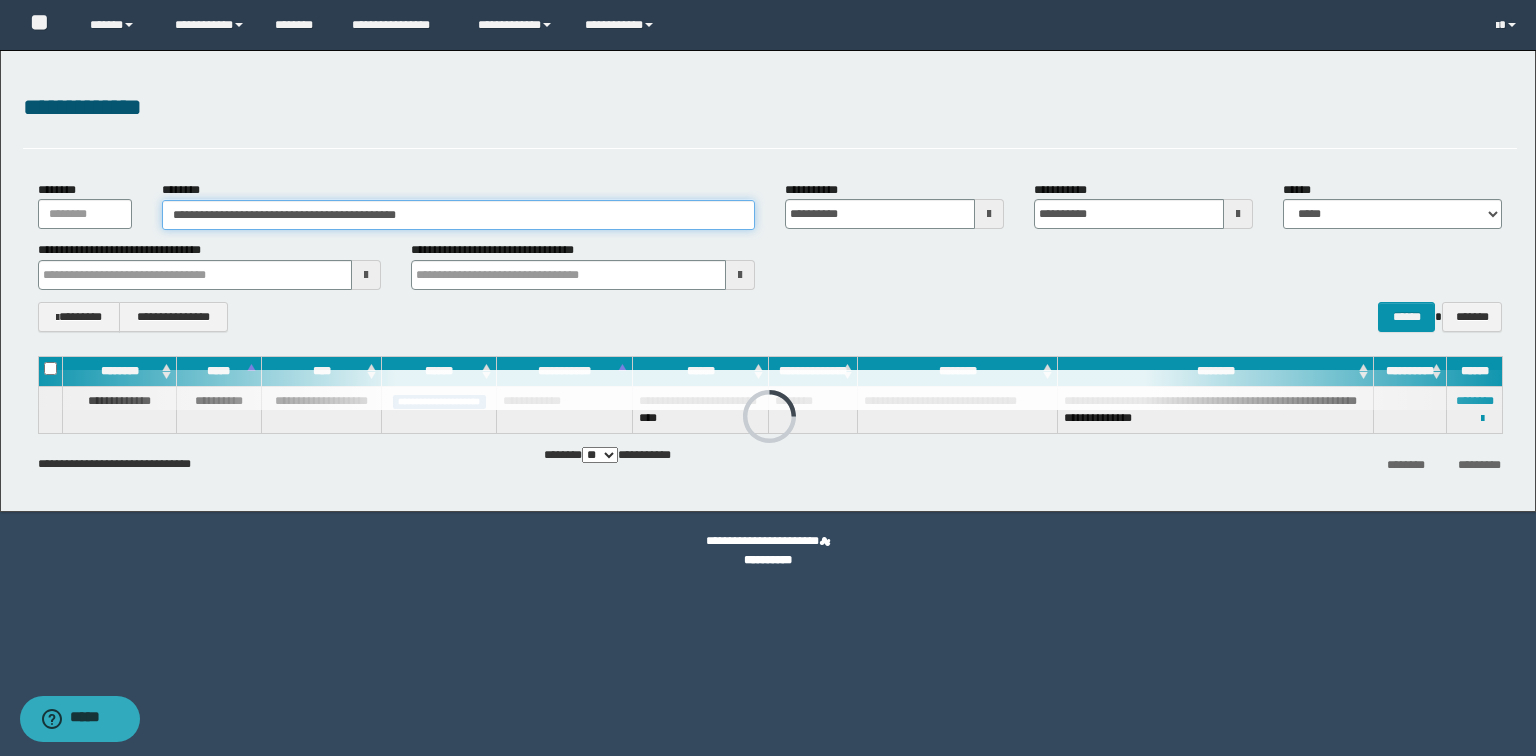drag, startPoint x: 555, startPoint y: 220, endPoint x: 67, endPoint y: 171, distance: 490.45386 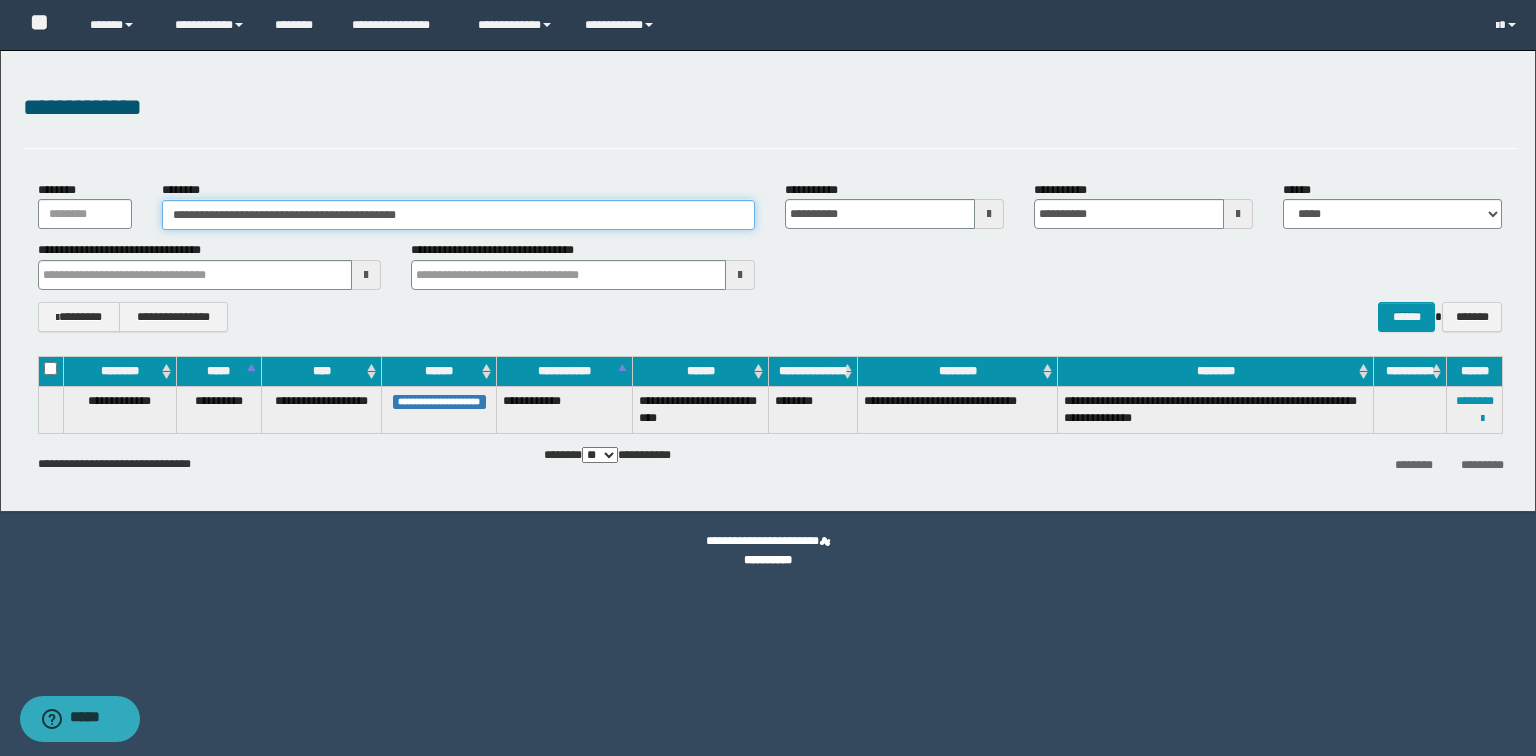 paste 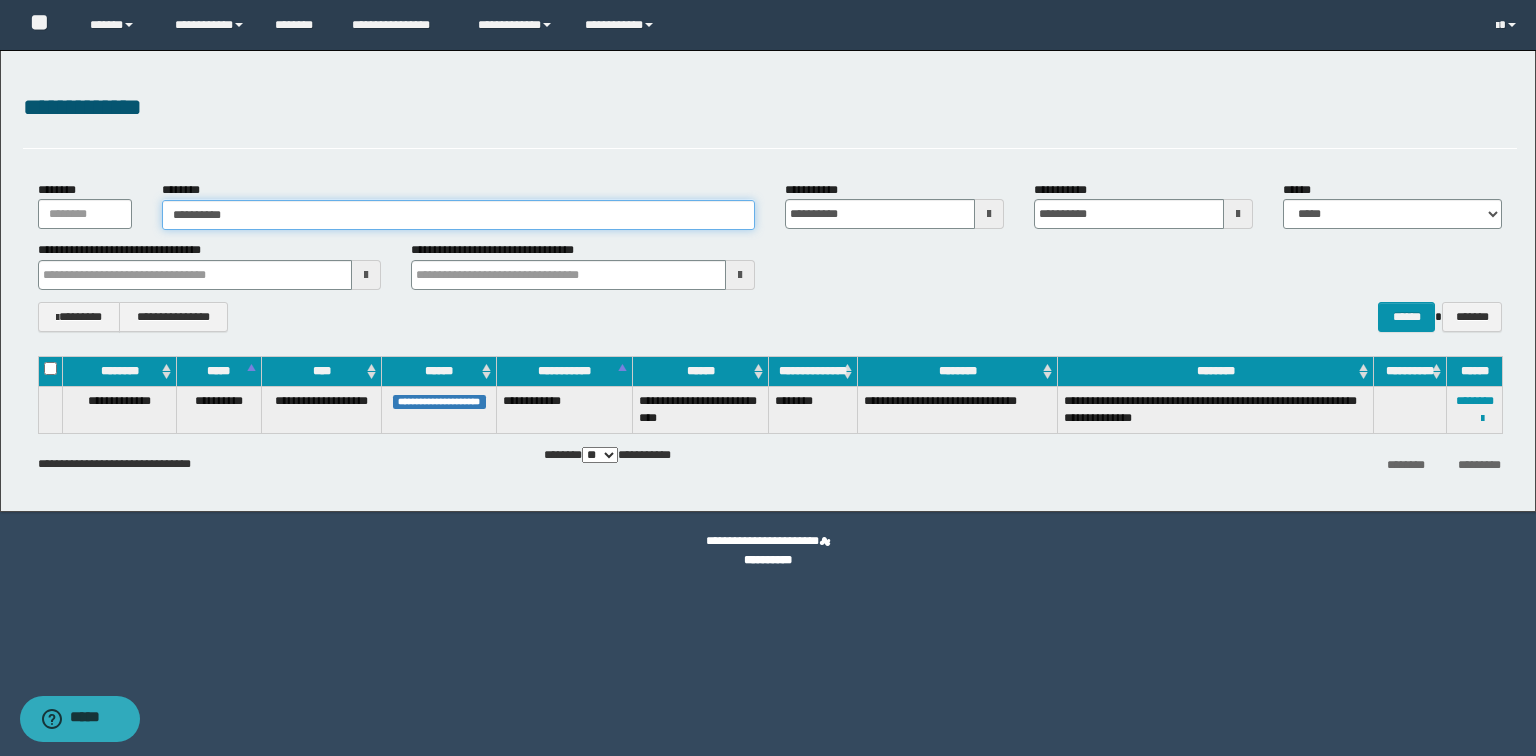 type on "**********" 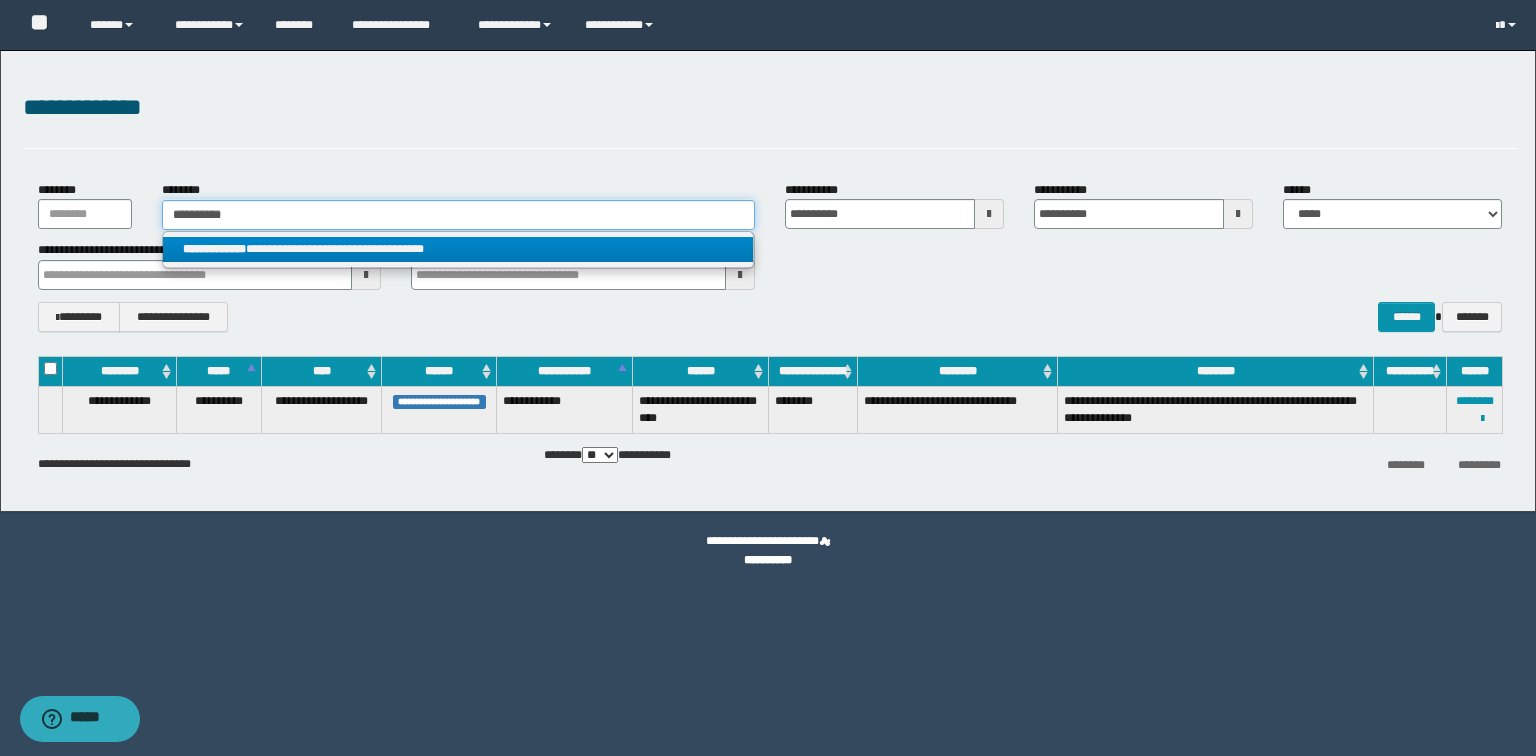 type on "**********" 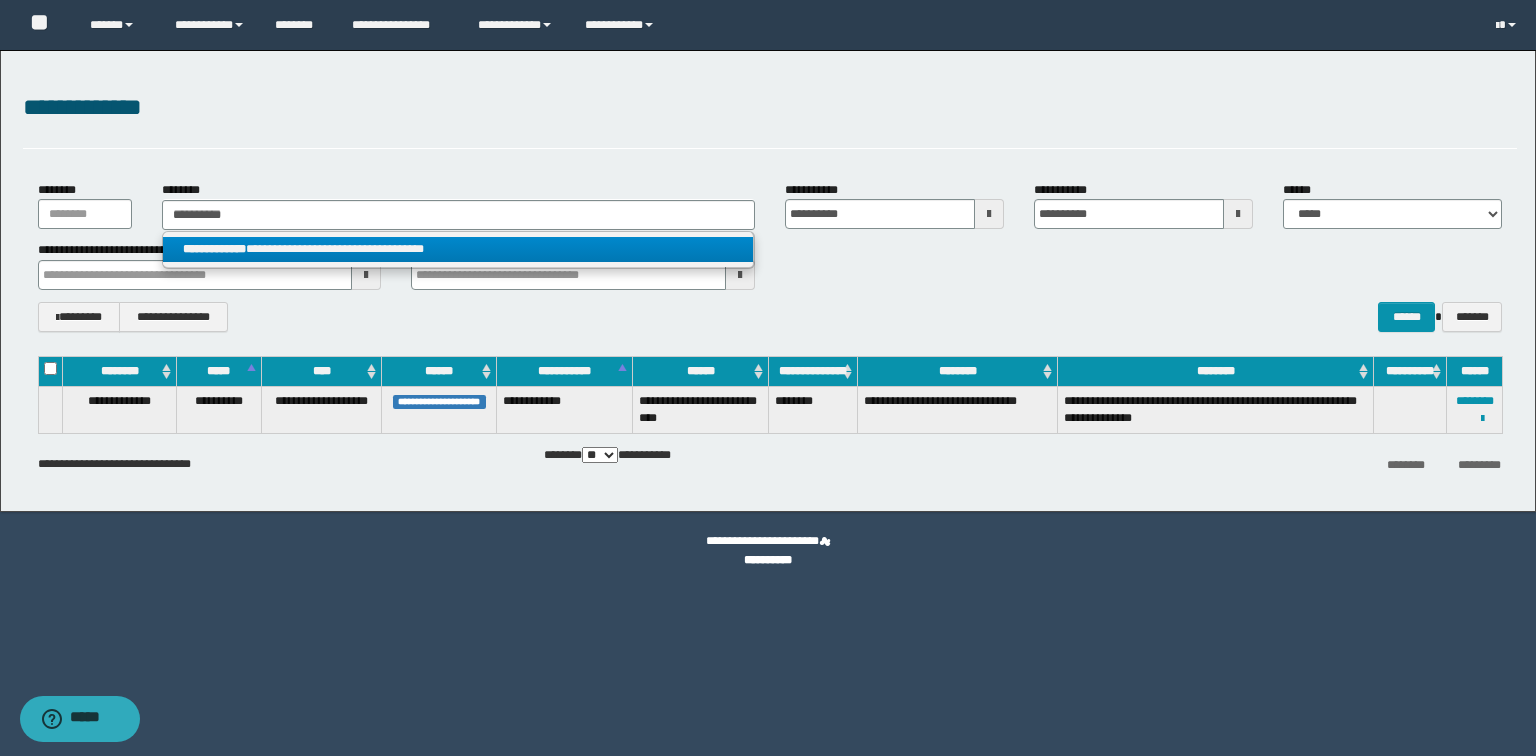 click on "**********" at bounding box center [214, 249] 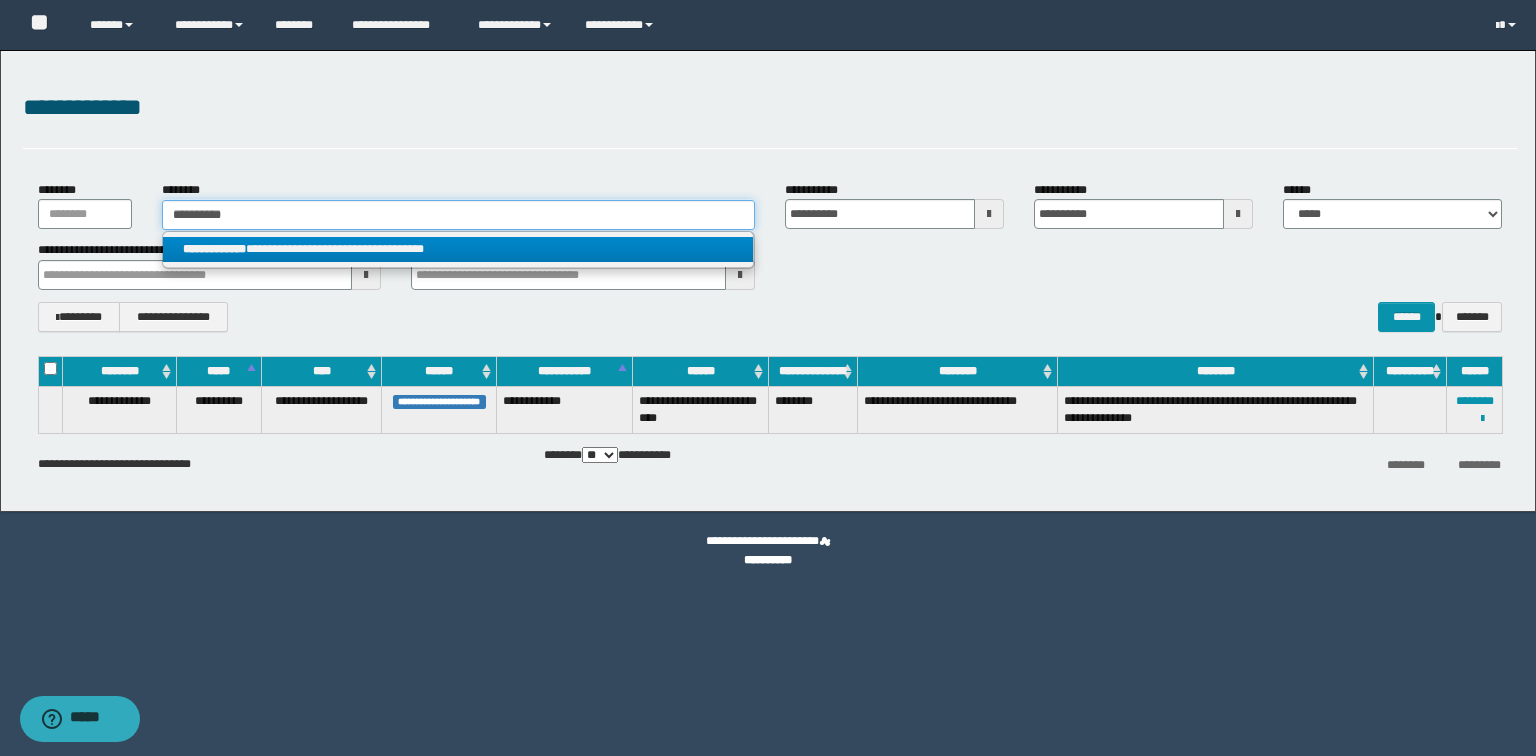 type 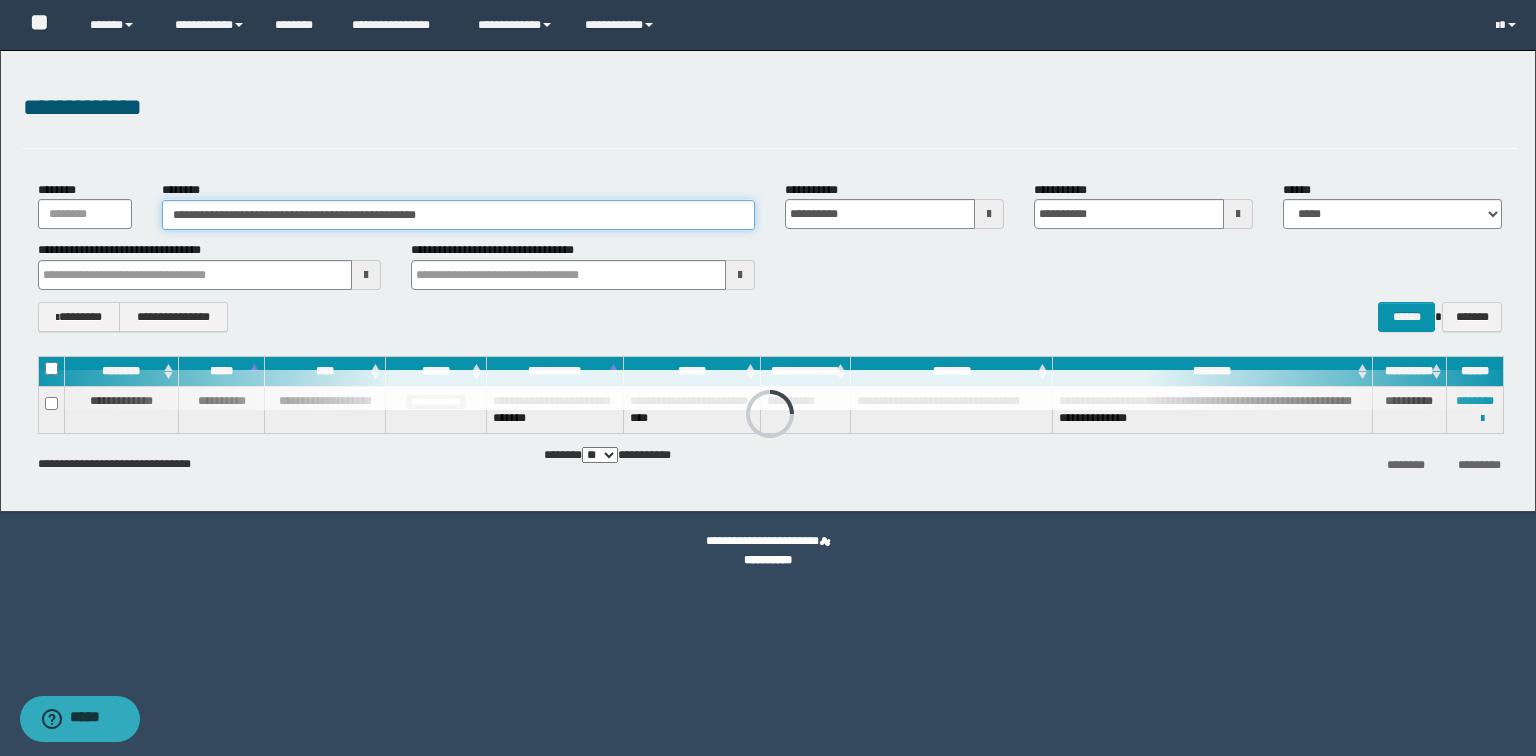 drag, startPoint x: 608, startPoint y: 205, endPoint x: 0, endPoint y: 178, distance: 608.5992 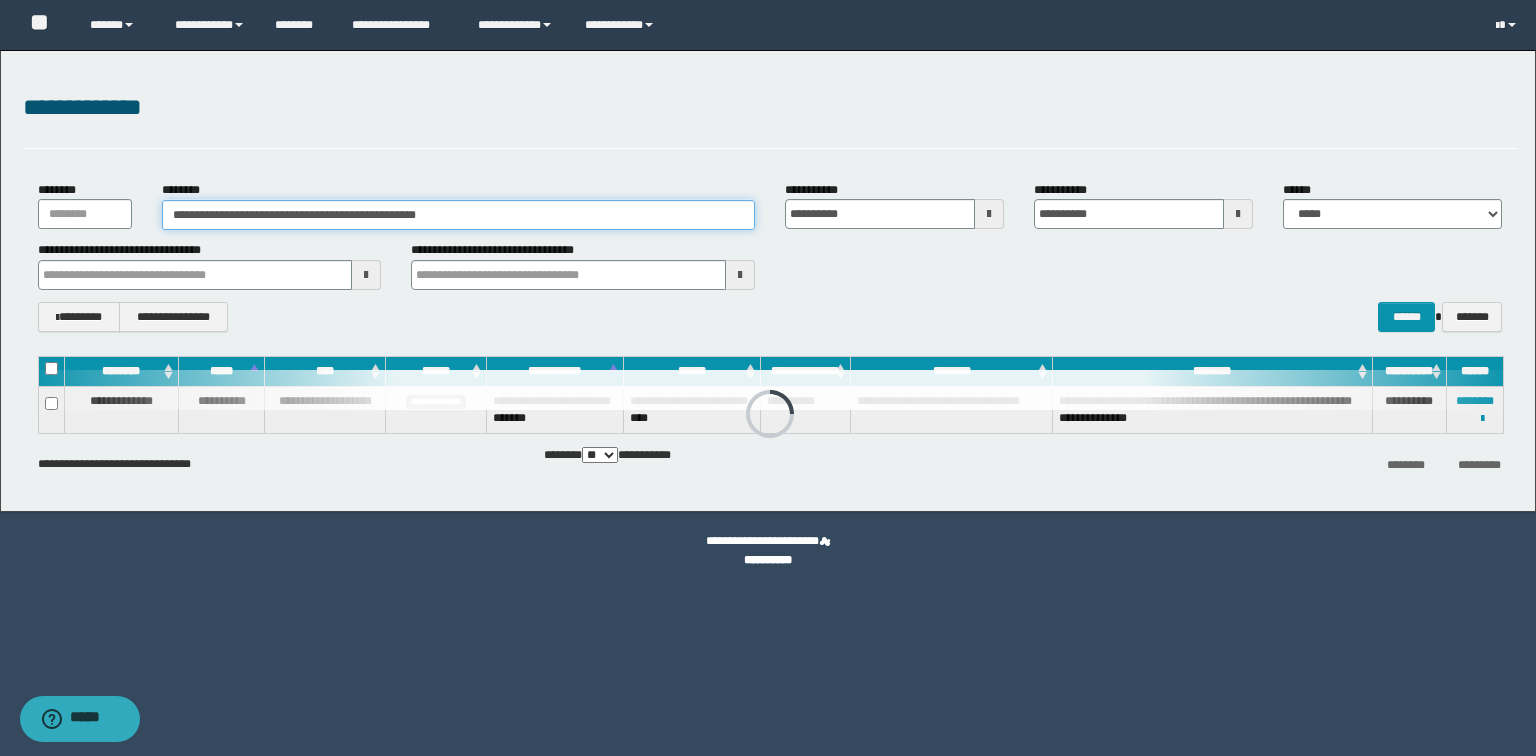 click on "**********" at bounding box center (768, 281) 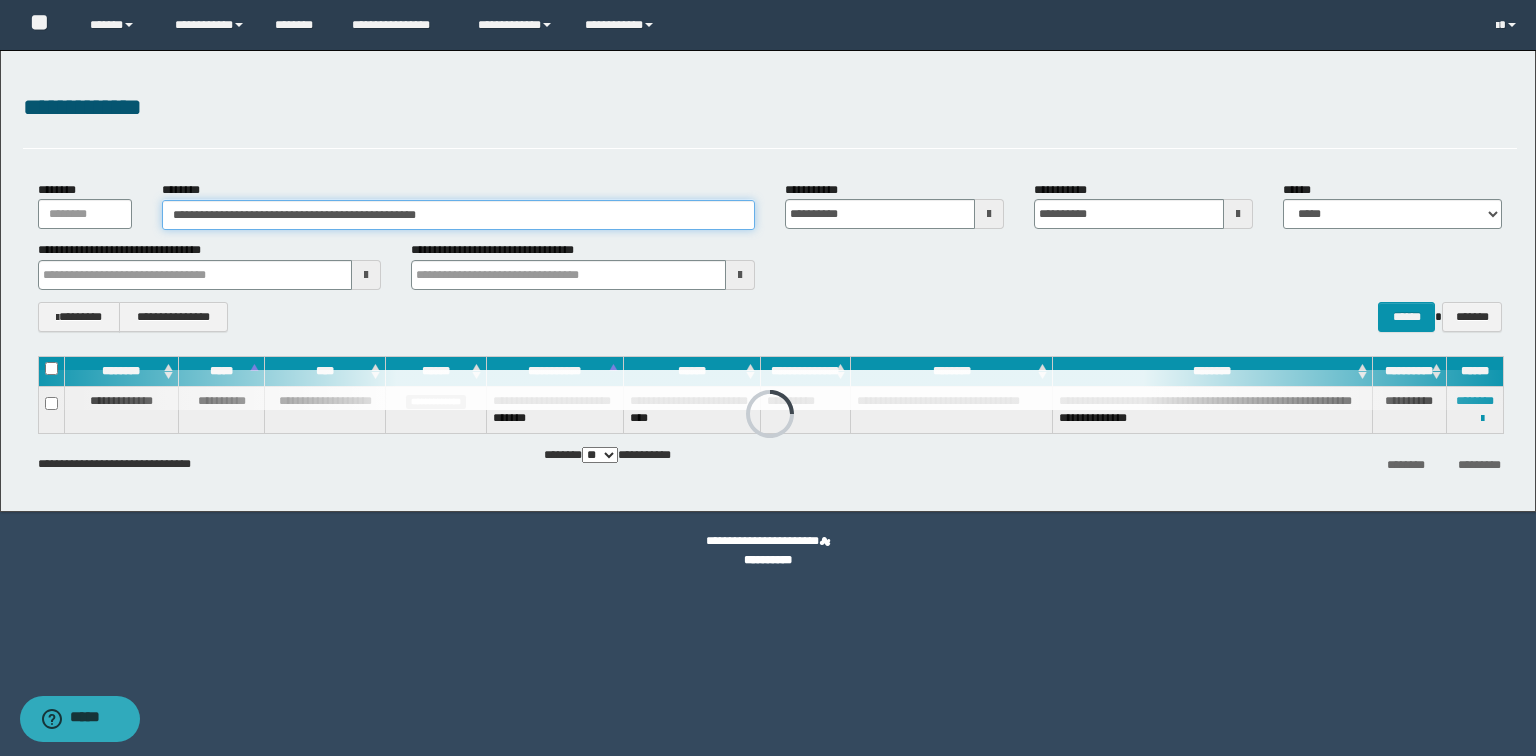 paste 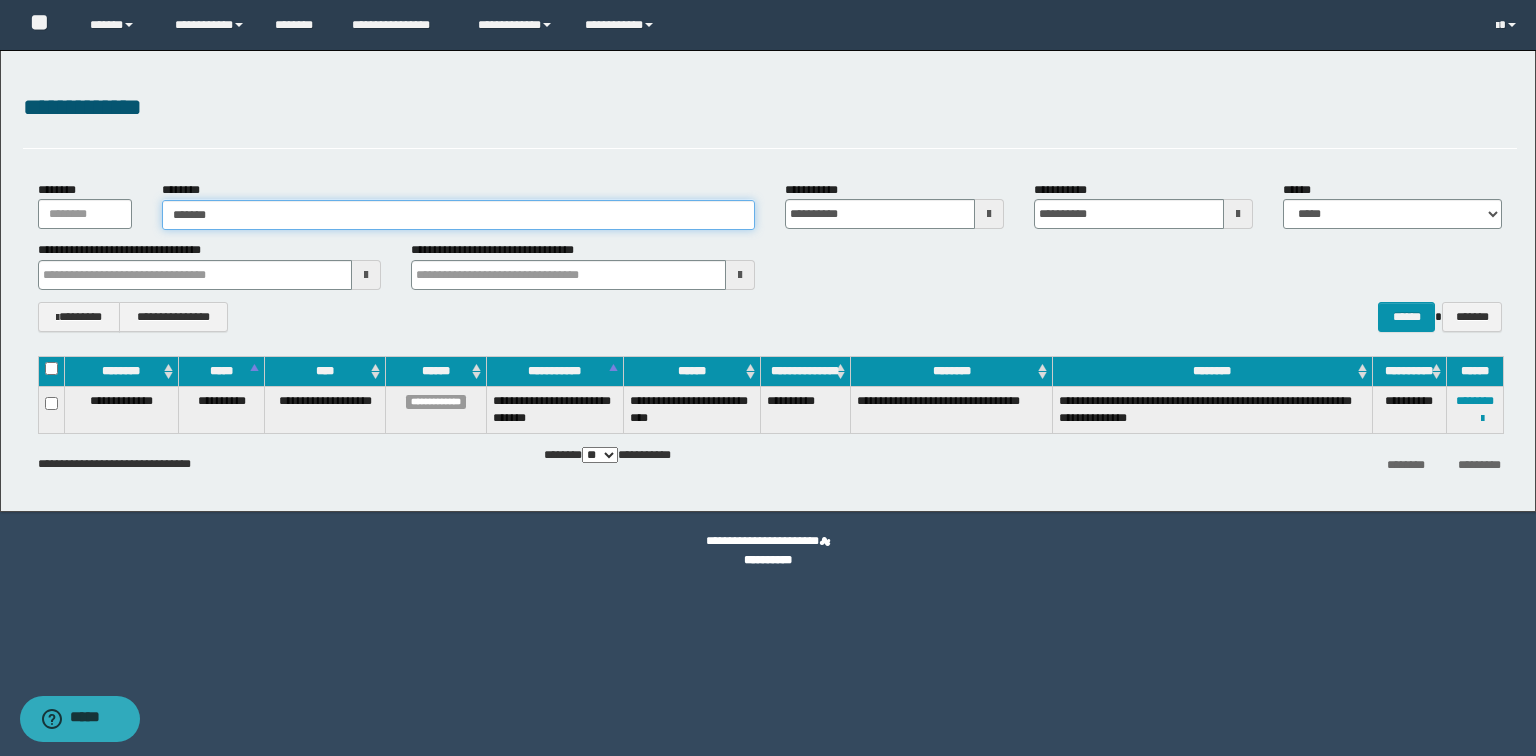 type on "*******" 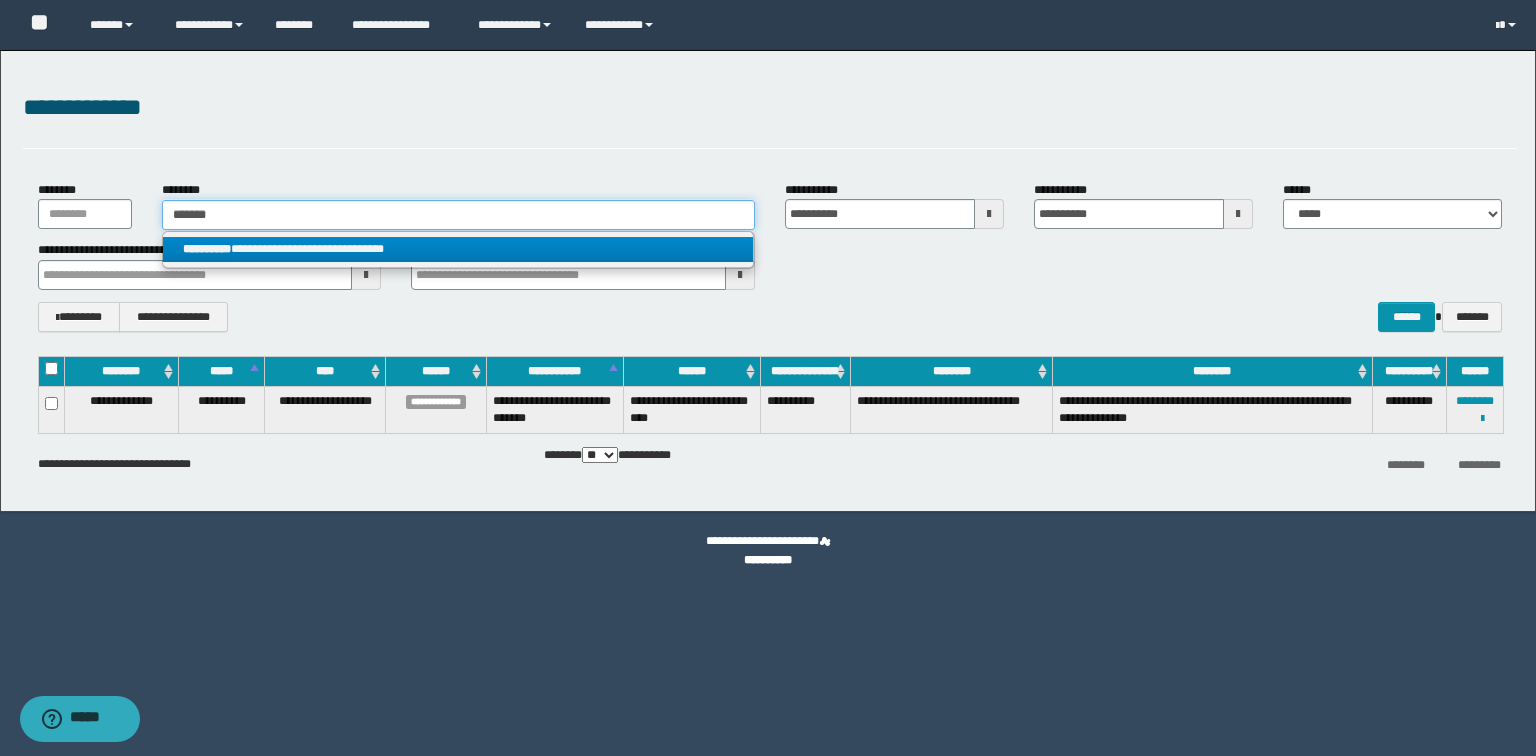 type on "*******" 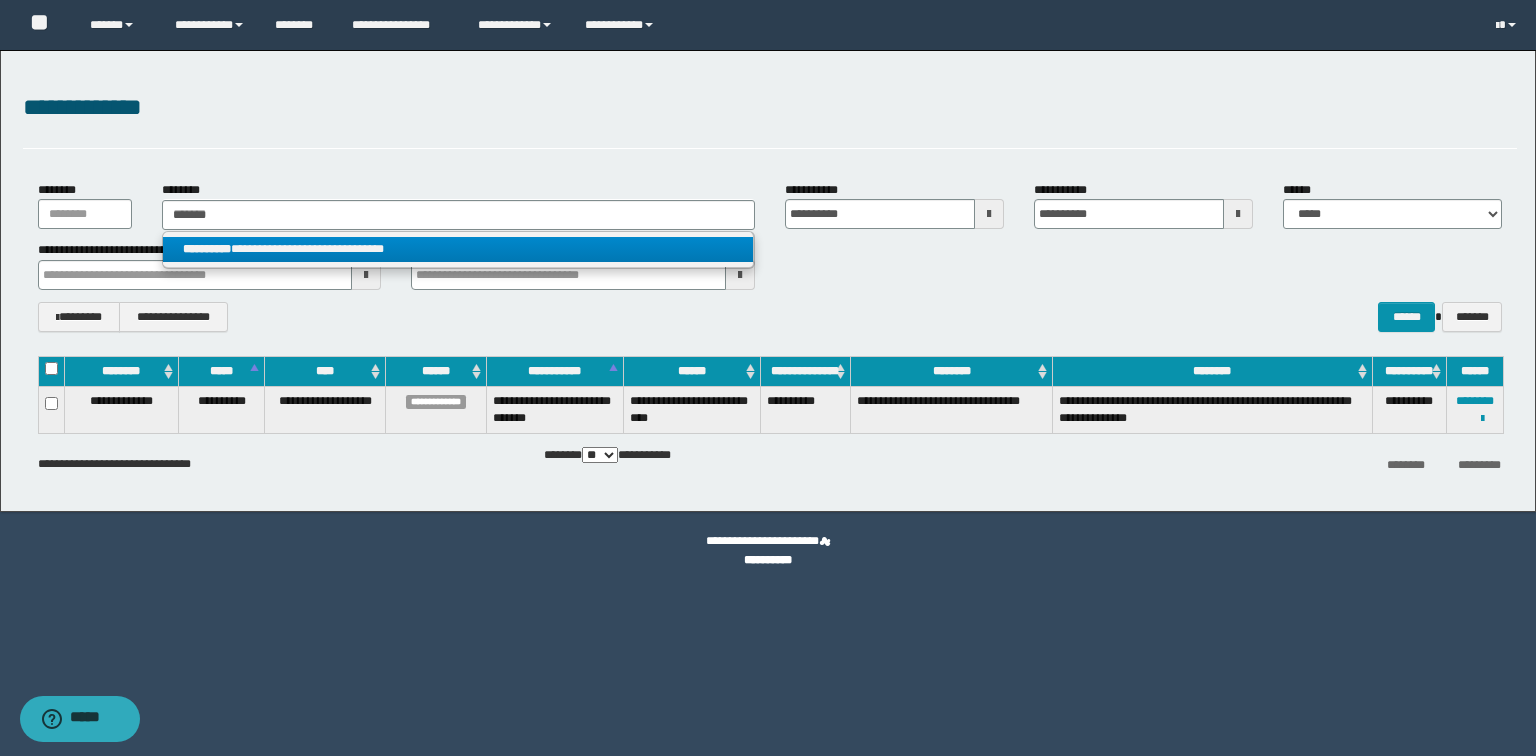 click on "**********" at bounding box center (458, 249) 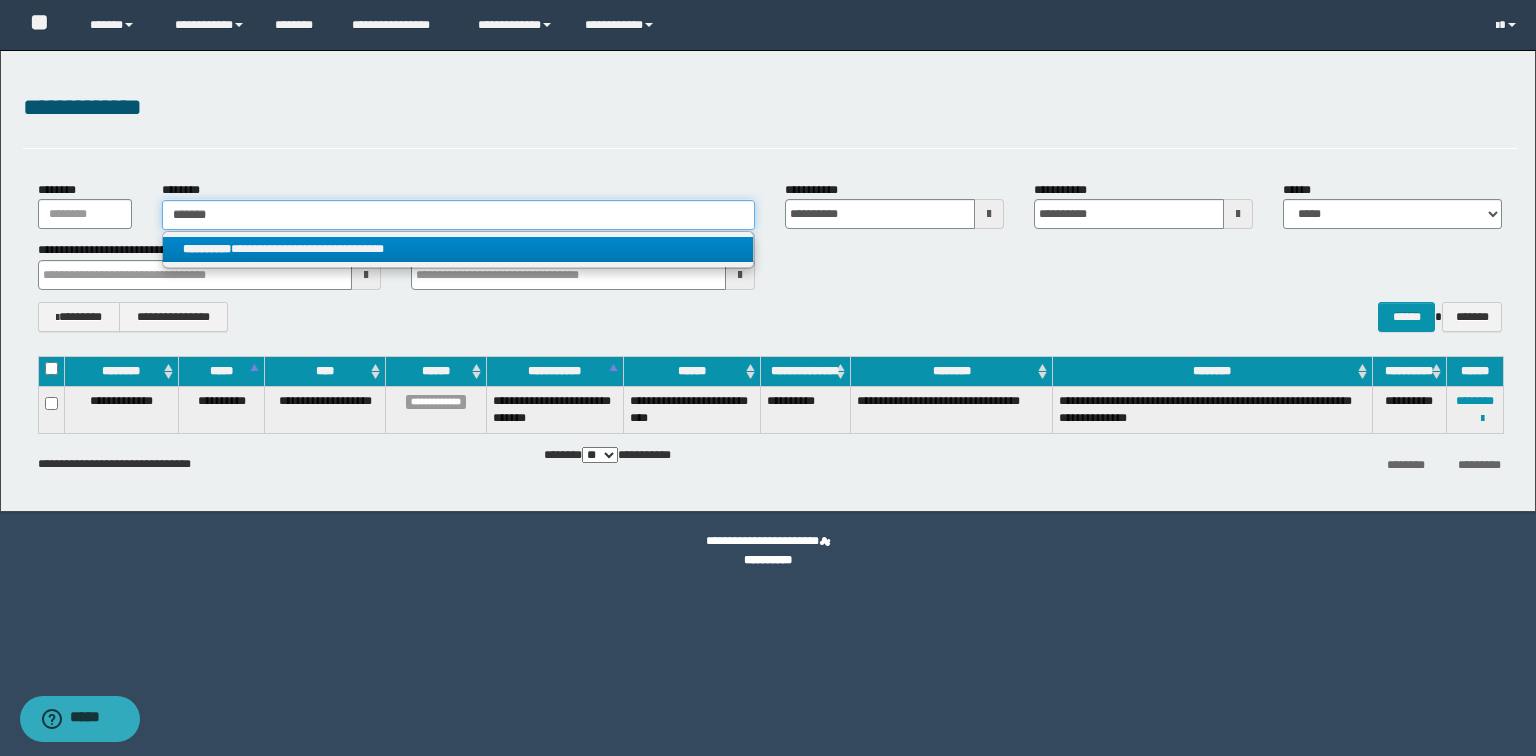 type 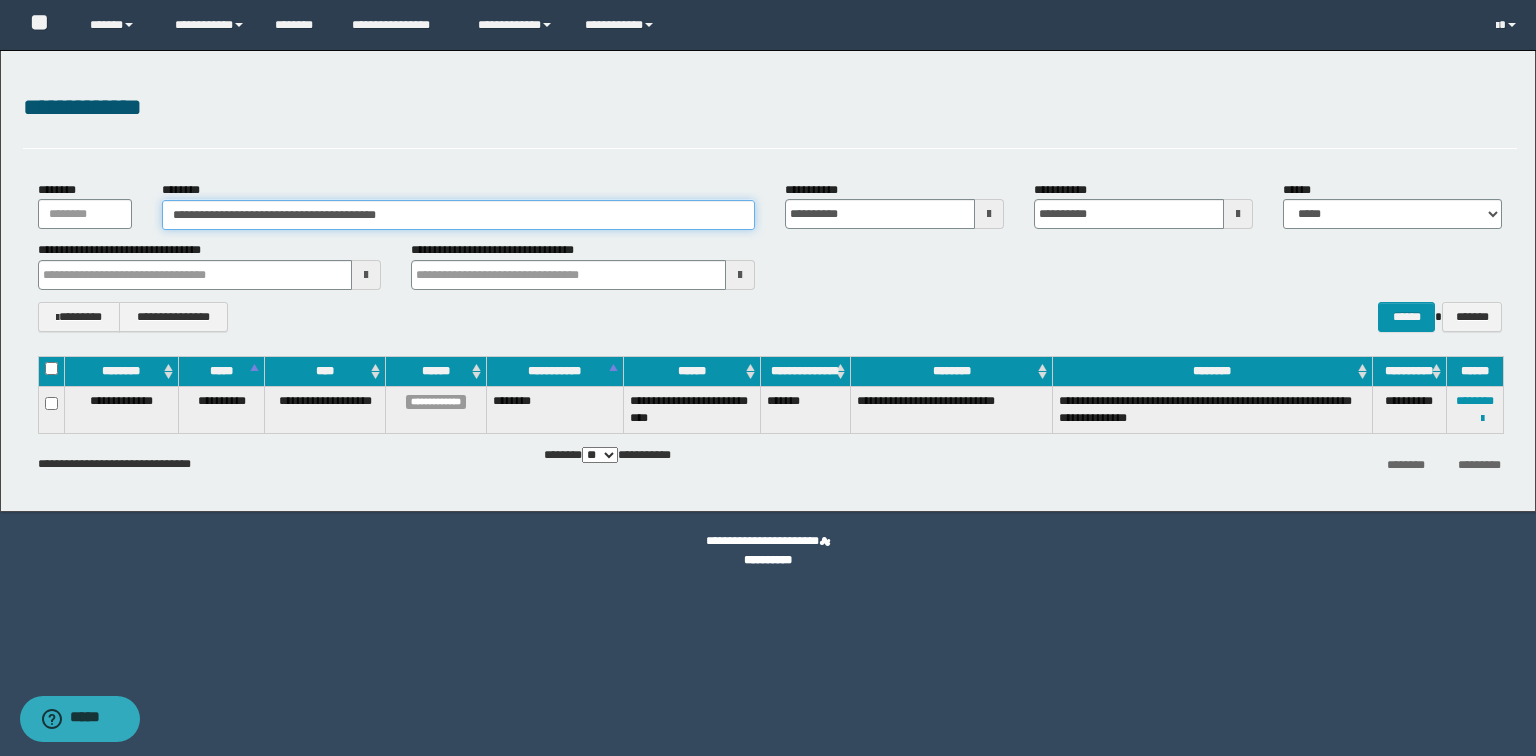 drag, startPoint x: 500, startPoint y: 223, endPoint x: 179, endPoint y: 192, distance: 322.4934 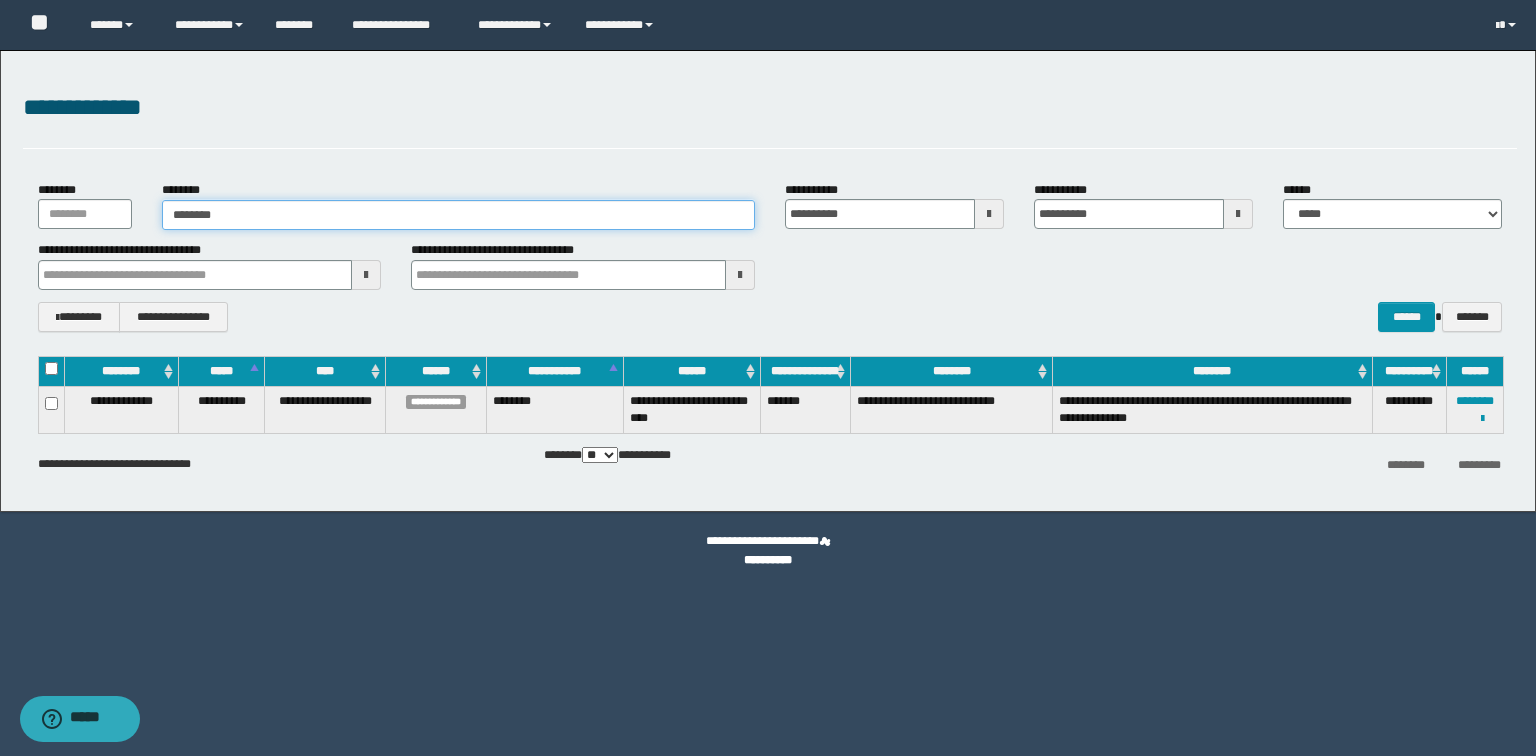 type on "********" 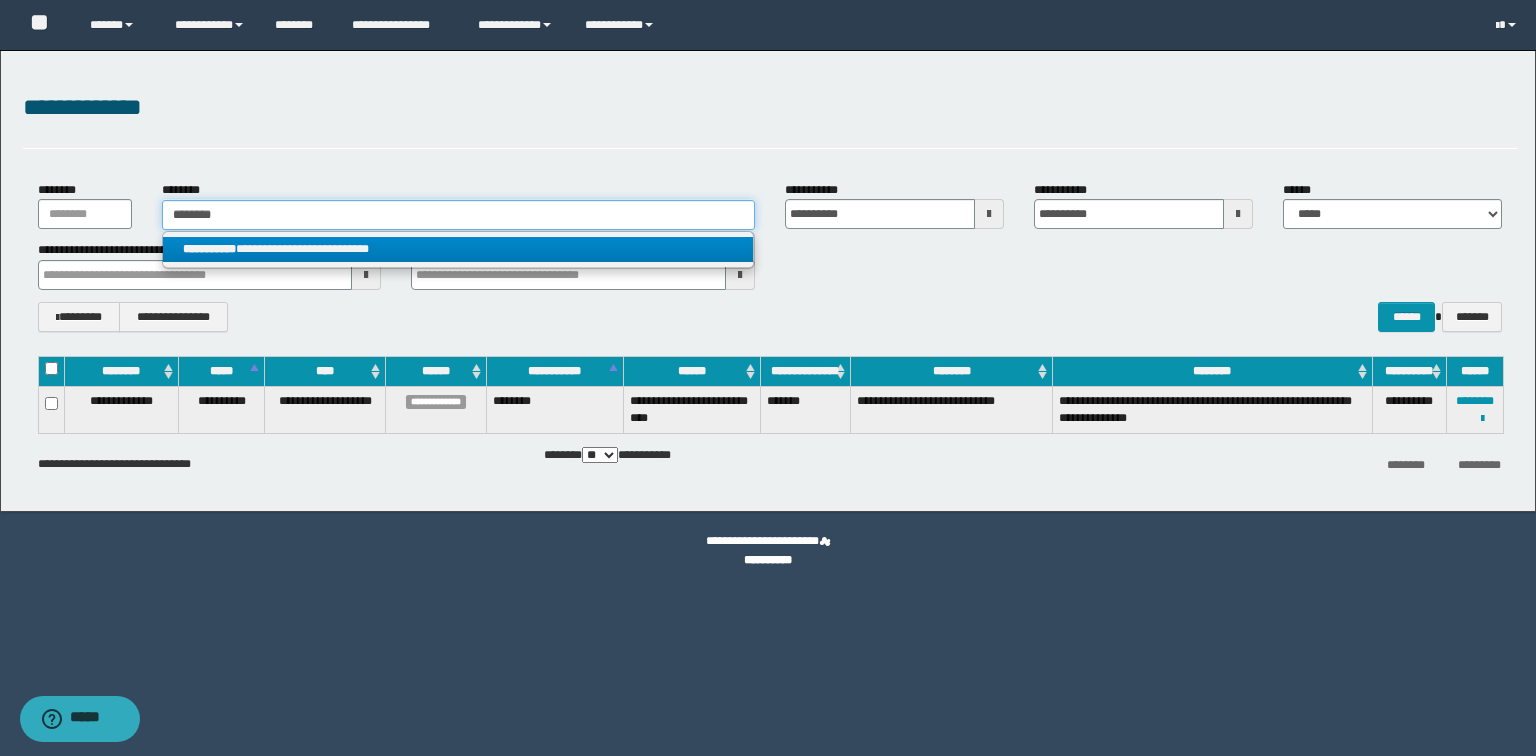 type on "********" 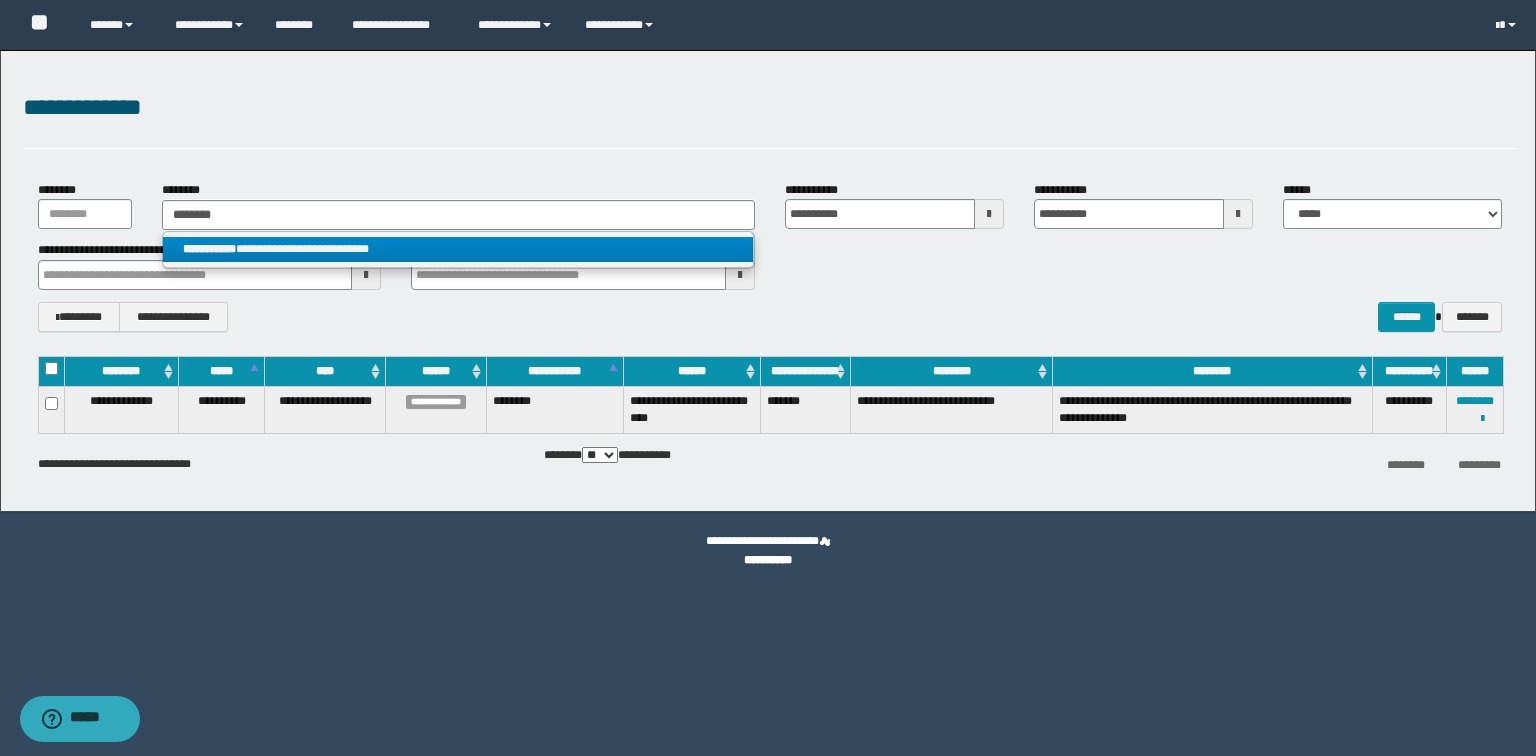 click on "**********" at bounding box center [458, 249] 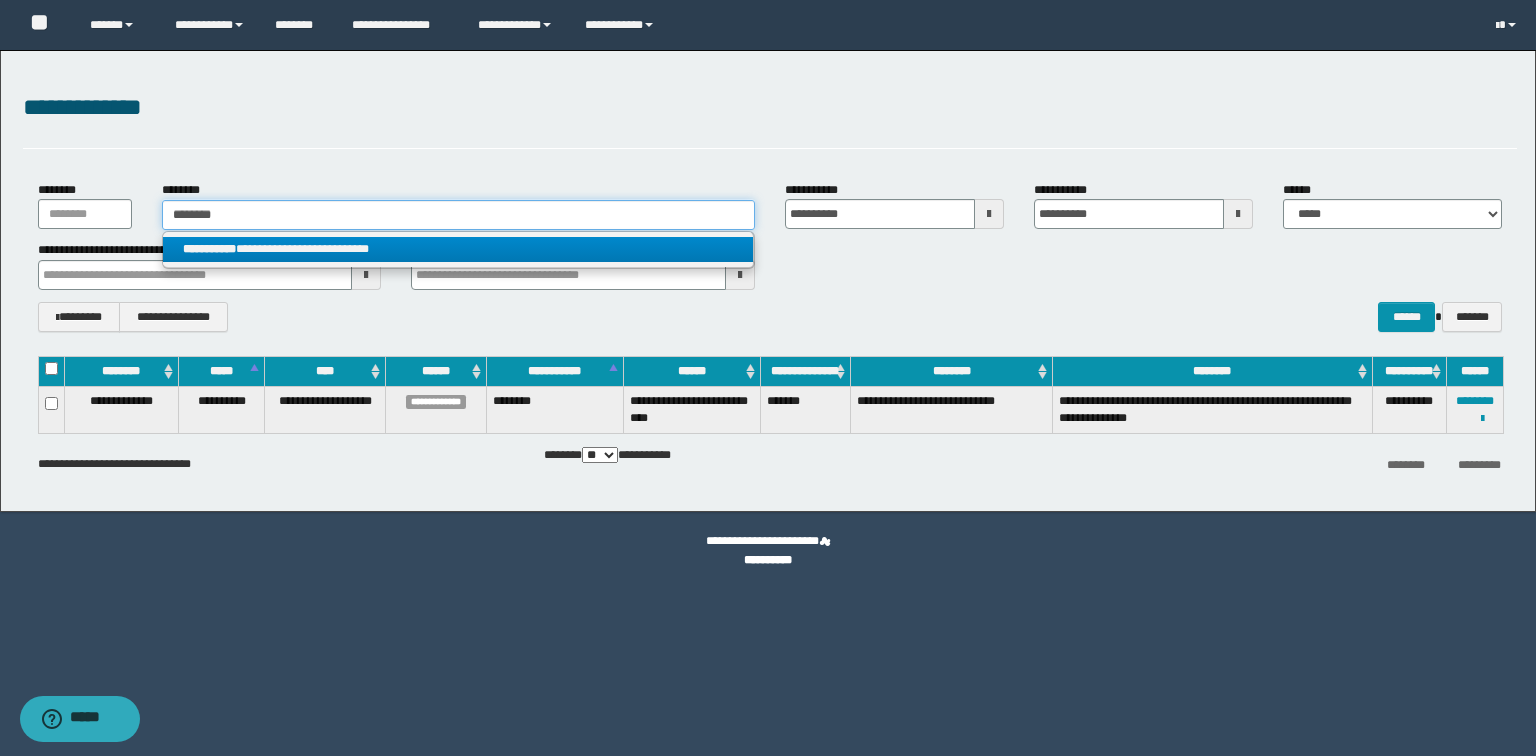 type 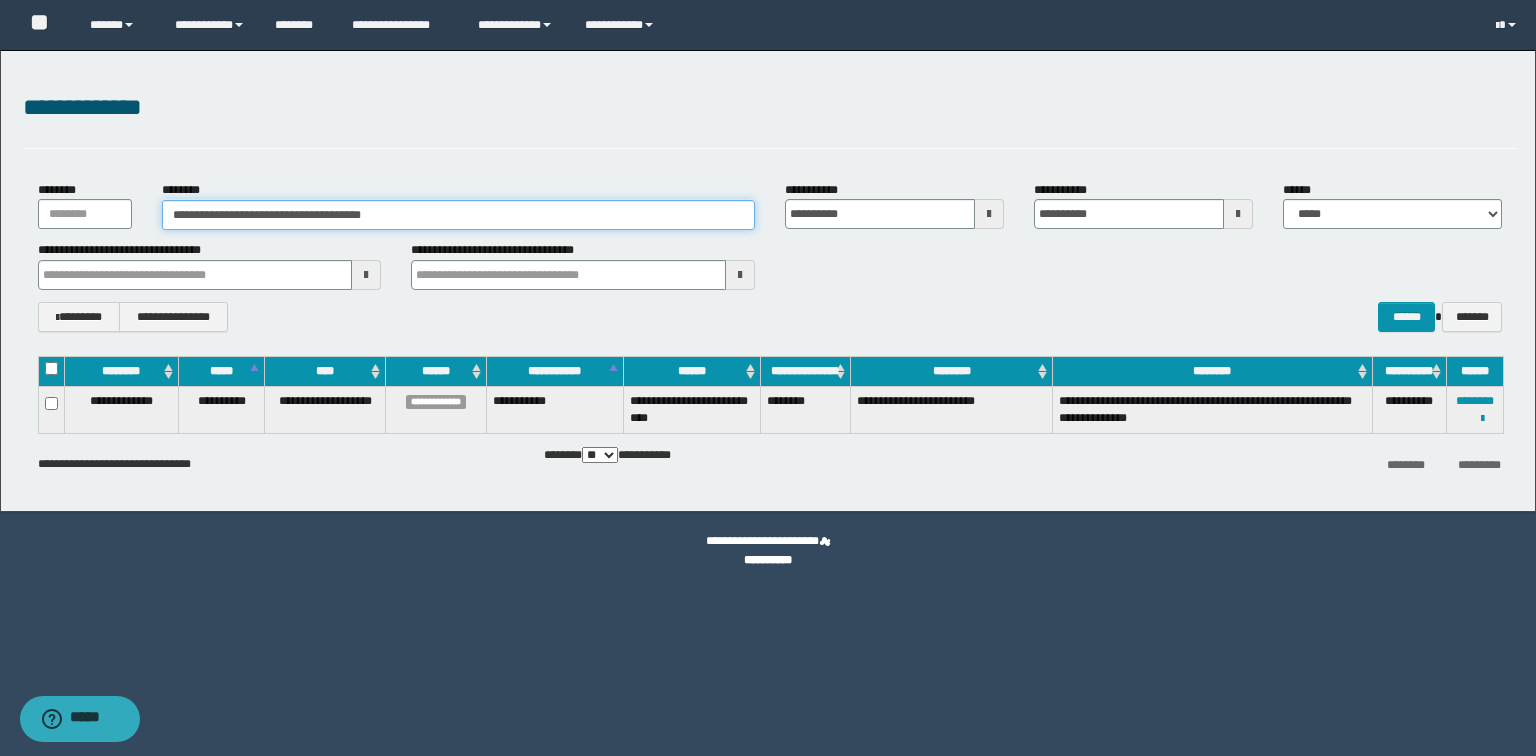 drag, startPoint x: 588, startPoint y: 216, endPoint x: 0, endPoint y: 200, distance: 588.21765 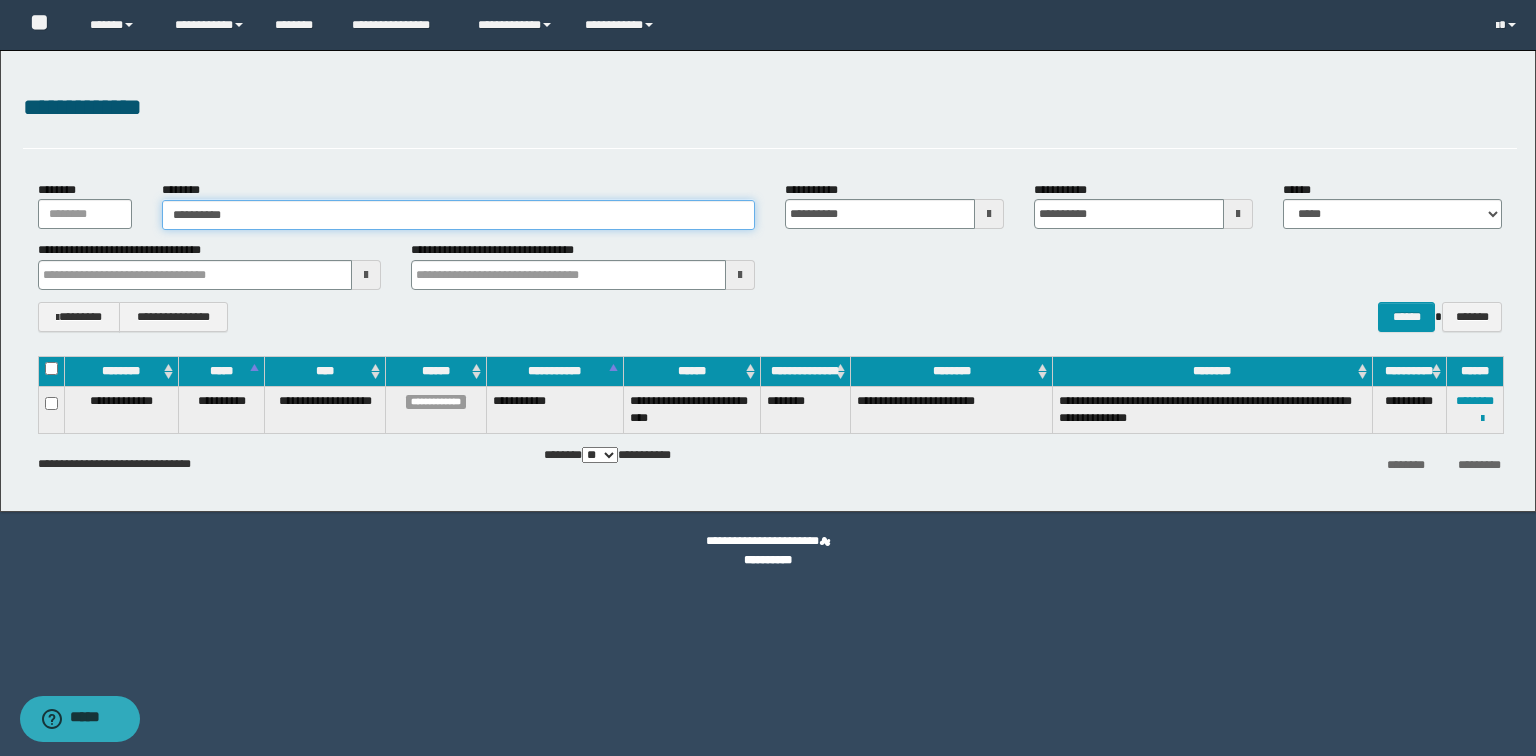 type on "**********" 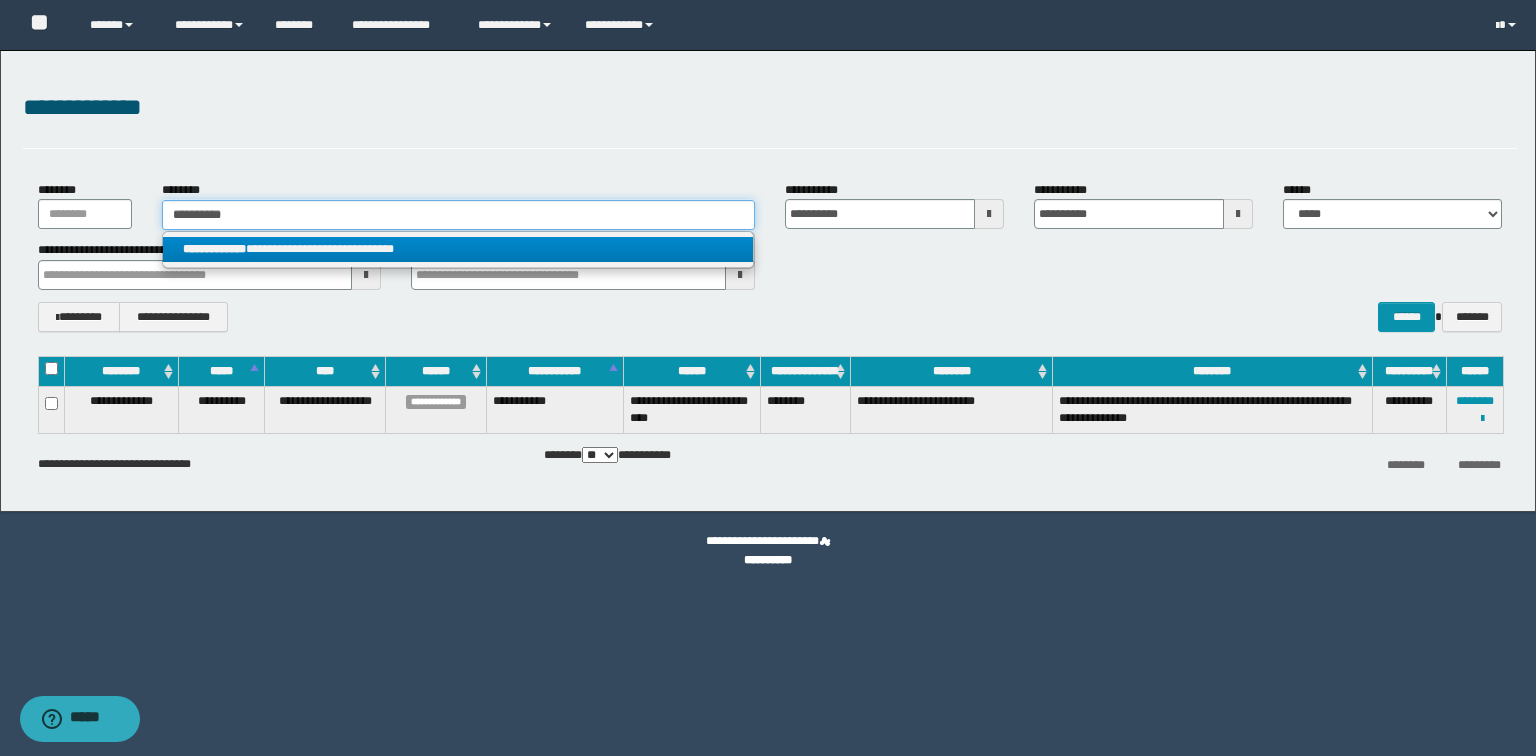 type on "**********" 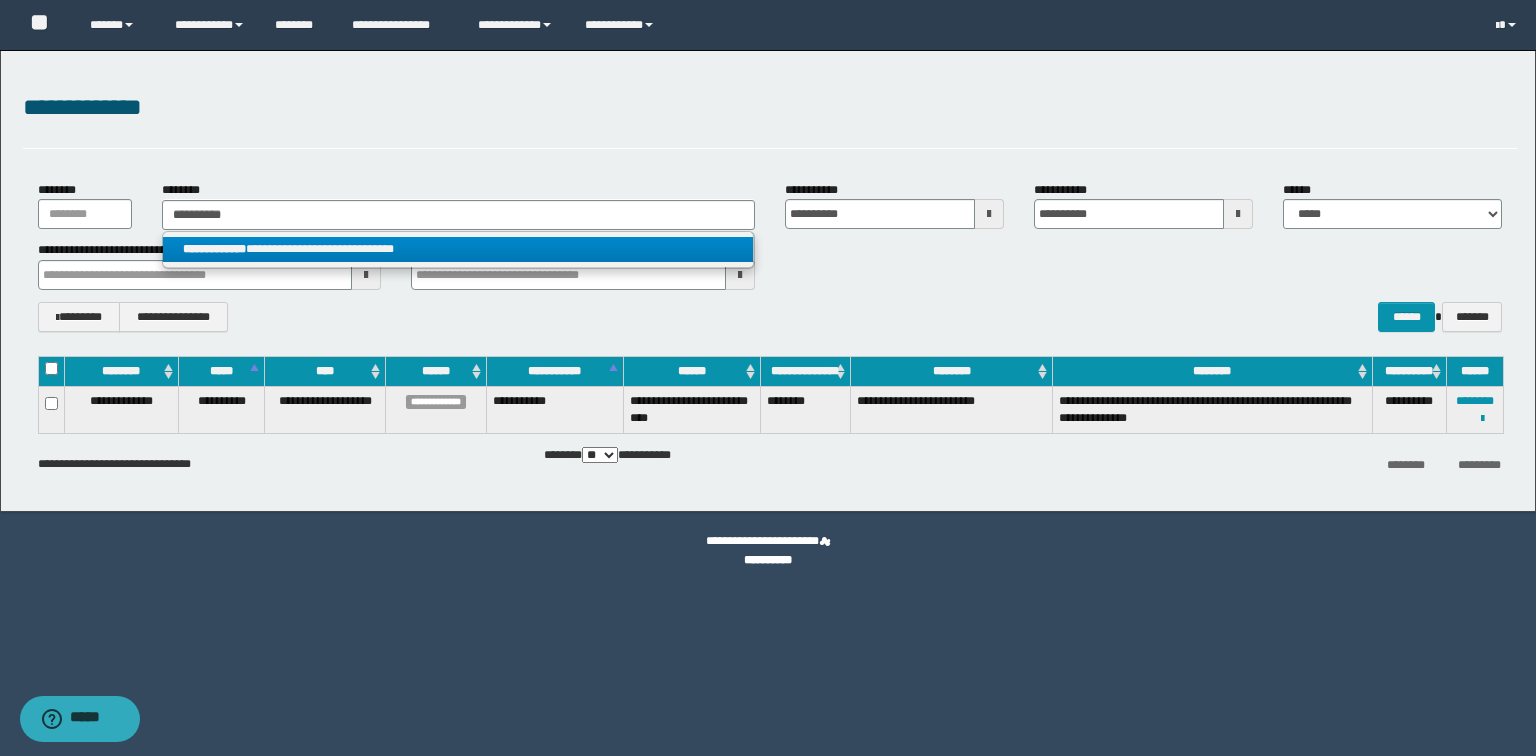 click on "**********" at bounding box center [458, 249] 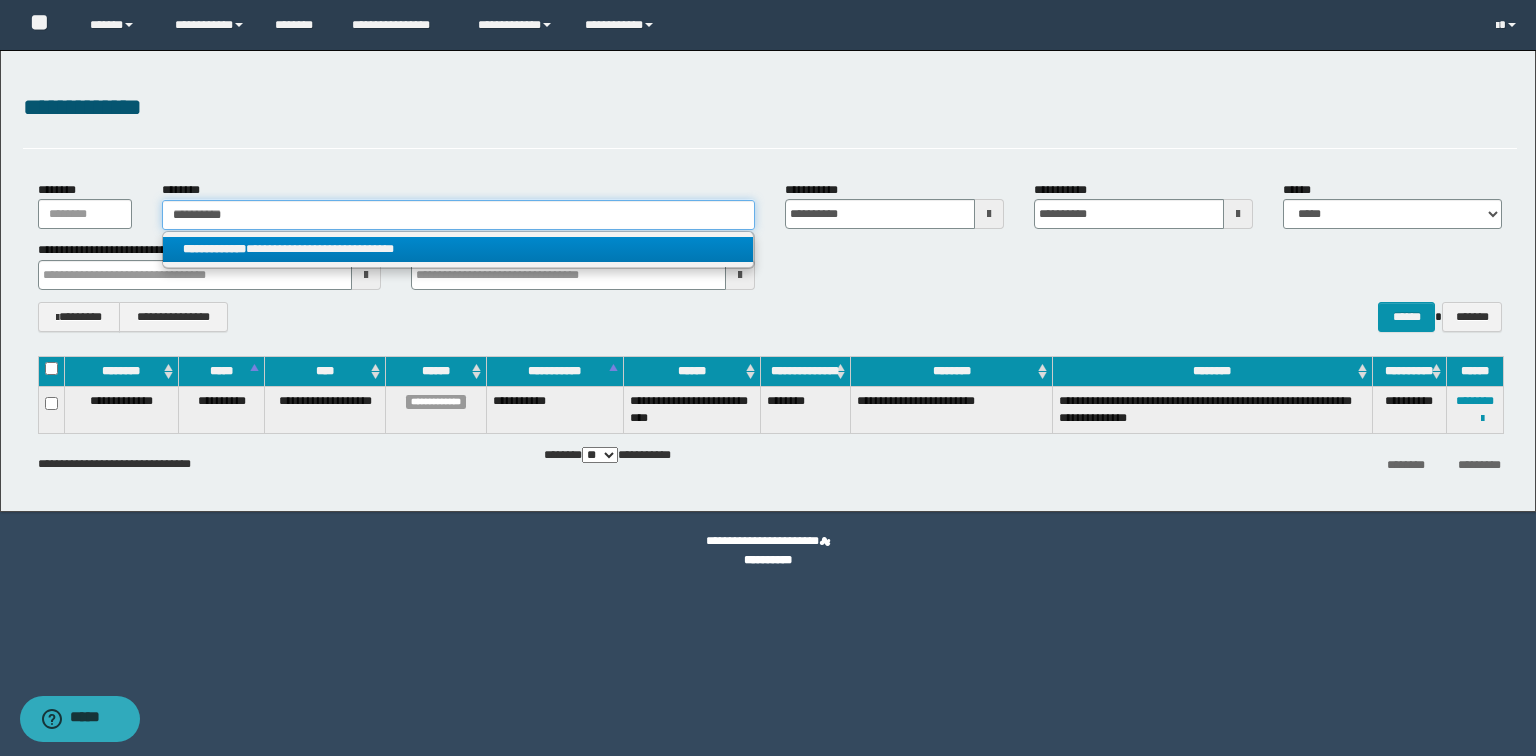 type 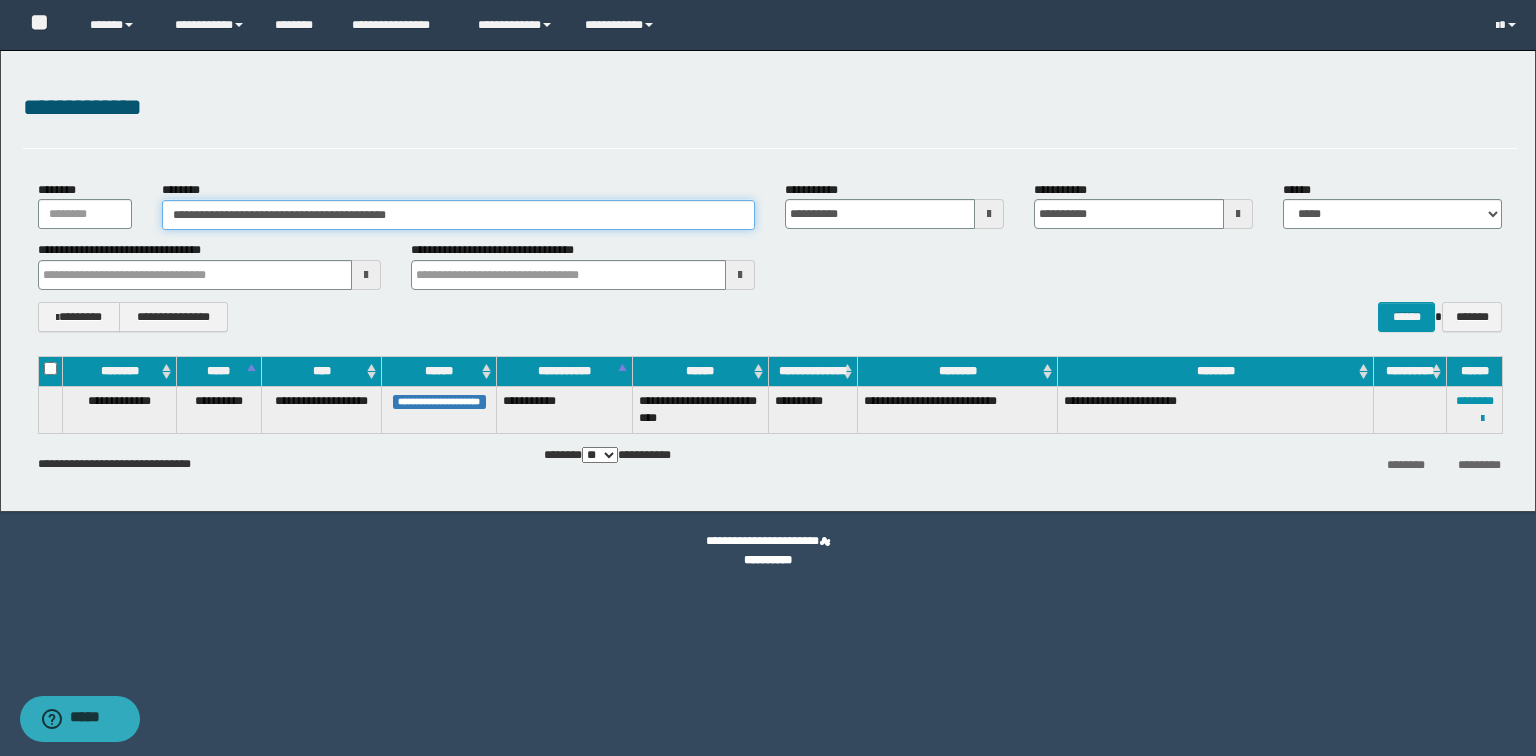 drag, startPoint x: 580, startPoint y: 211, endPoint x: 8, endPoint y: 212, distance: 572.00085 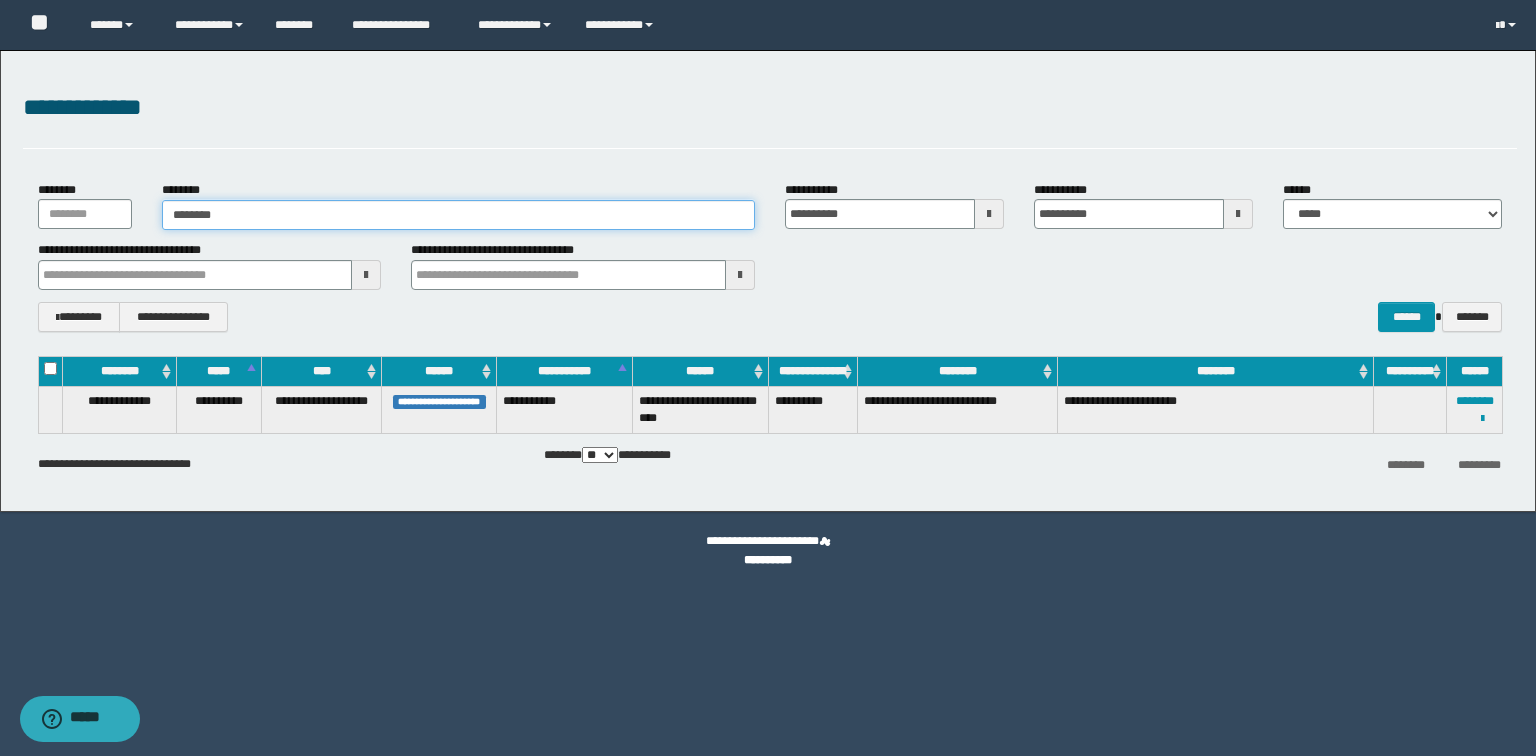 type on "********" 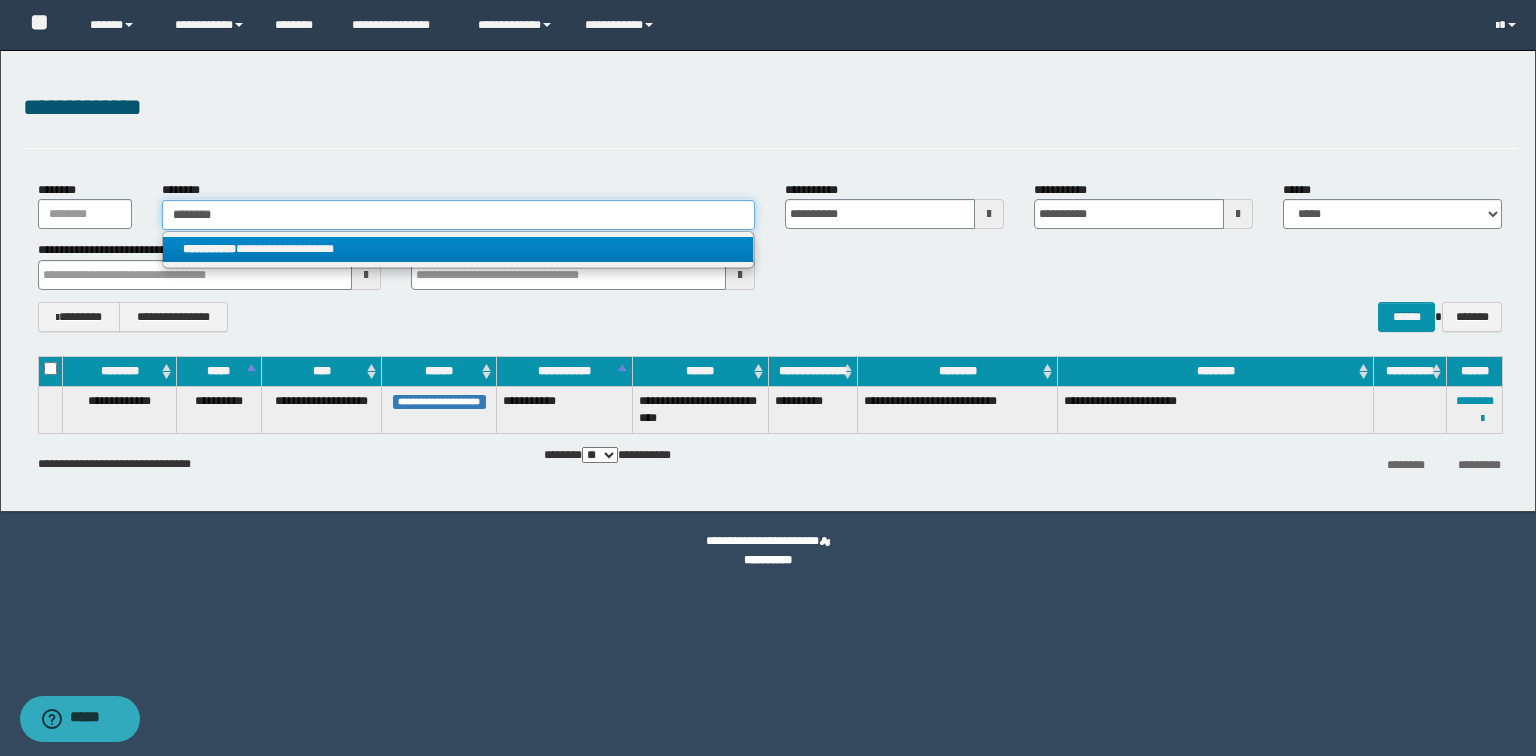 type on "********" 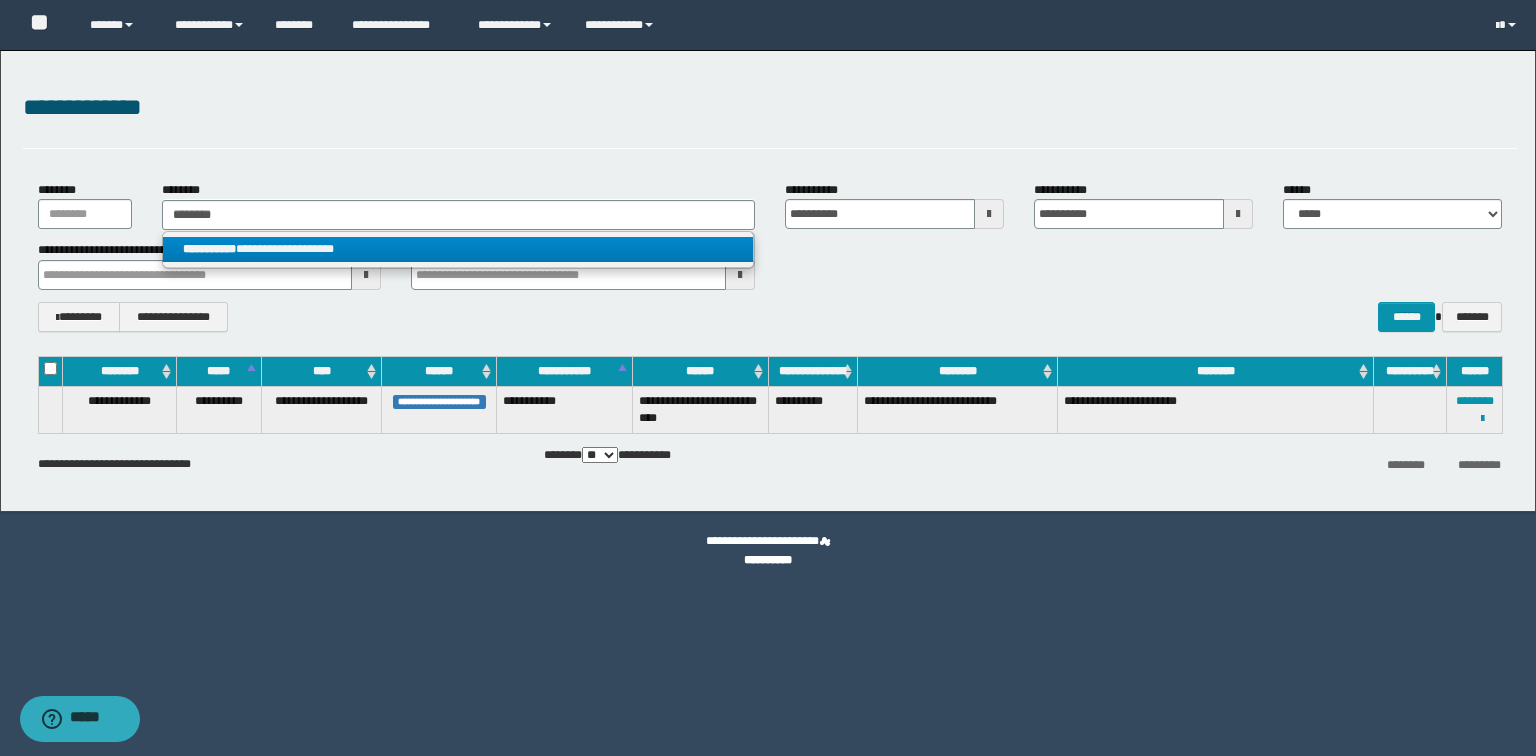 click on "**********" at bounding box center [458, 249] 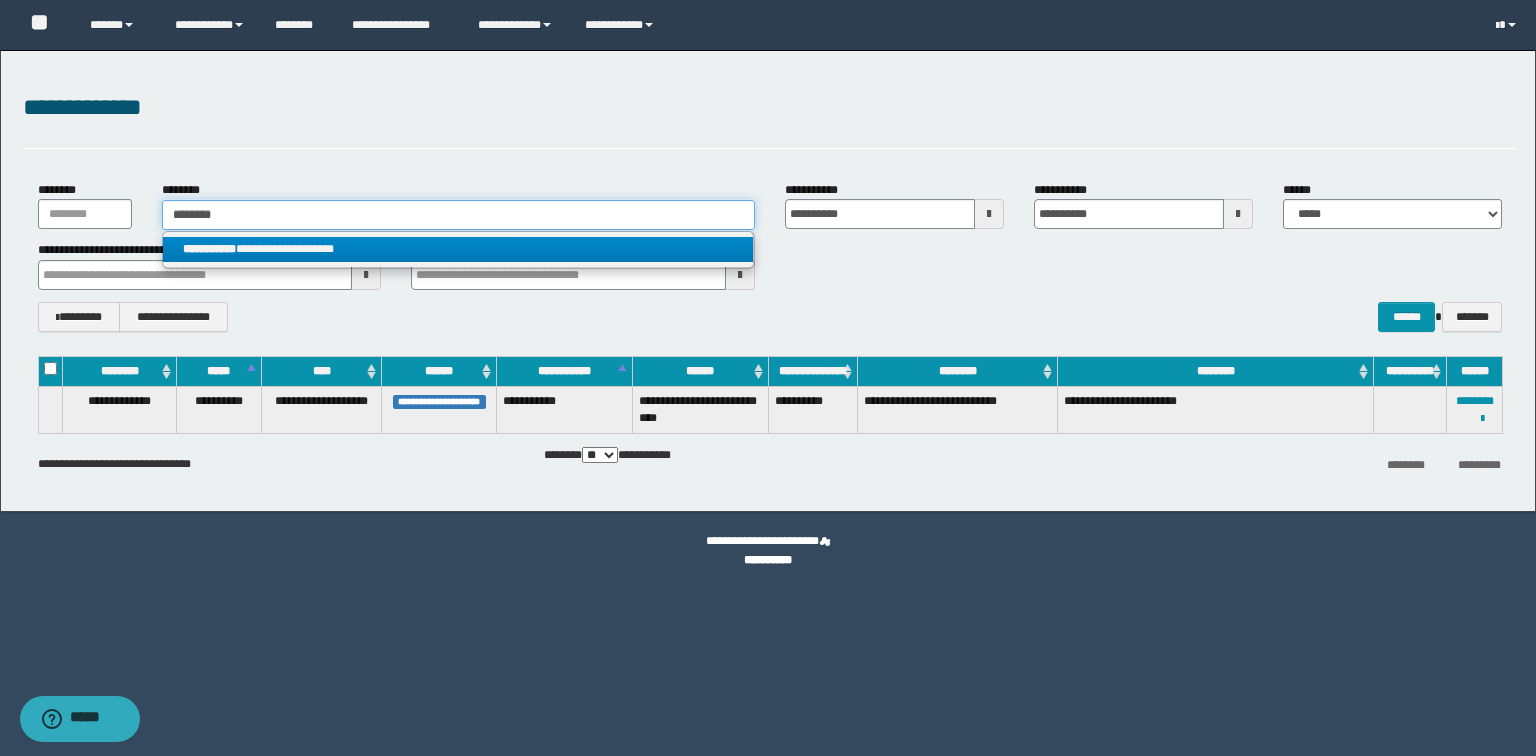 type 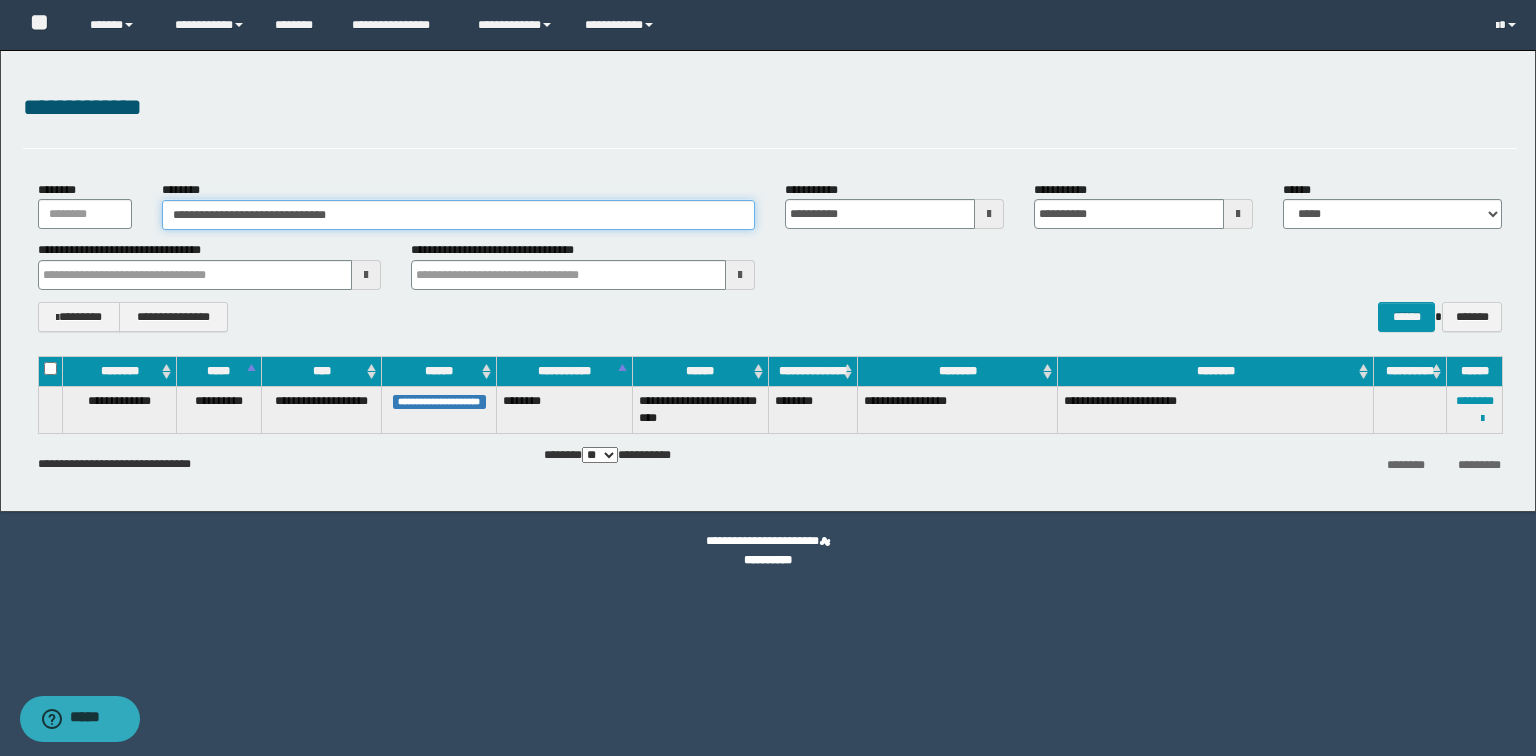 drag, startPoint x: 464, startPoint y: 217, endPoint x: 173, endPoint y: 240, distance: 291.90753 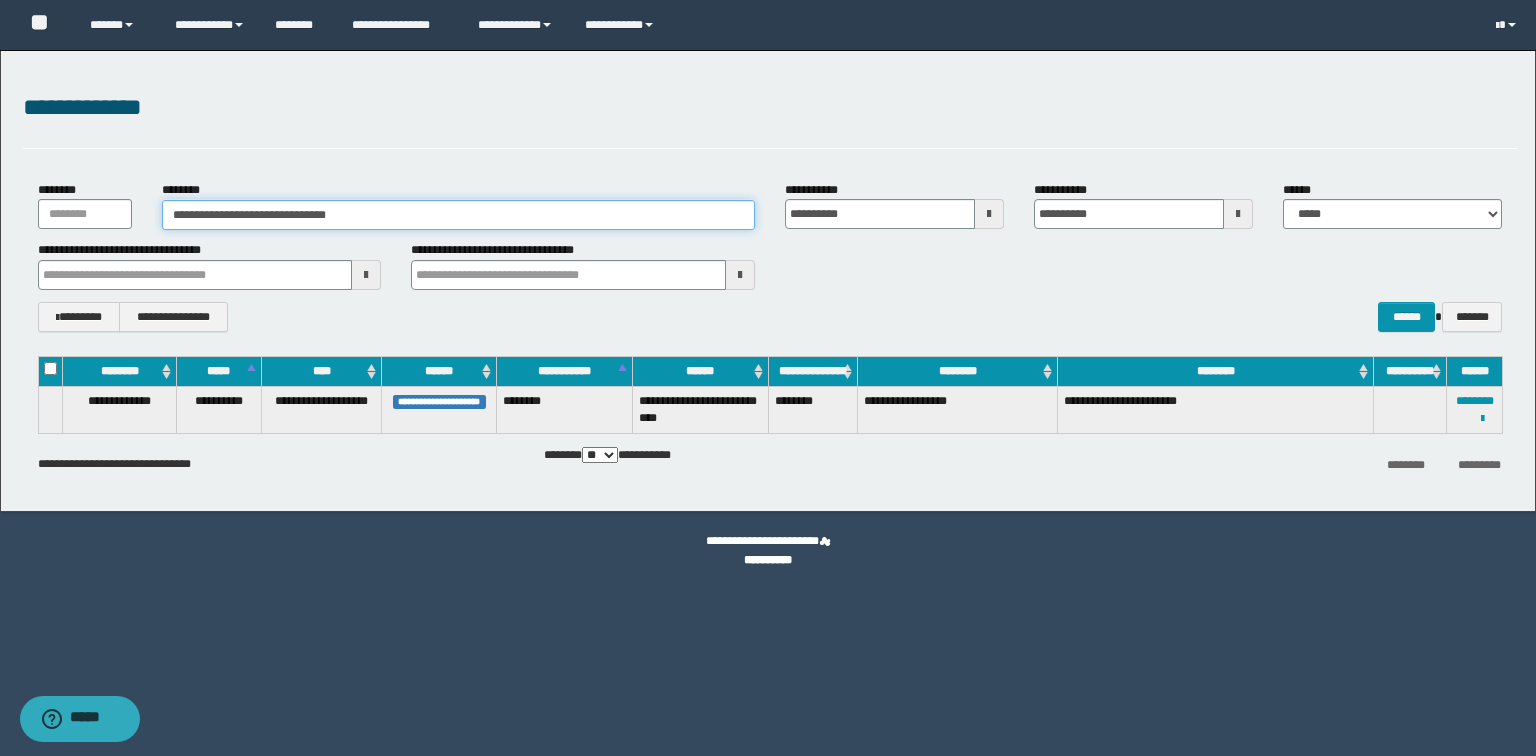 paste 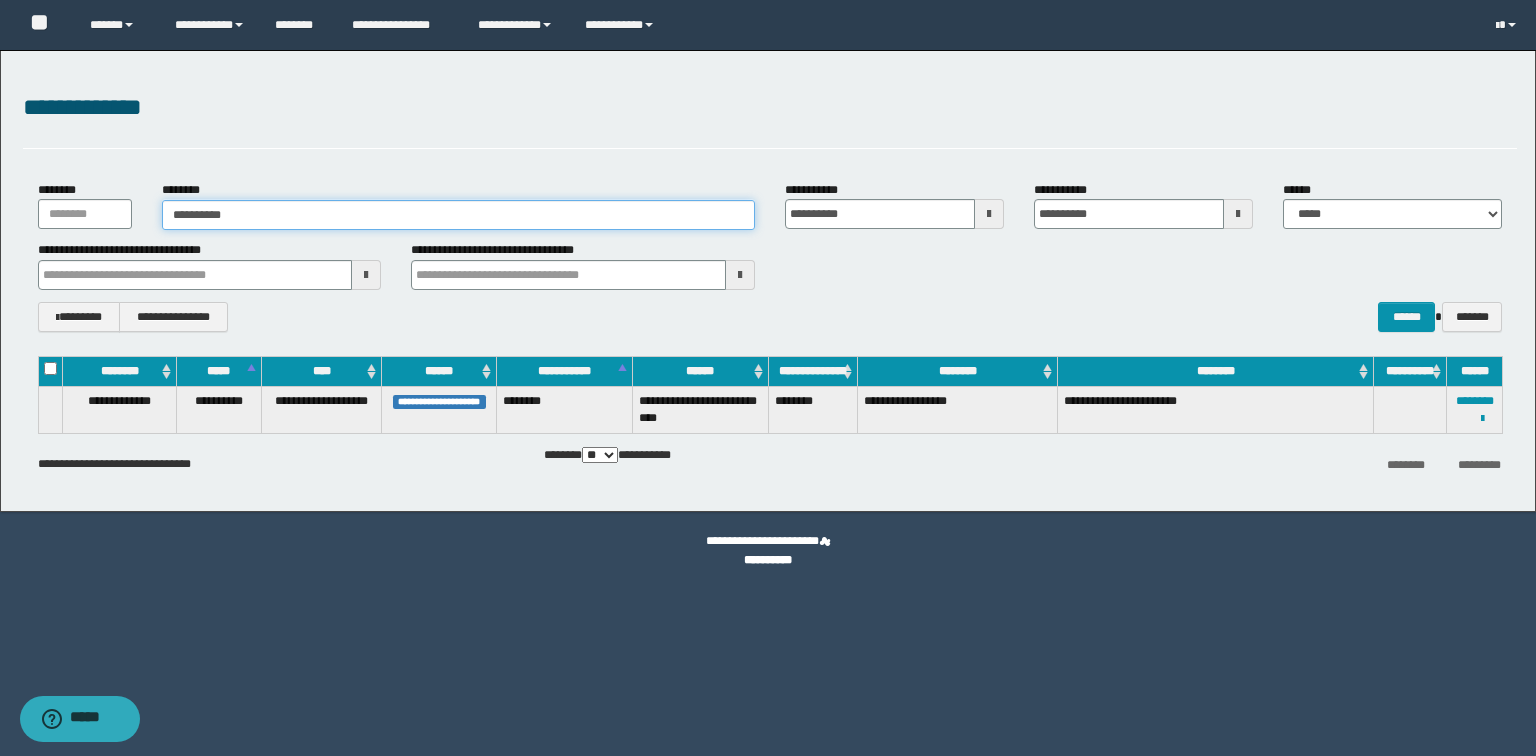 type on "**********" 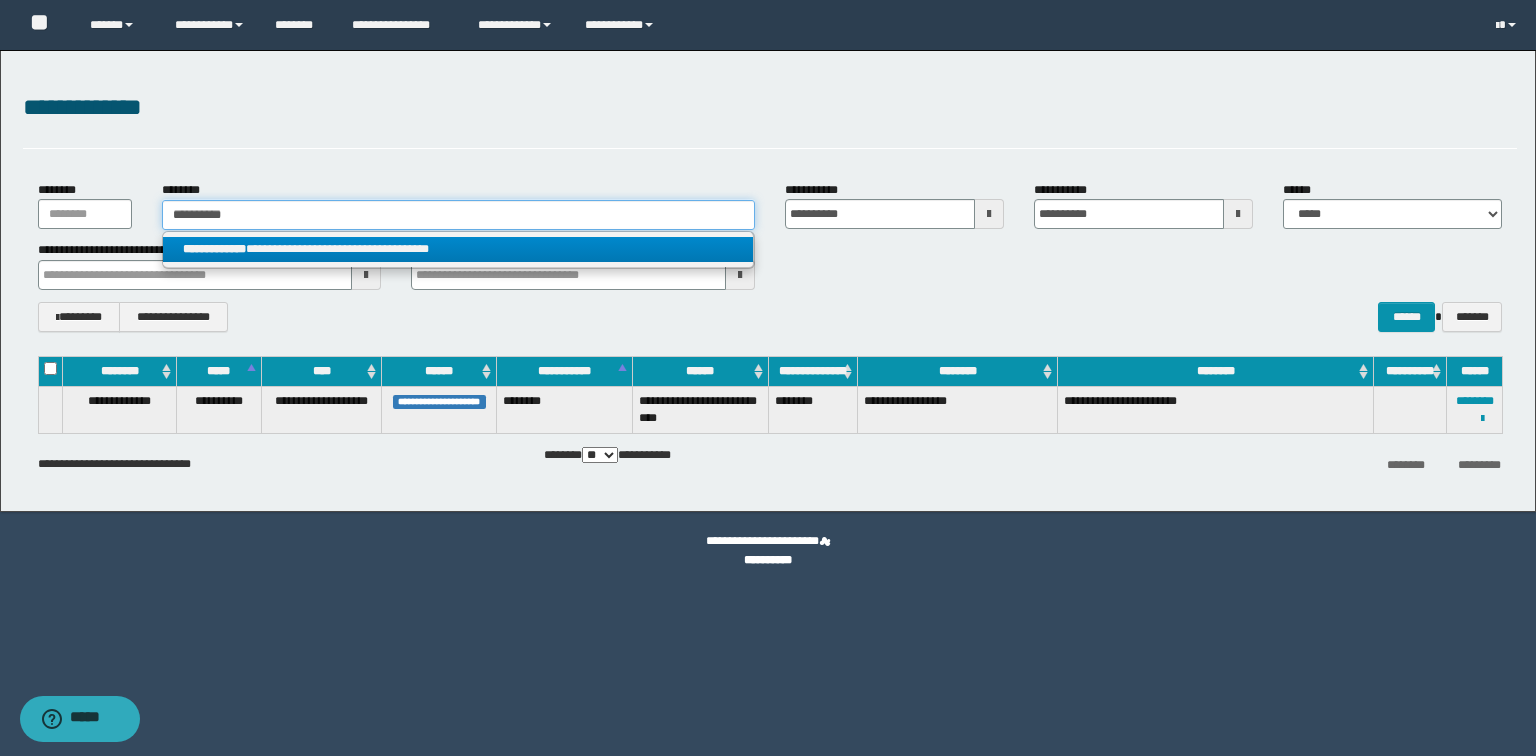 type on "**********" 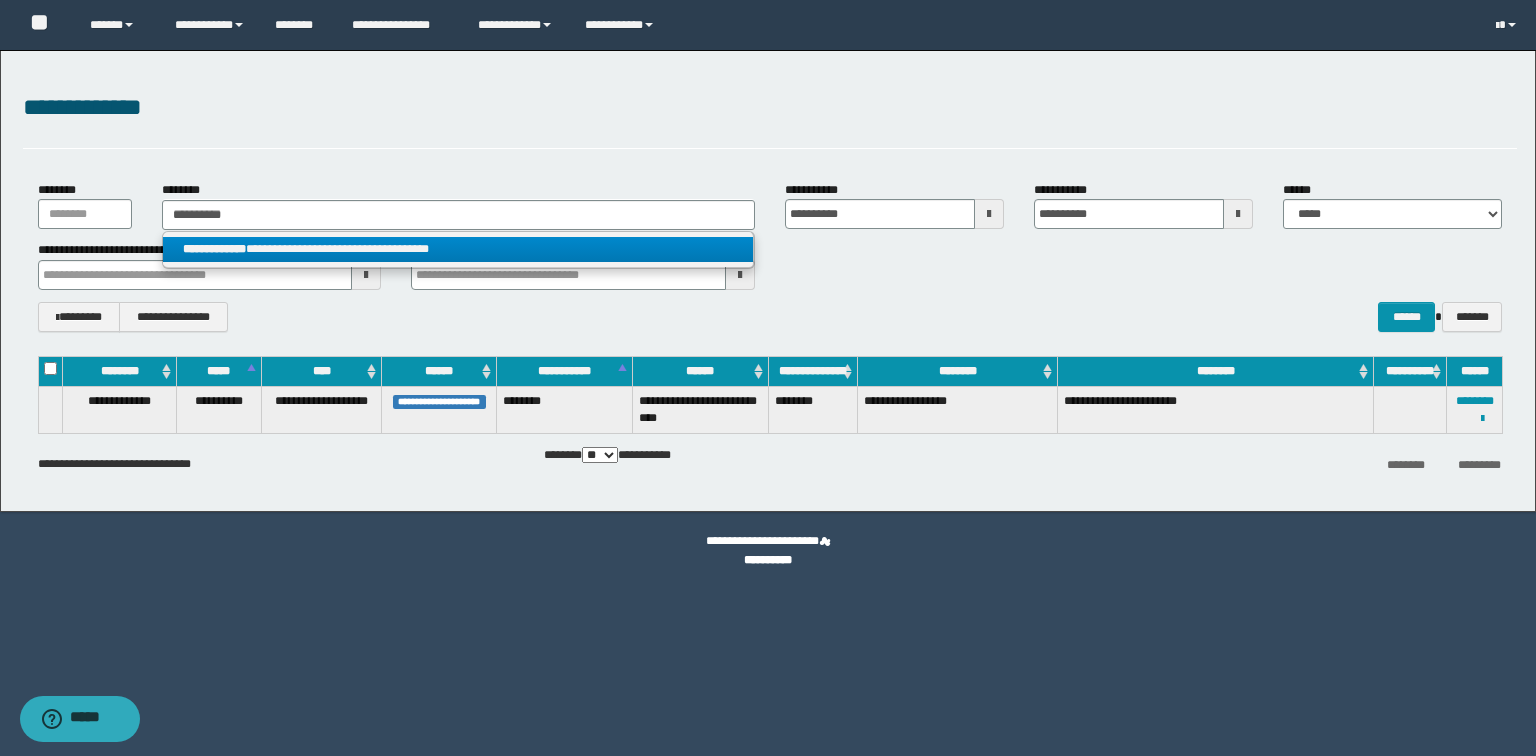 click on "**********" at bounding box center [458, 249] 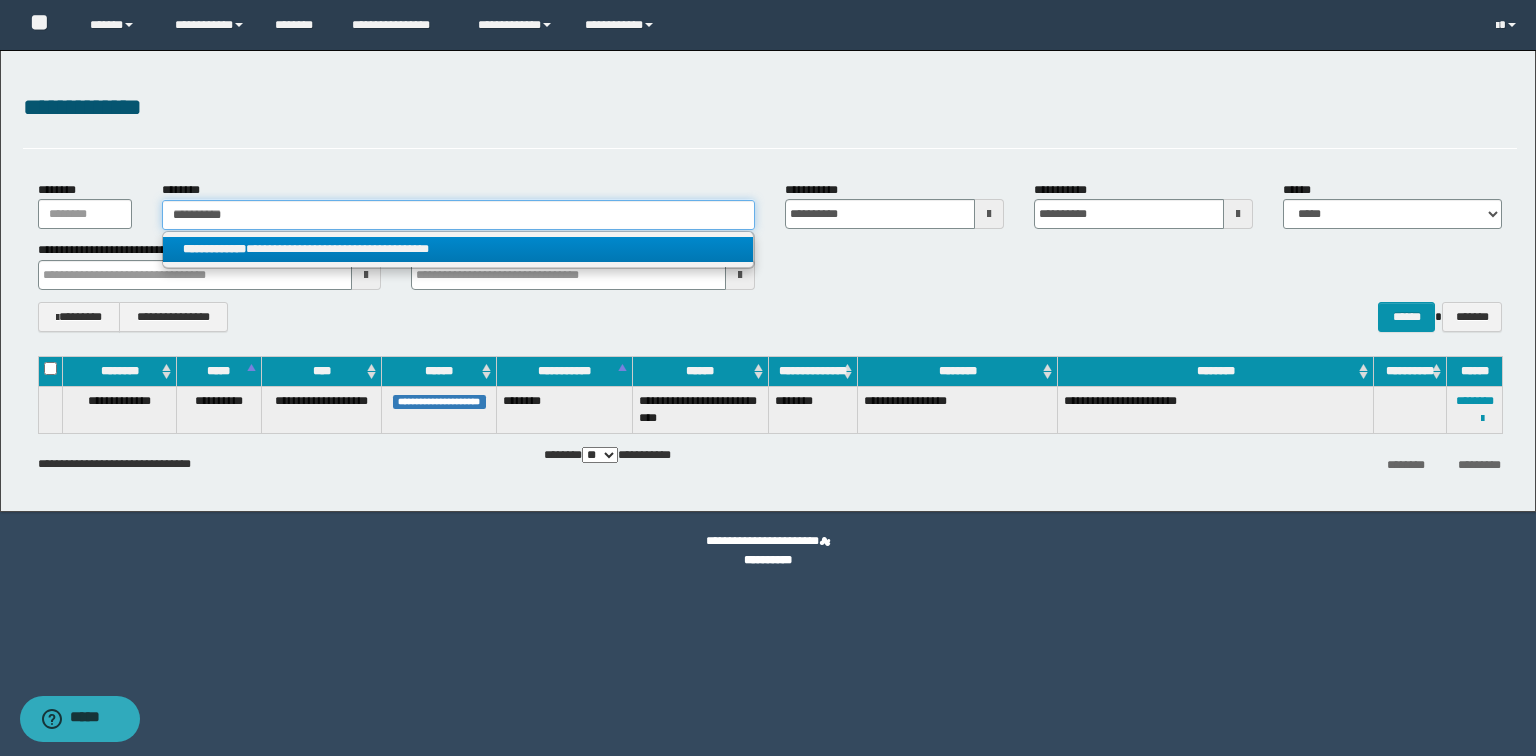 type 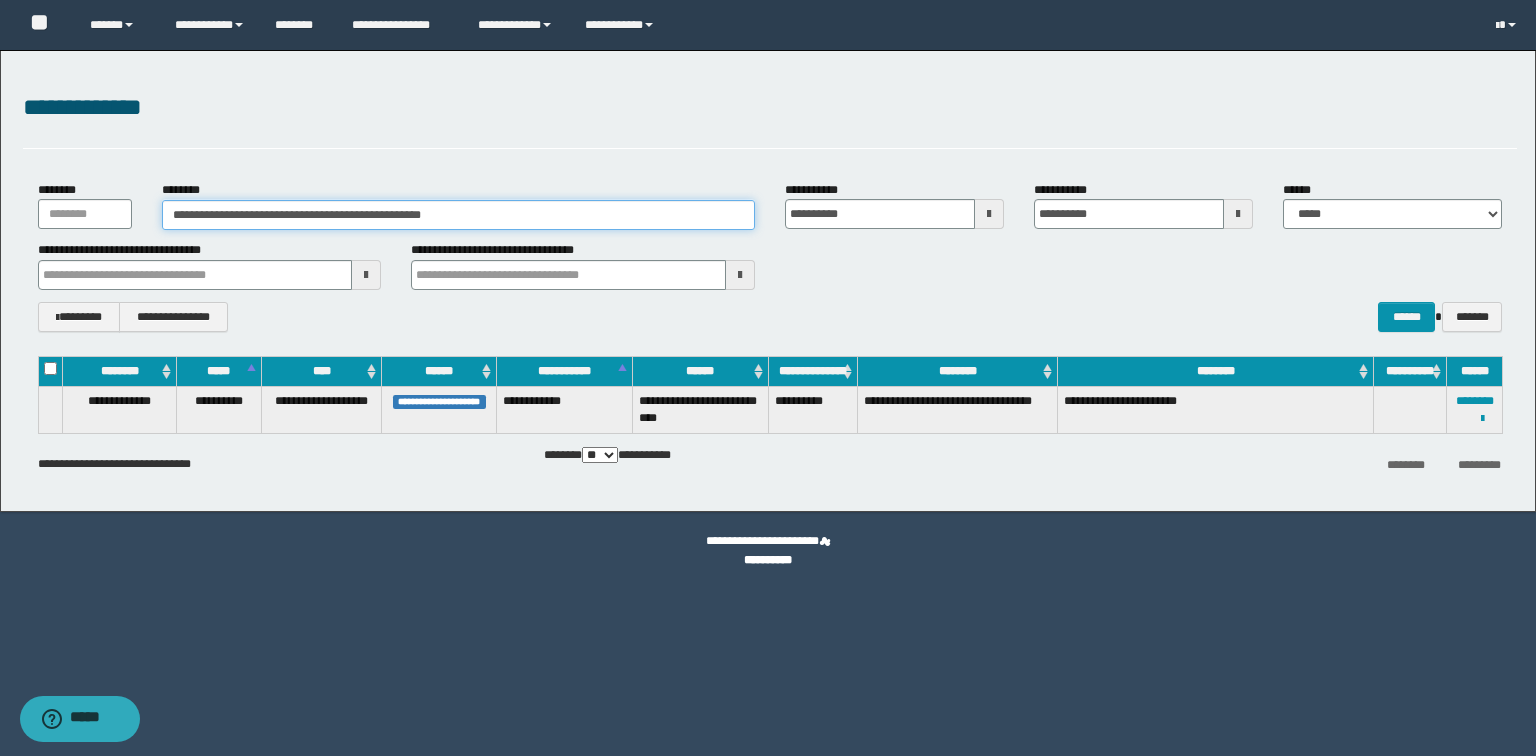 drag, startPoint x: 575, startPoint y: 216, endPoint x: 330, endPoint y: 225, distance: 245.16525 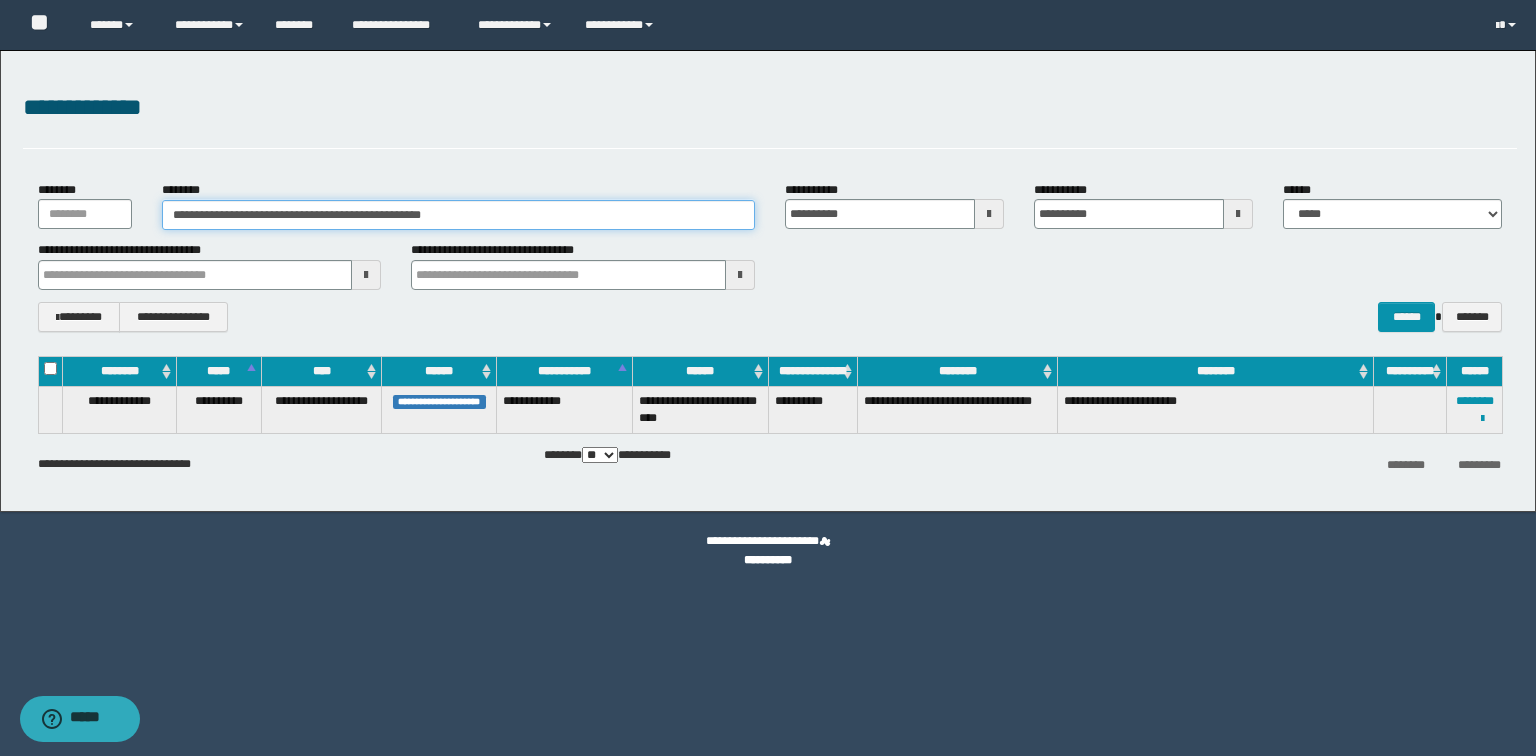 paste 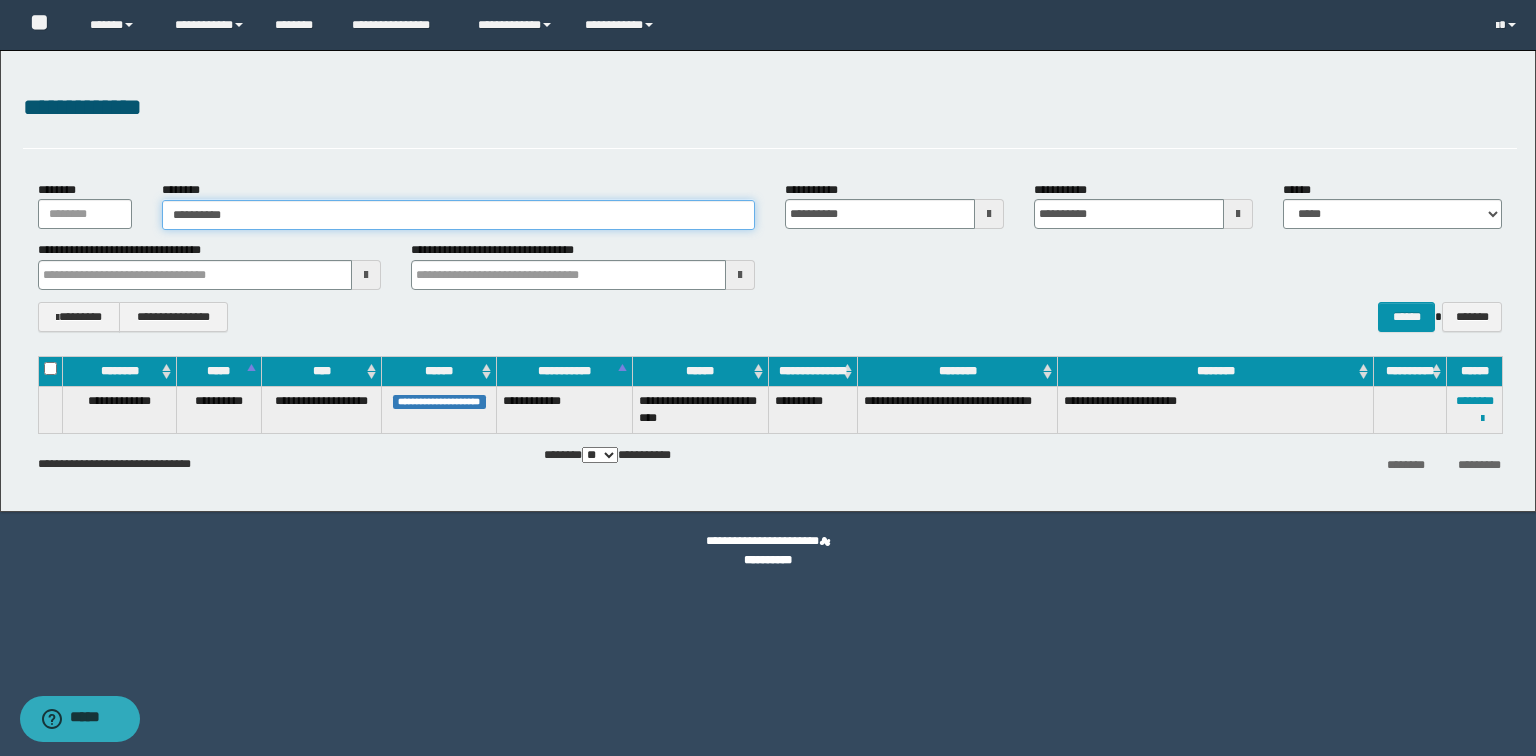 type on "**********" 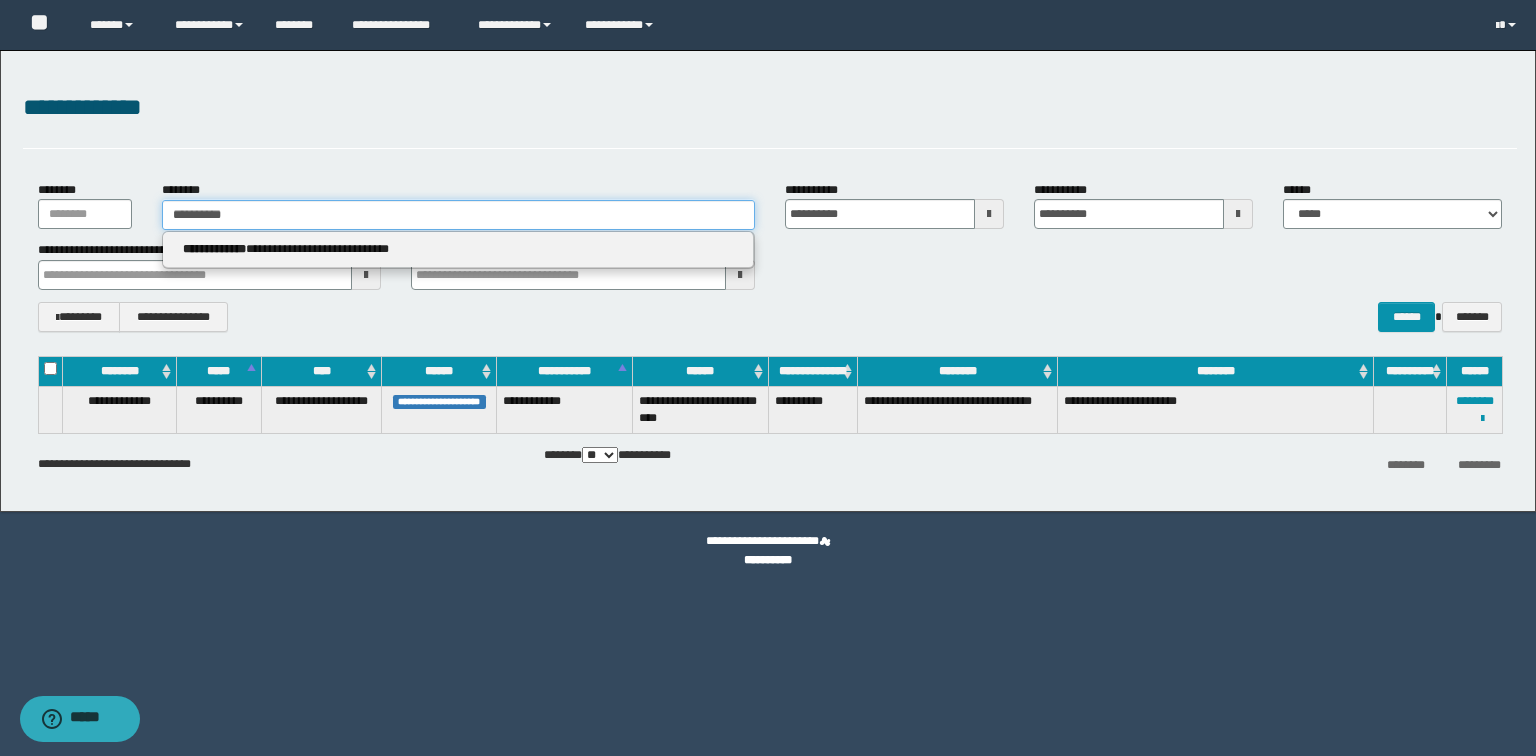 type on "**********" 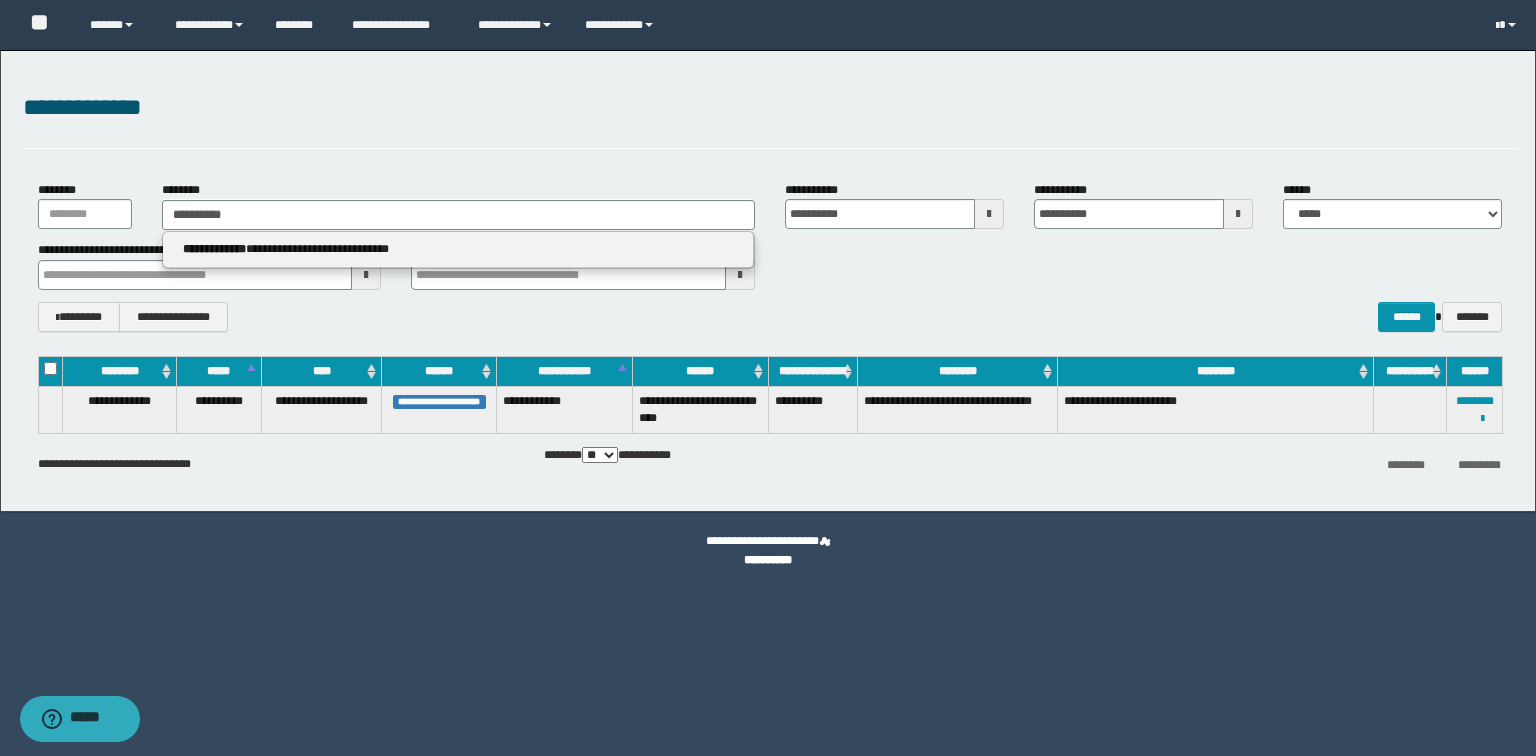 click on "**********" at bounding box center (458, 250) 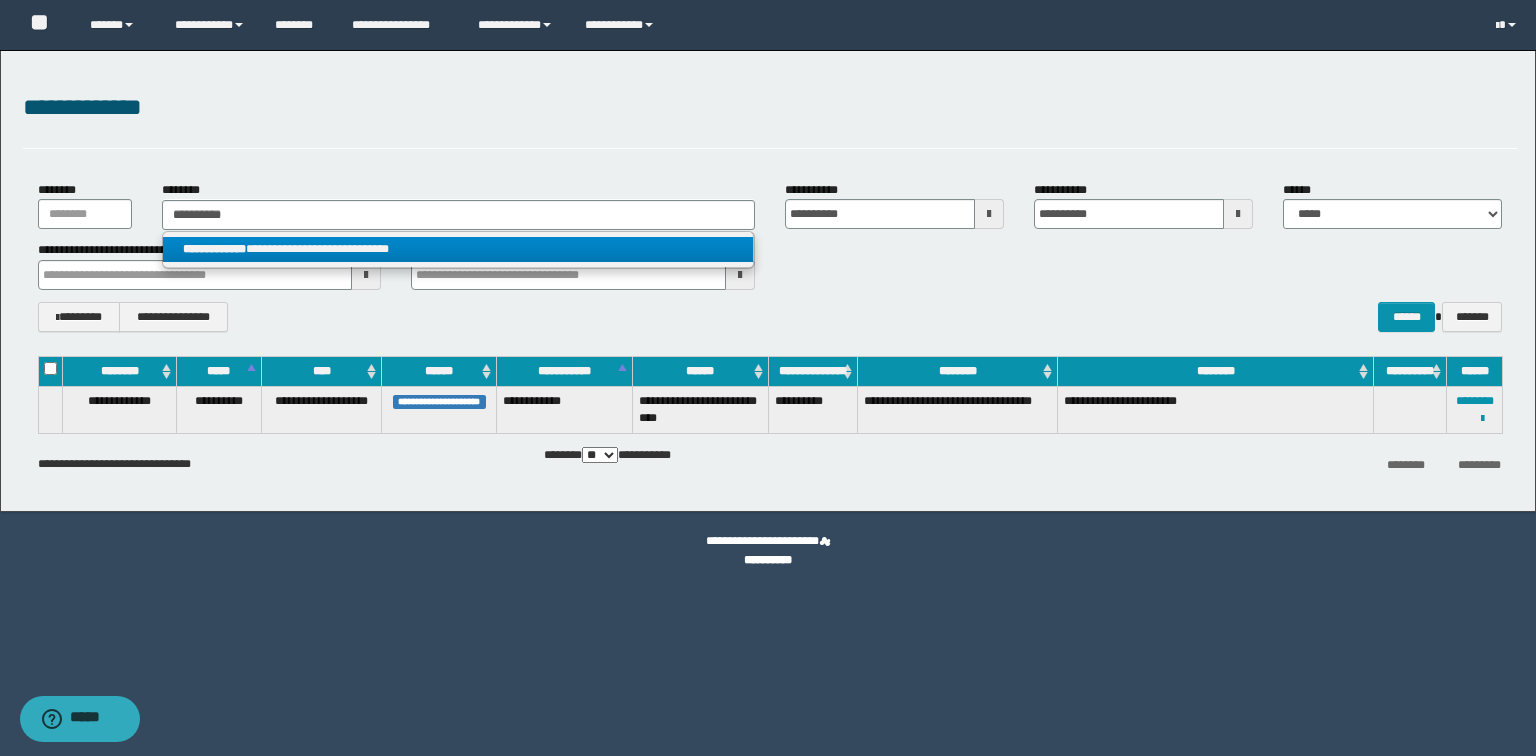 click on "**********" at bounding box center (458, 249) 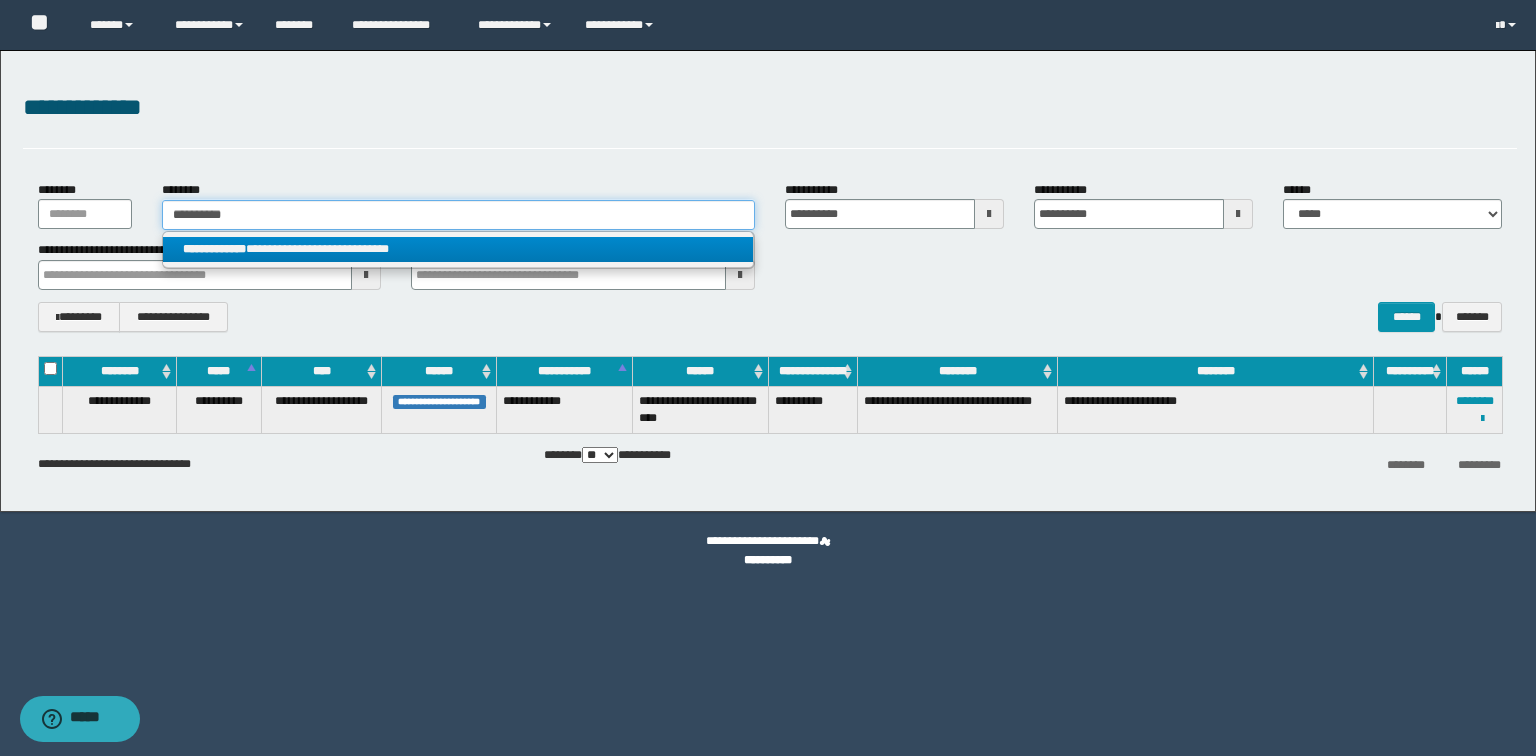 type 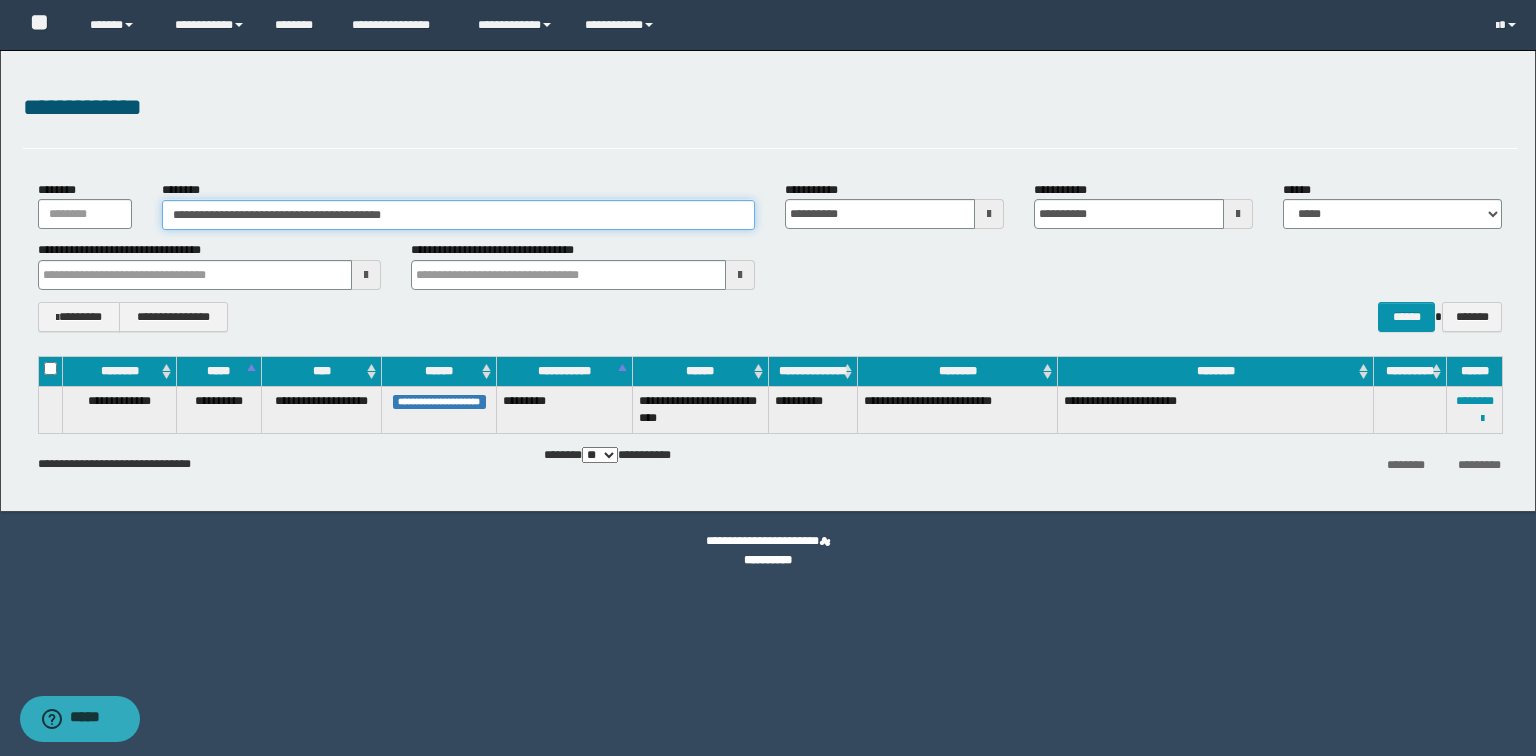 drag, startPoint x: 502, startPoint y: 211, endPoint x: 264, endPoint y: 240, distance: 239.7603 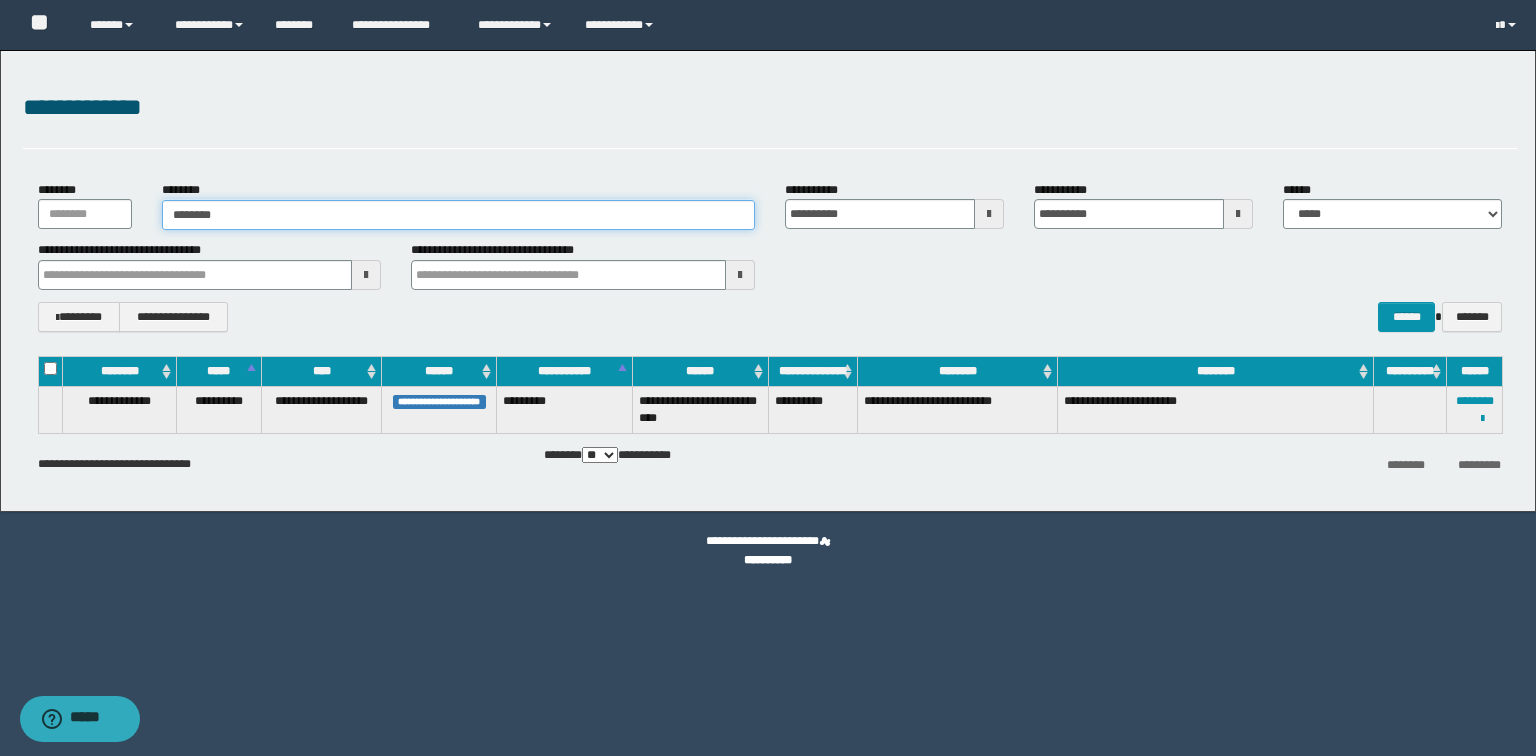 type on "********" 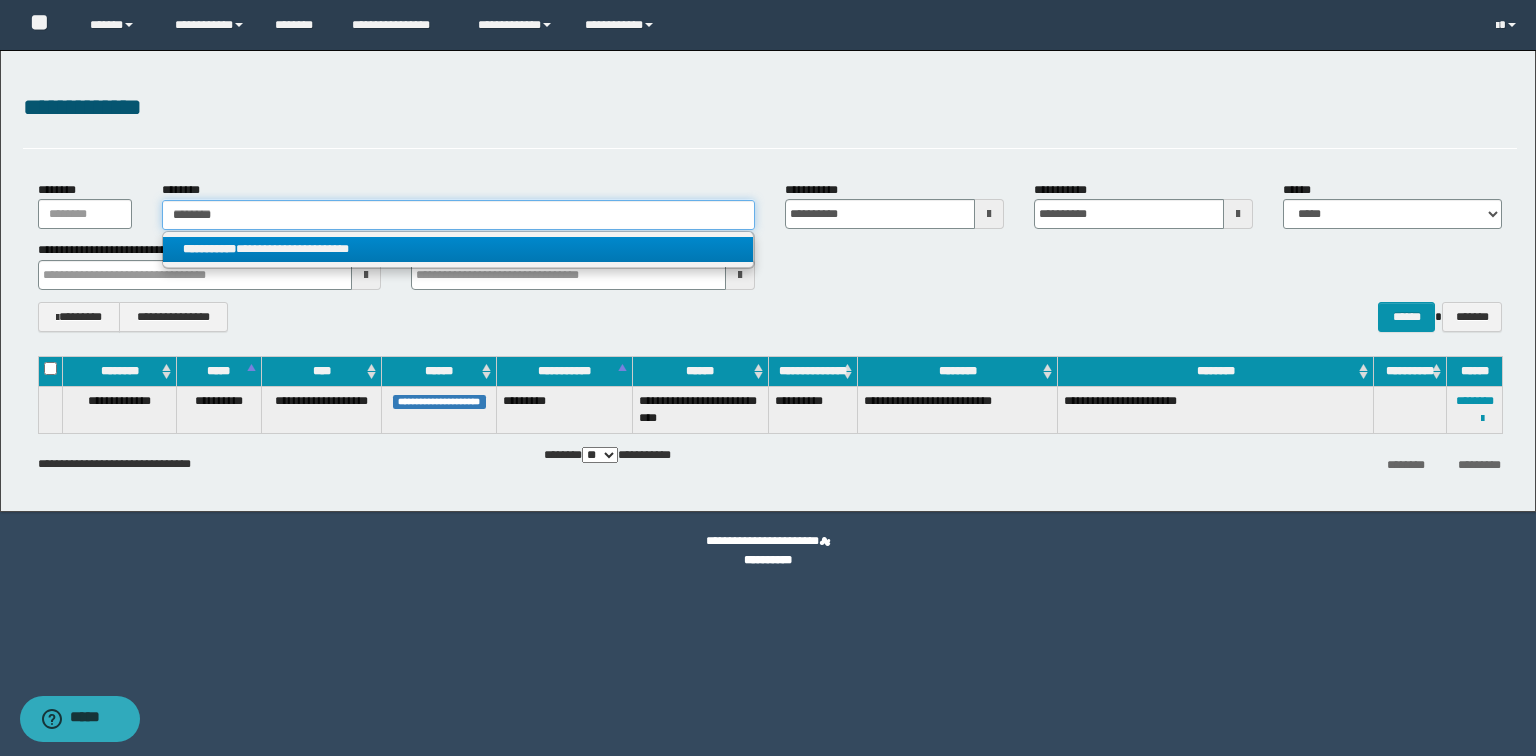 type on "********" 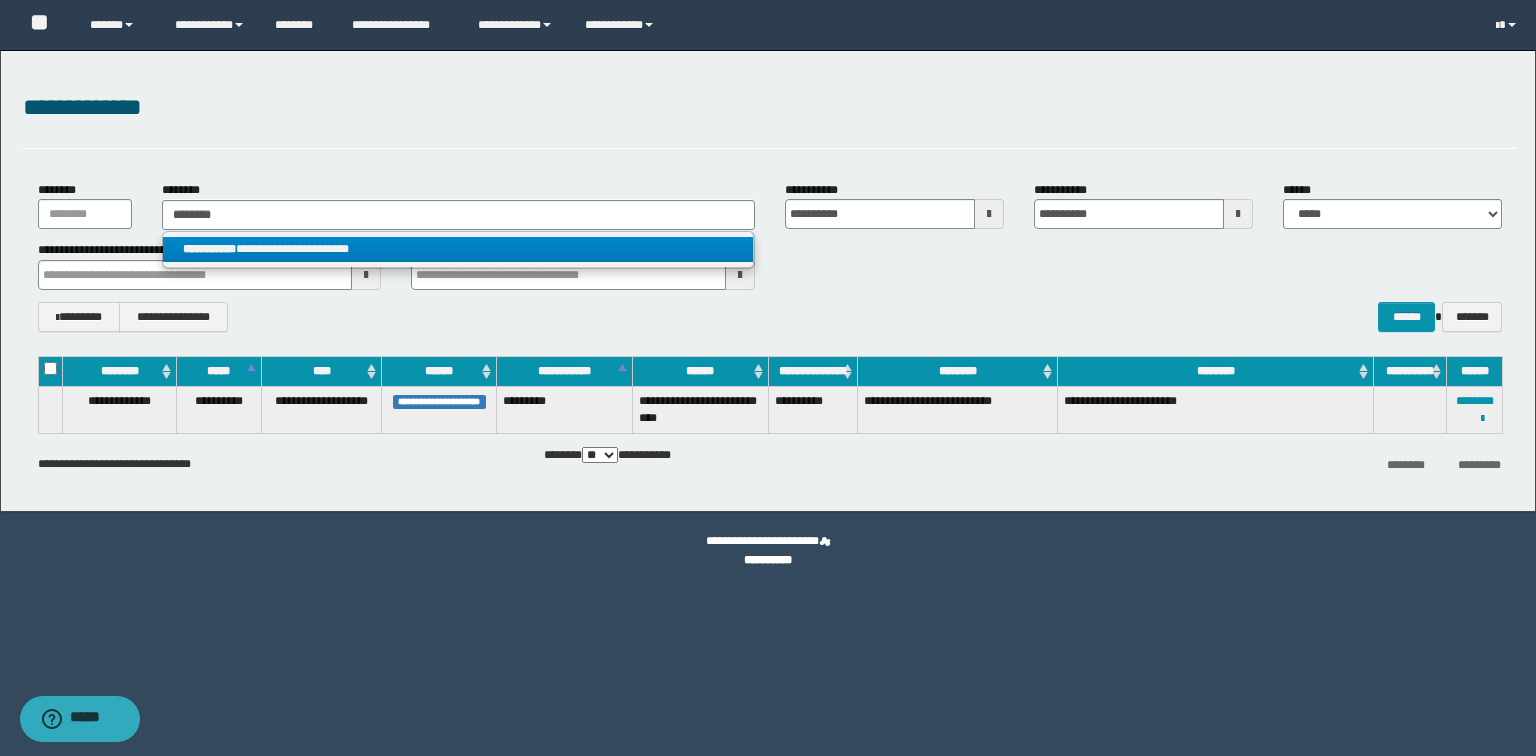 click on "**********" at bounding box center [458, 249] 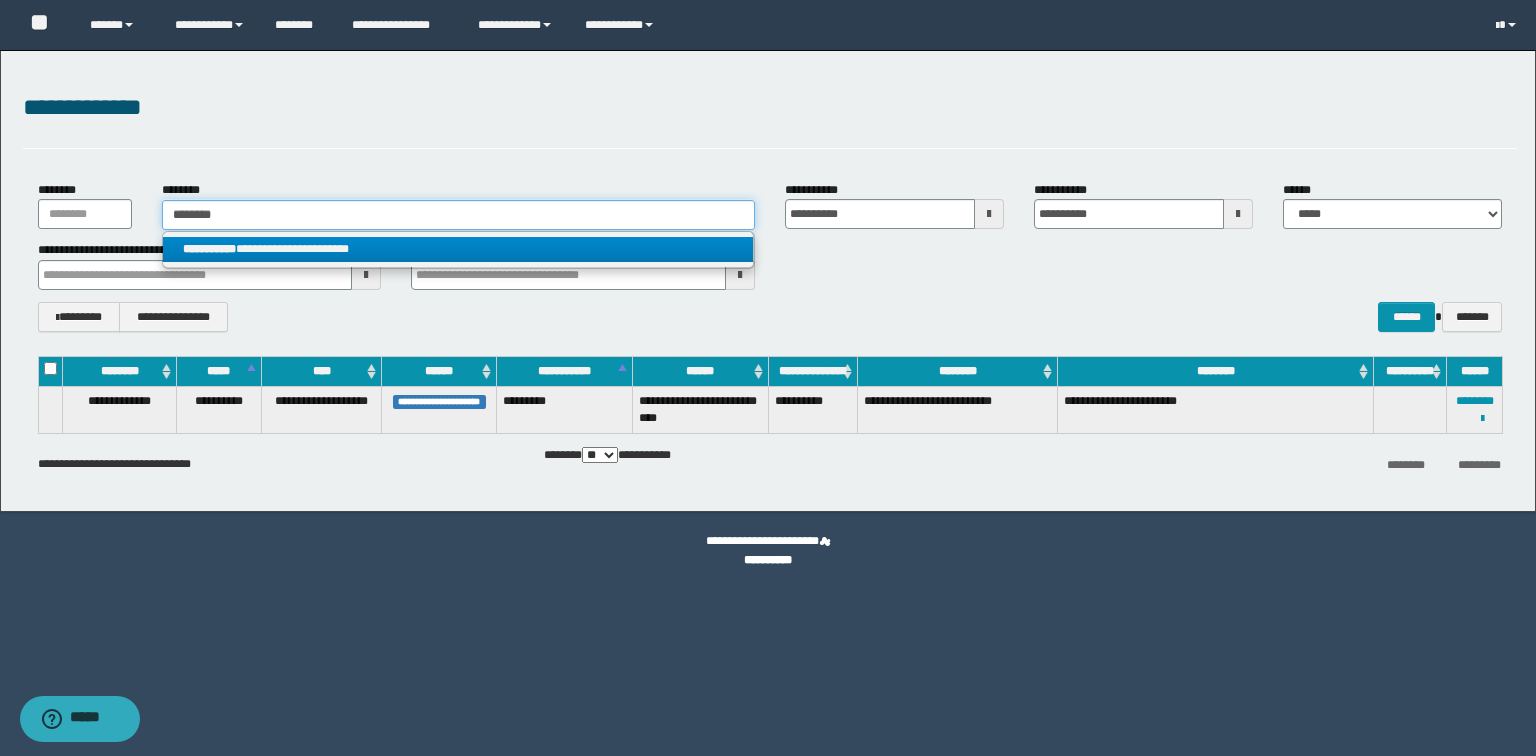type 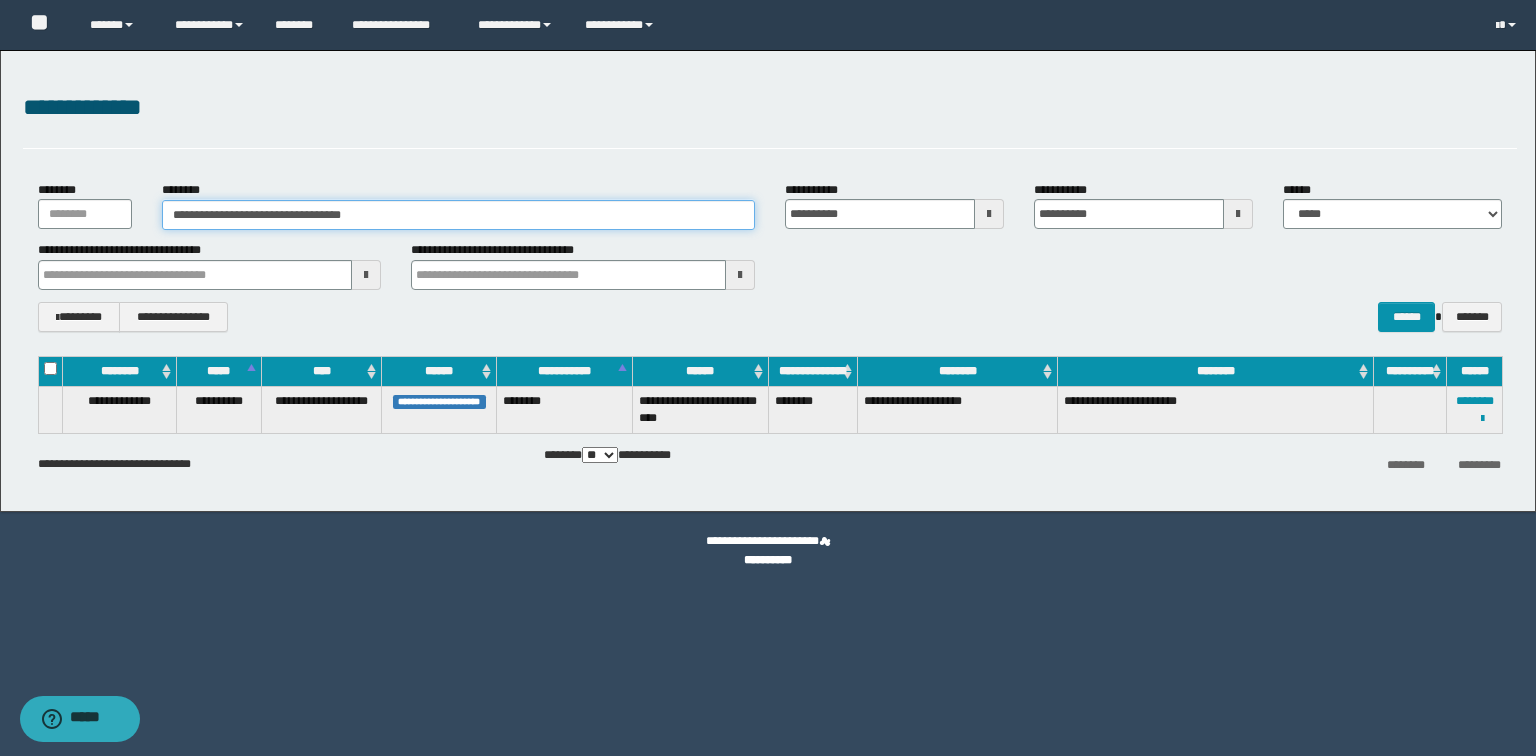 click on "**********" at bounding box center [768, 281] 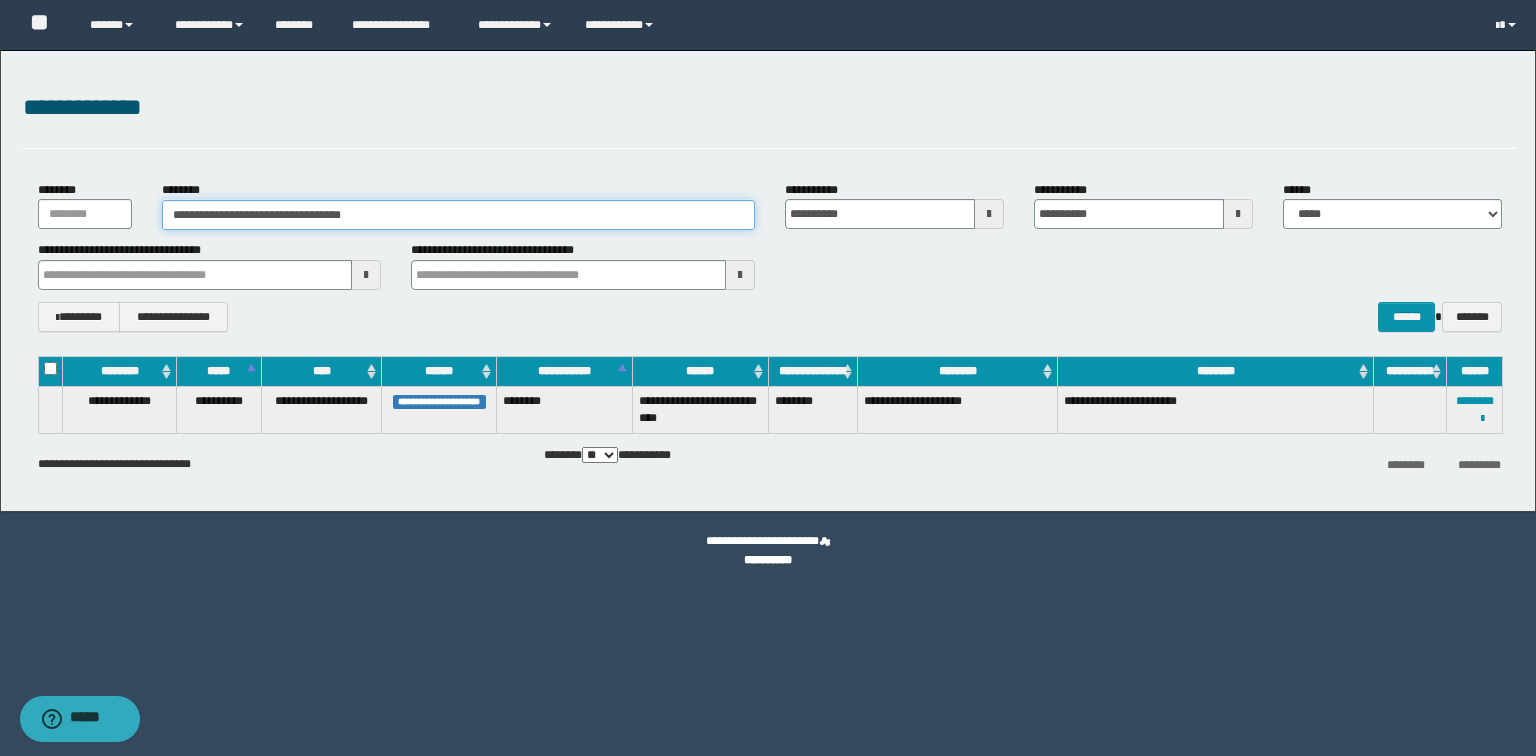 paste 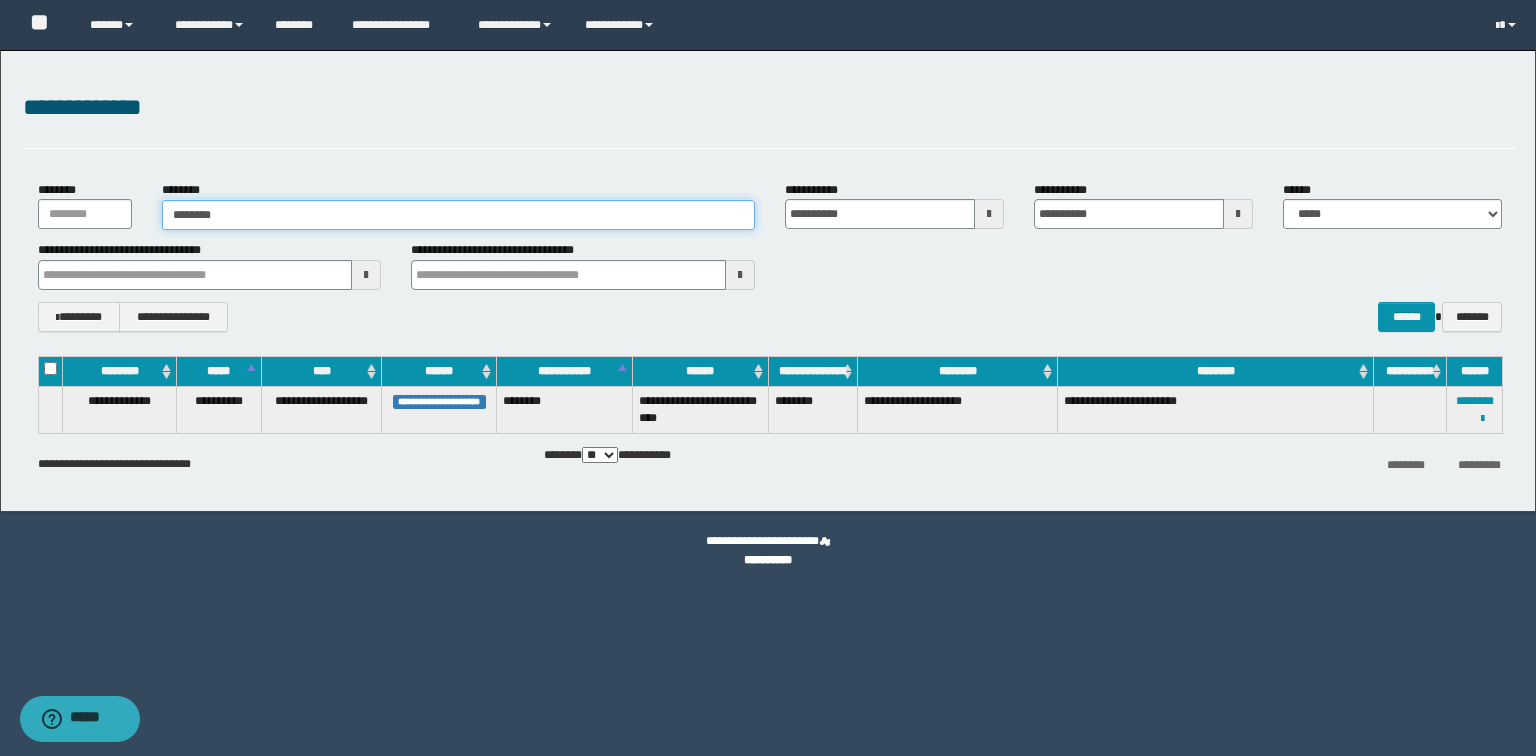 type on "********" 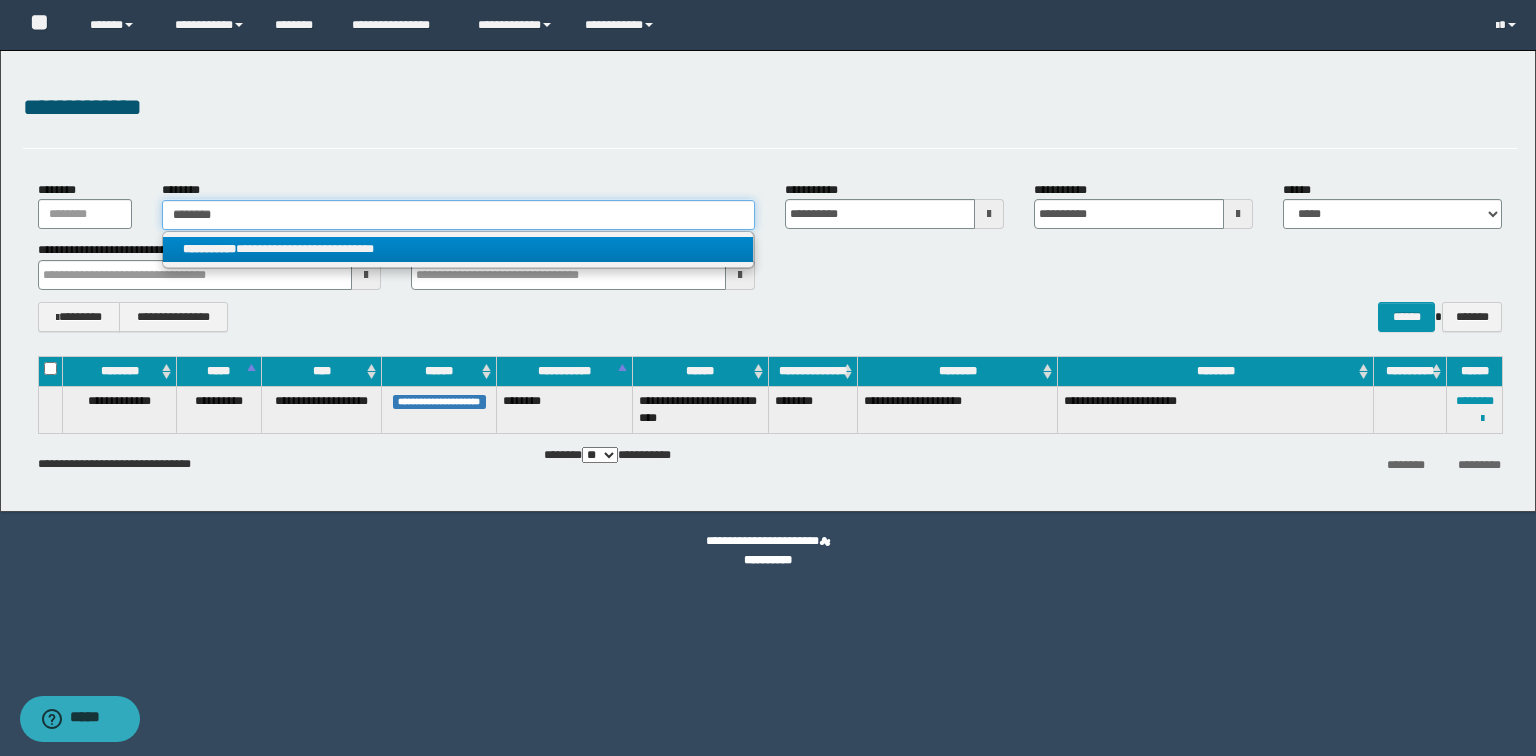 type on "********" 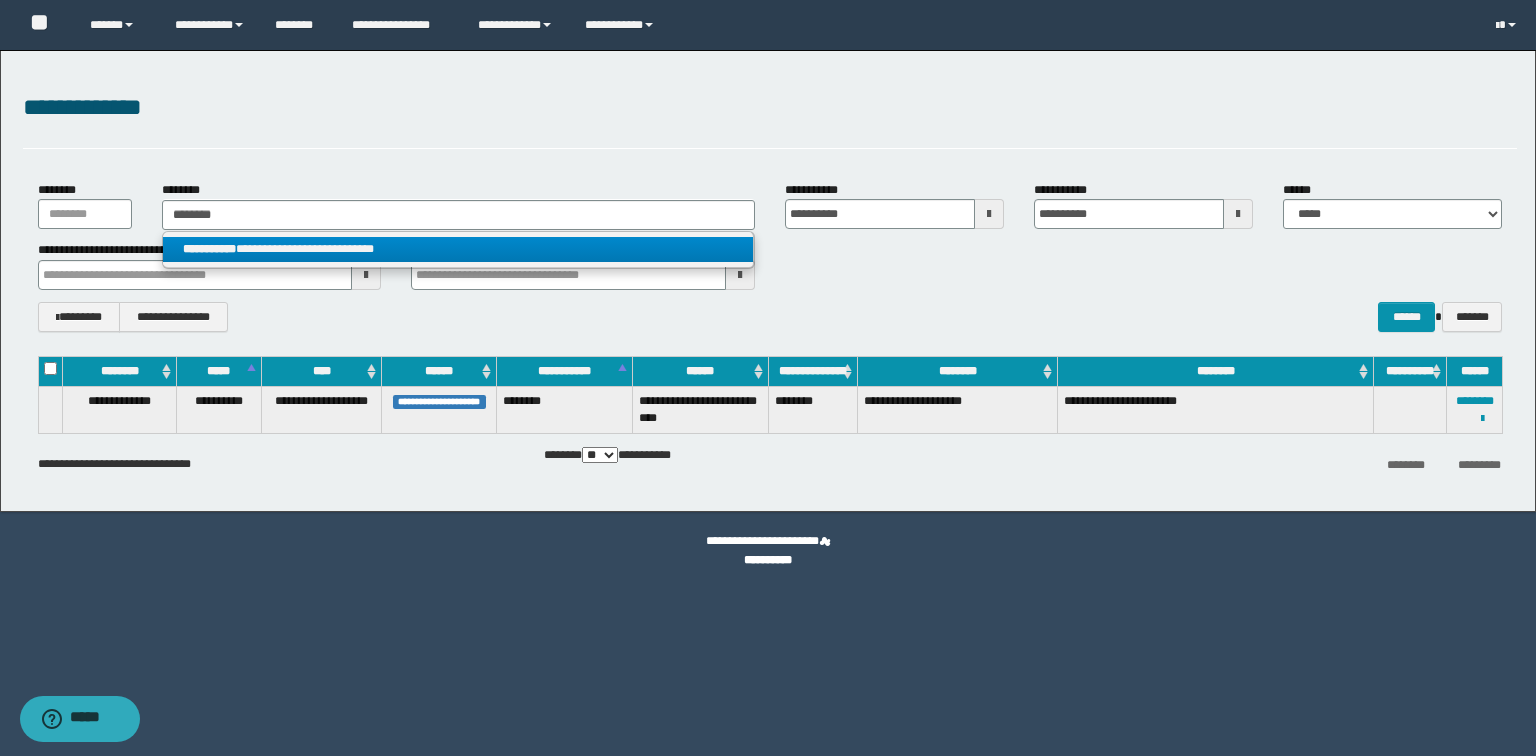 drag, startPoint x: 263, startPoint y: 236, endPoint x: 278, endPoint y: 236, distance: 15 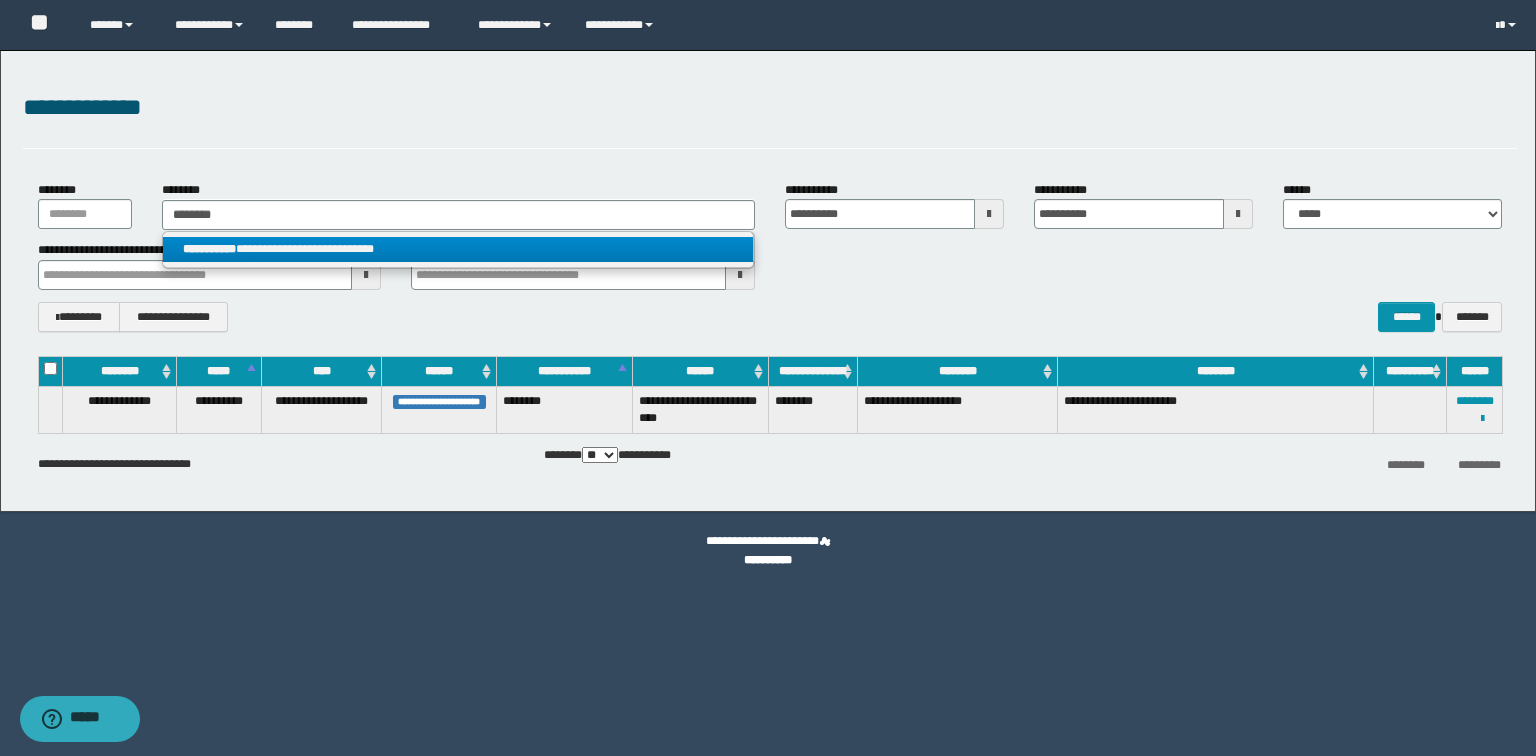 click on "**********" at bounding box center [458, 249] 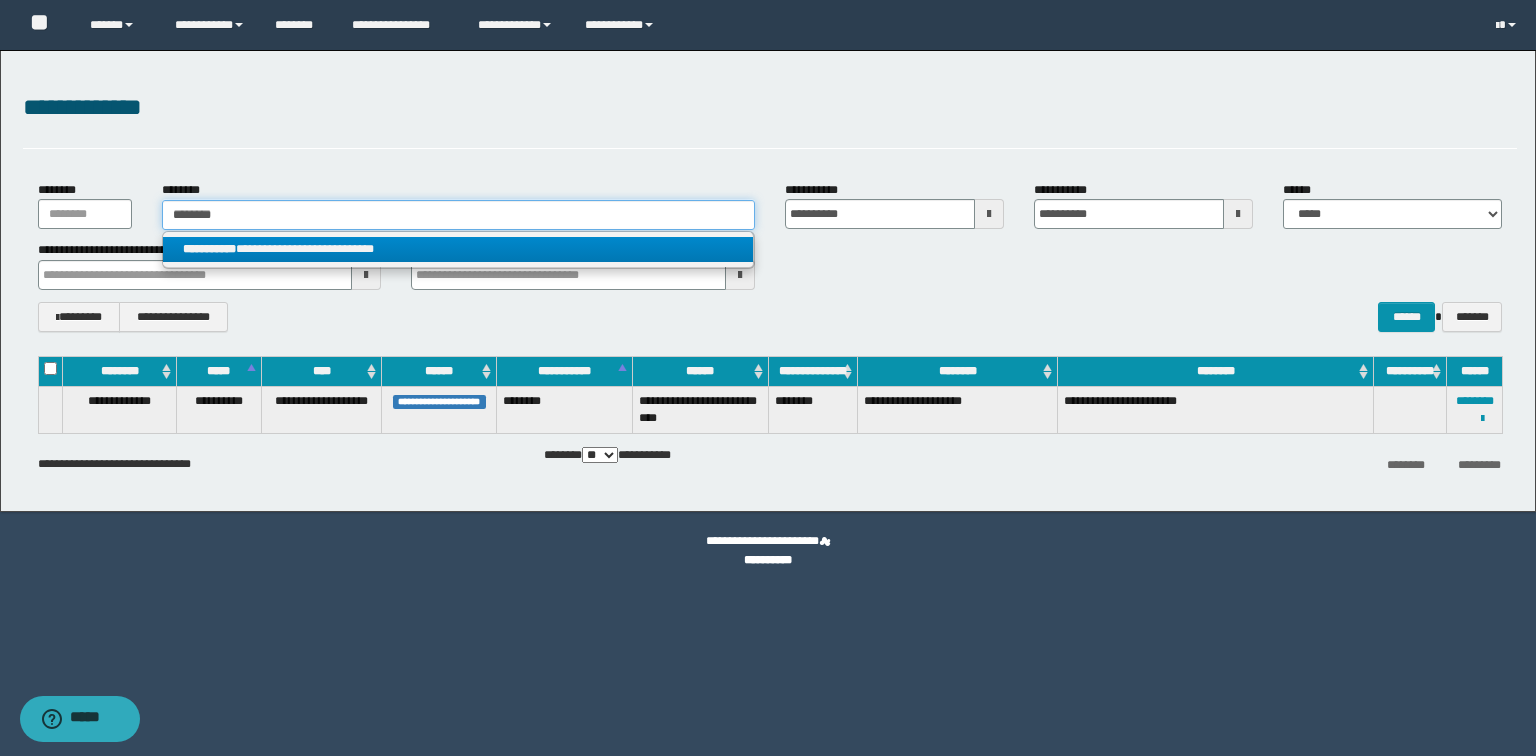 type 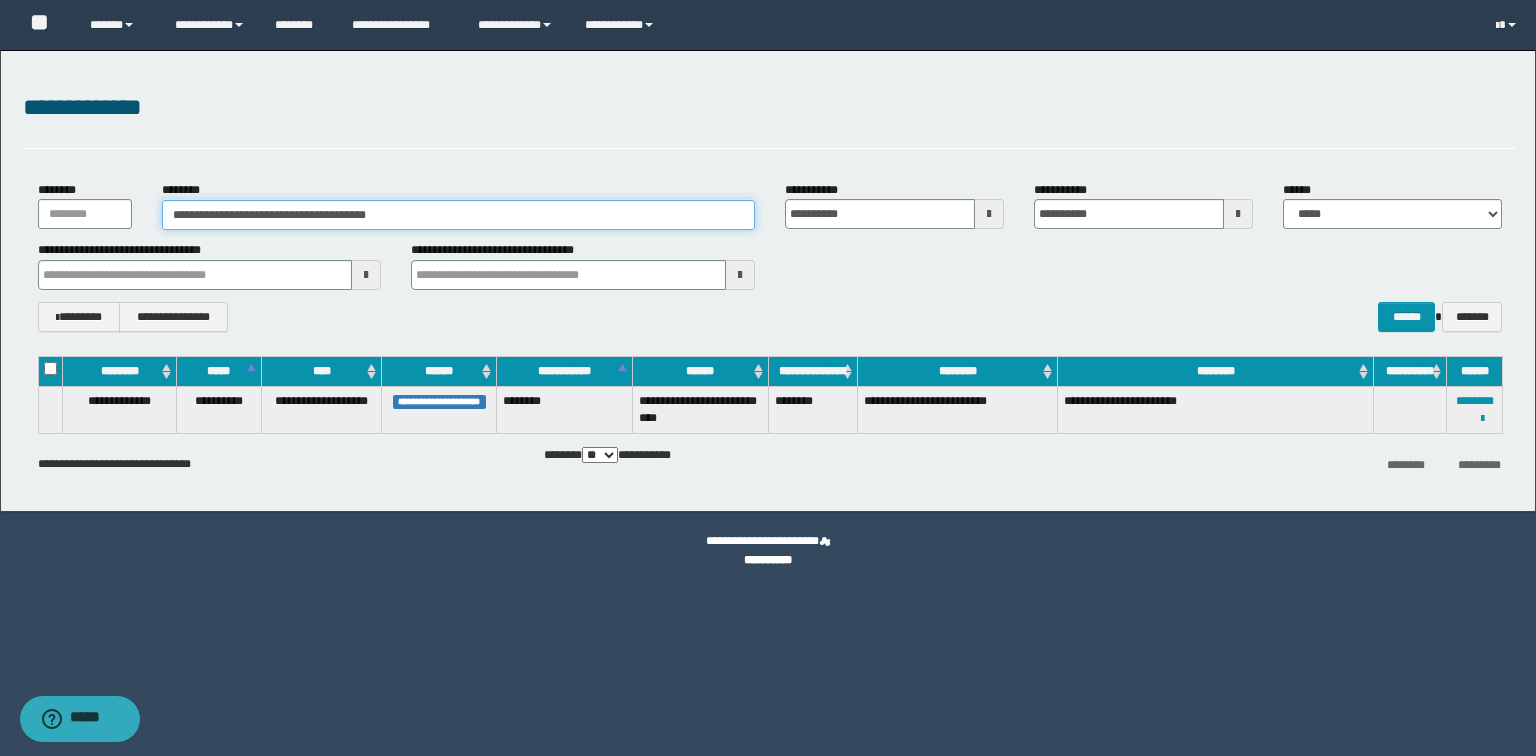 drag, startPoint x: 552, startPoint y: 209, endPoint x: 5, endPoint y: 180, distance: 547.7682 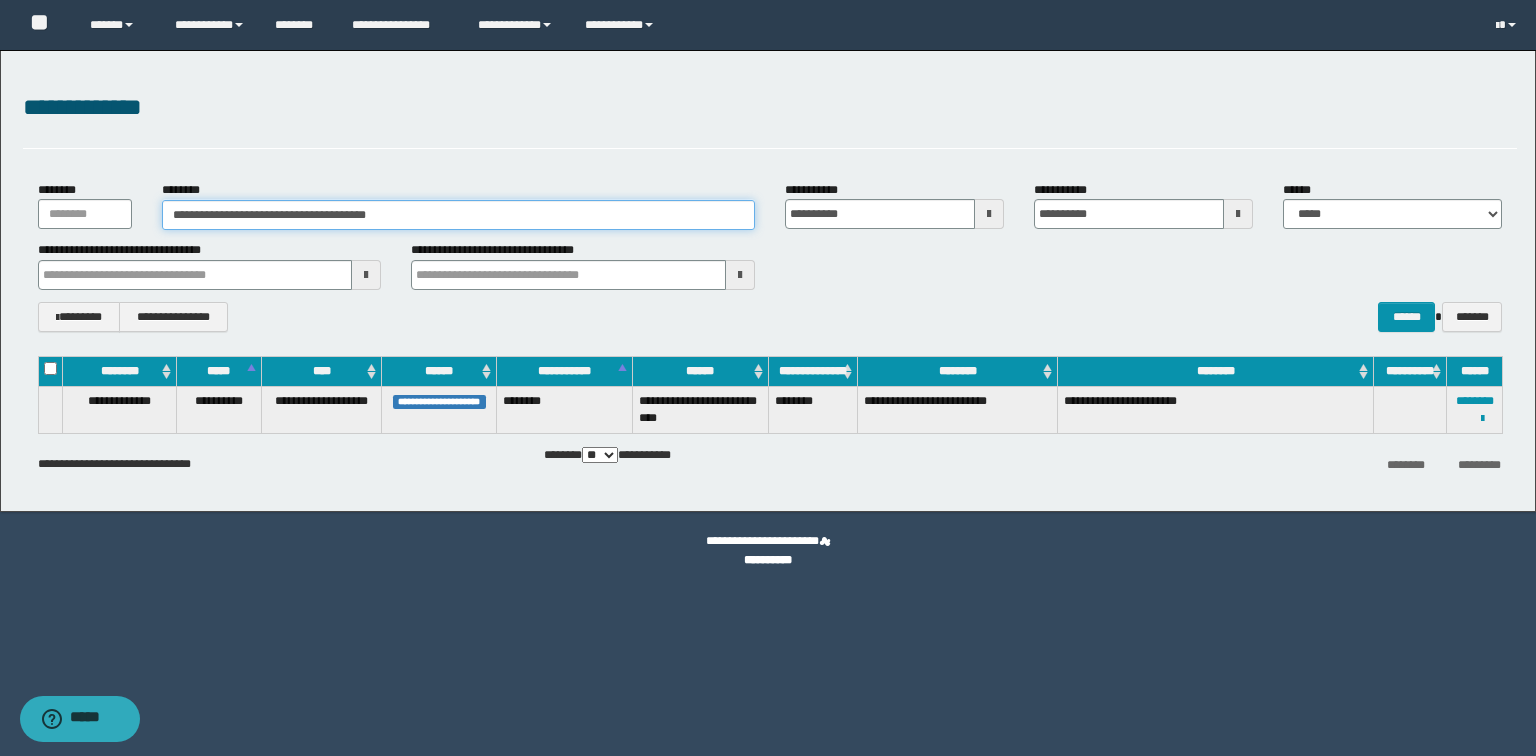 paste 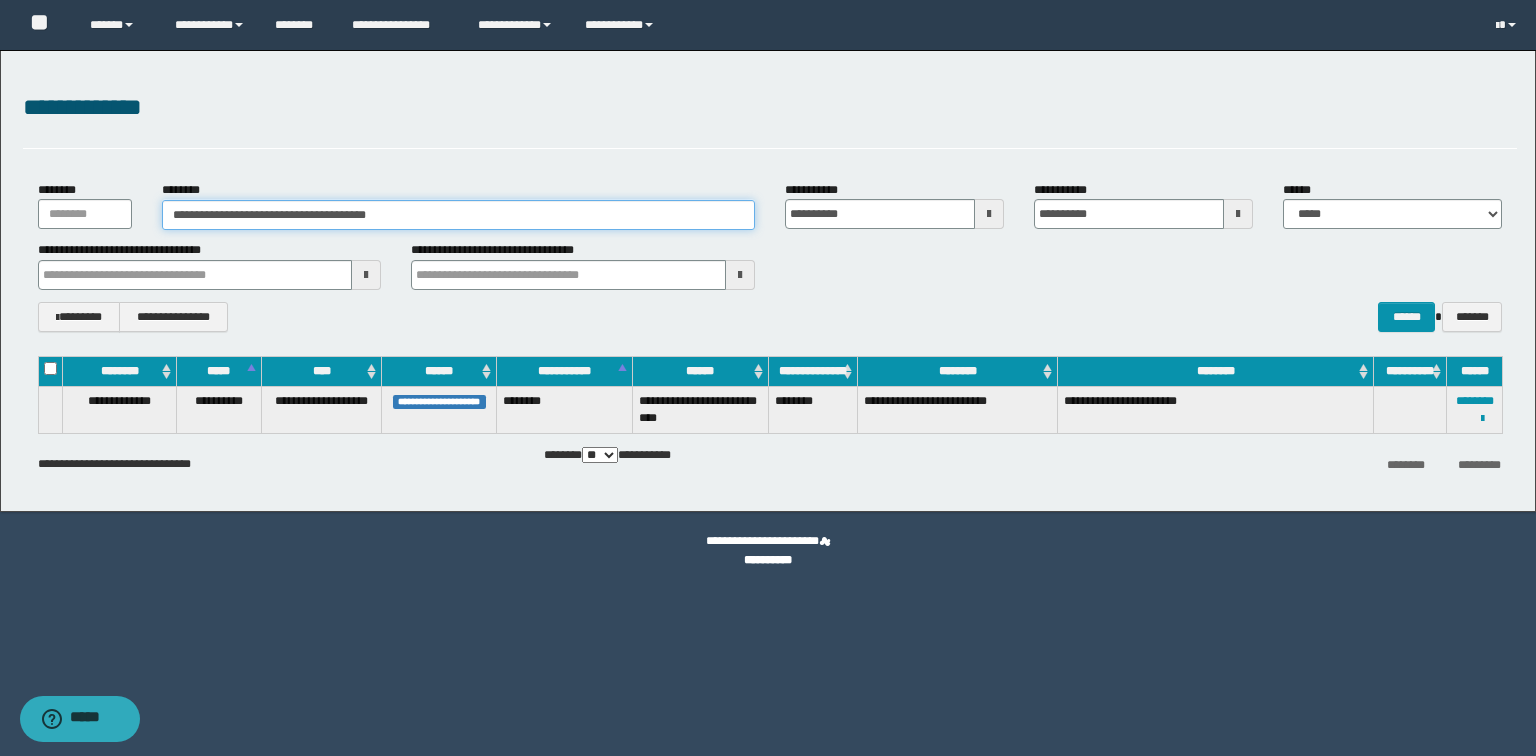 type on "********" 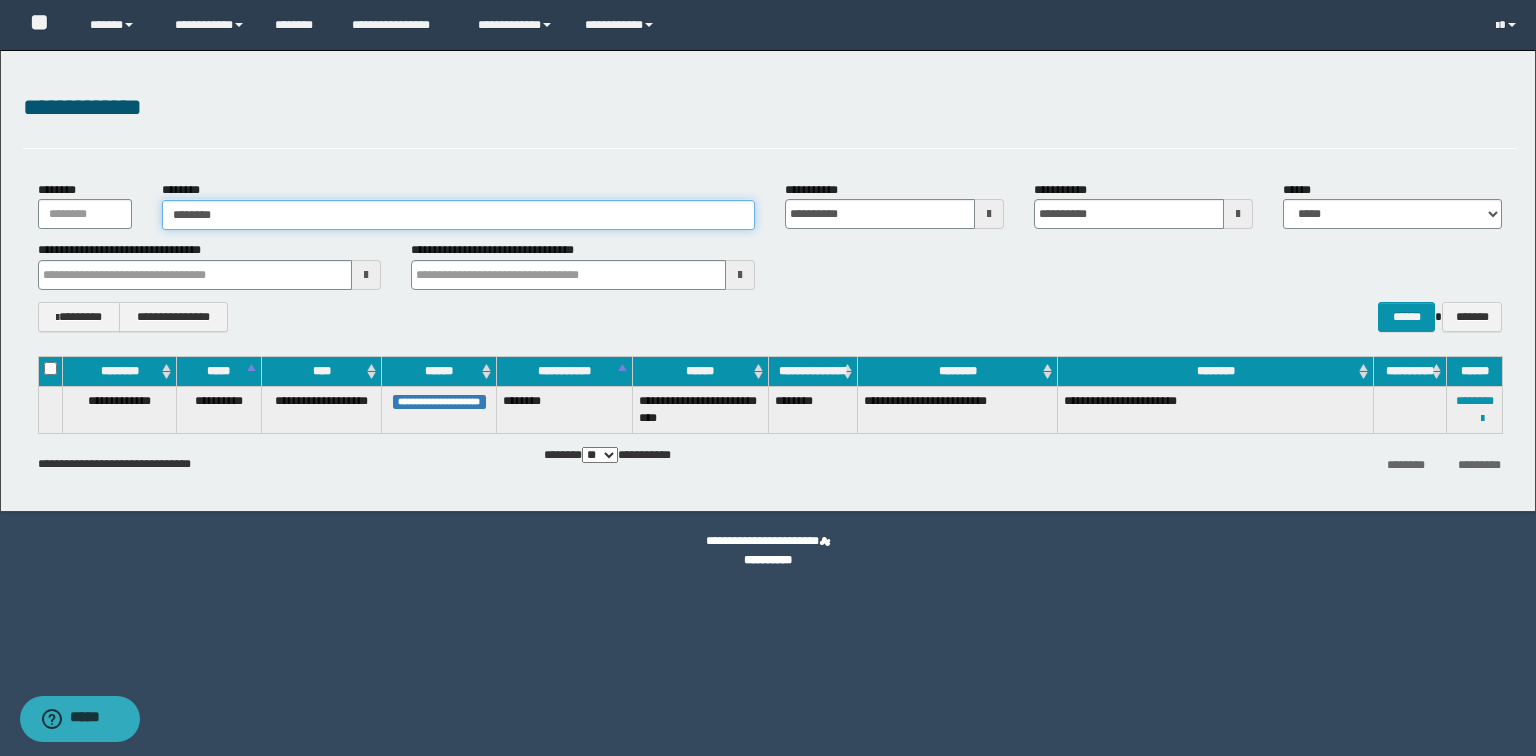 type on "********" 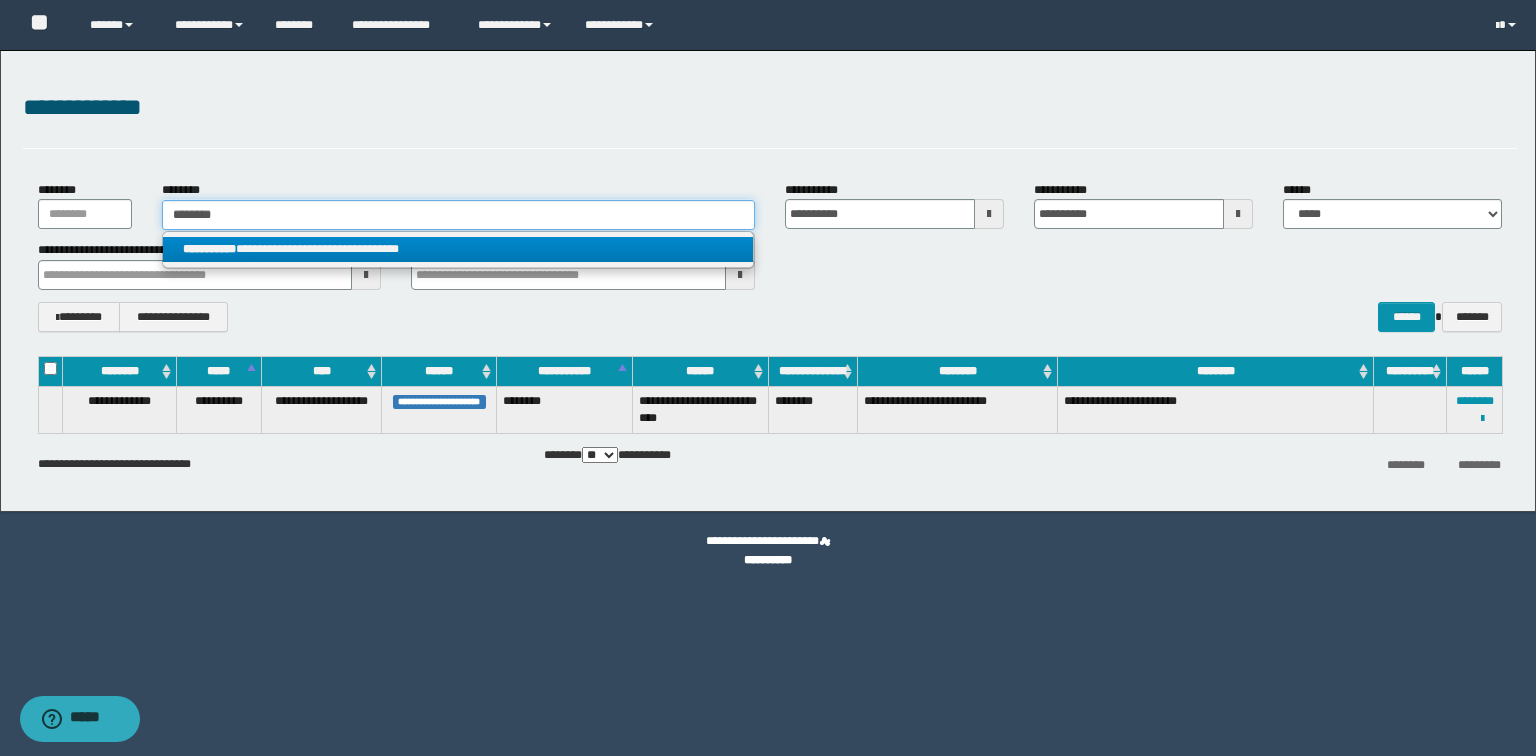 type on "********" 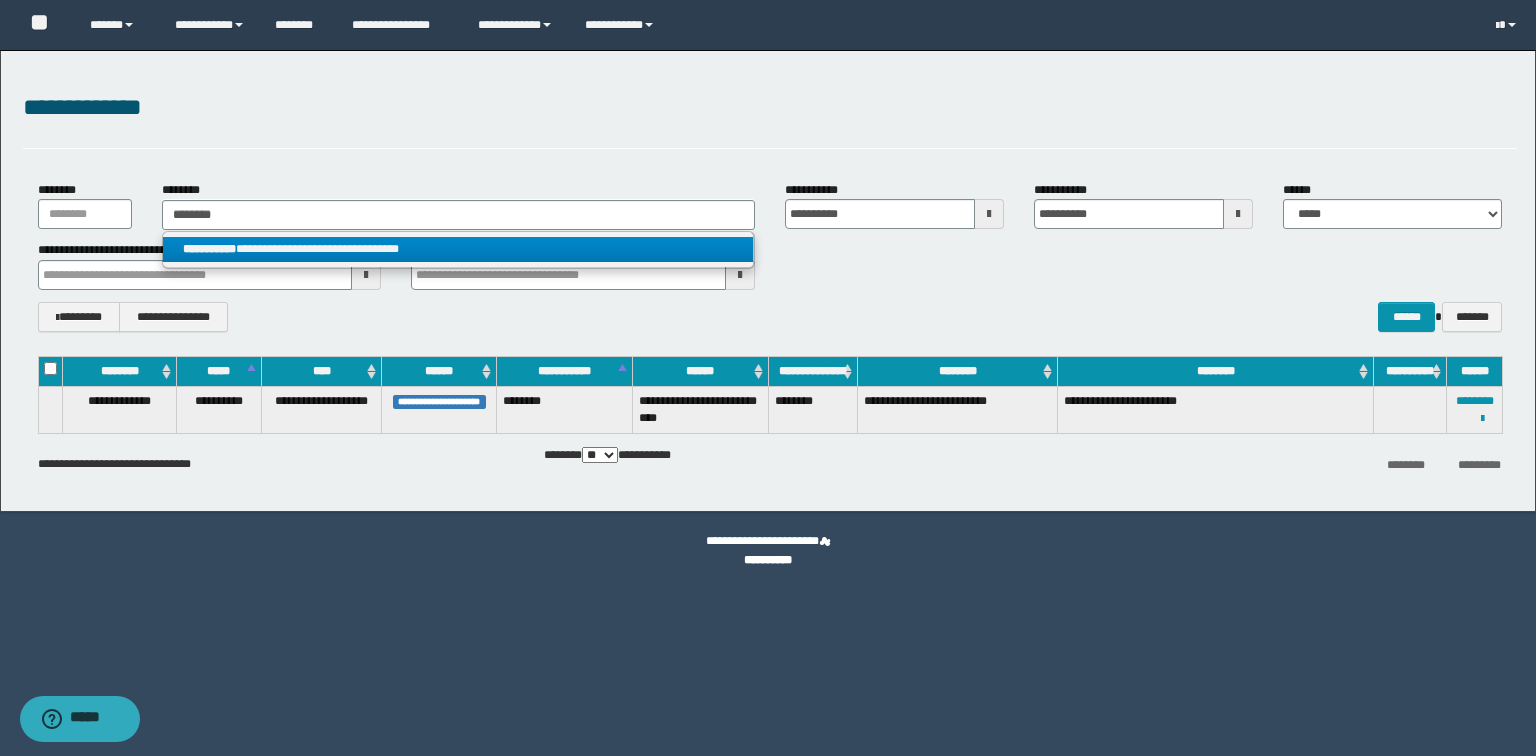 click on "**********" at bounding box center [458, 249] 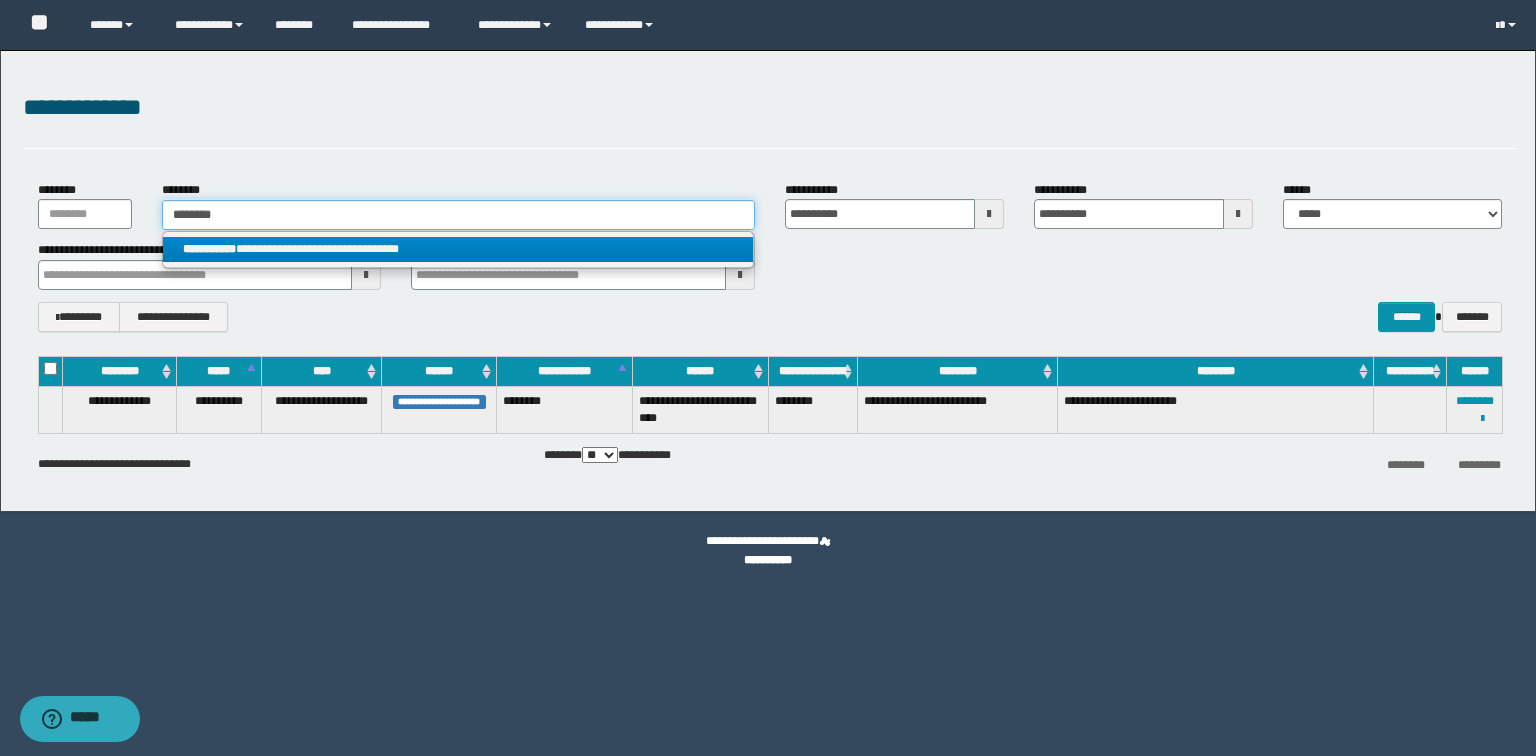 type 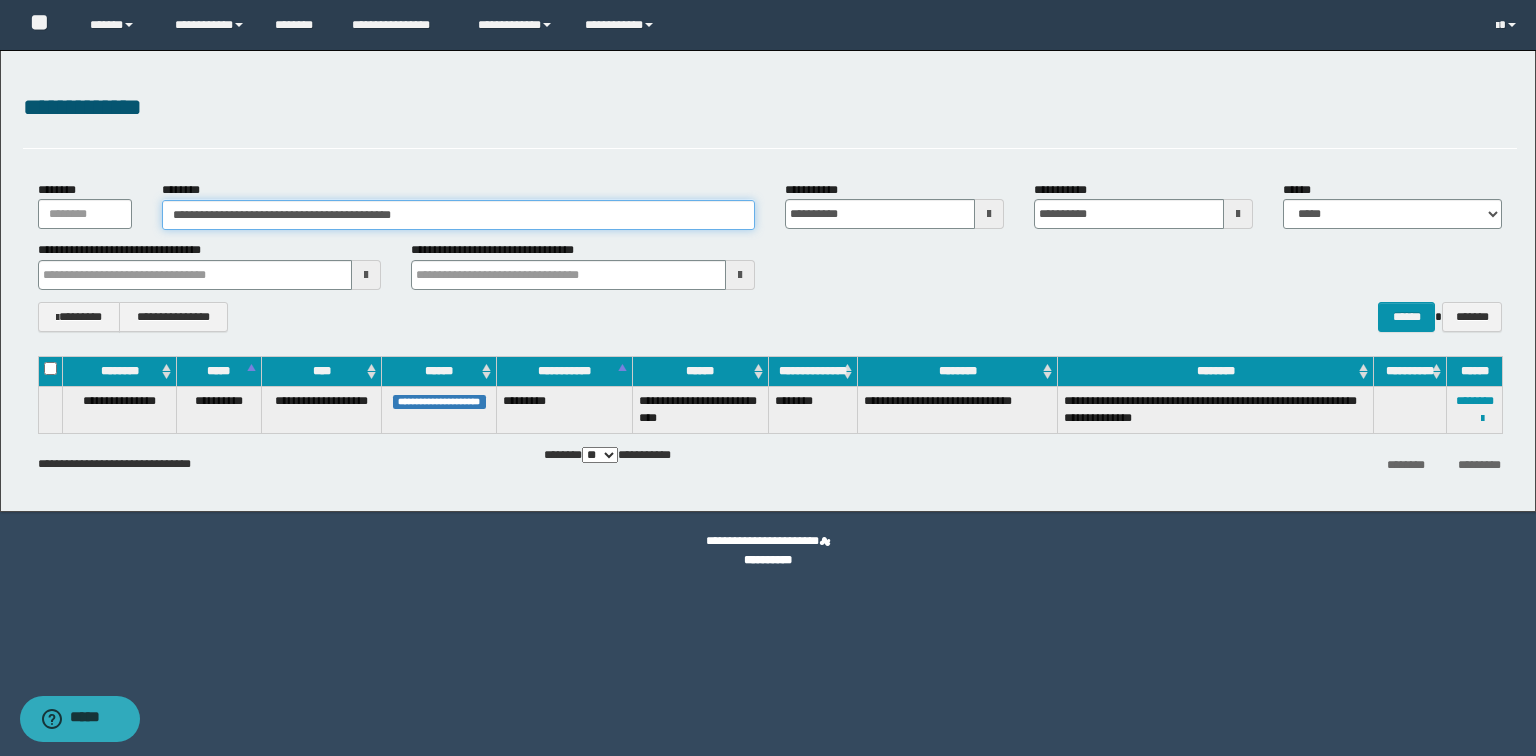 drag, startPoint x: 531, startPoint y: 200, endPoint x: 68, endPoint y: 200, distance: 463 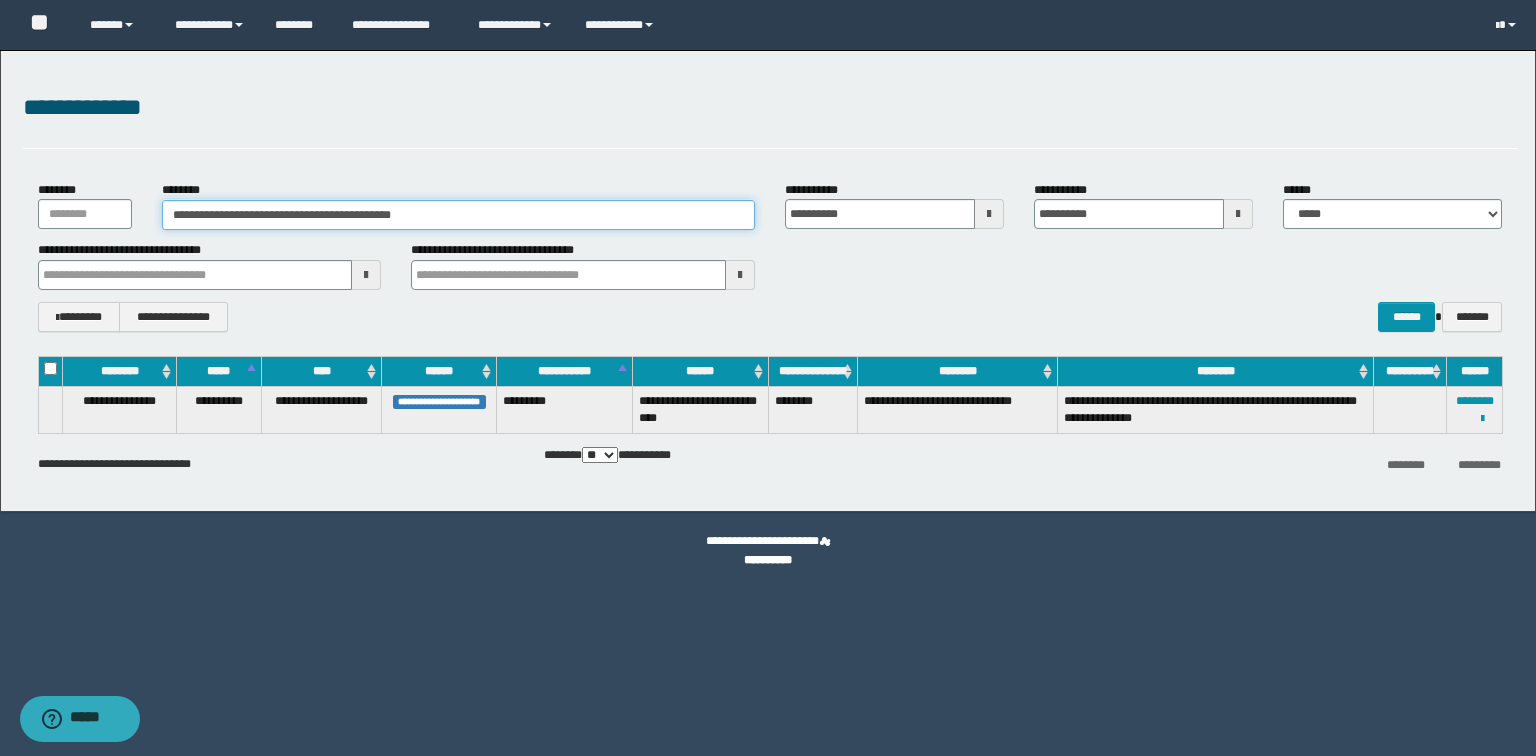 paste 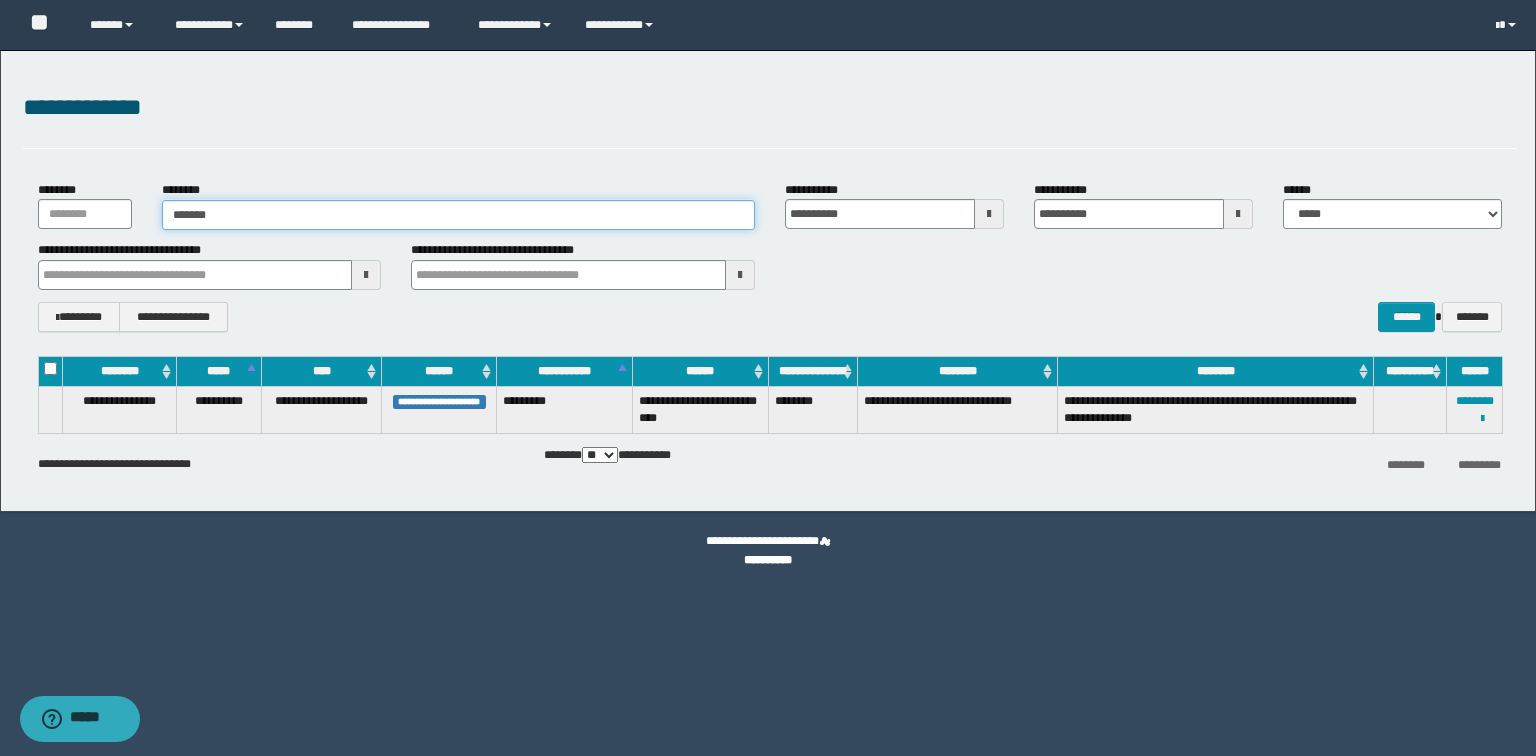 type on "*******" 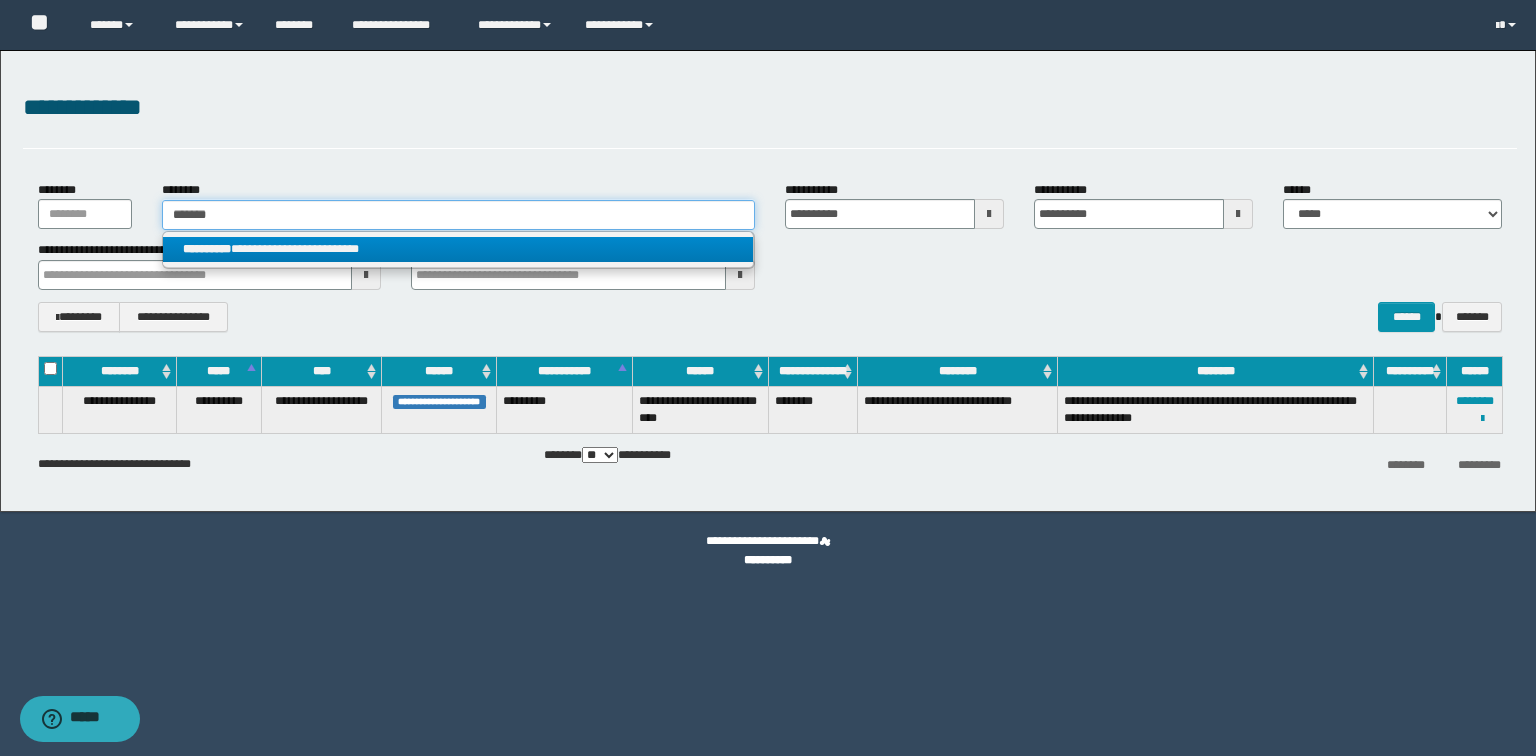 type on "*******" 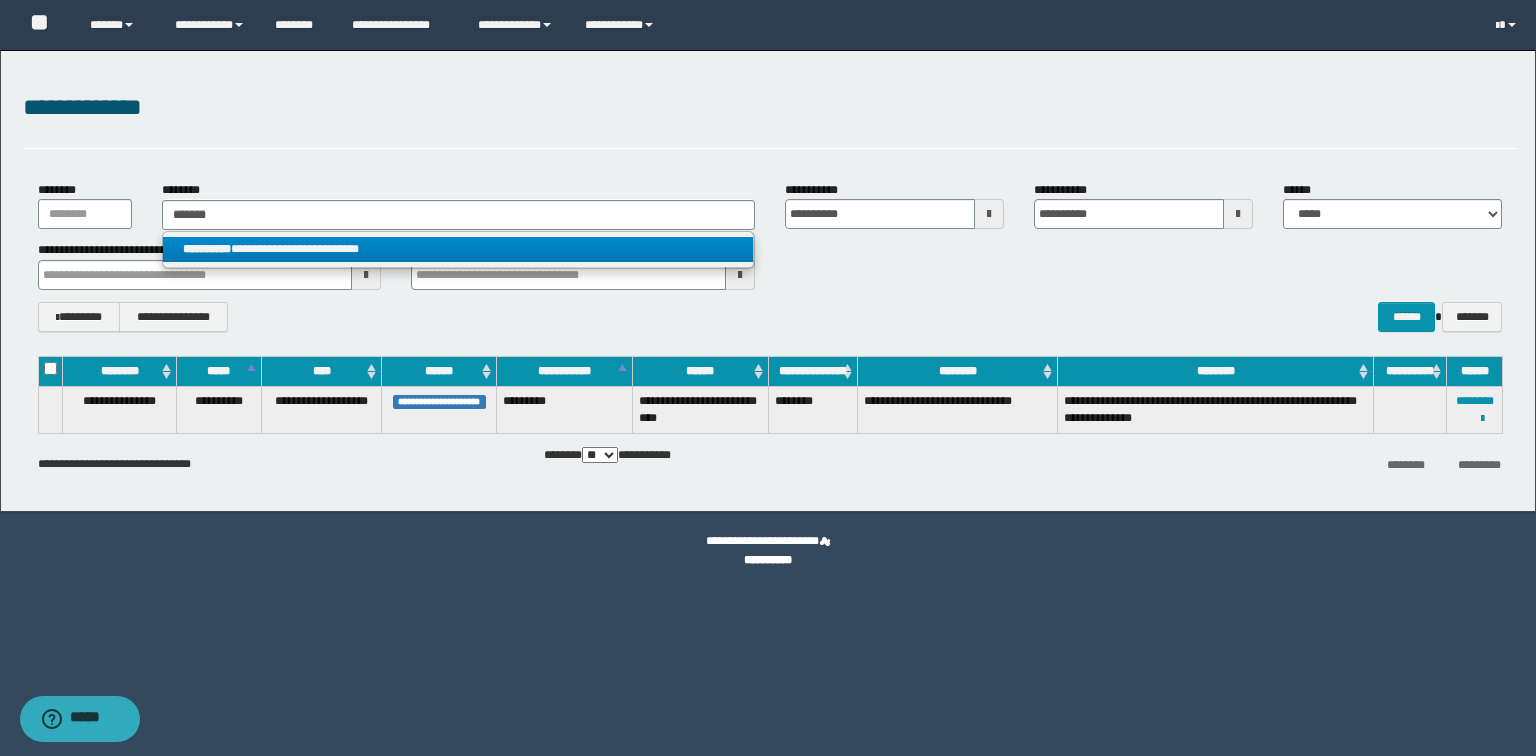 click on "**********" at bounding box center [458, 249] 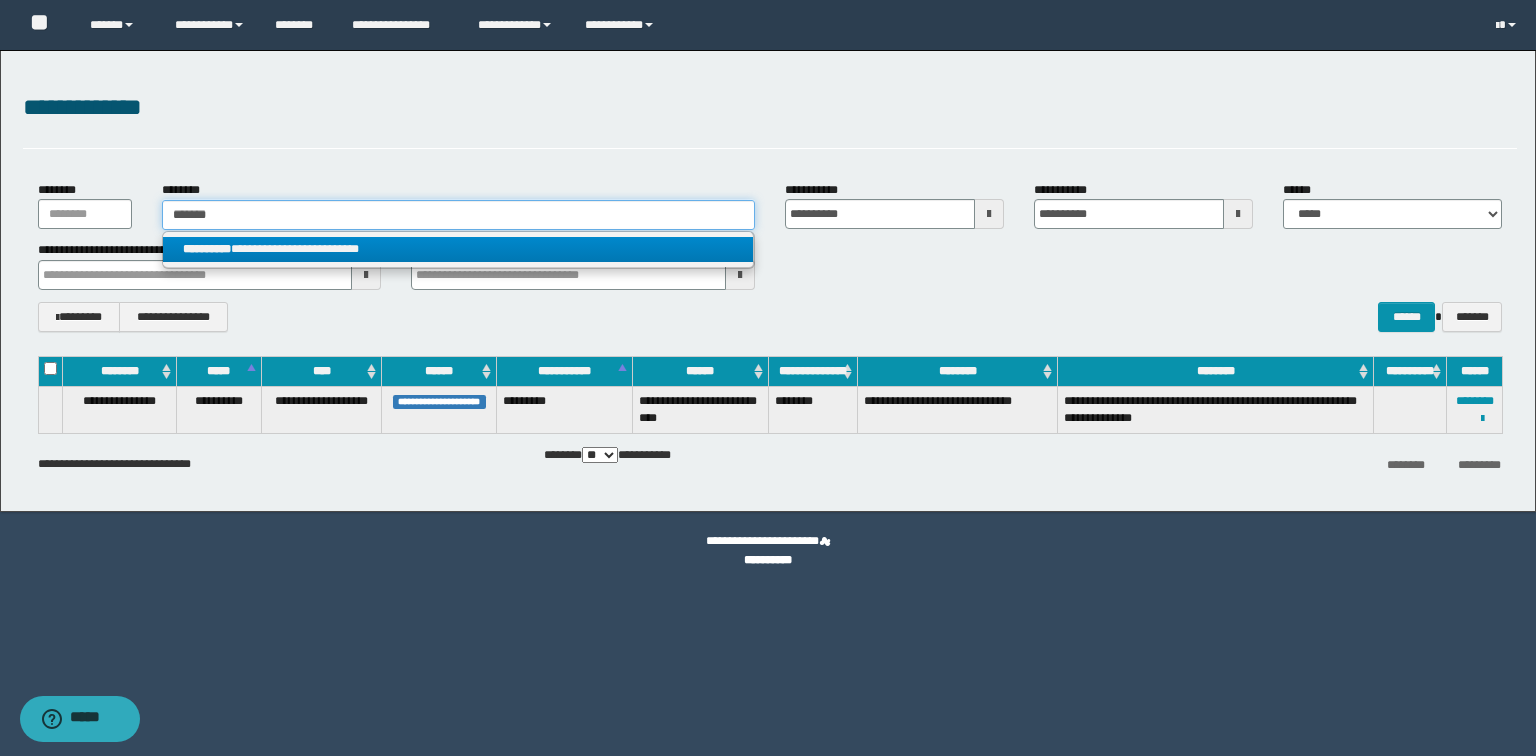 type 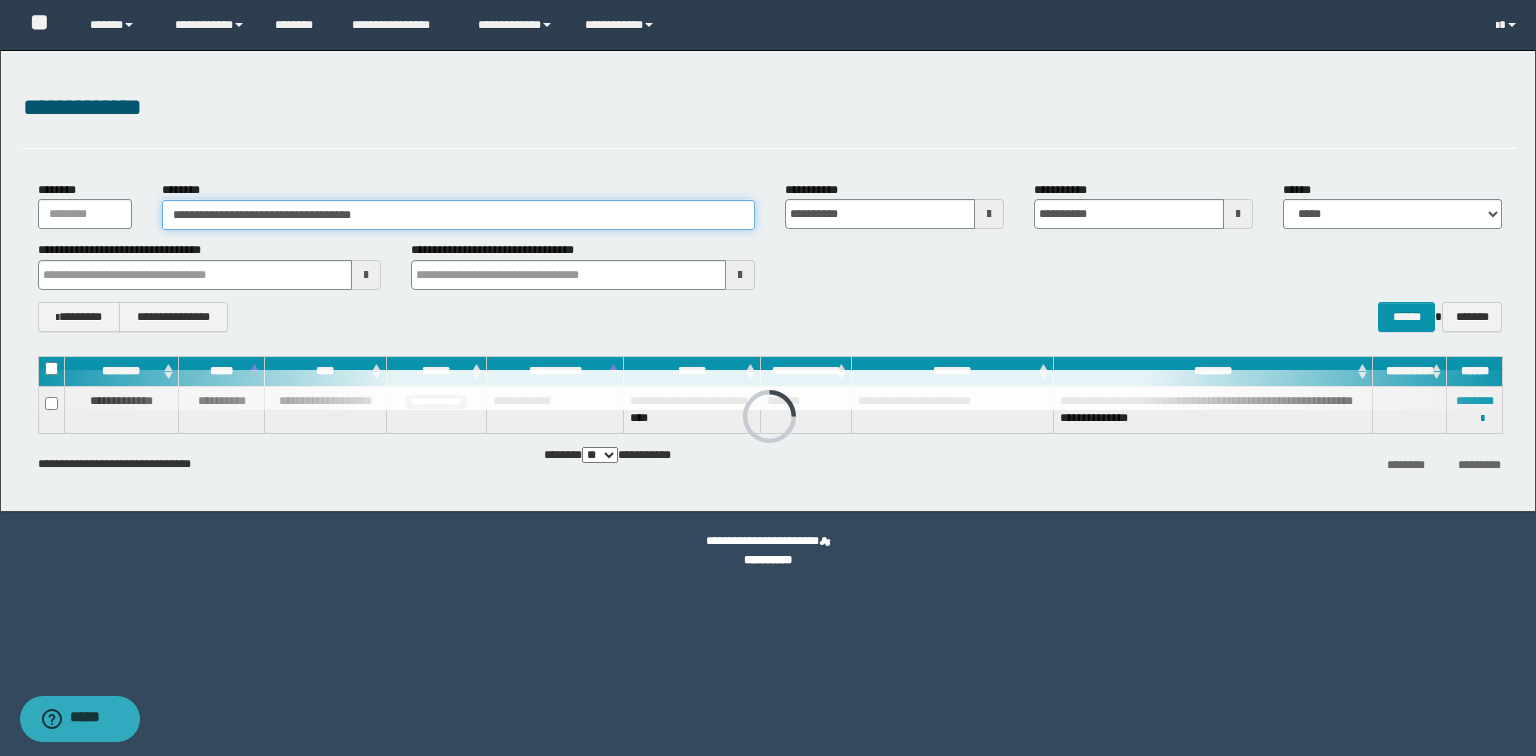 drag, startPoint x: 516, startPoint y: 221, endPoint x: 232, endPoint y: 232, distance: 284.21295 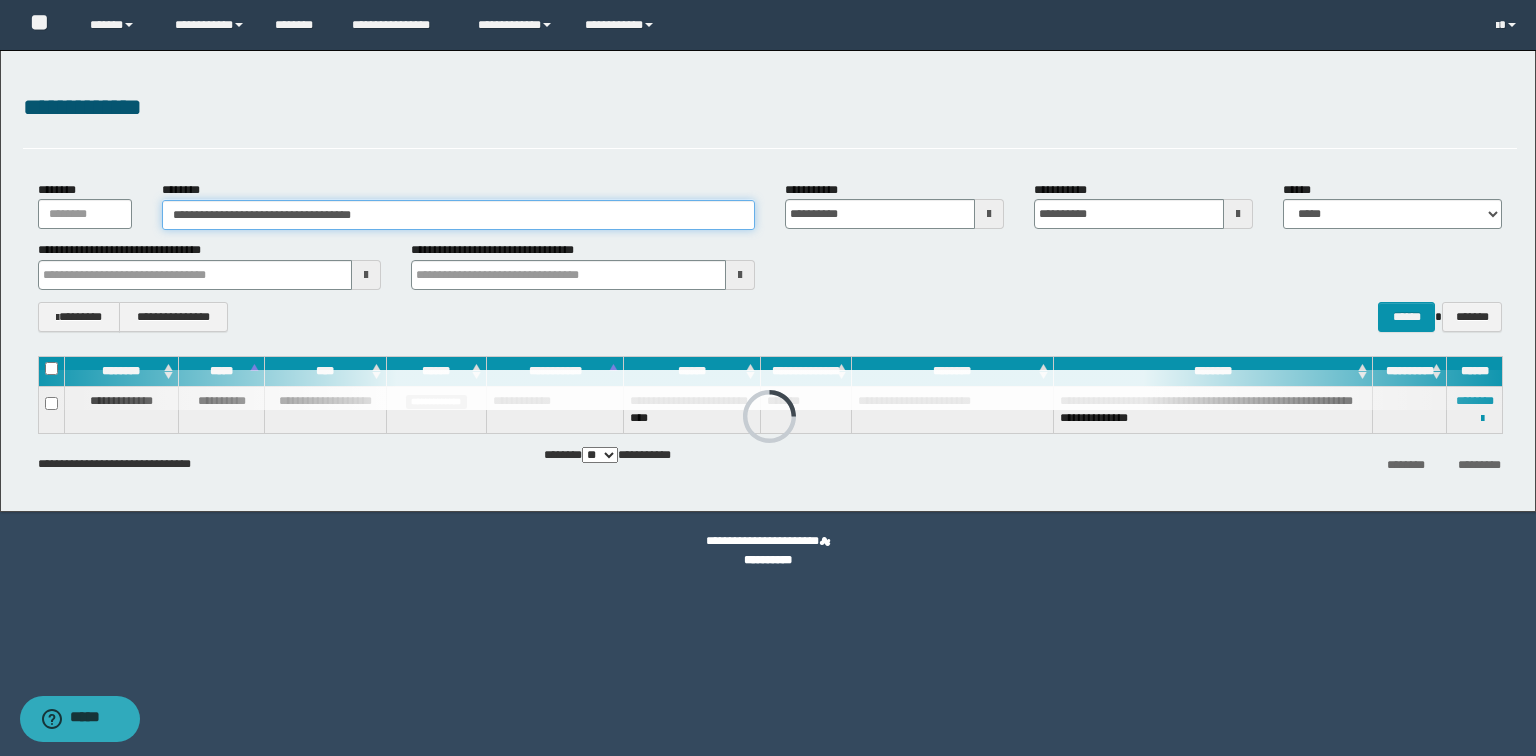 click on "**********" at bounding box center [768, 281] 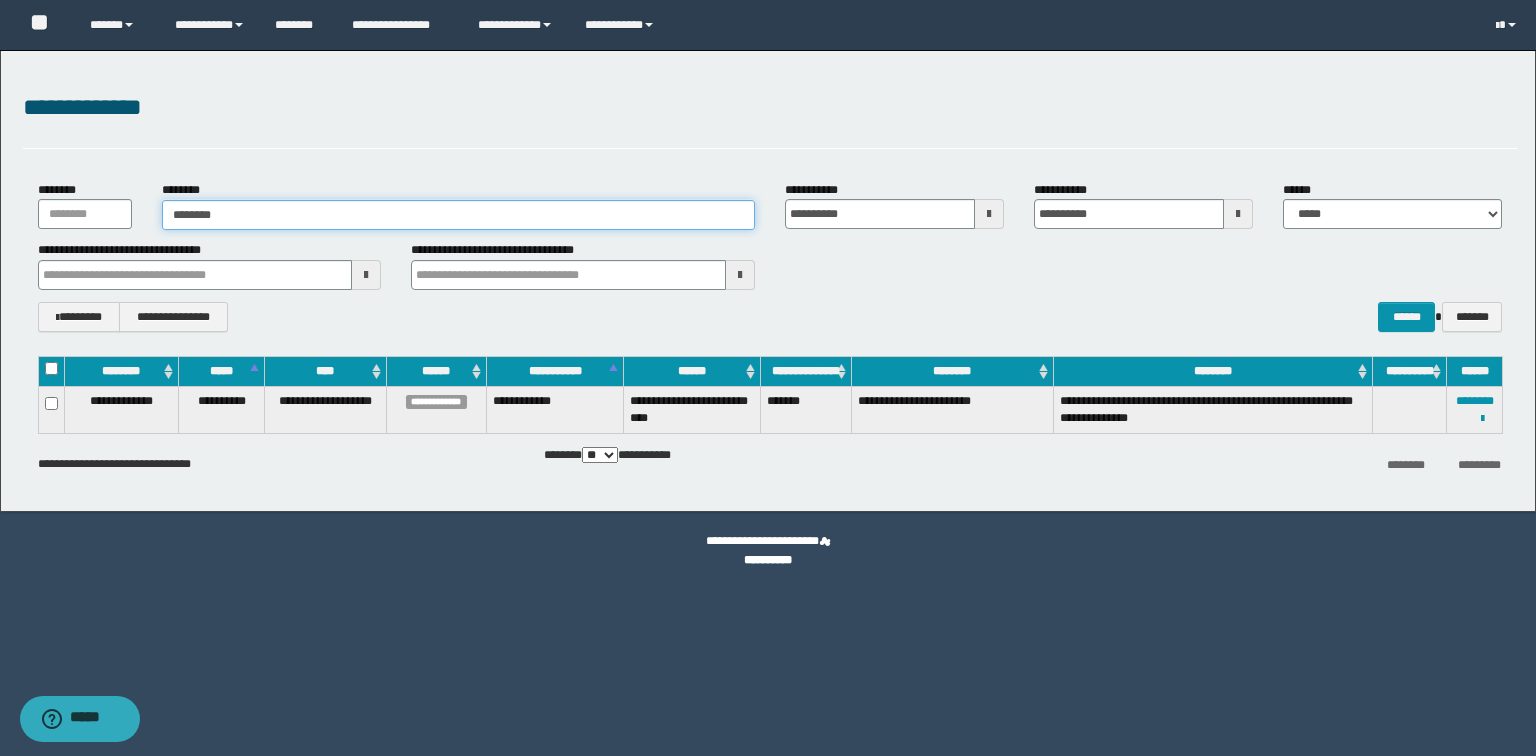 type on "********" 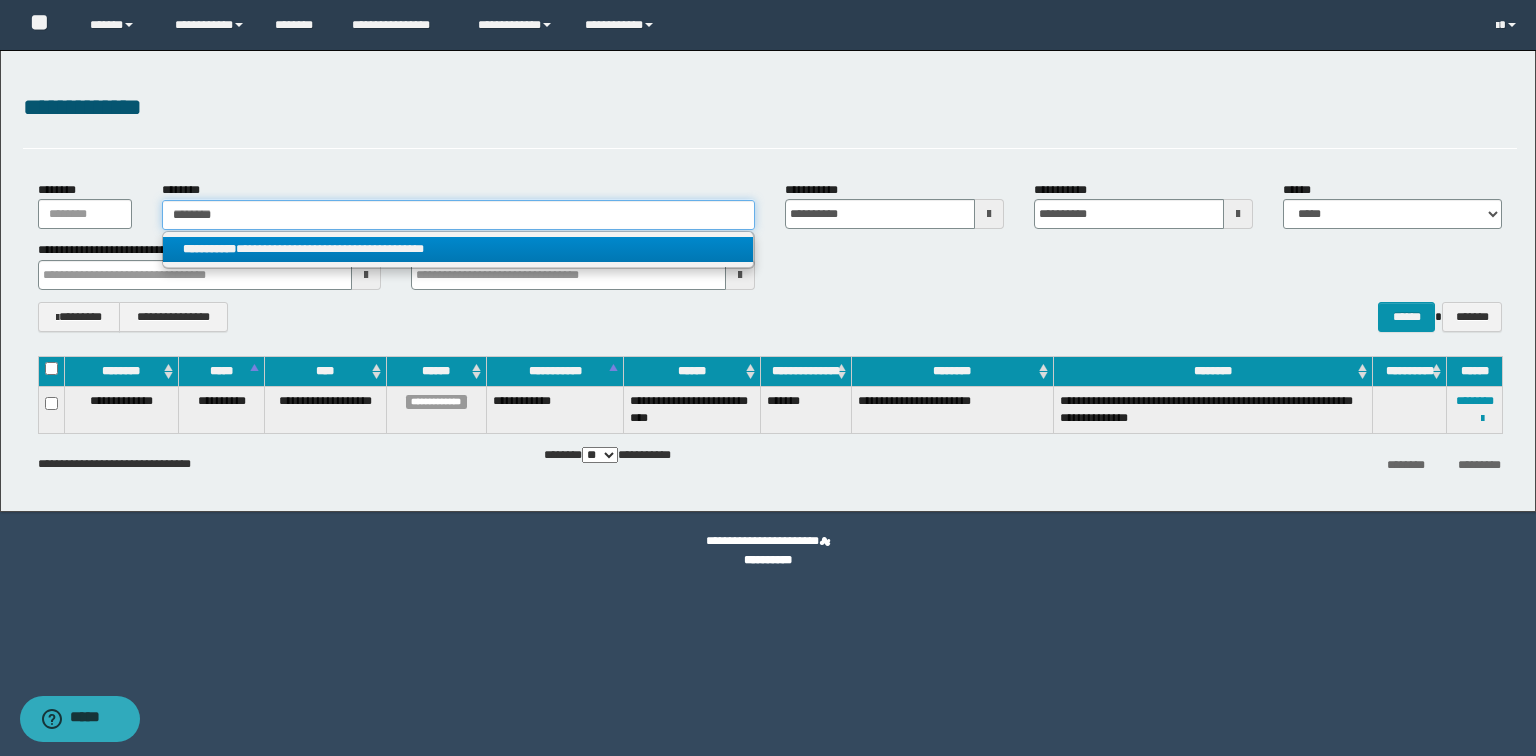 type on "********" 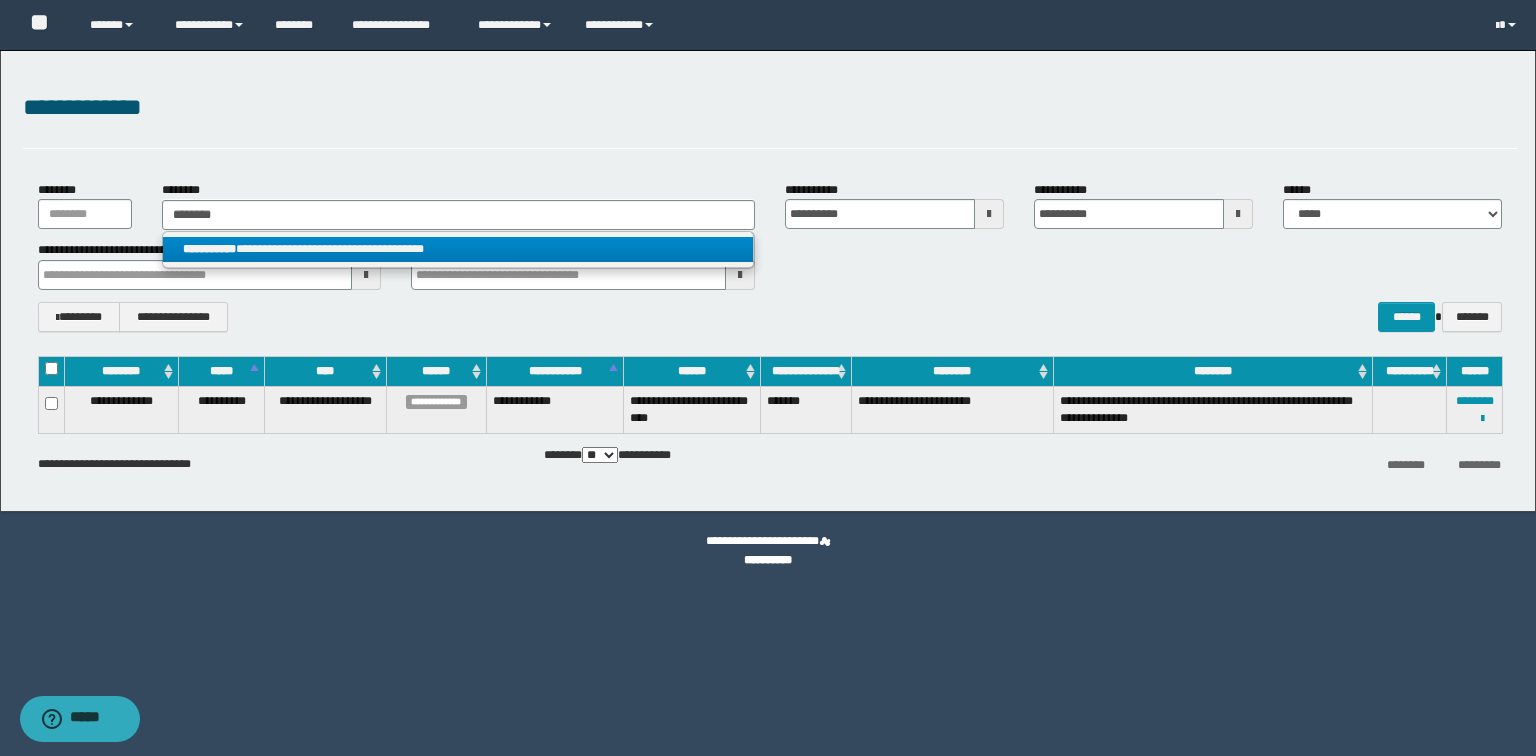 click on "**********" at bounding box center (209, 249) 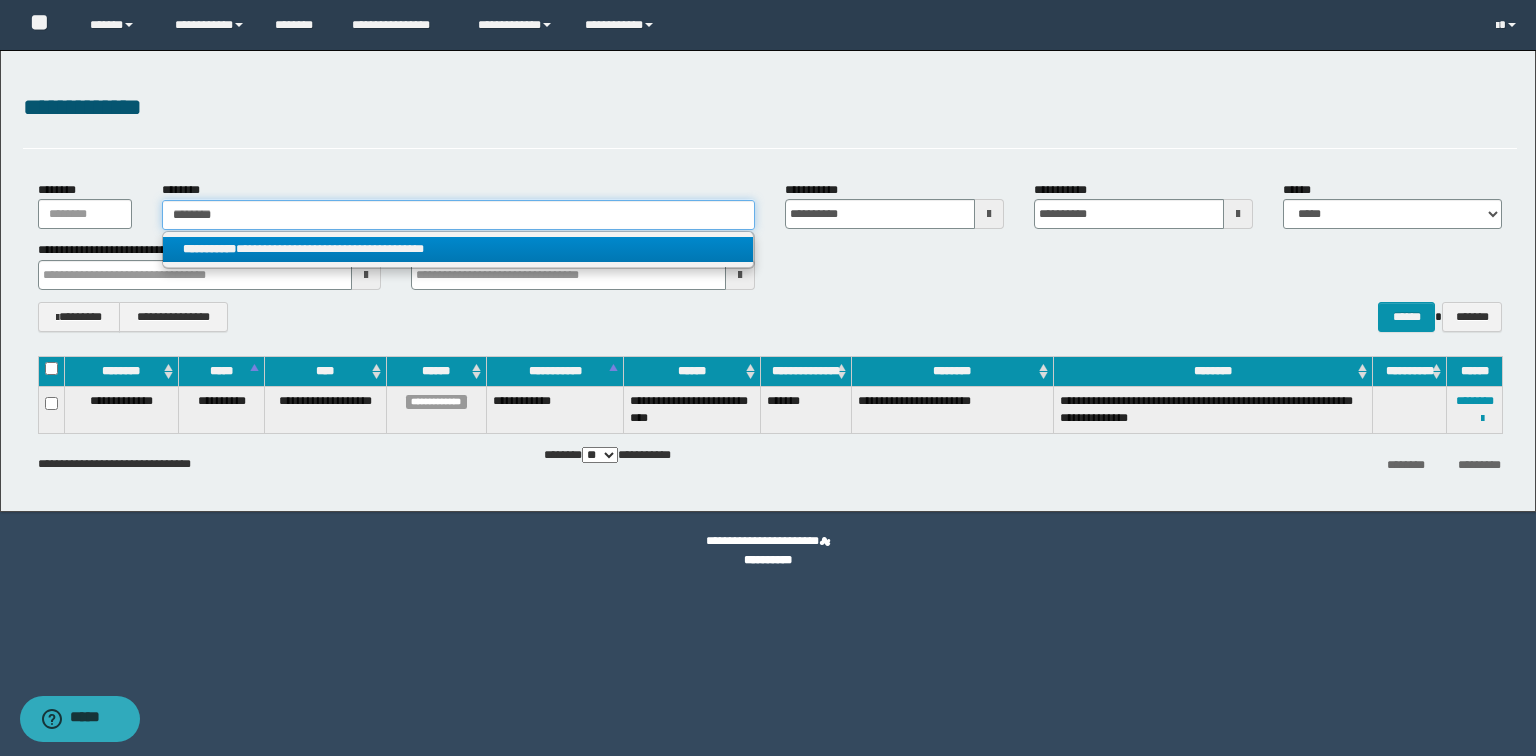 type 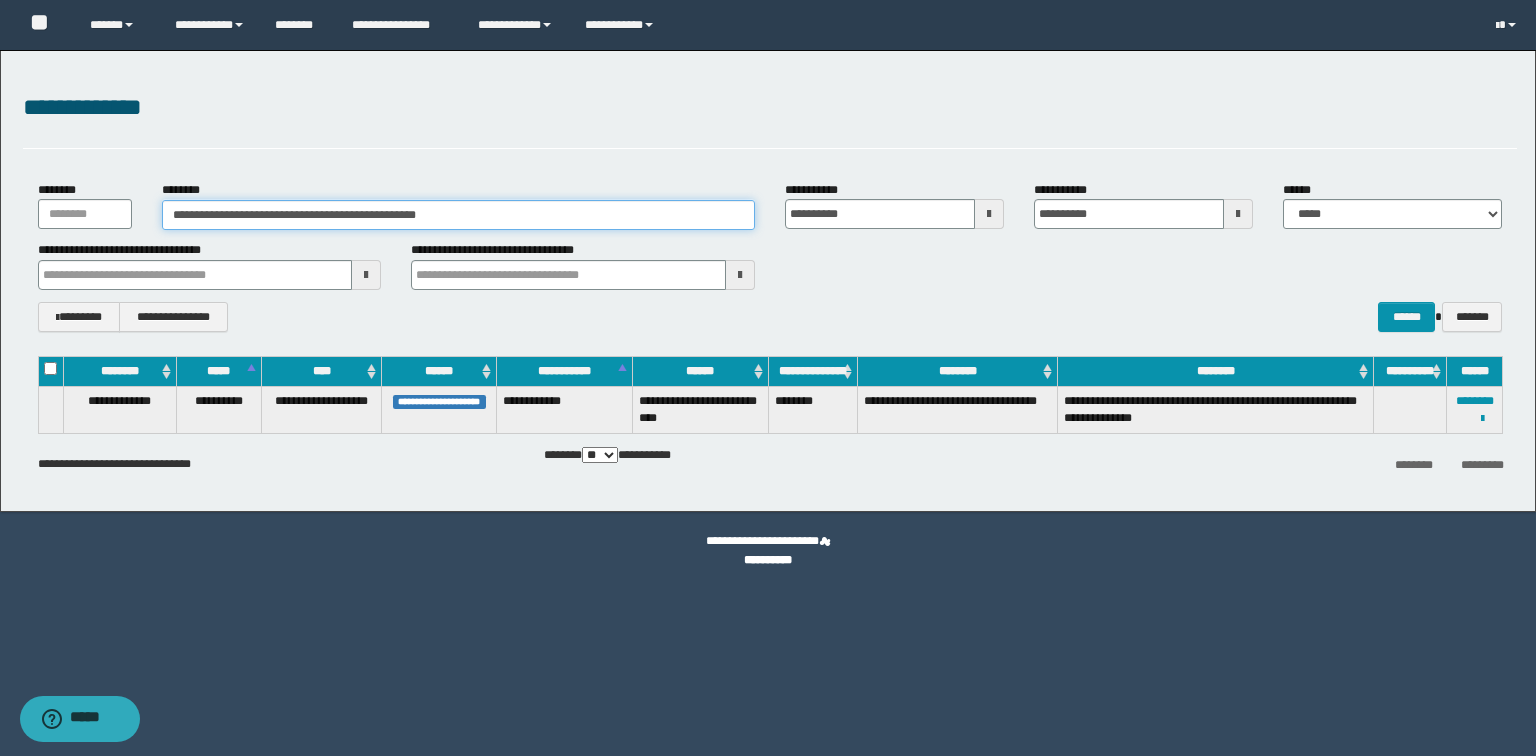 drag, startPoint x: 142, startPoint y: 190, endPoint x: 0, endPoint y: 181, distance: 142.28493 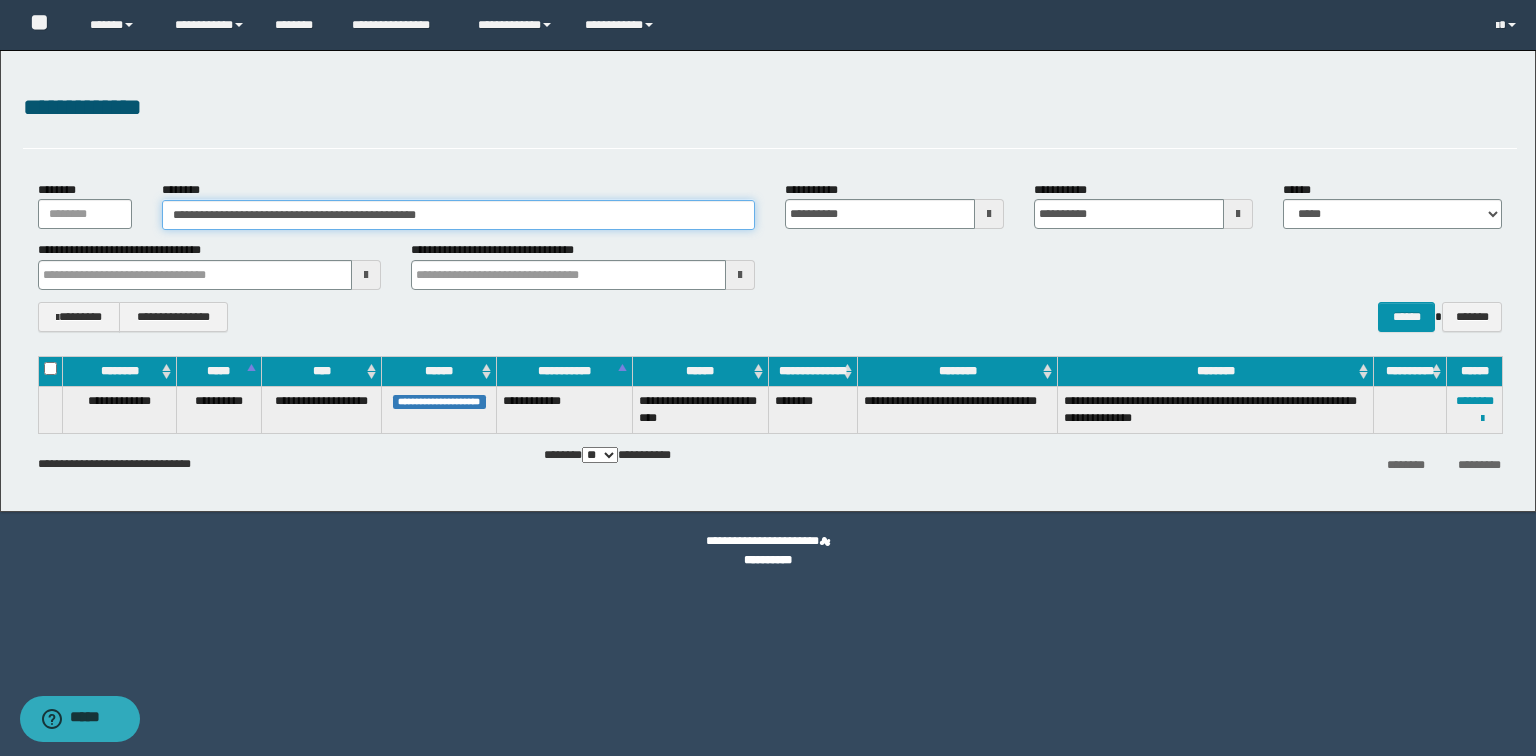 paste 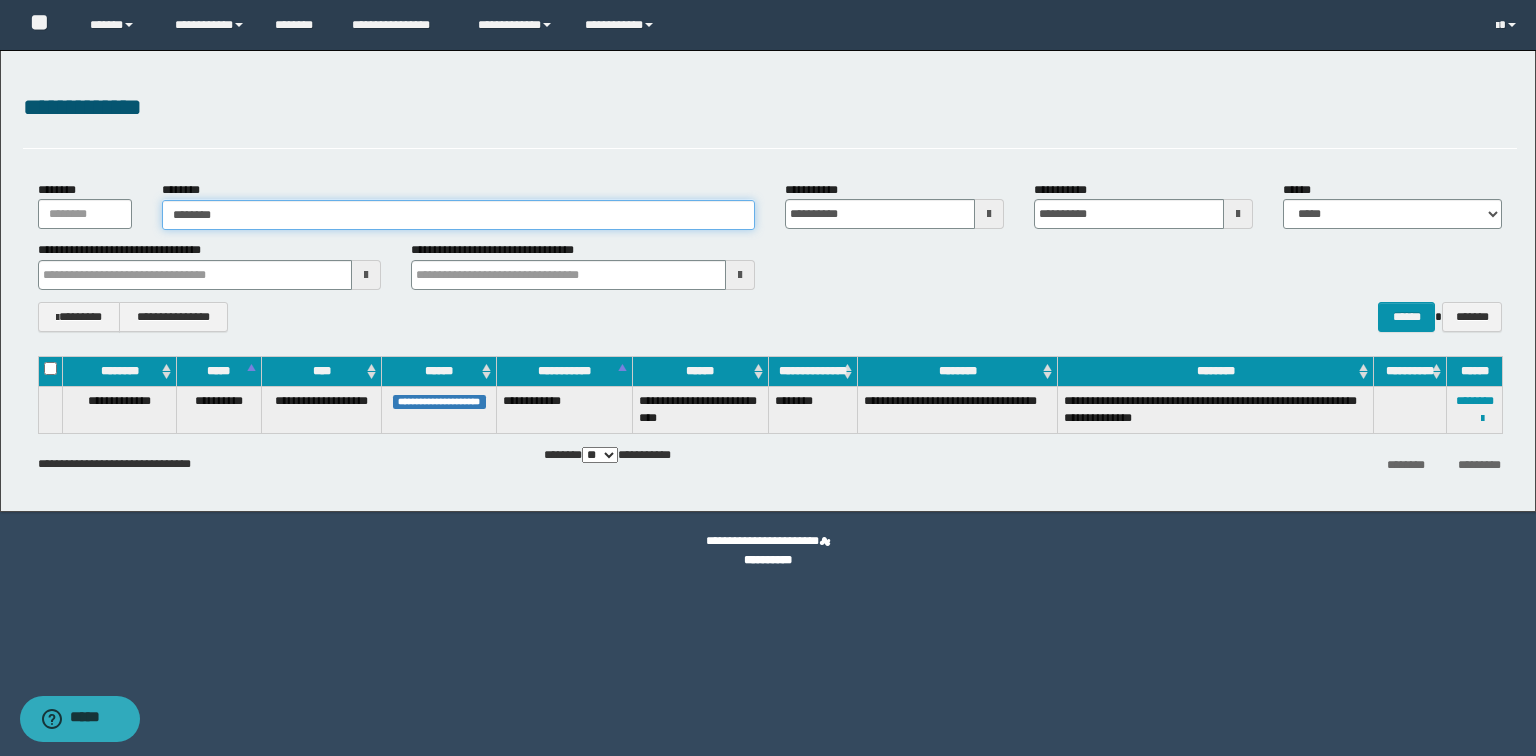 type on "********" 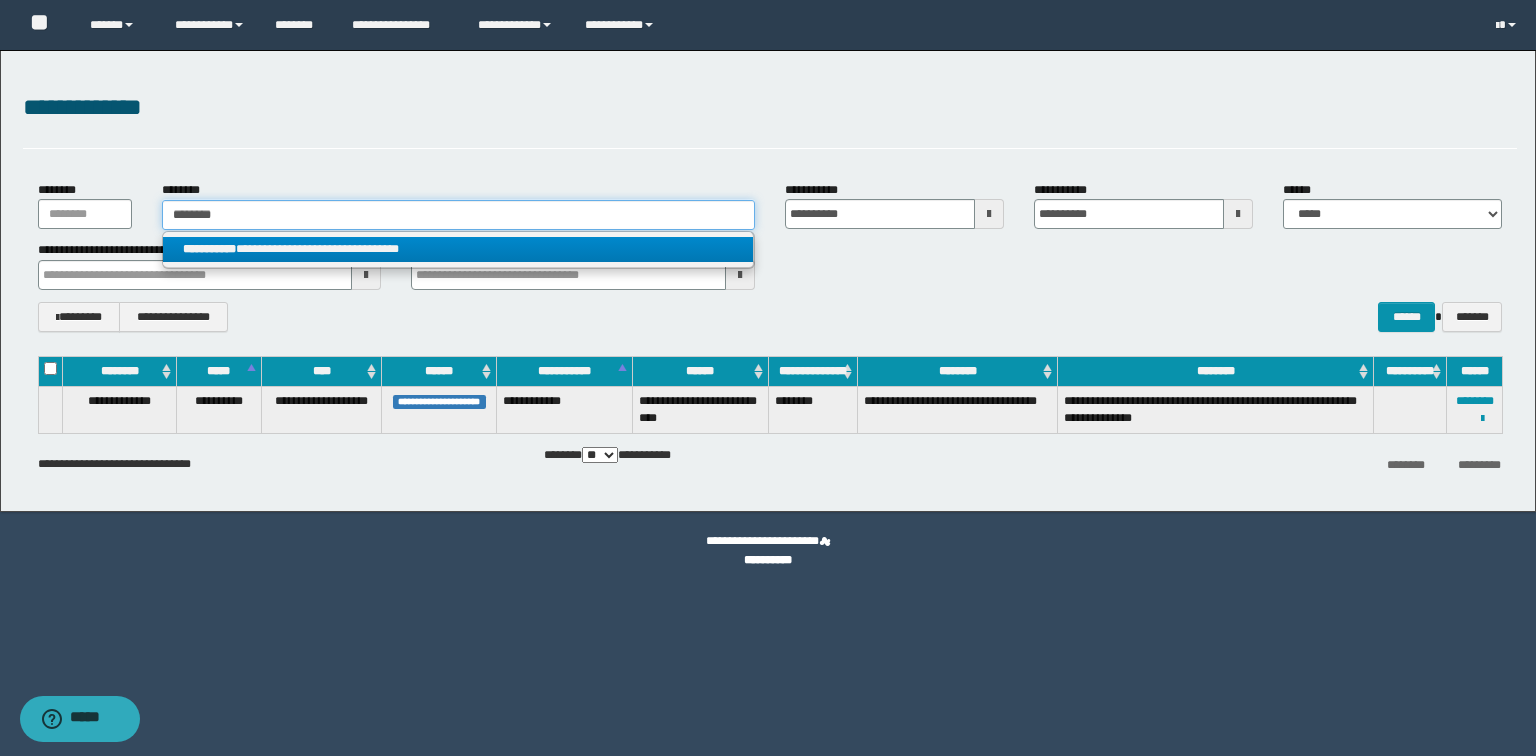 type on "********" 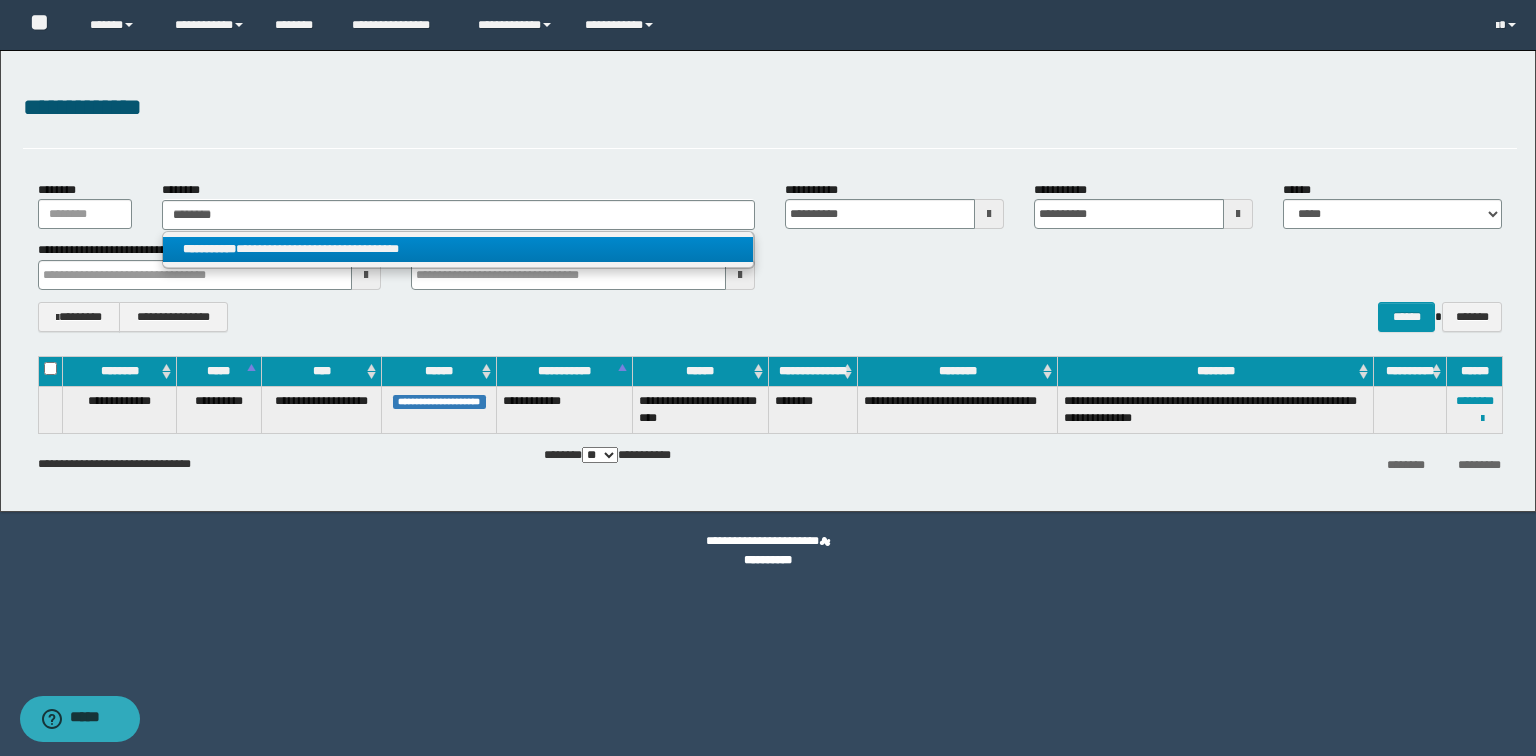 click on "**********" at bounding box center (458, 249) 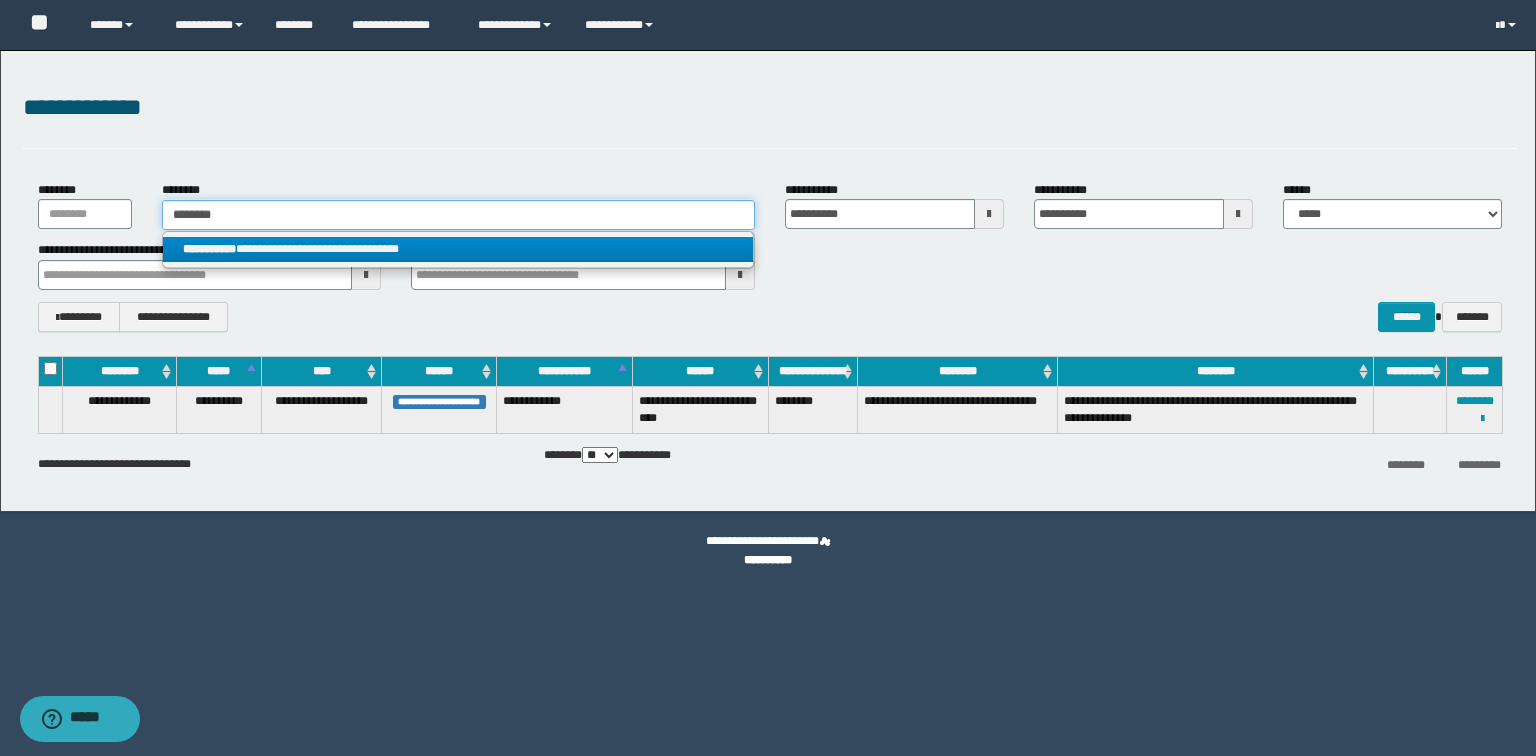 type 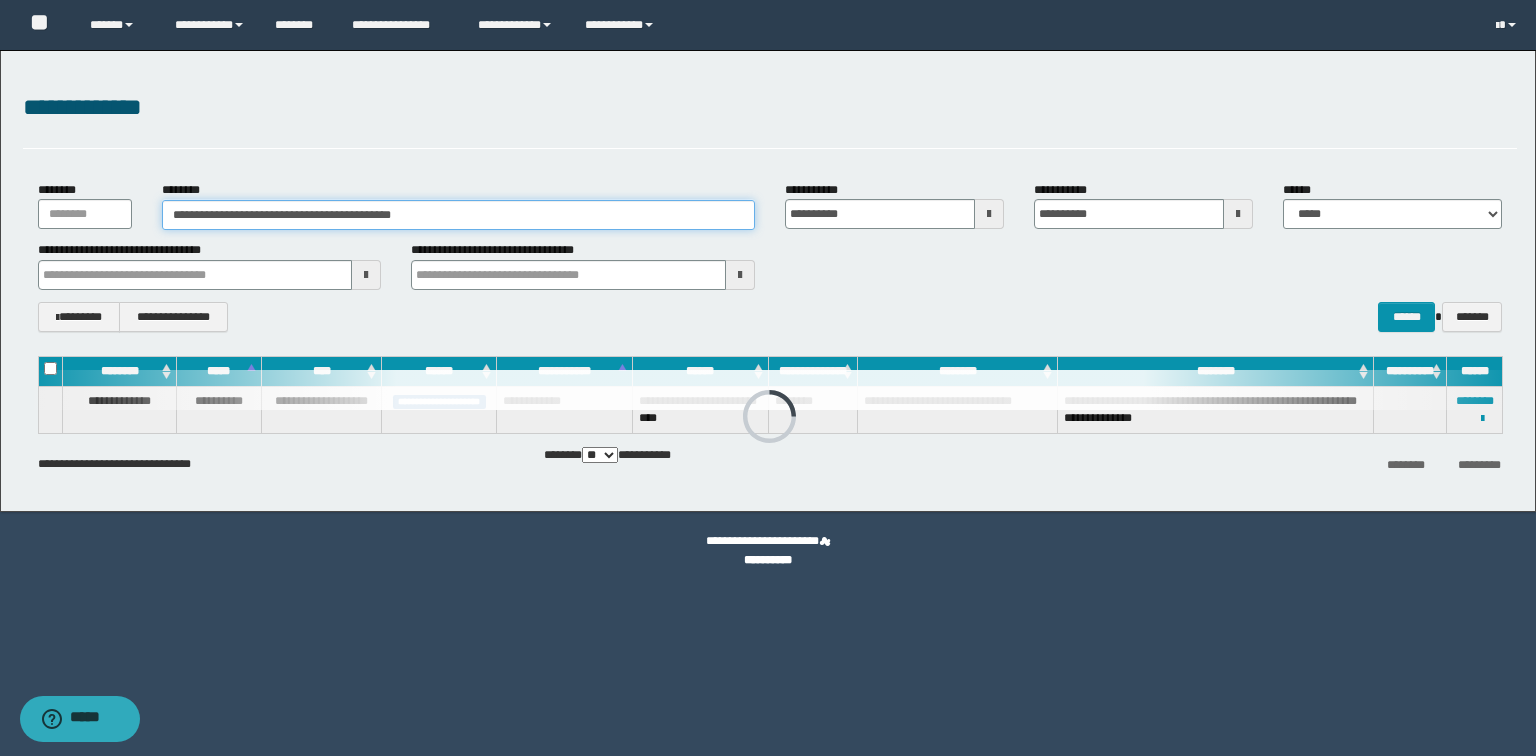 drag, startPoint x: 504, startPoint y: 205, endPoint x: 0, endPoint y: 167, distance: 505.4305 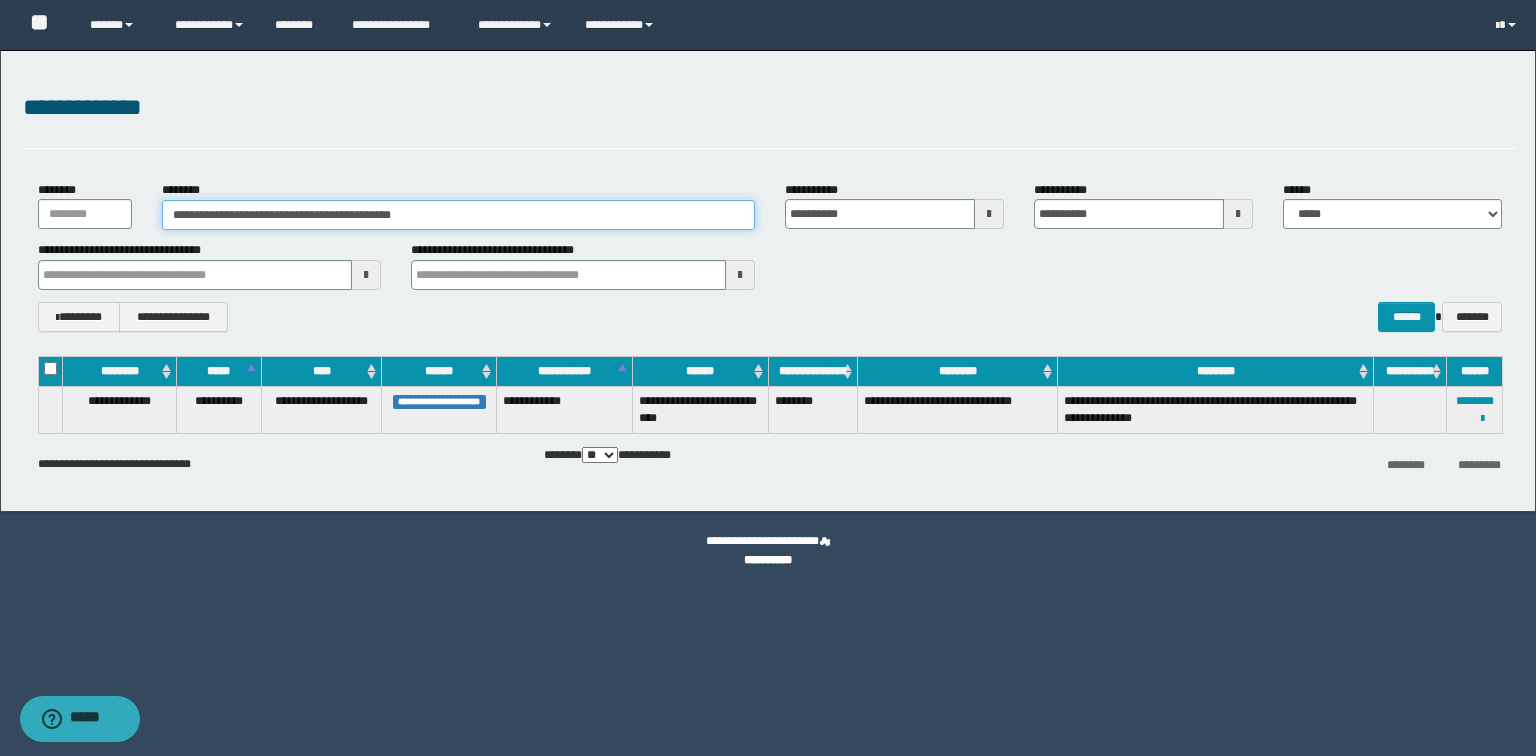paste 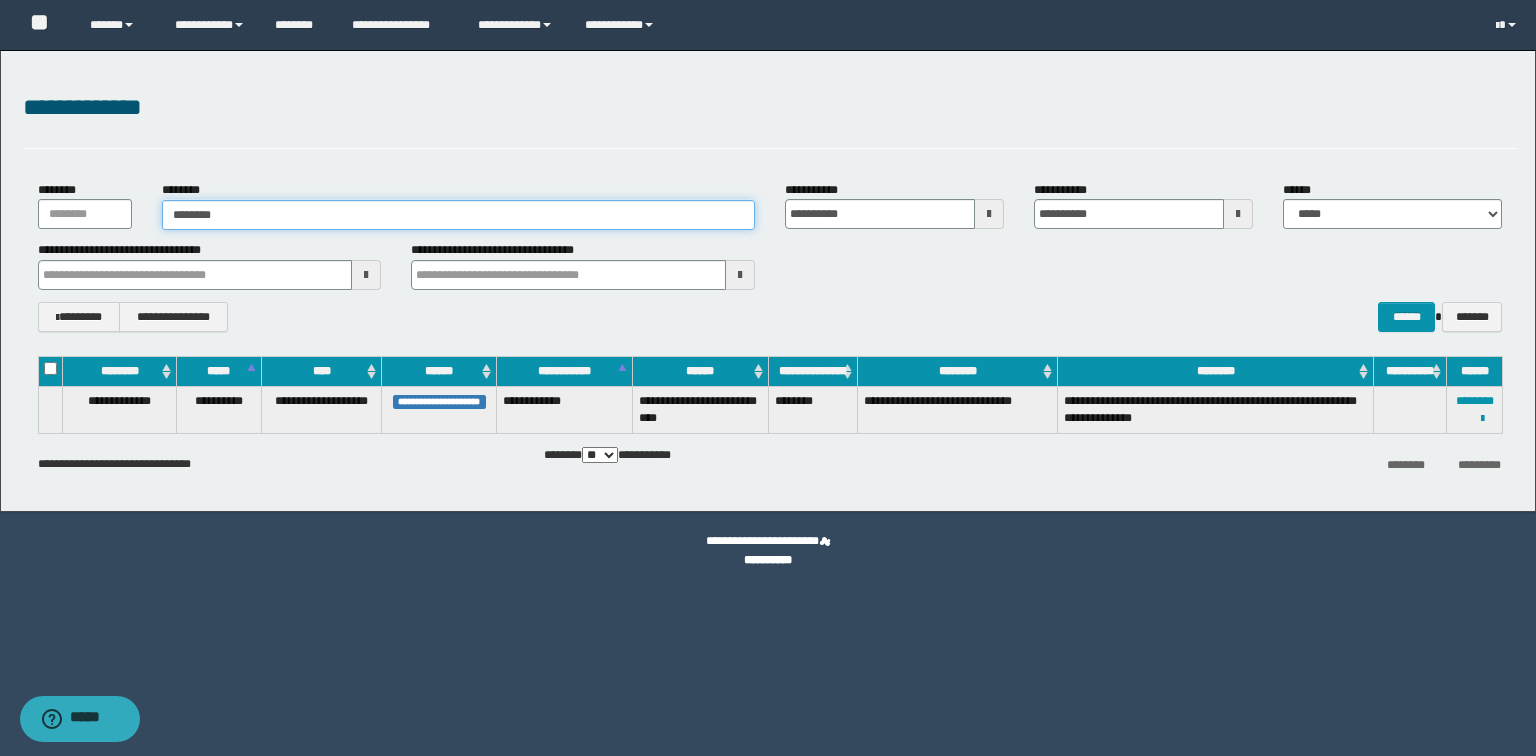 type on "********" 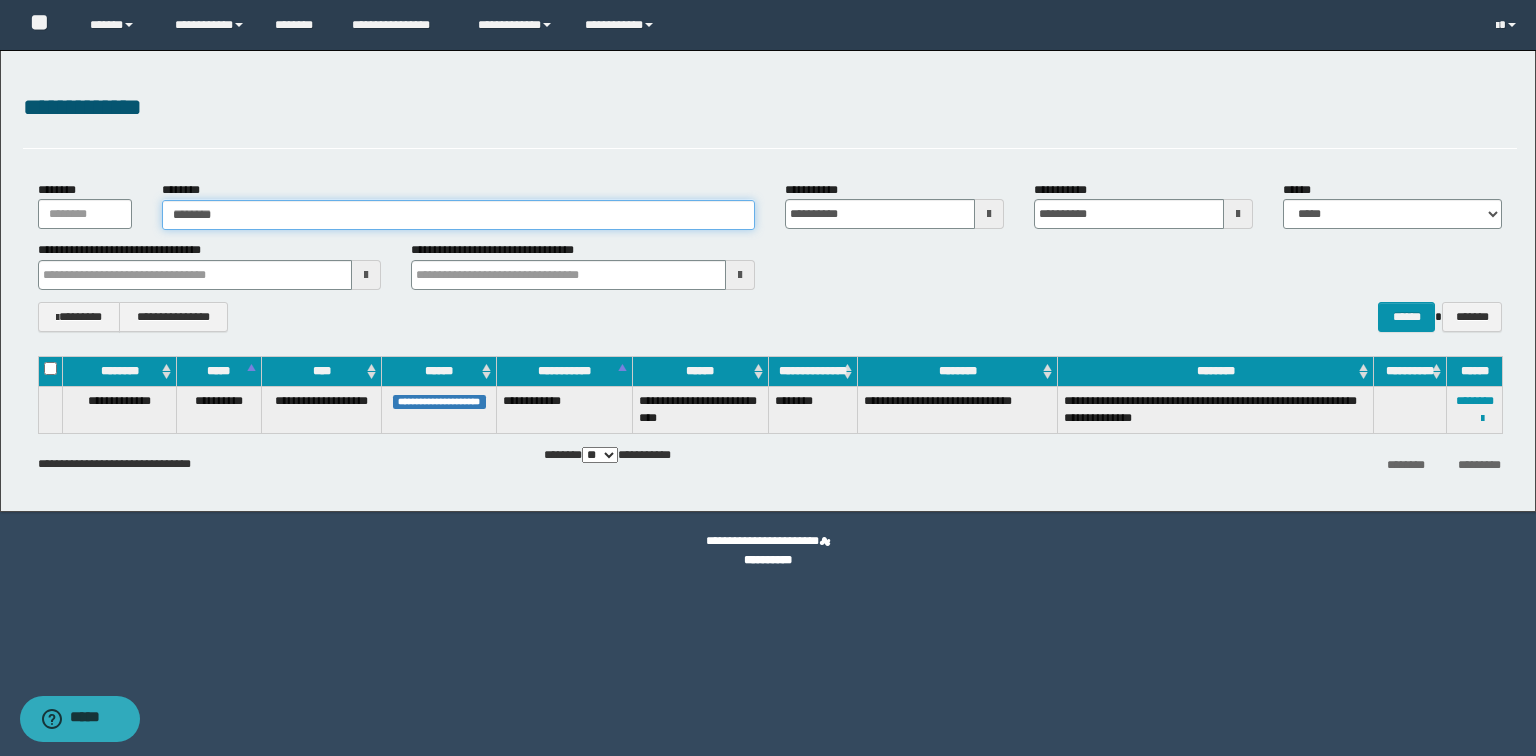 type on "********" 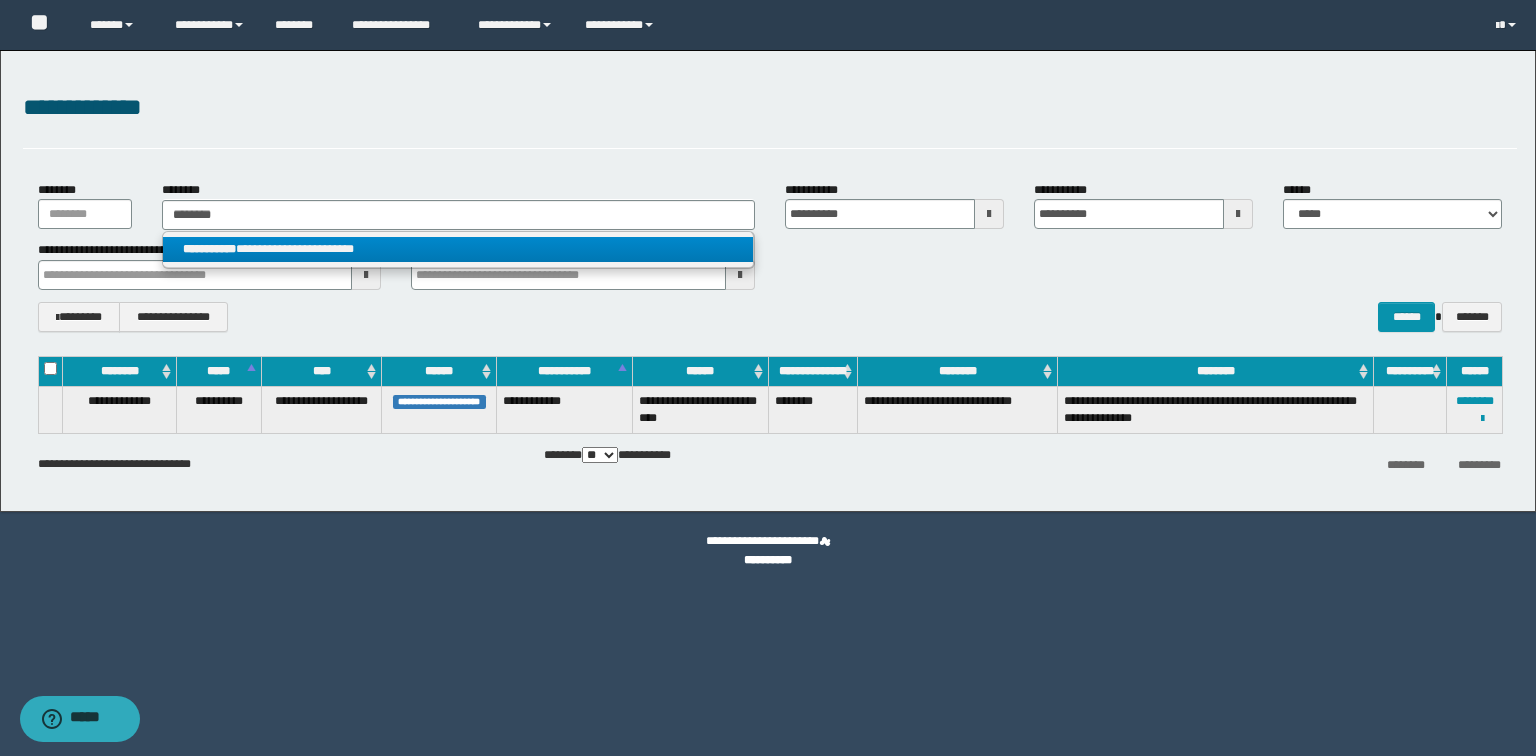 click on "**********" at bounding box center [458, 249] 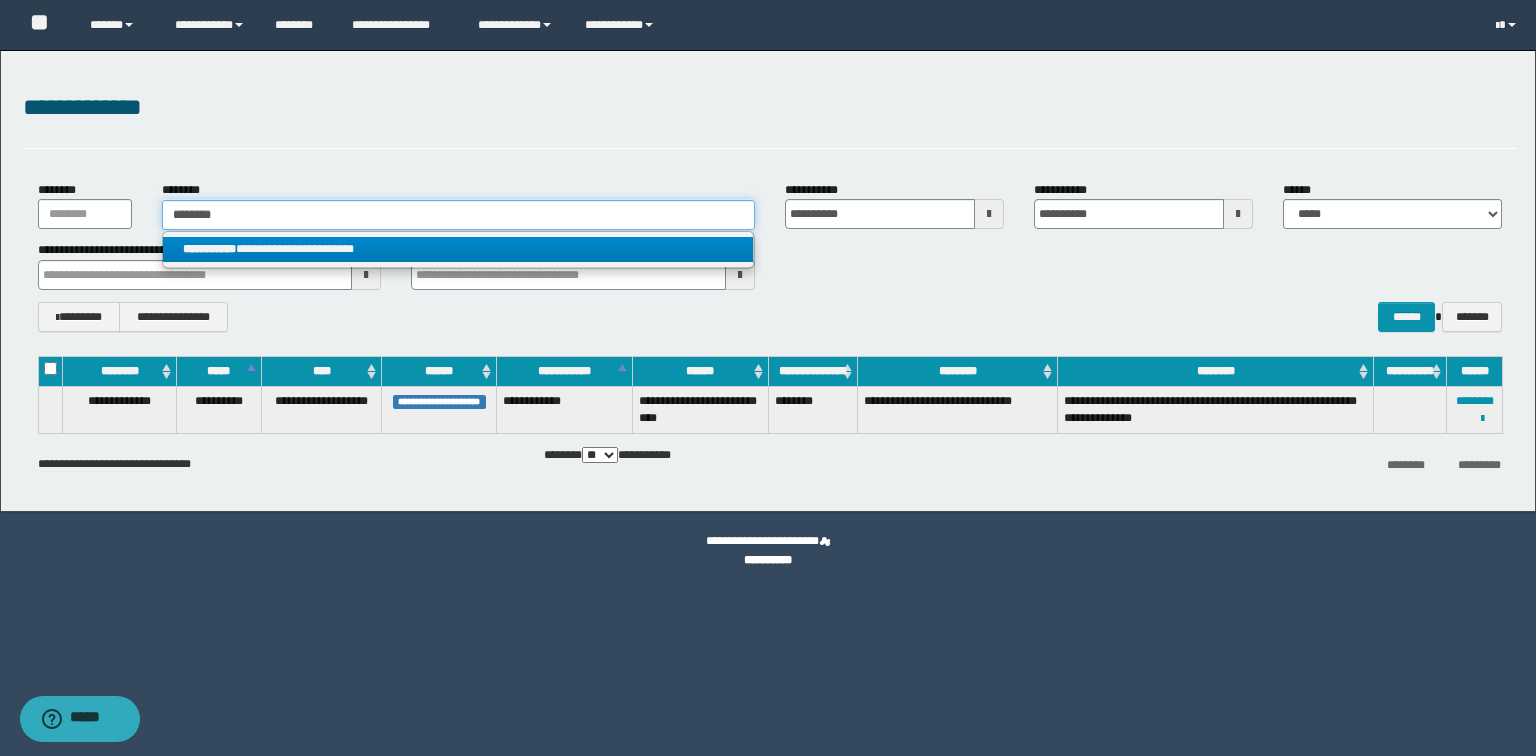type 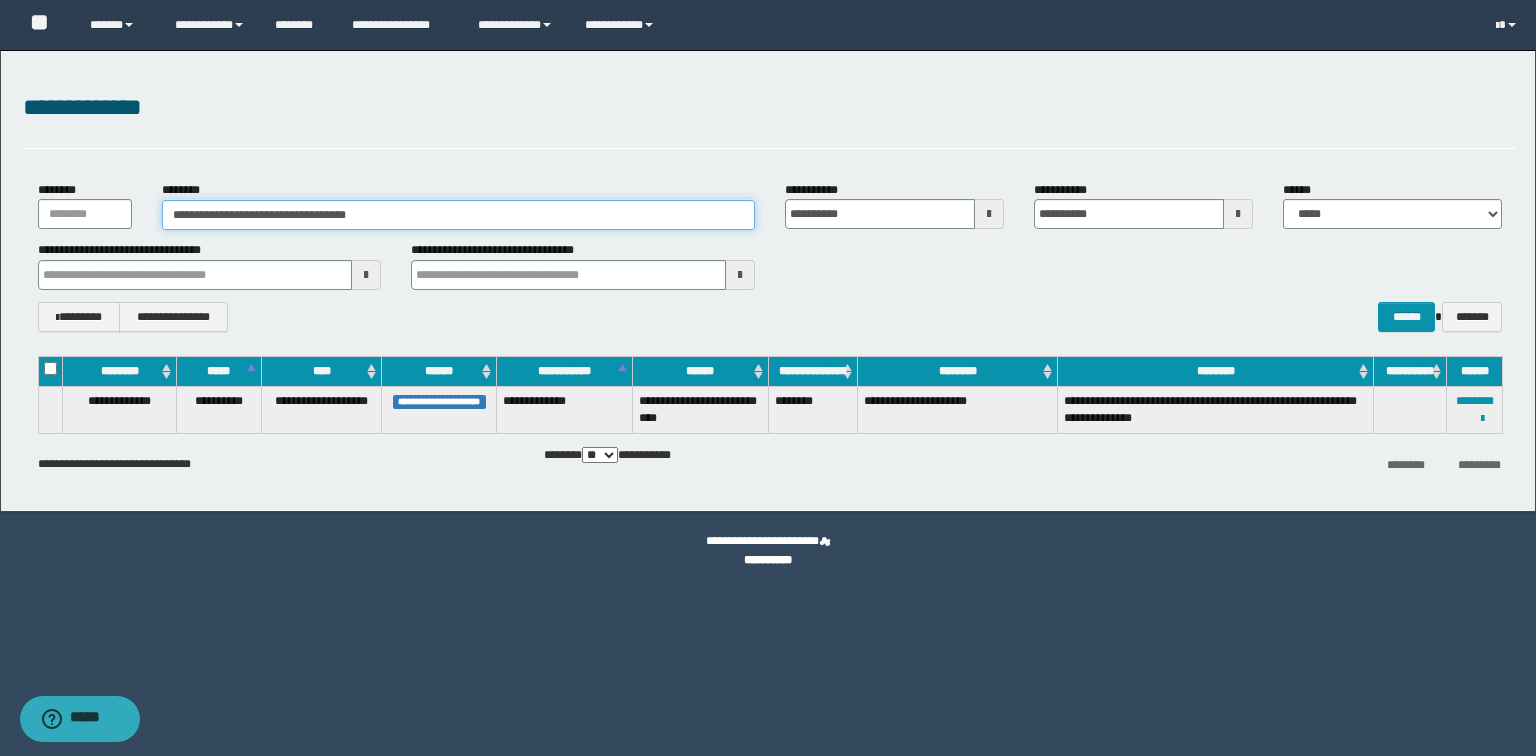 drag, startPoint x: 467, startPoint y: 215, endPoint x: 248, endPoint y: 251, distance: 221.93918 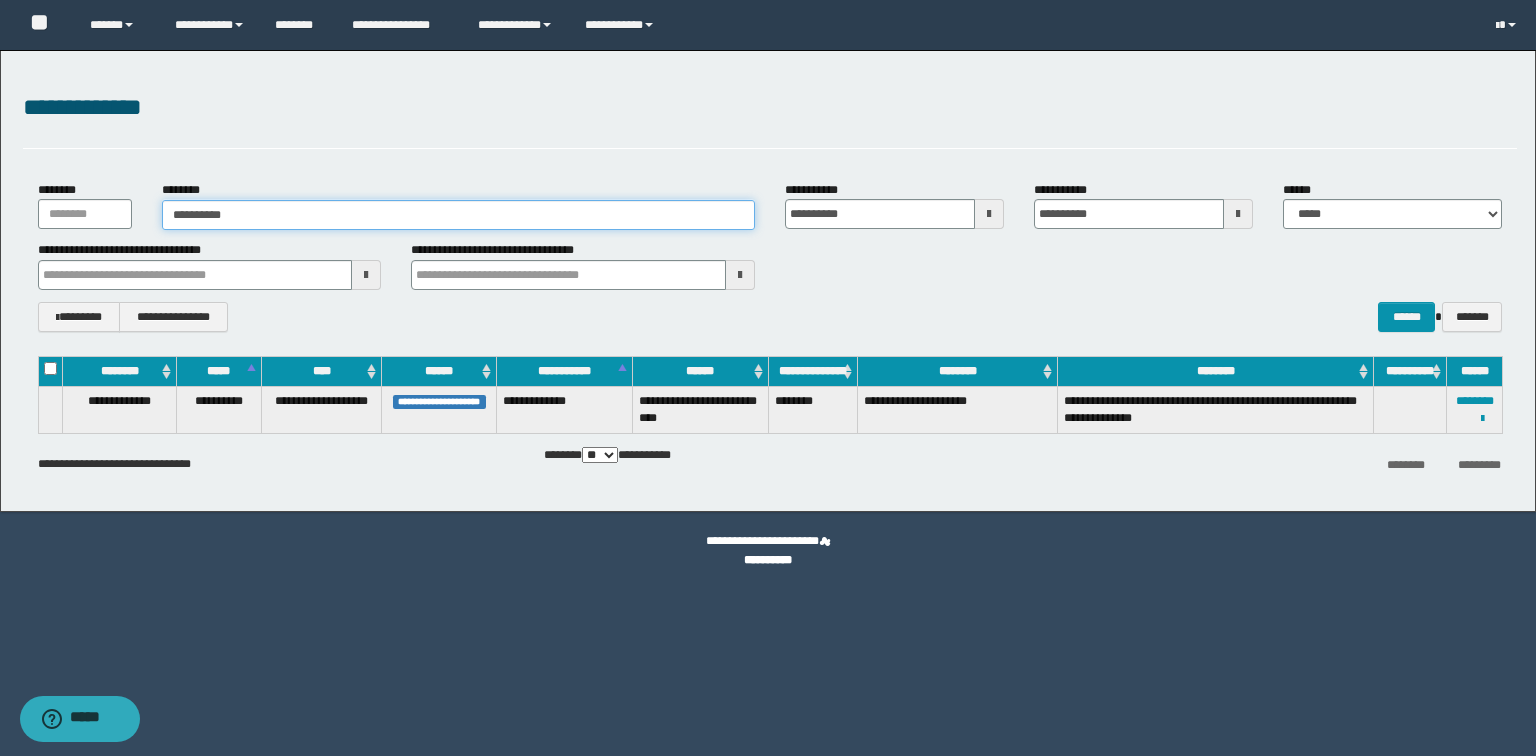 type on "**********" 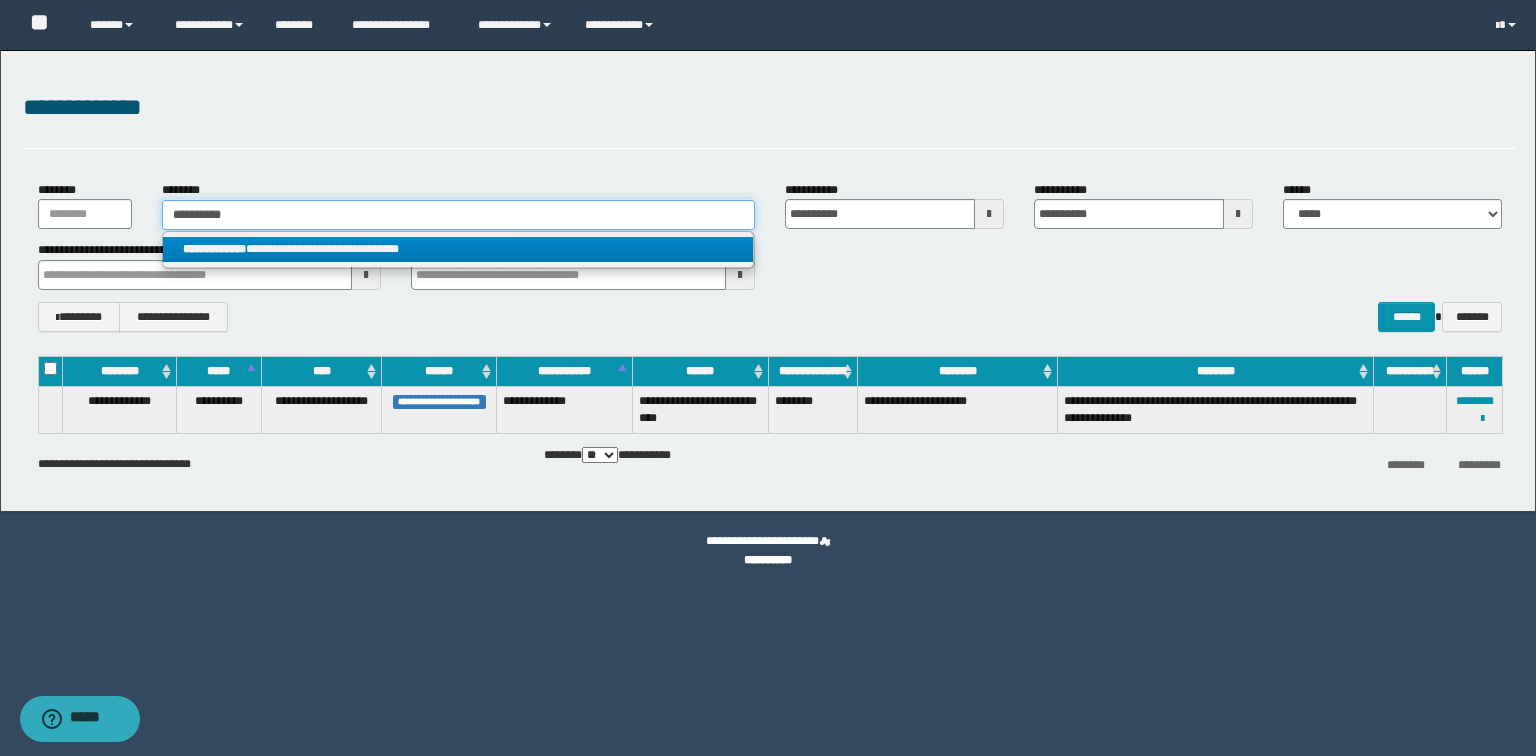 type on "**********" 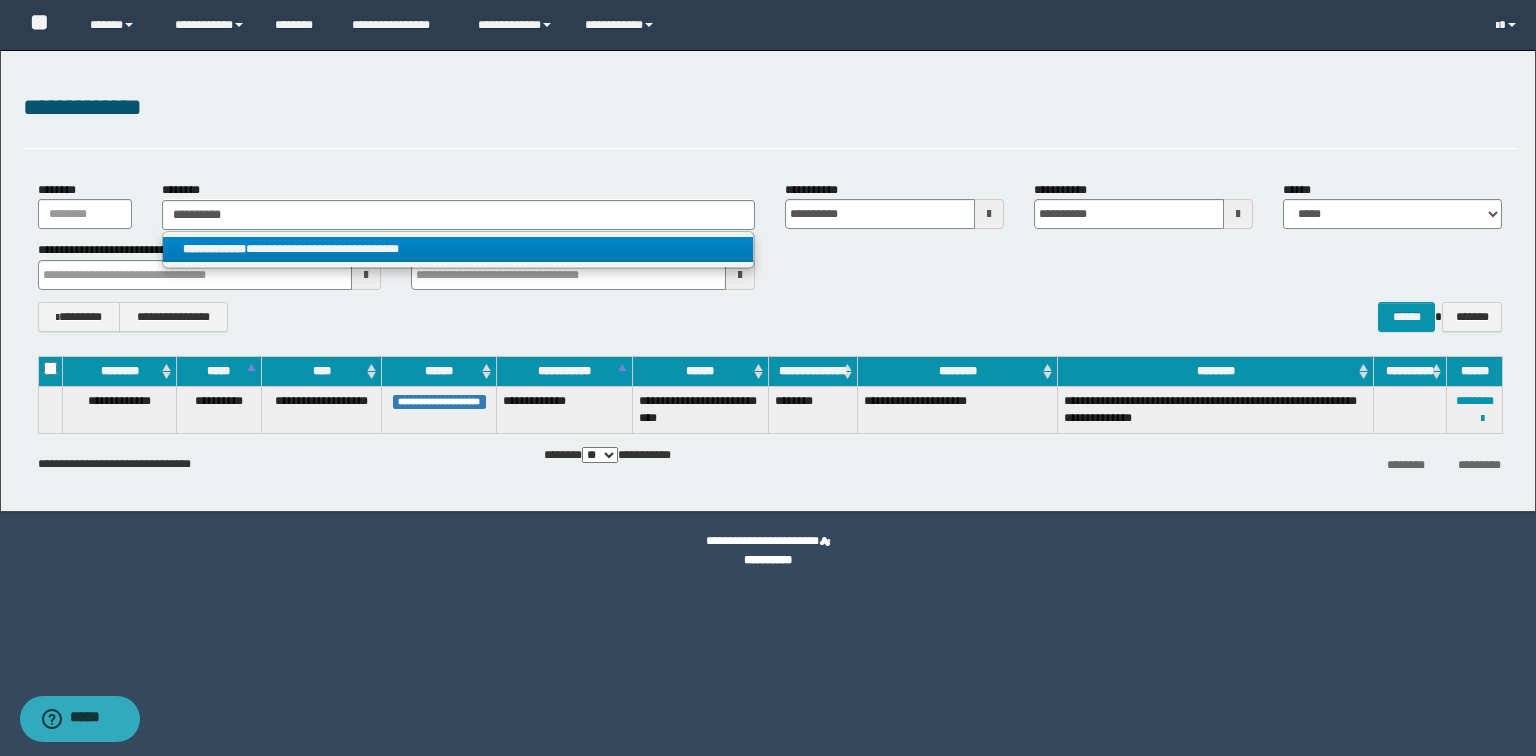 click on "**********" at bounding box center [458, 249] 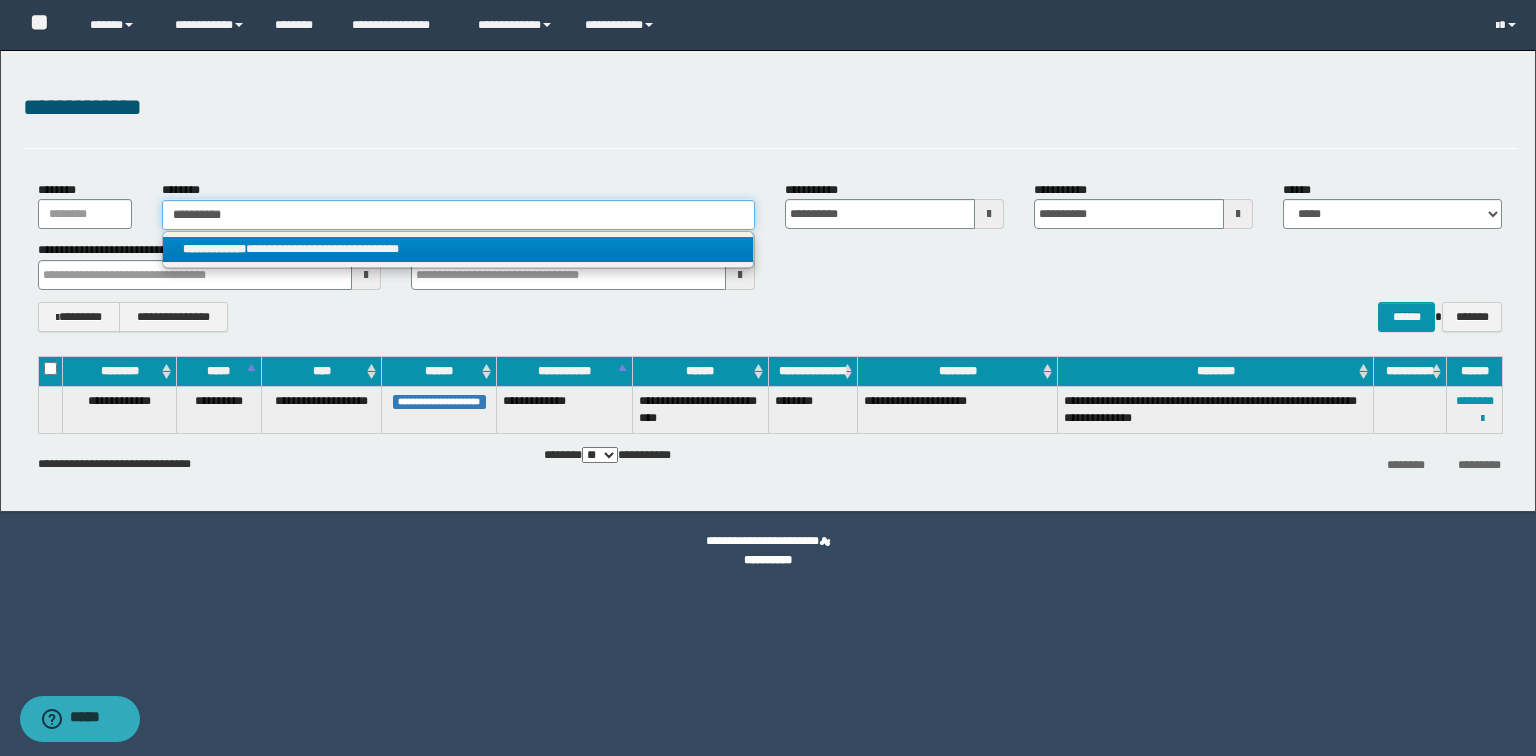 type 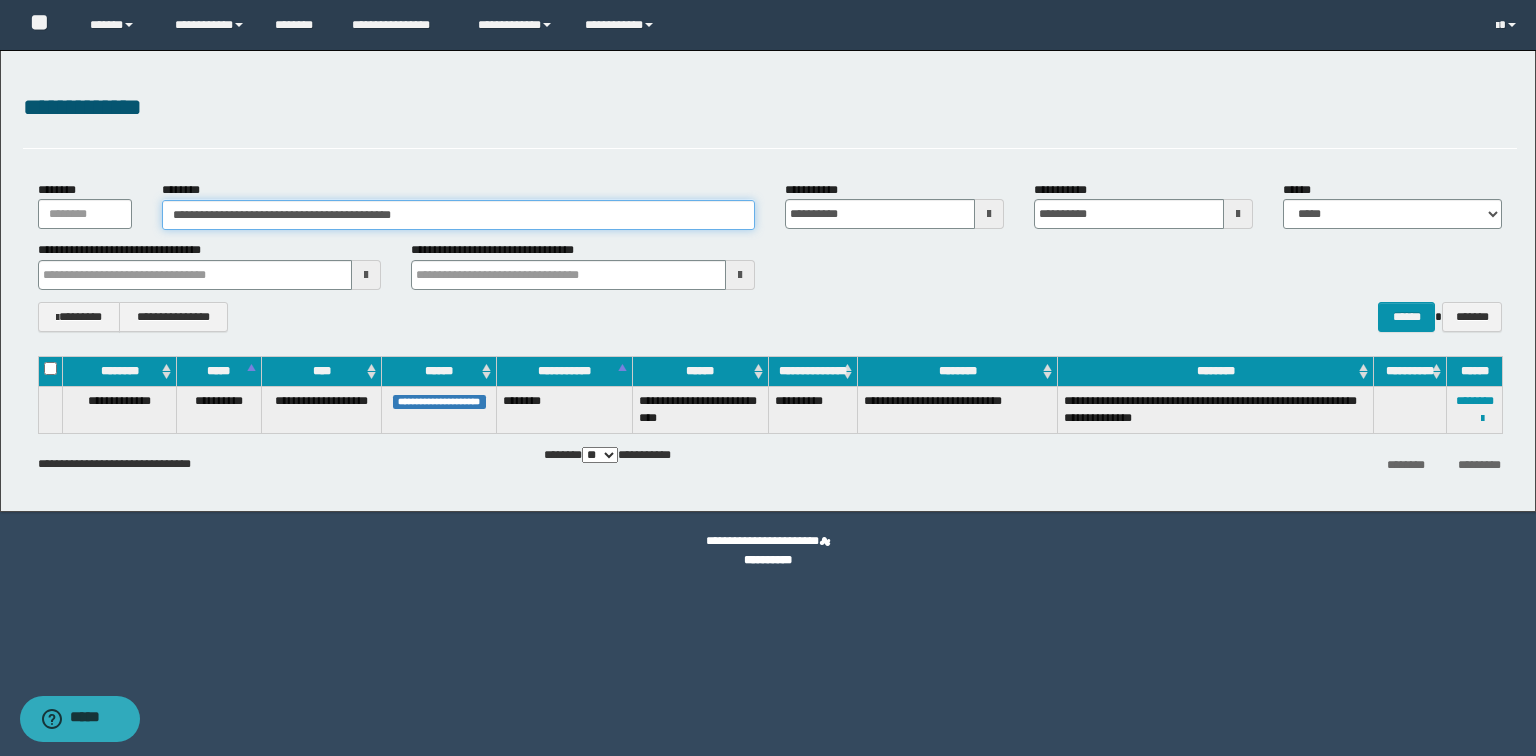 drag, startPoint x: 544, startPoint y: 210, endPoint x: 1, endPoint y: 177, distance: 544.00183 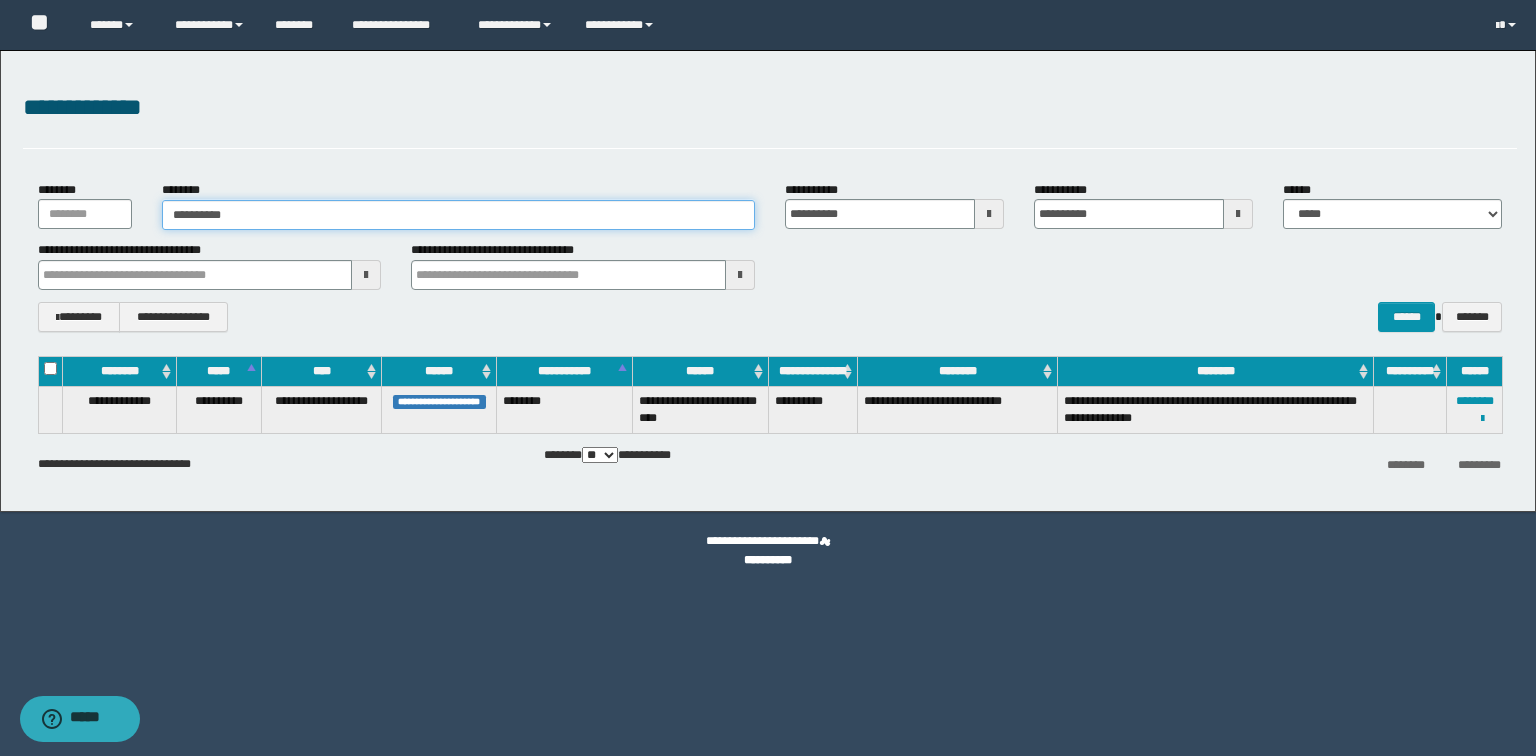 type on "**********" 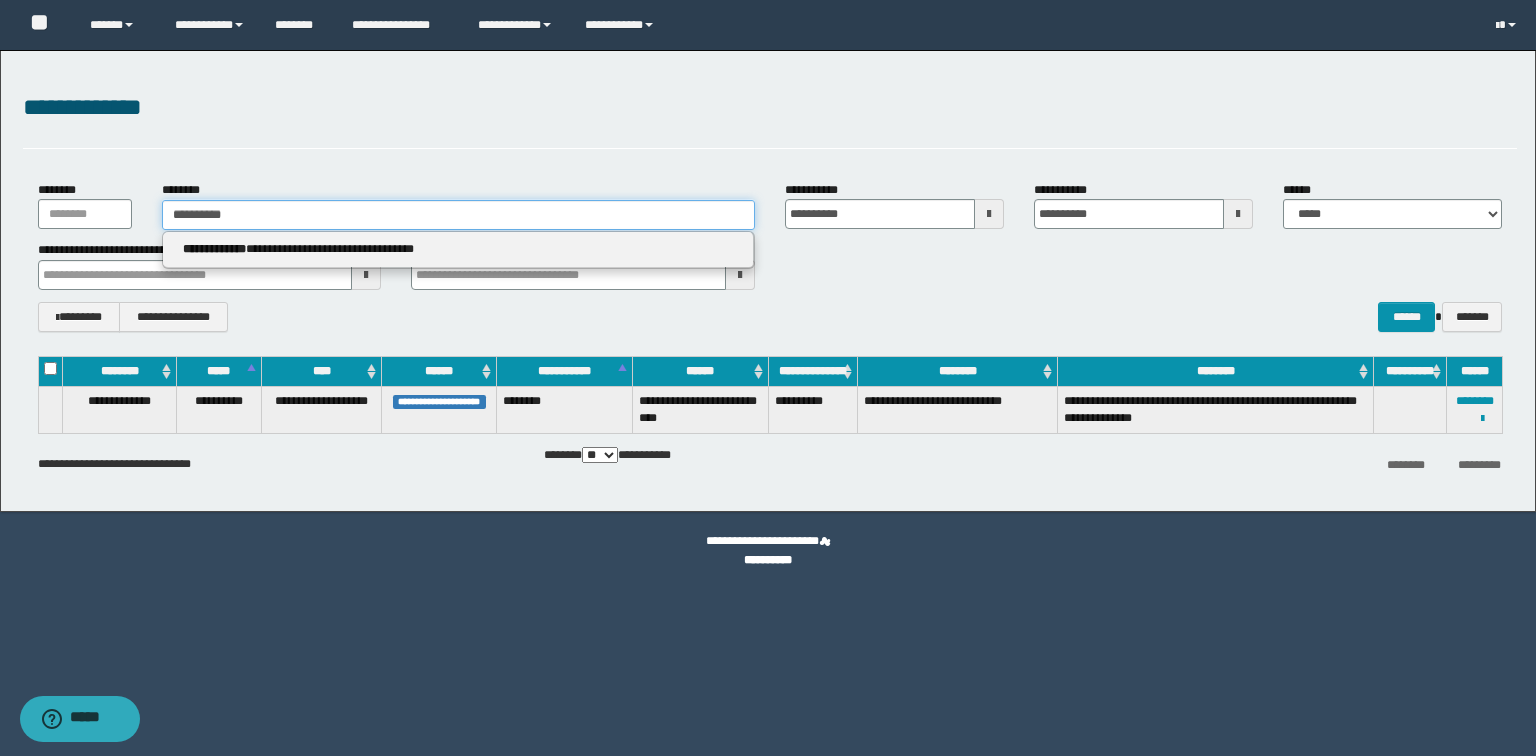 type on "**********" 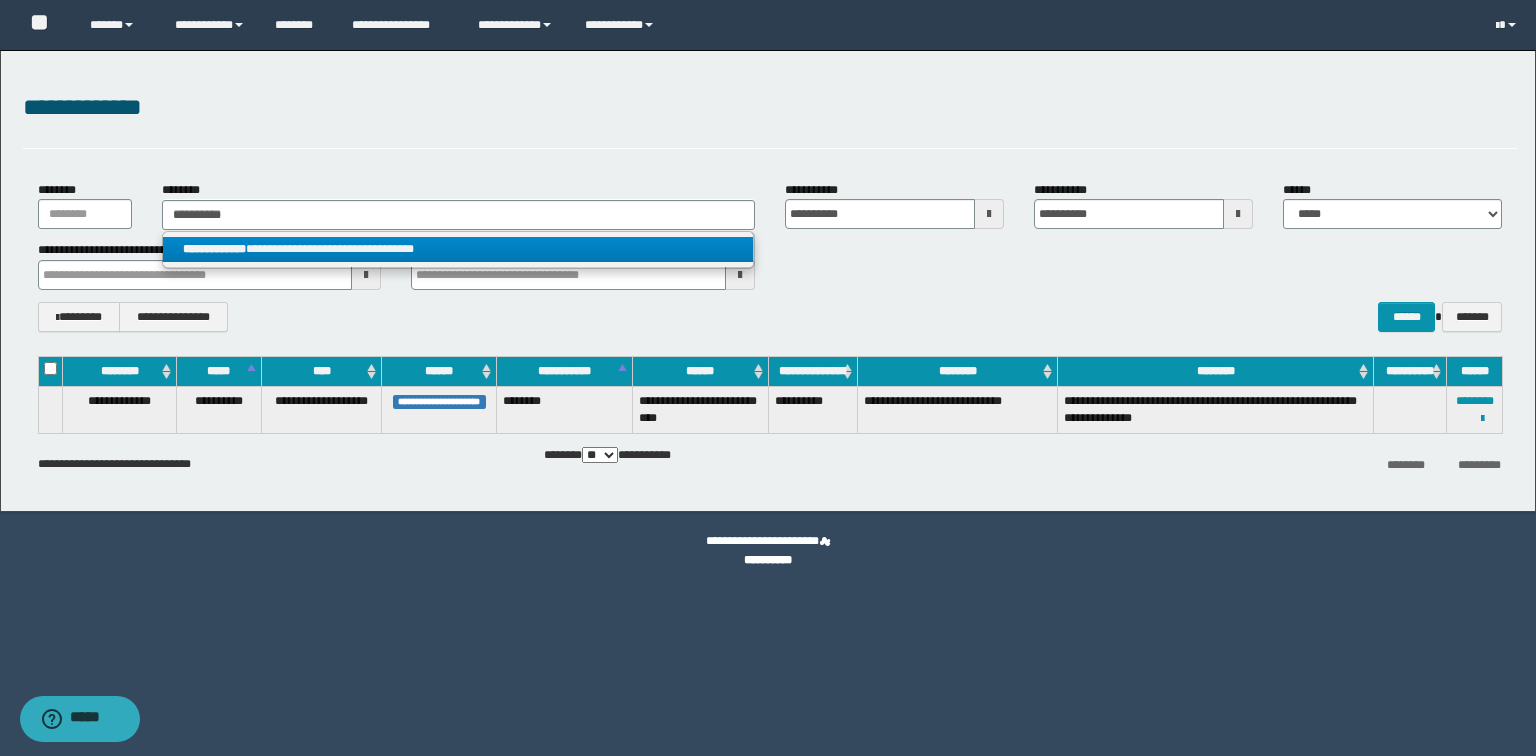 click on "**********" at bounding box center (458, 249) 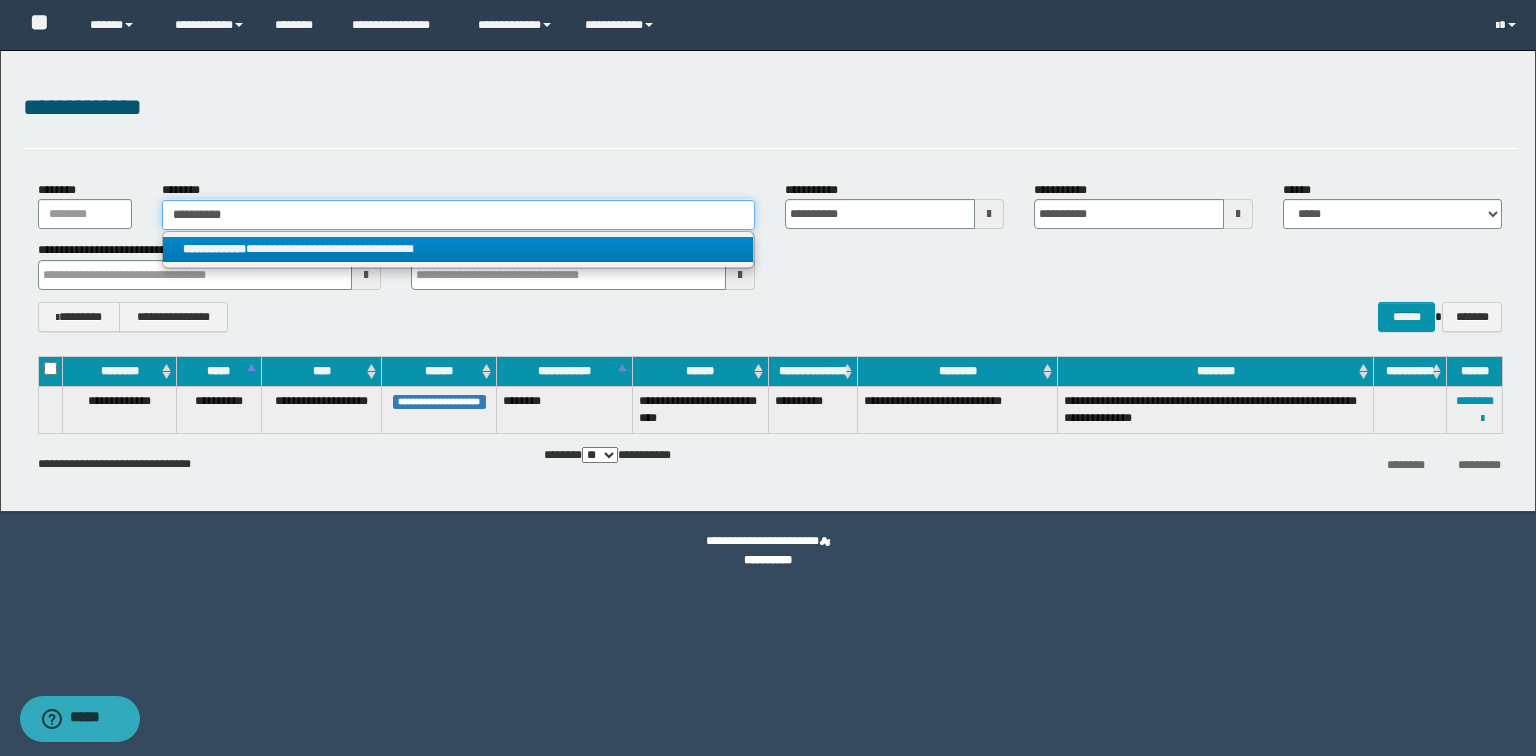 type 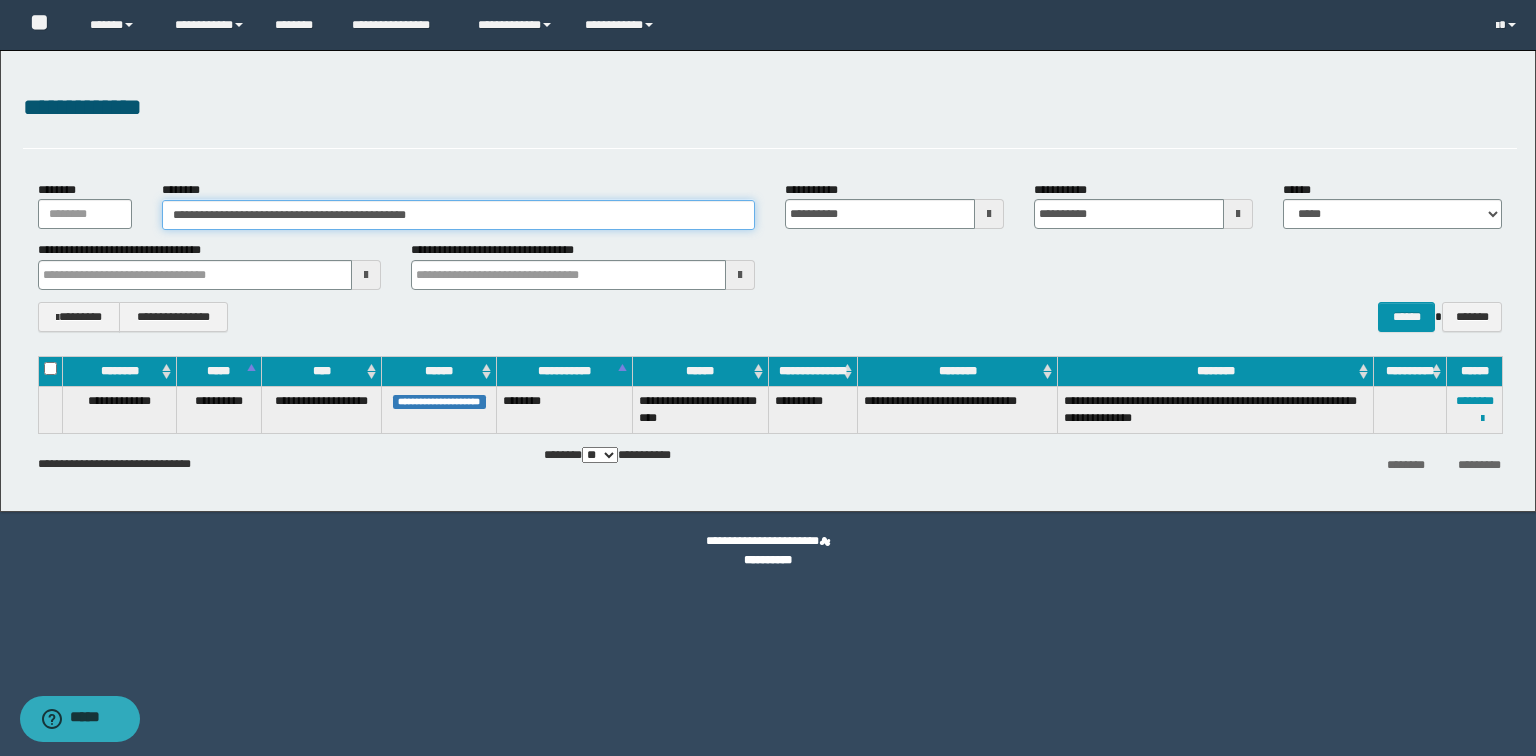 drag, startPoint x: 576, startPoint y: 210, endPoint x: 0, endPoint y: 200, distance: 576.0868 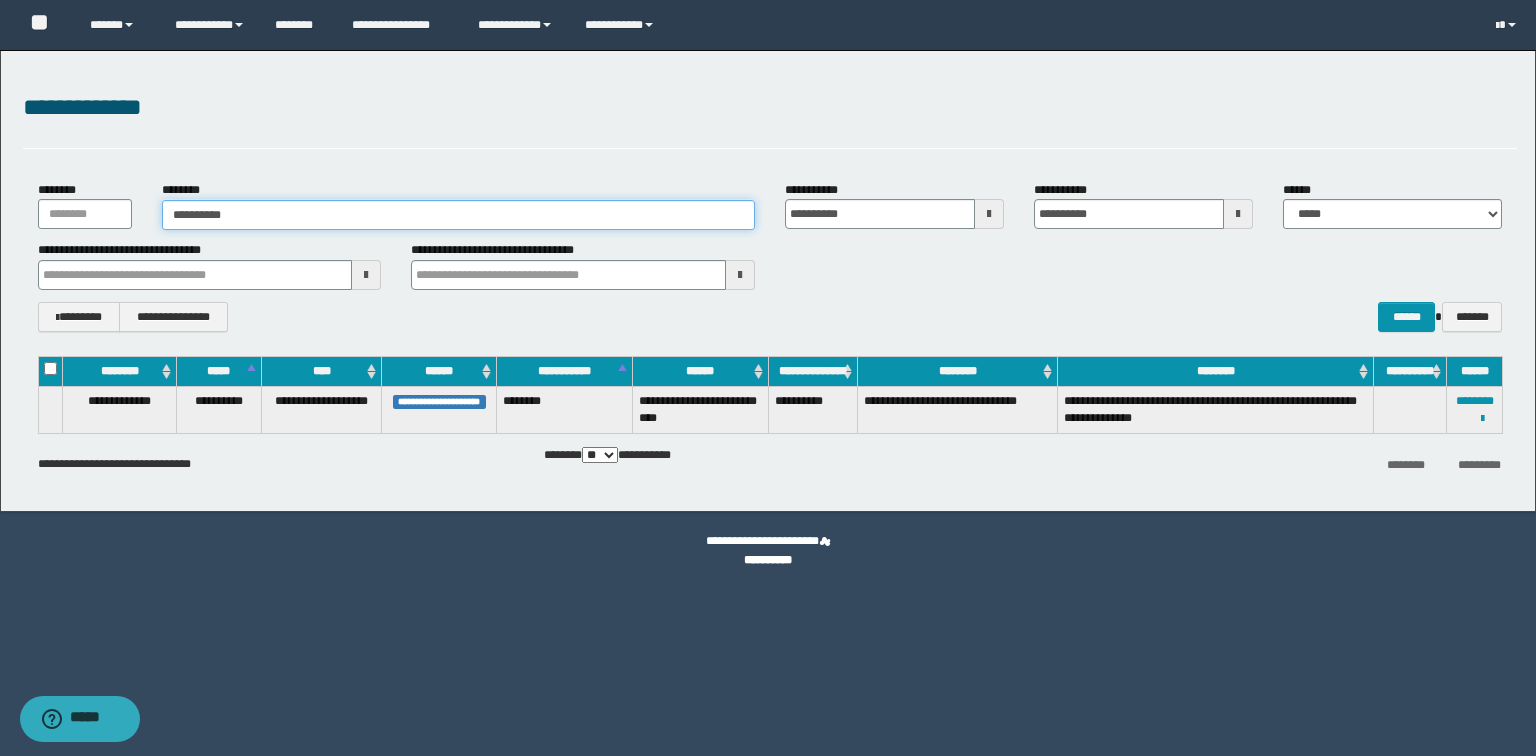 type on "**********" 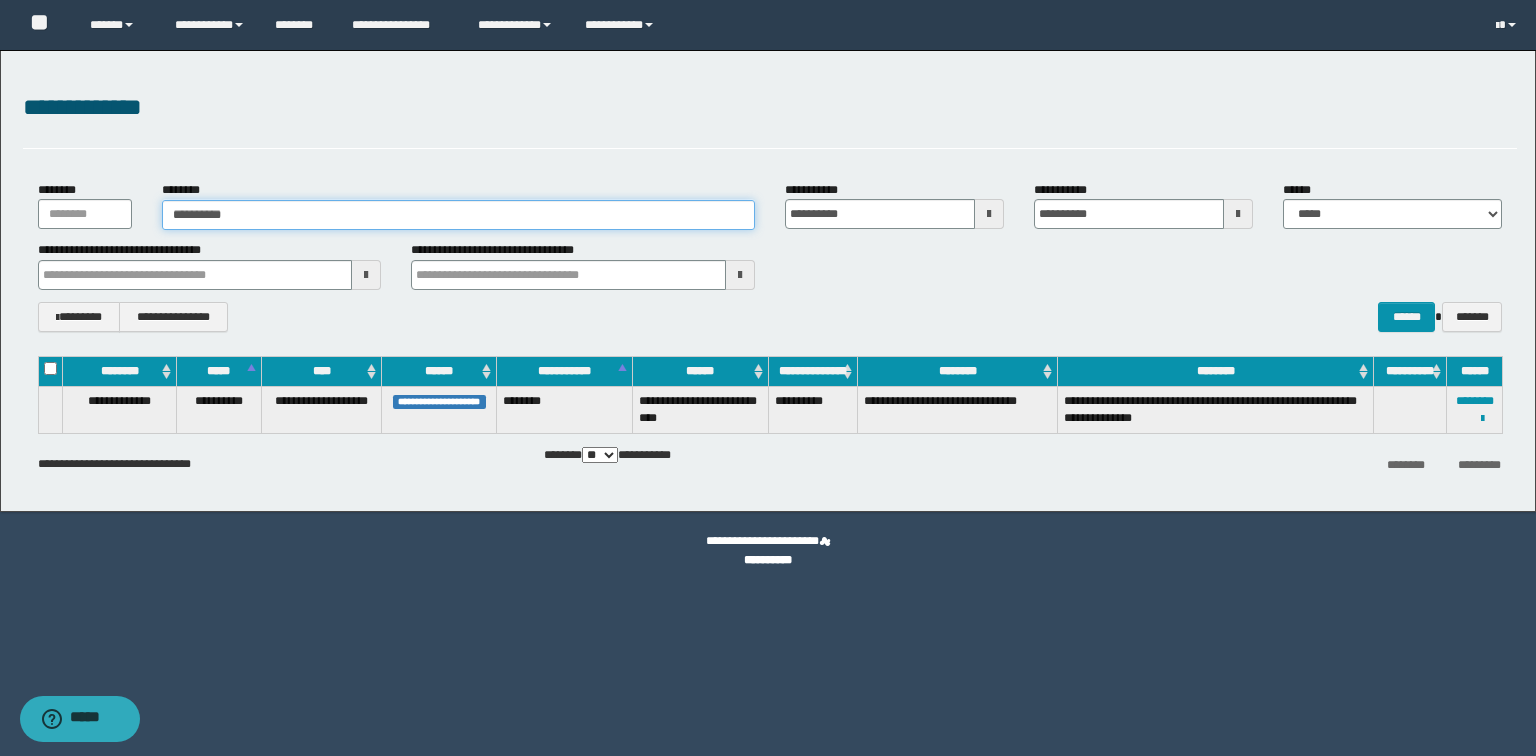 type on "**********" 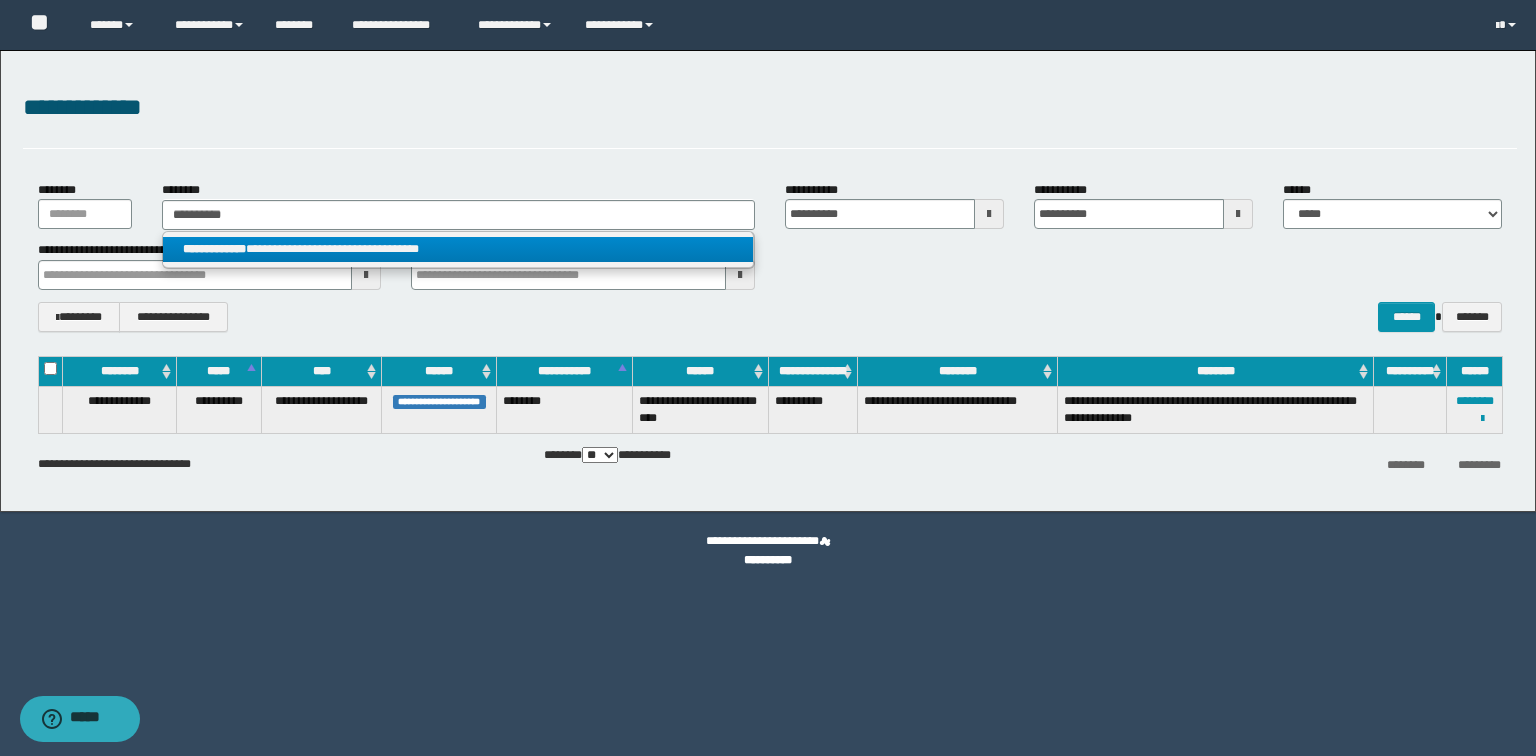 click on "**********" at bounding box center (458, 249) 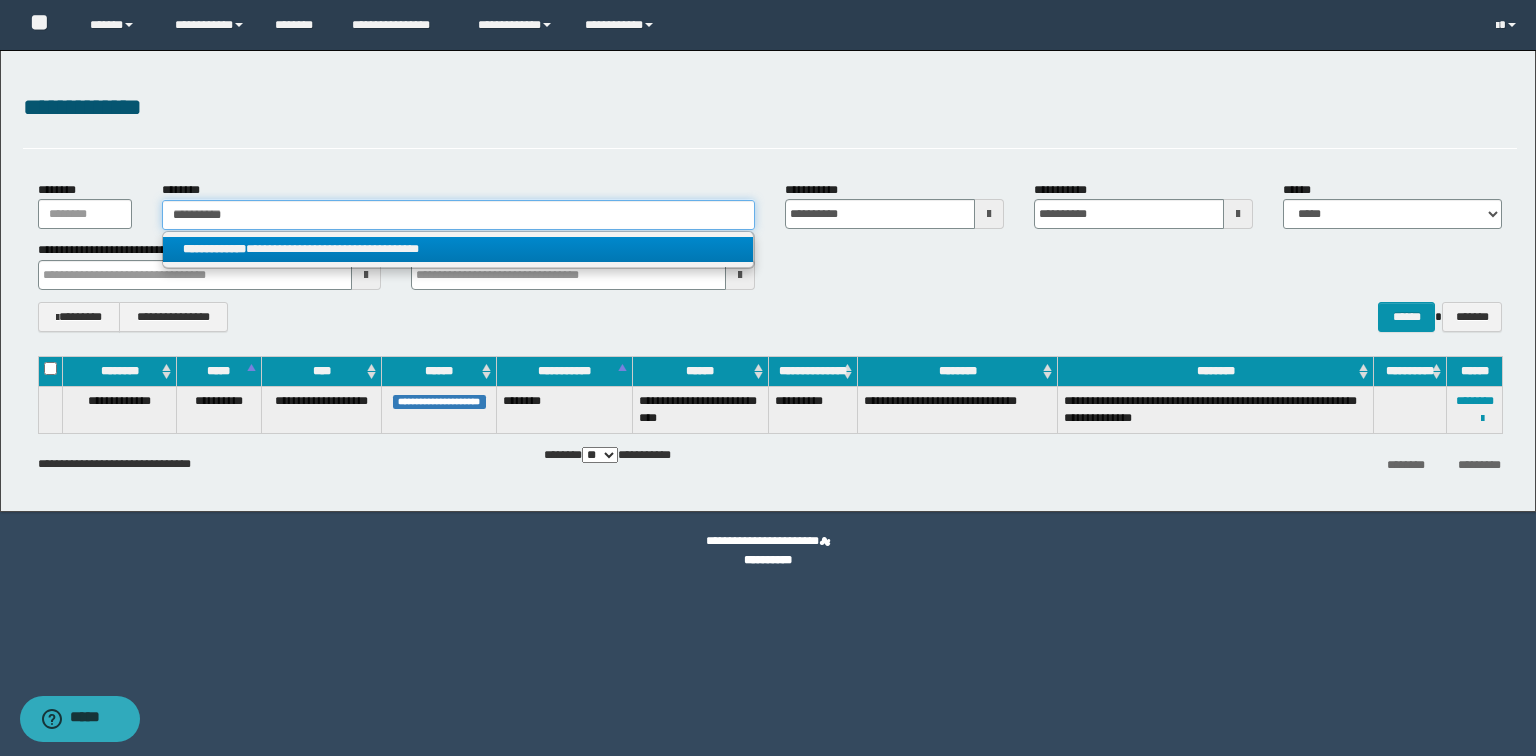 type 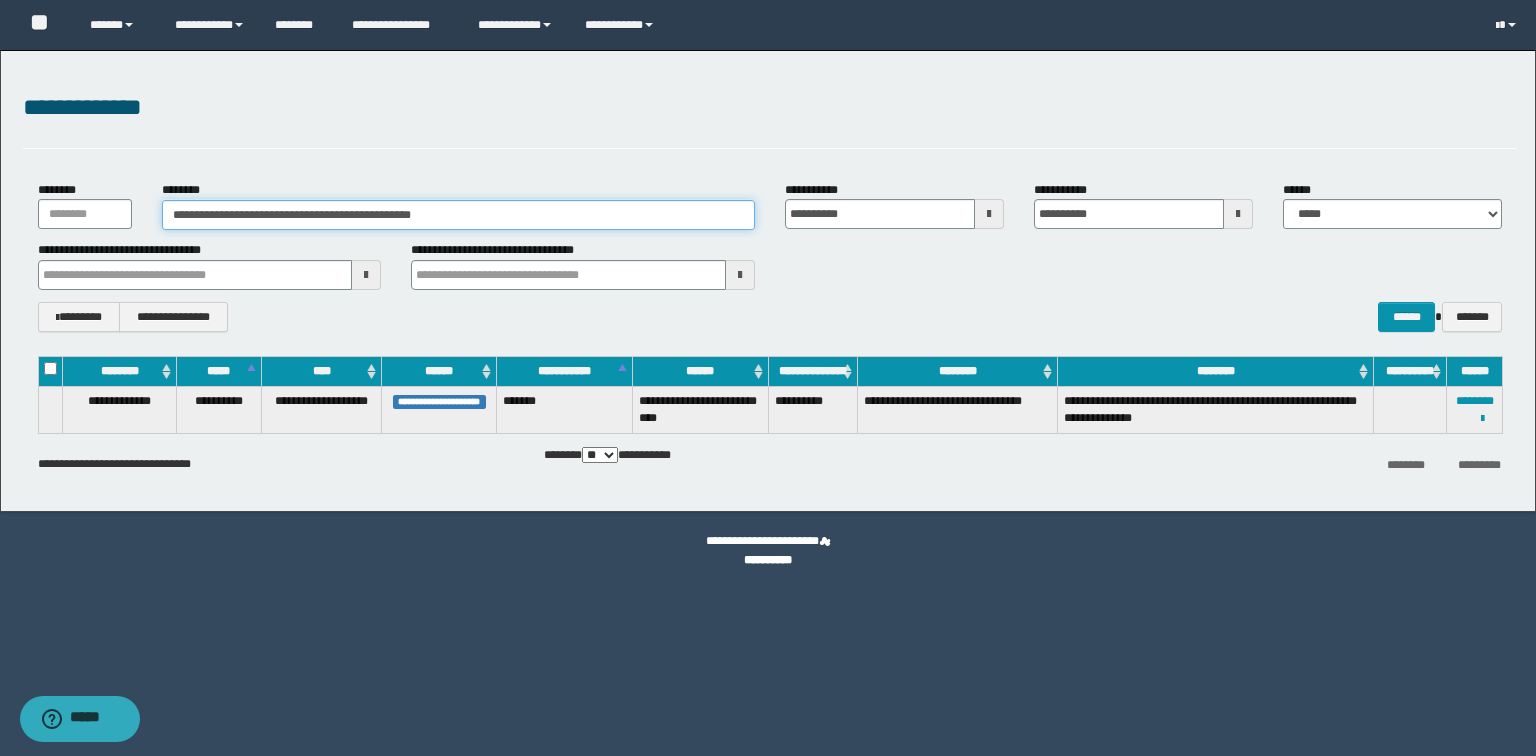 drag, startPoint x: 575, startPoint y: 217, endPoint x: 4, endPoint y: 204, distance: 571.14795 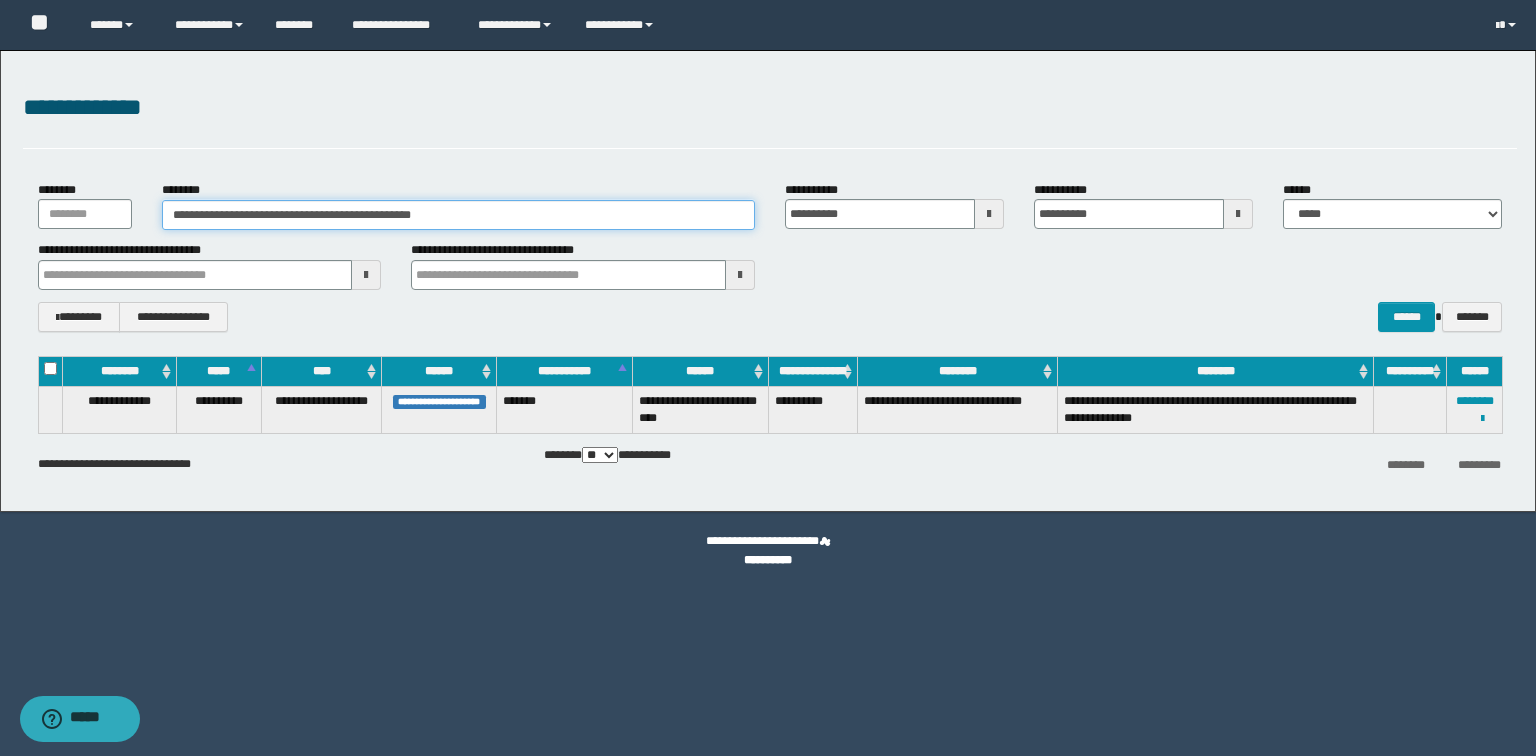 paste 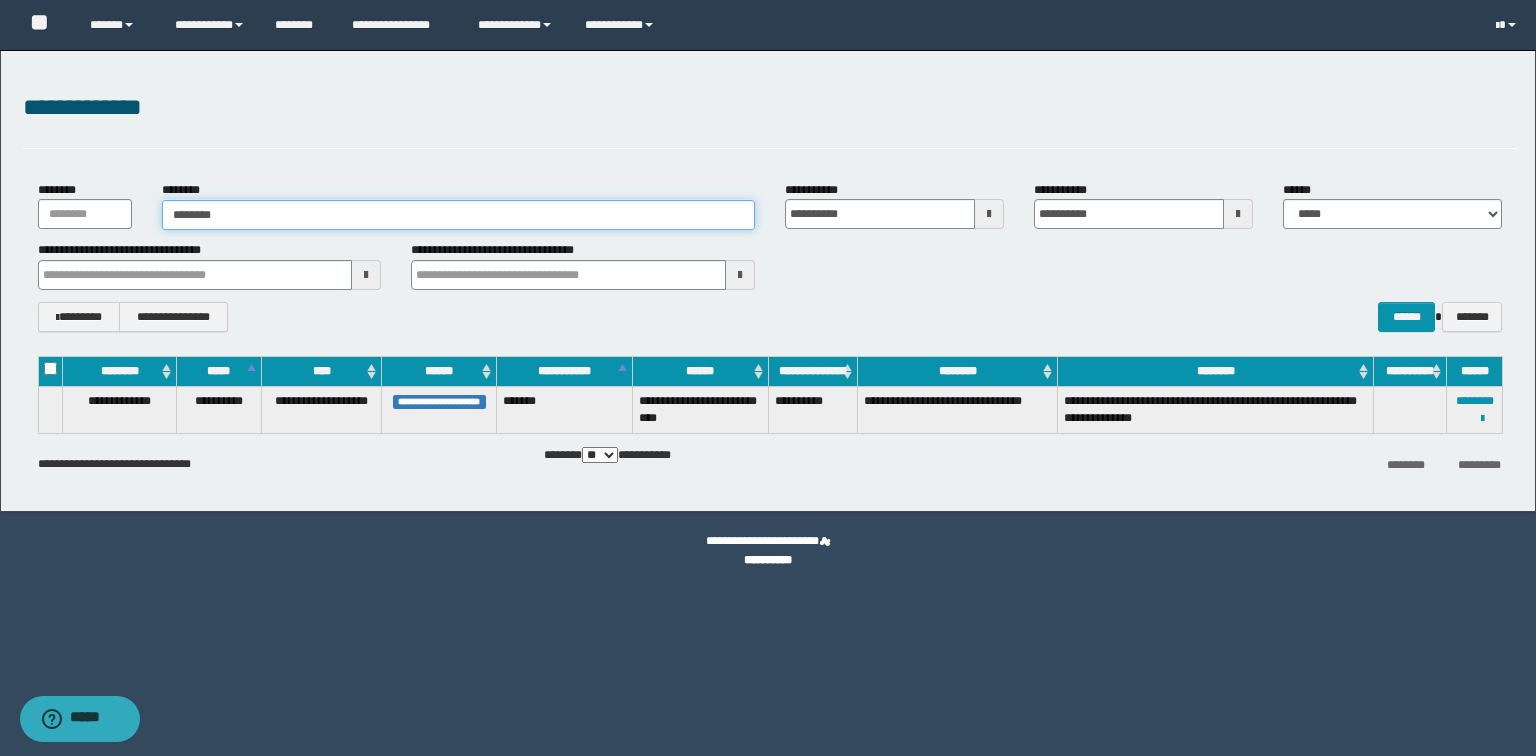 type on "********" 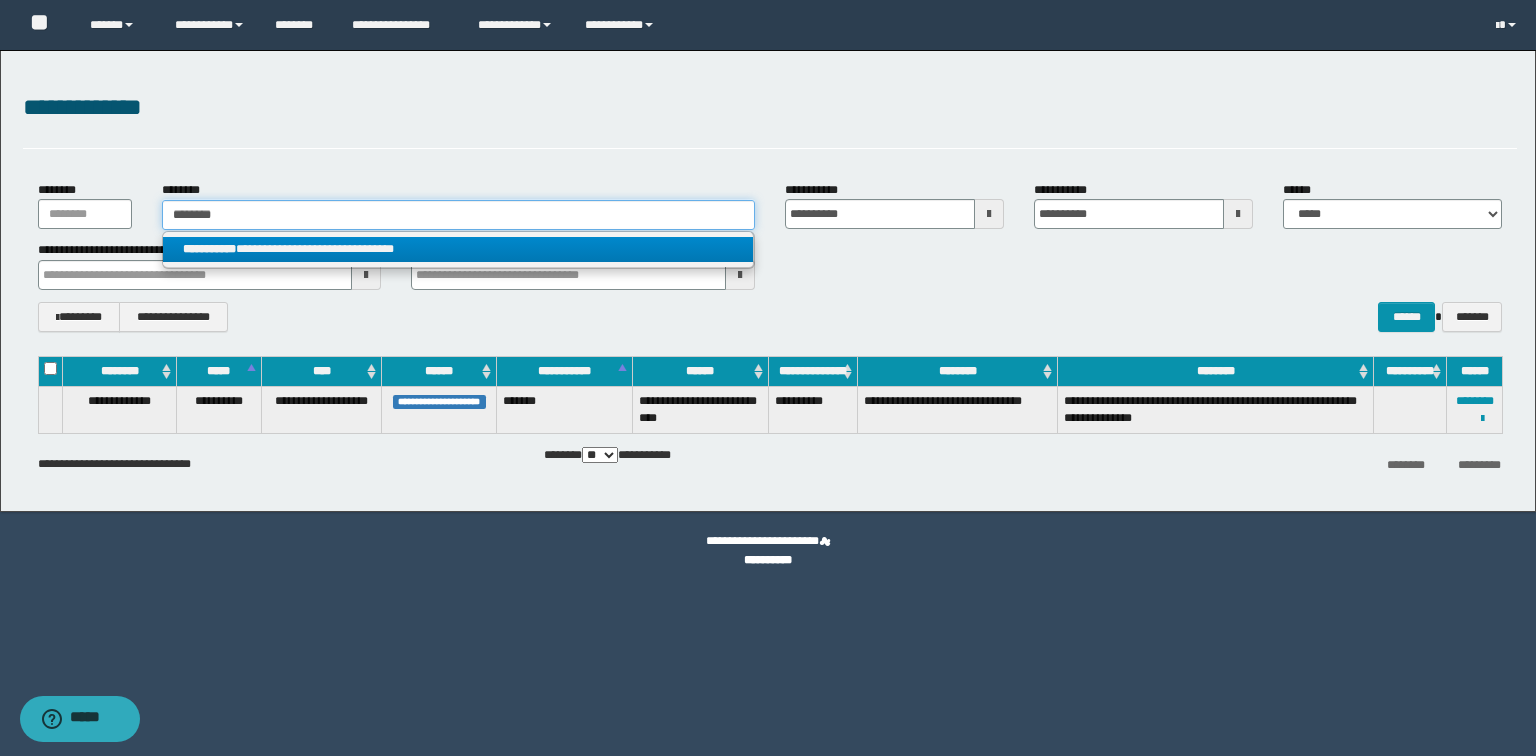 type on "********" 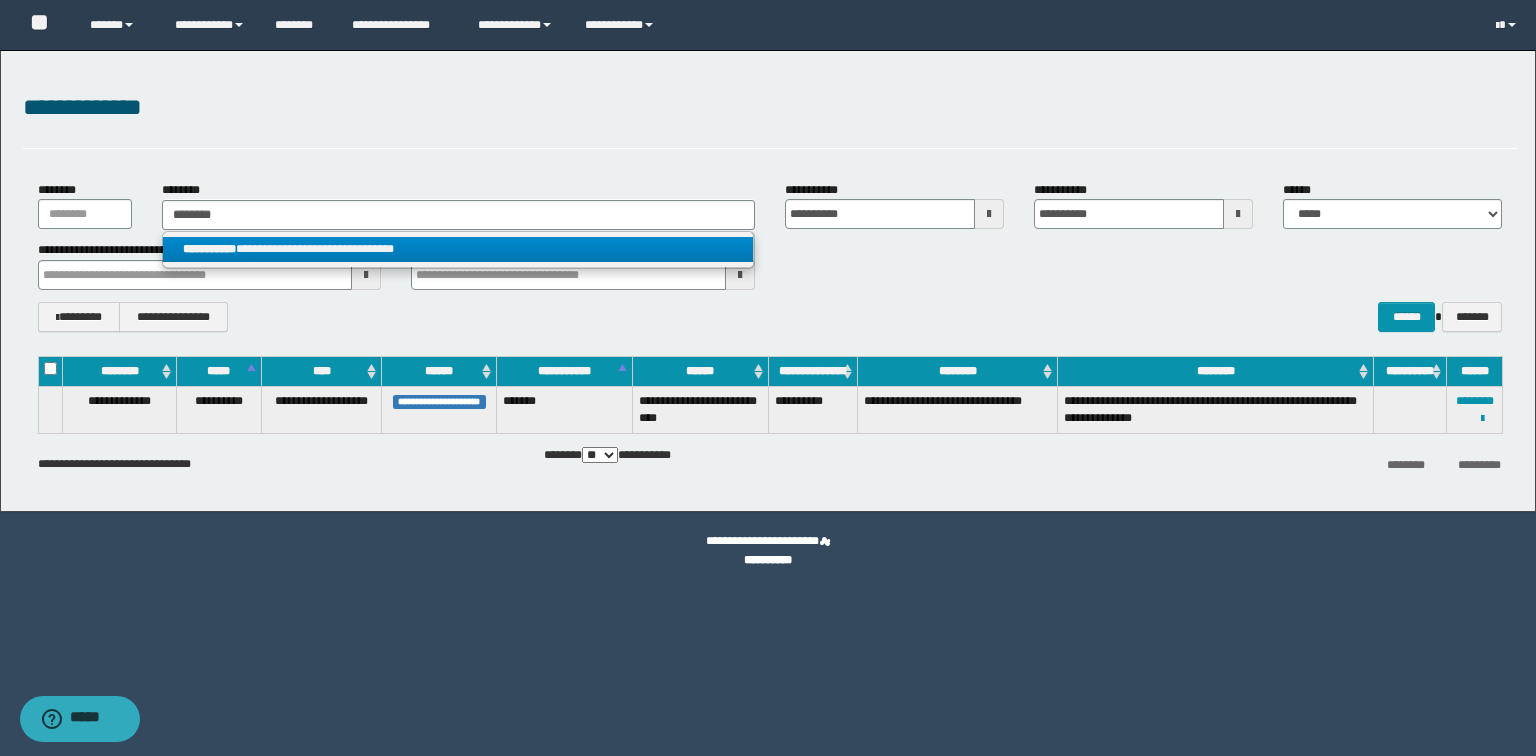 click on "**********" at bounding box center [458, 249] 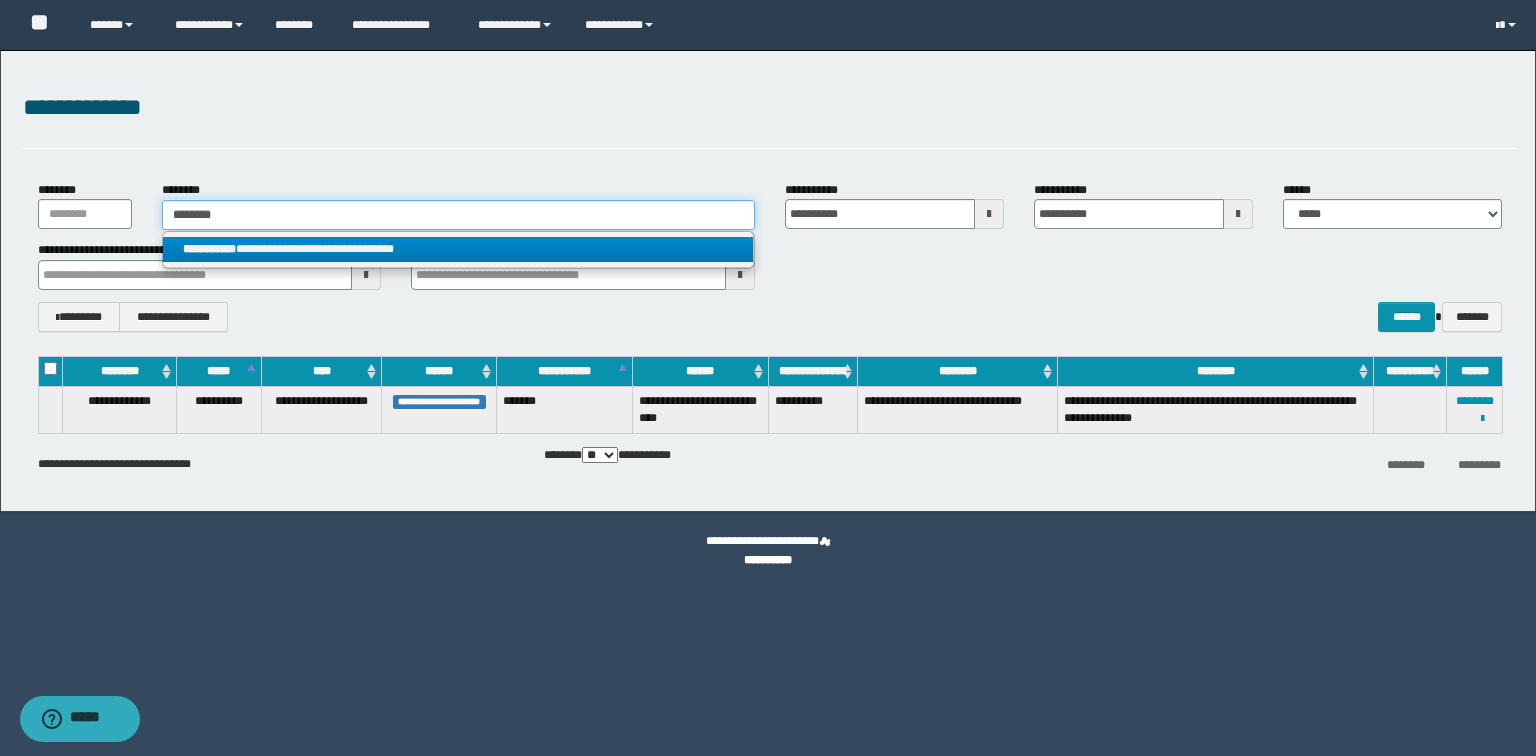 type 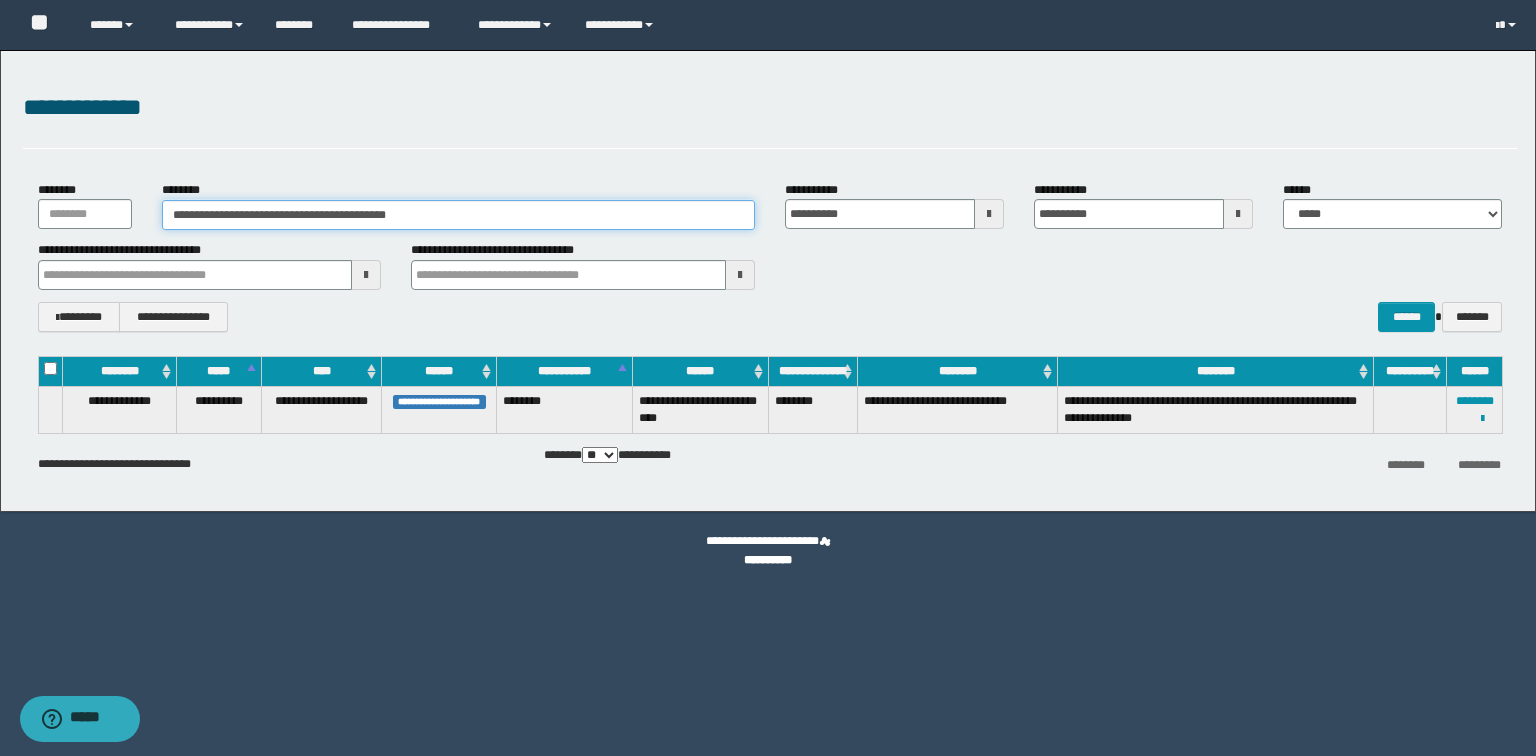 drag, startPoint x: 580, startPoint y: 219, endPoint x: 58, endPoint y: 172, distance: 524.11163 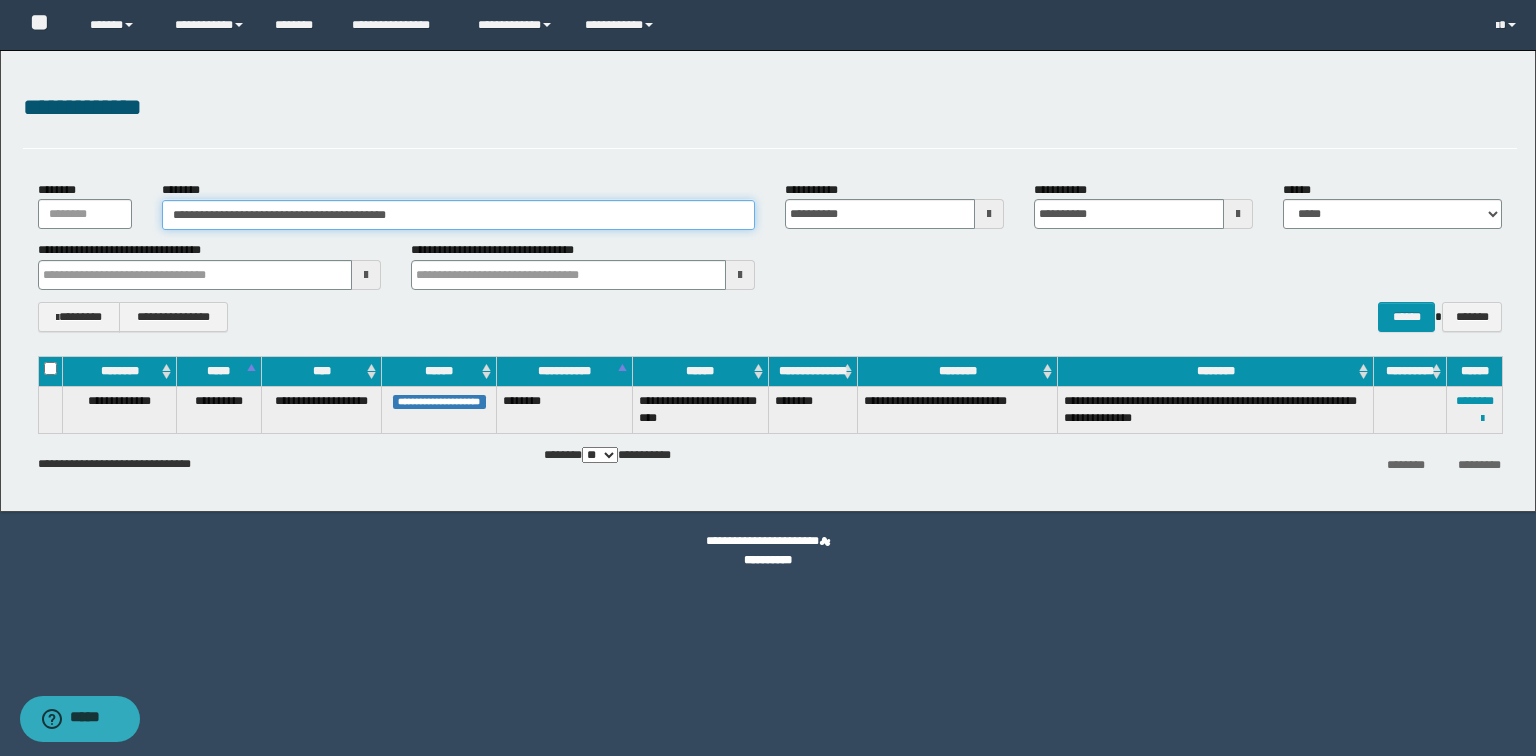 paste 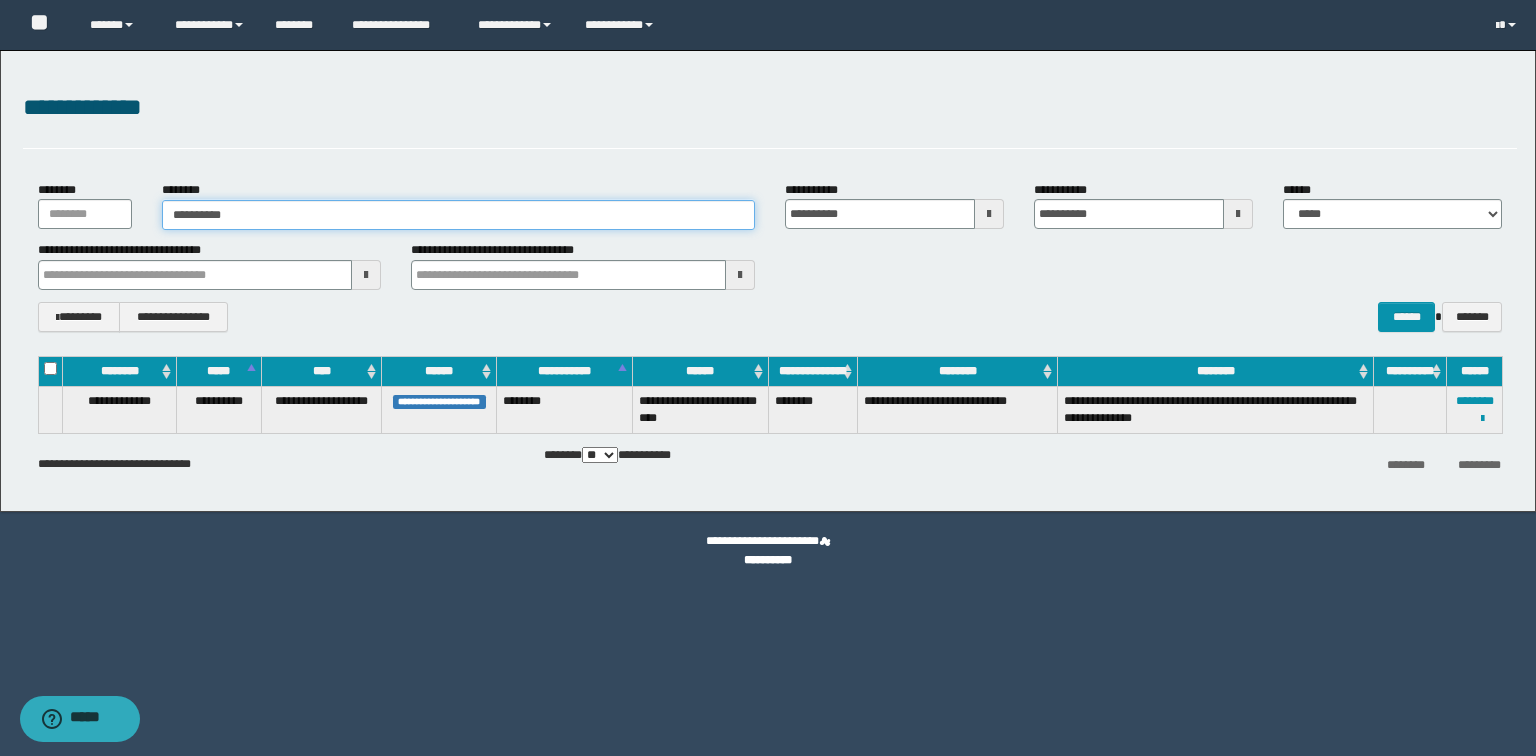 type on "**********" 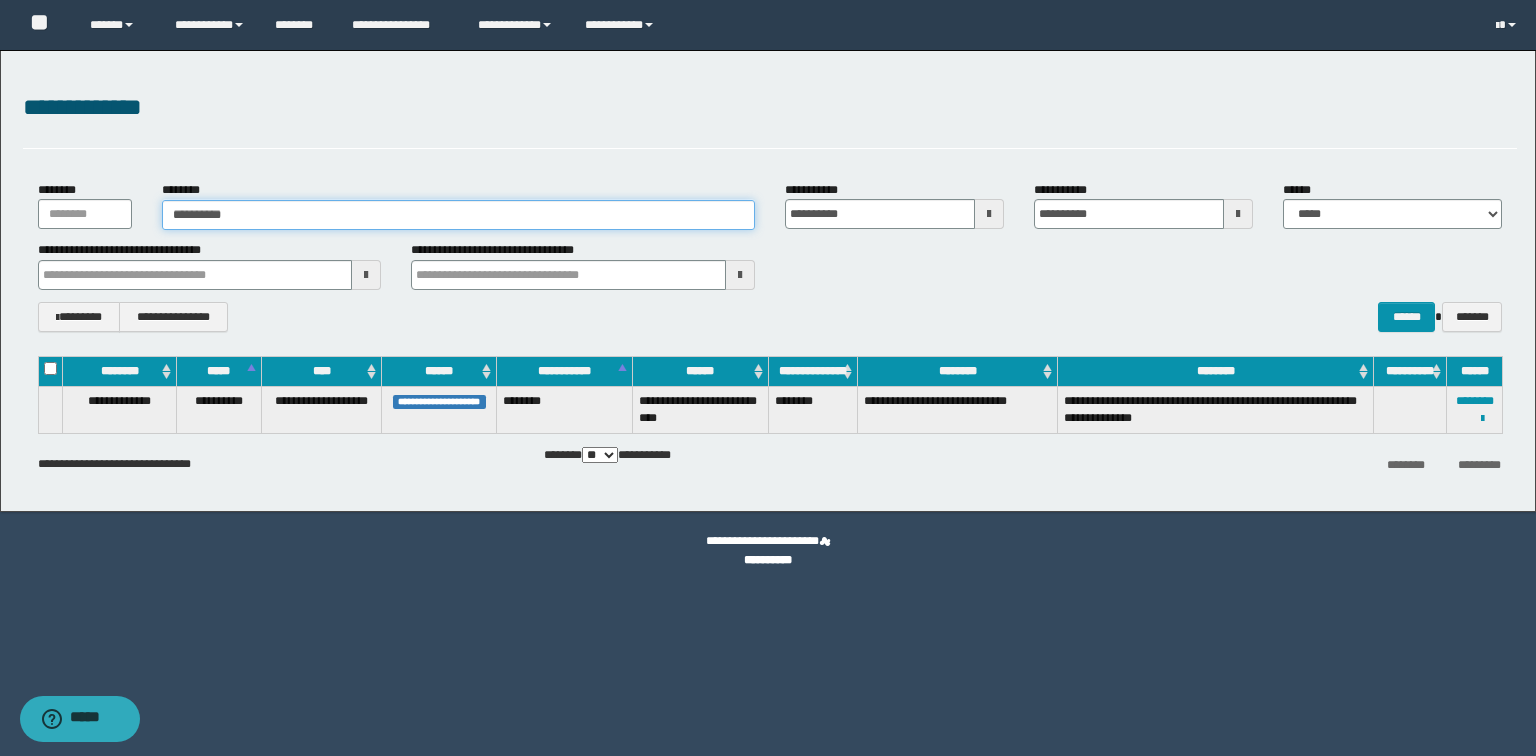 type on "**********" 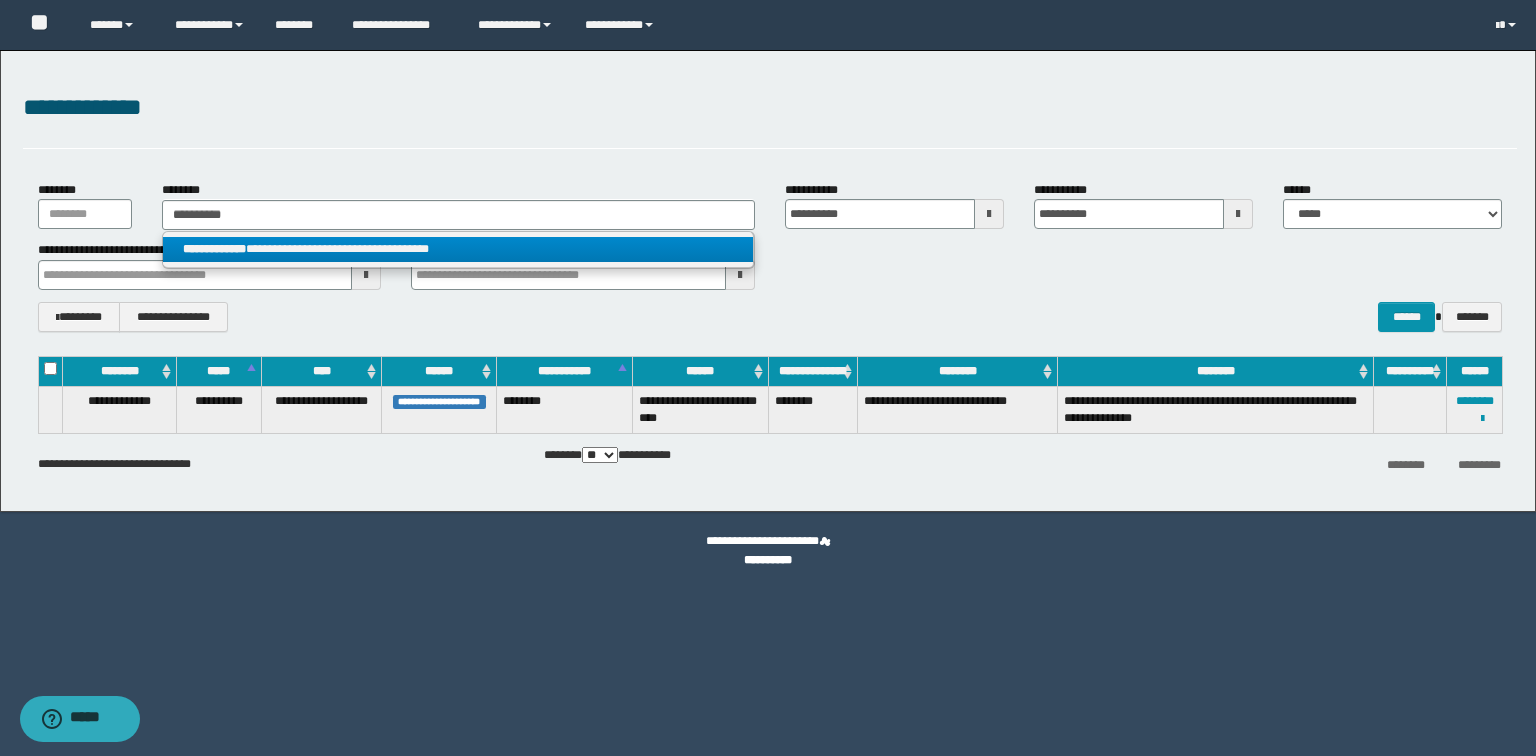 click on "**********" at bounding box center [458, 249] 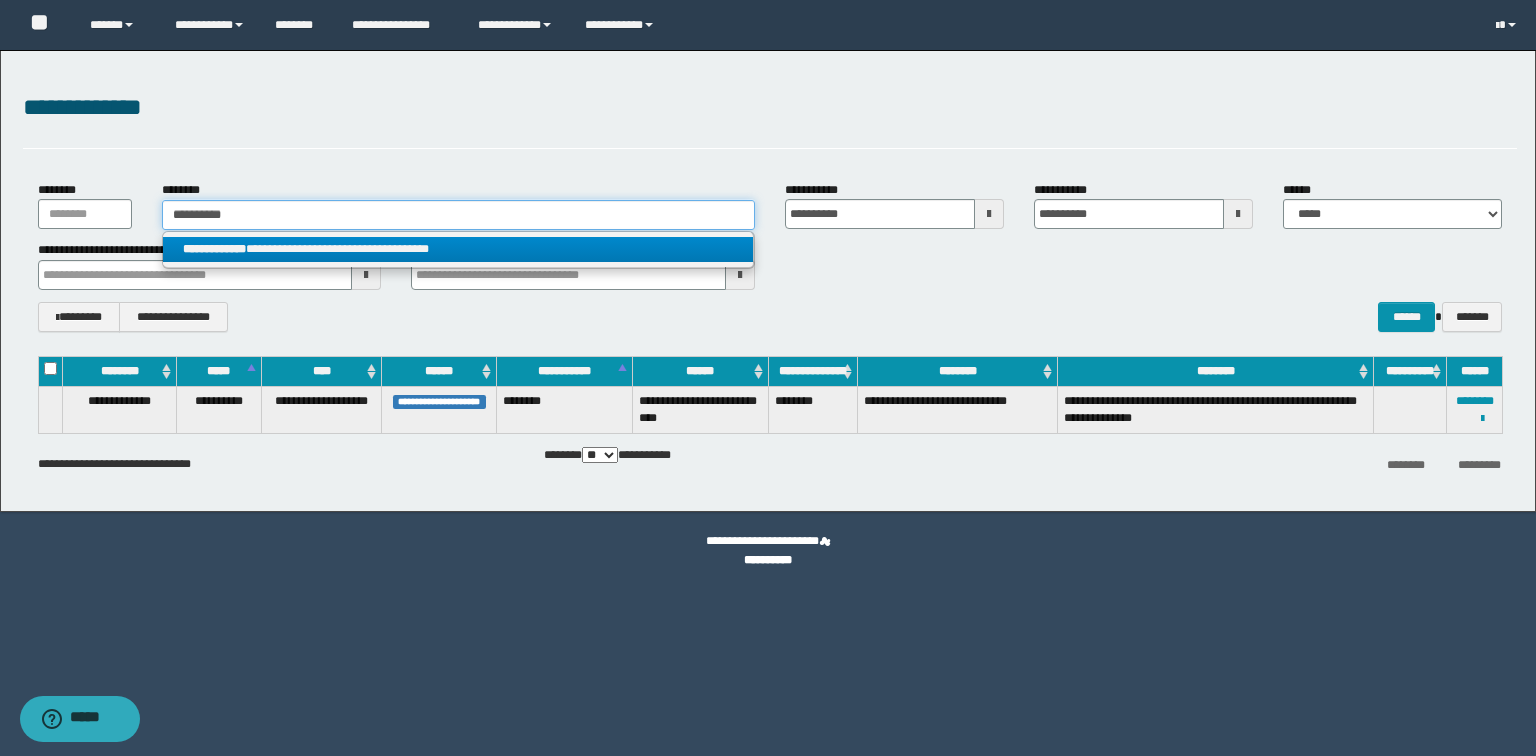 type 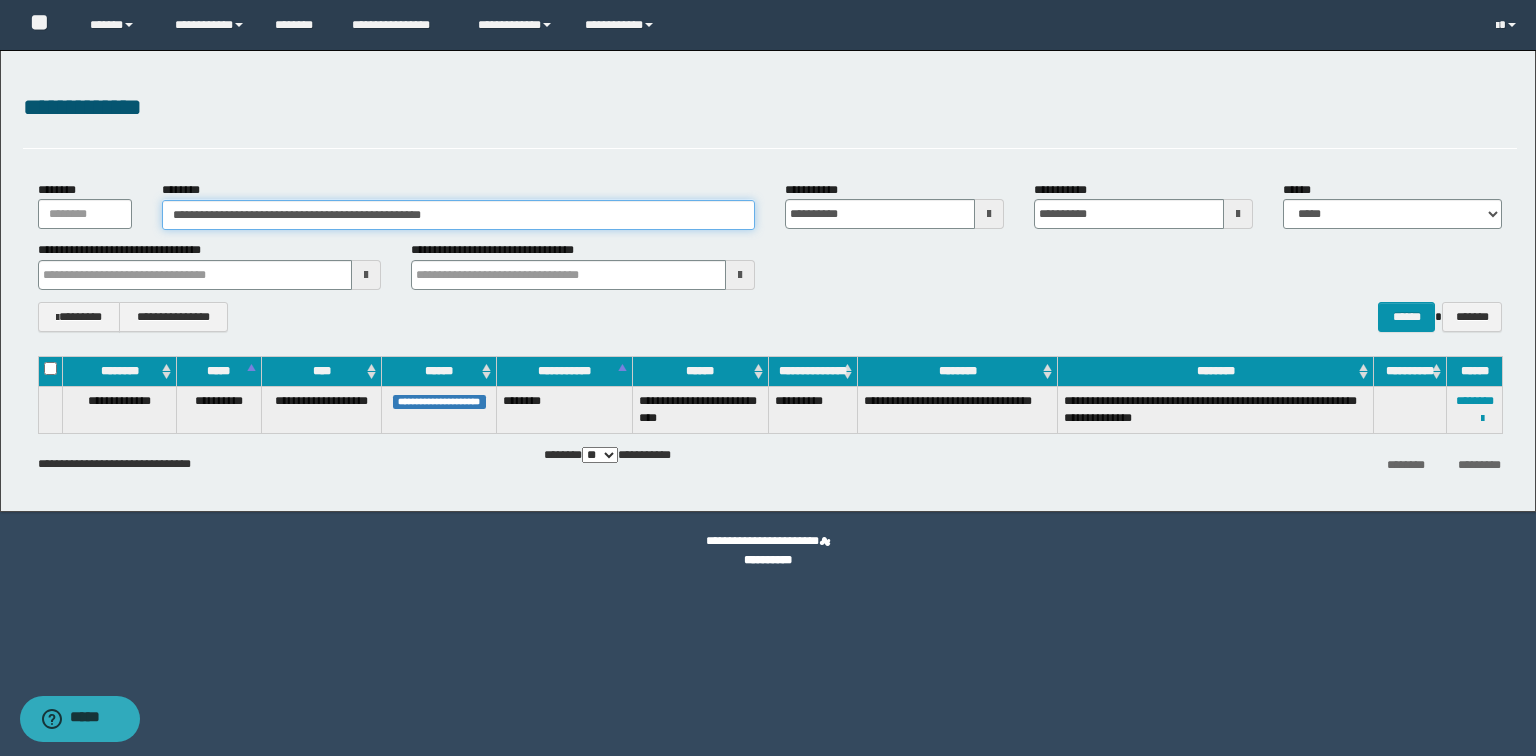 drag, startPoint x: 559, startPoint y: 223, endPoint x: 0, endPoint y: 173, distance: 561.2317 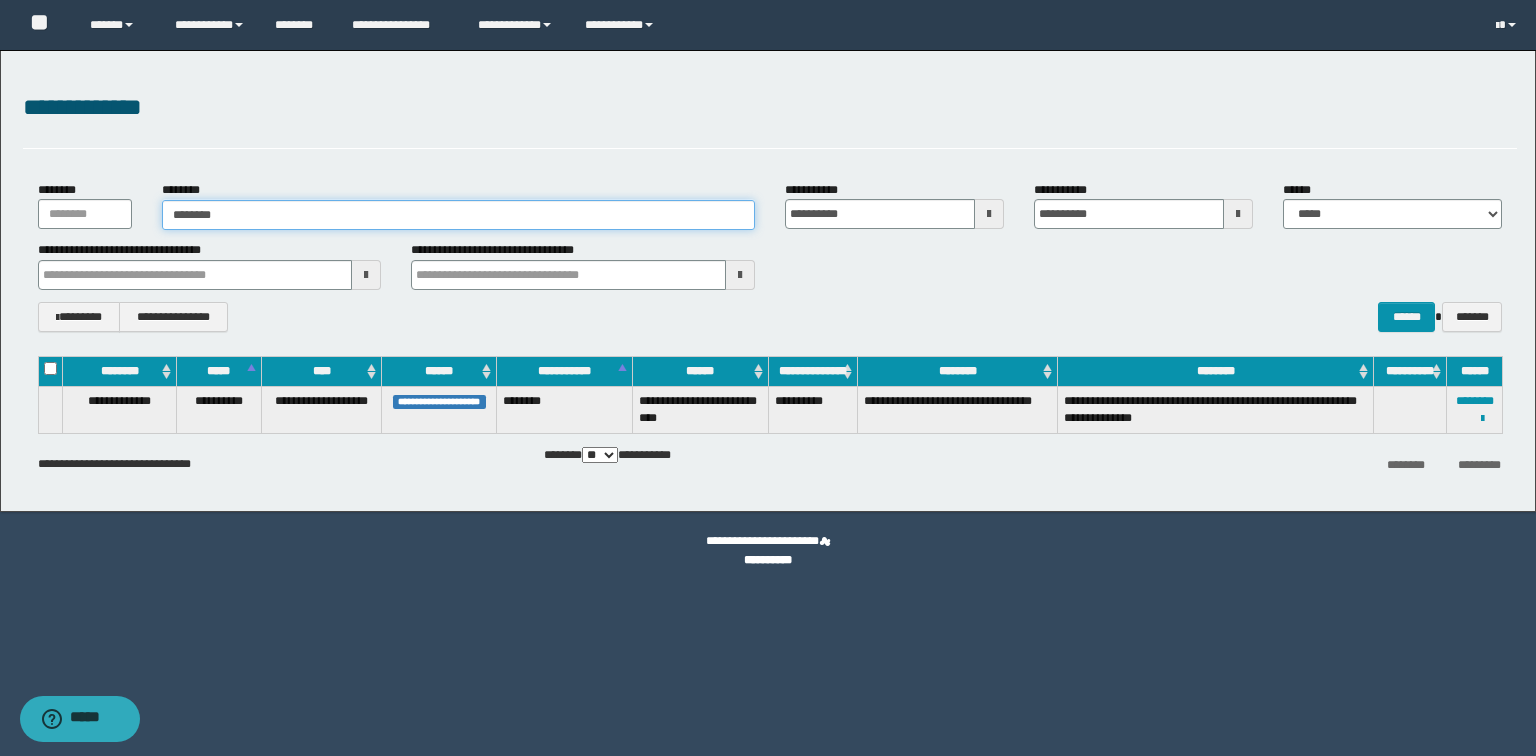 type on "********" 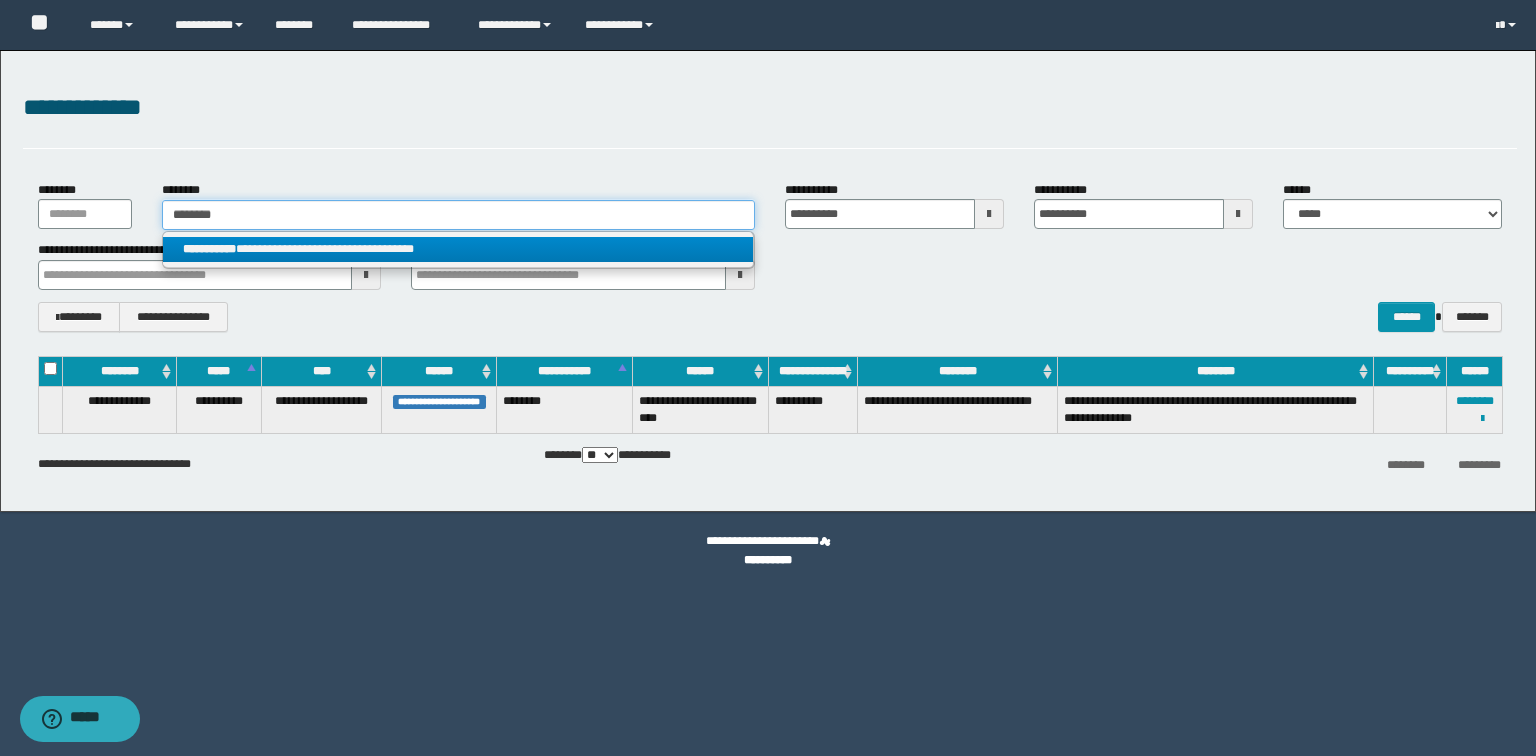 type on "********" 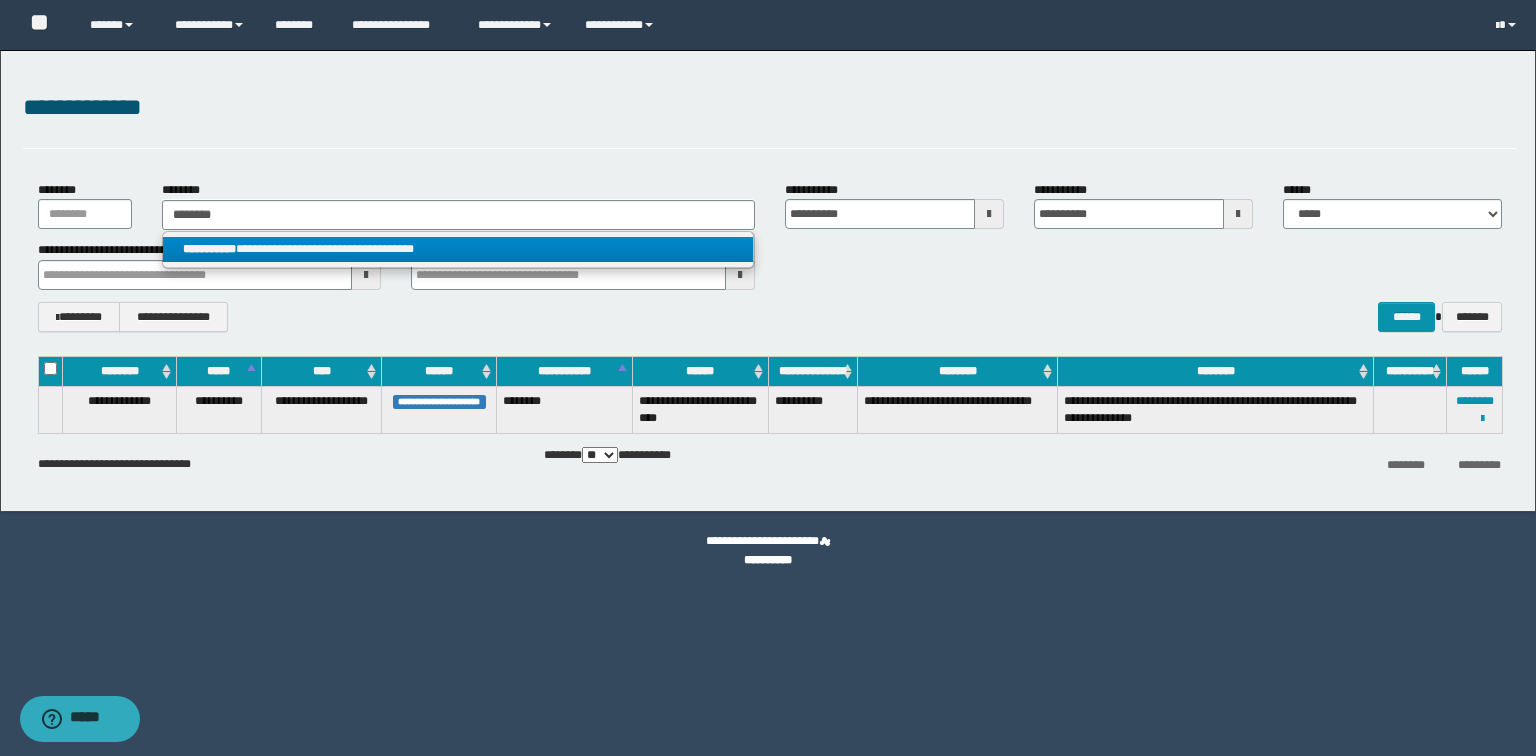 click on "**********" at bounding box center [458, 249] 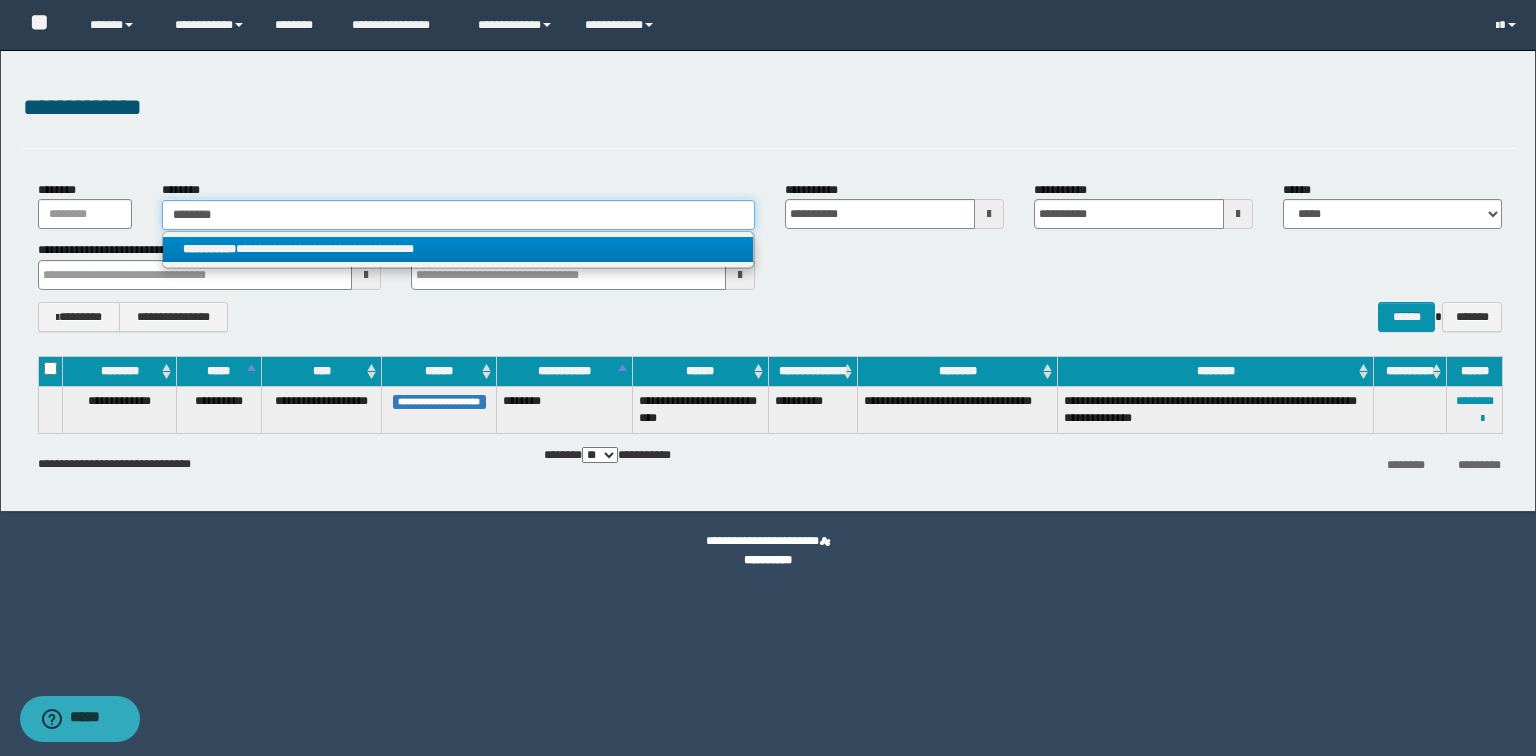 type 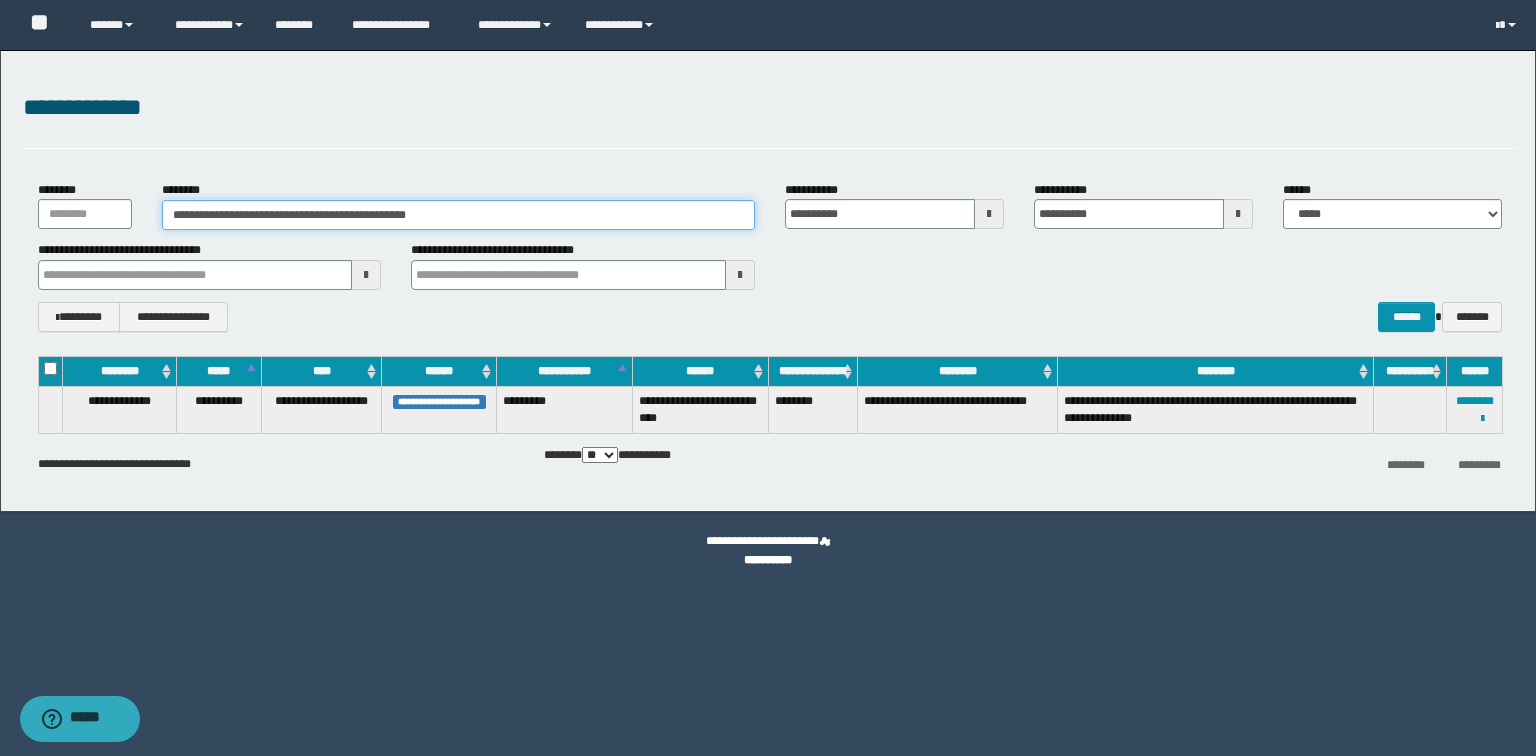 drag, startPoint x: 599, startPoint y: 212, endPoint x: 0, endPoint y: 97, distance: 609.93933 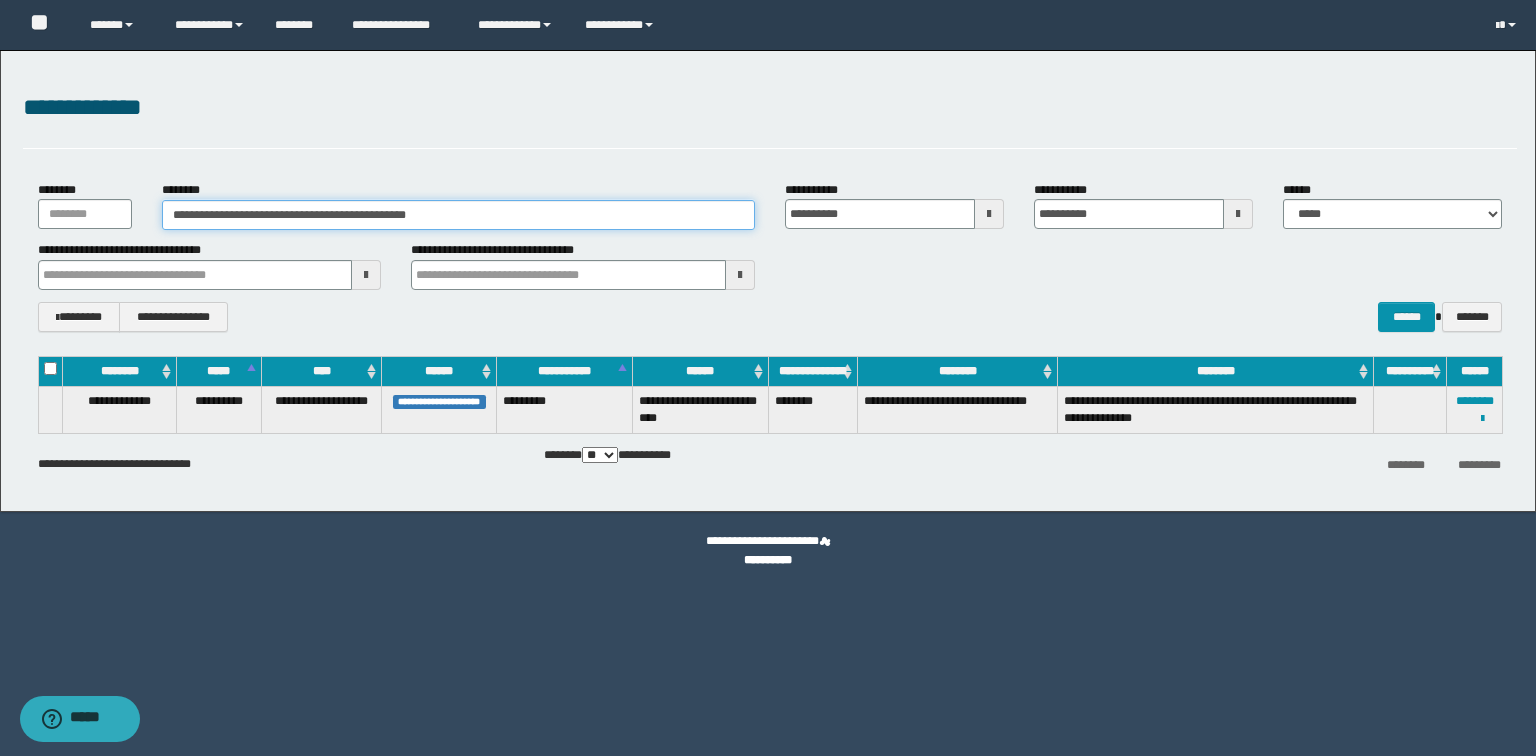 paste 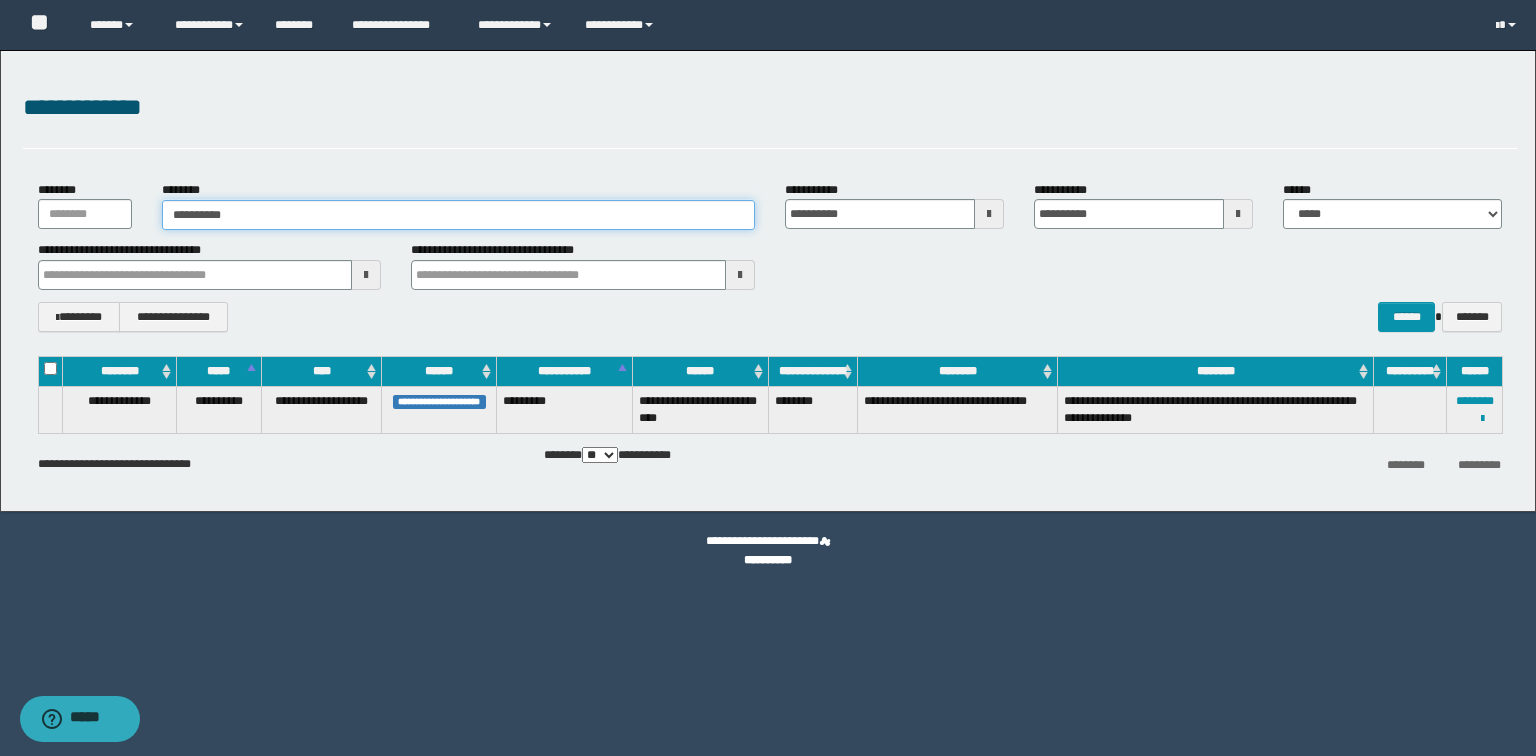 type on "**********" 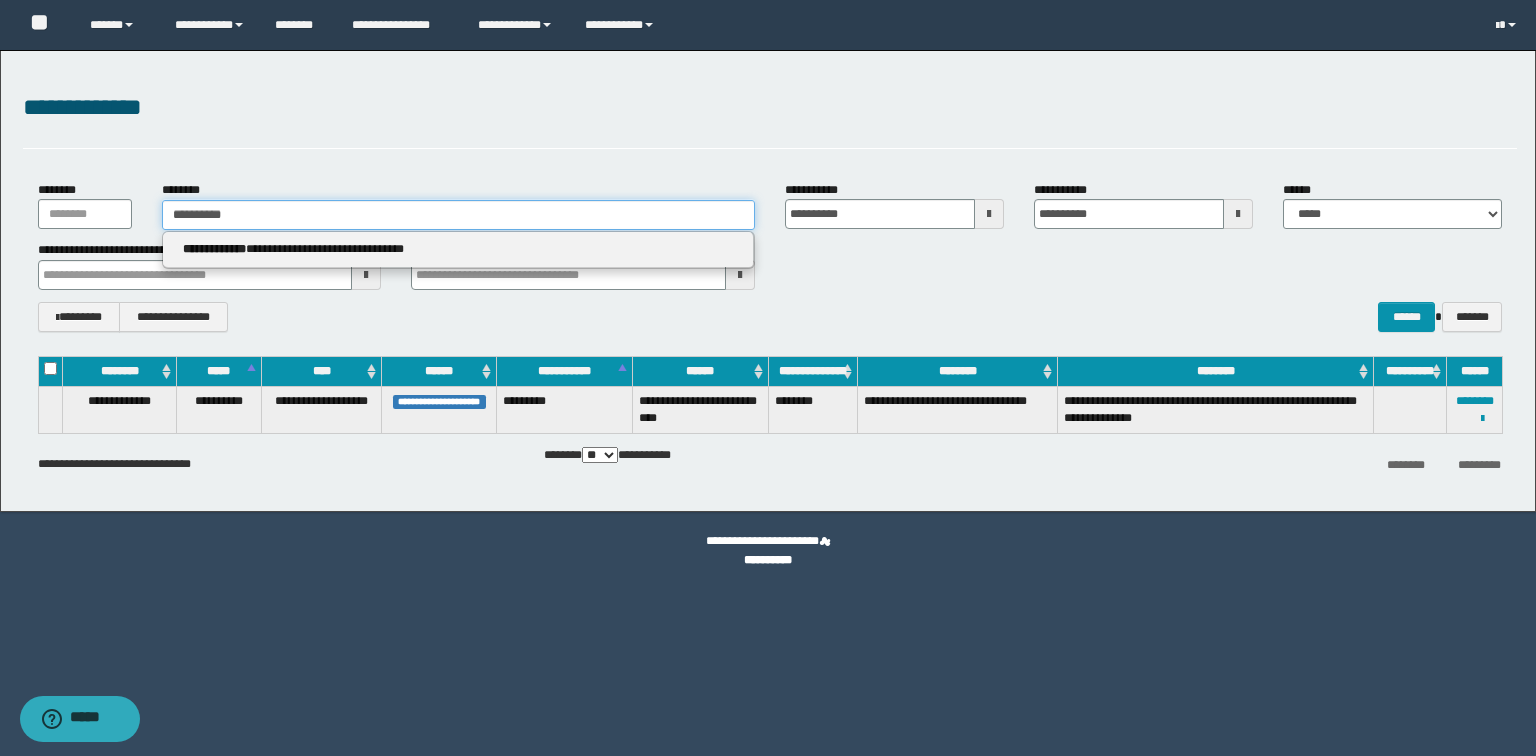 type on "**********" 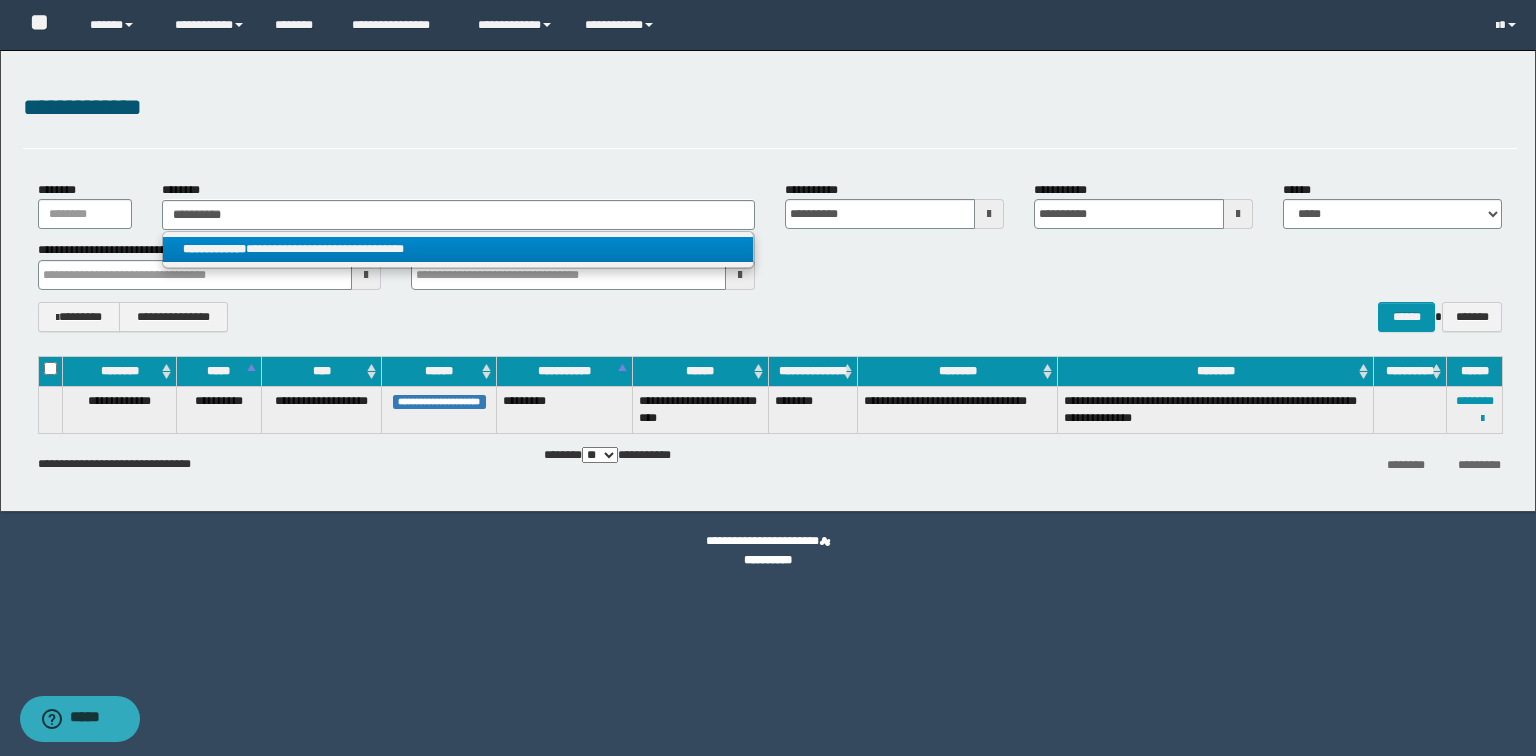 click on "**********" at bounding box center (458, 249) 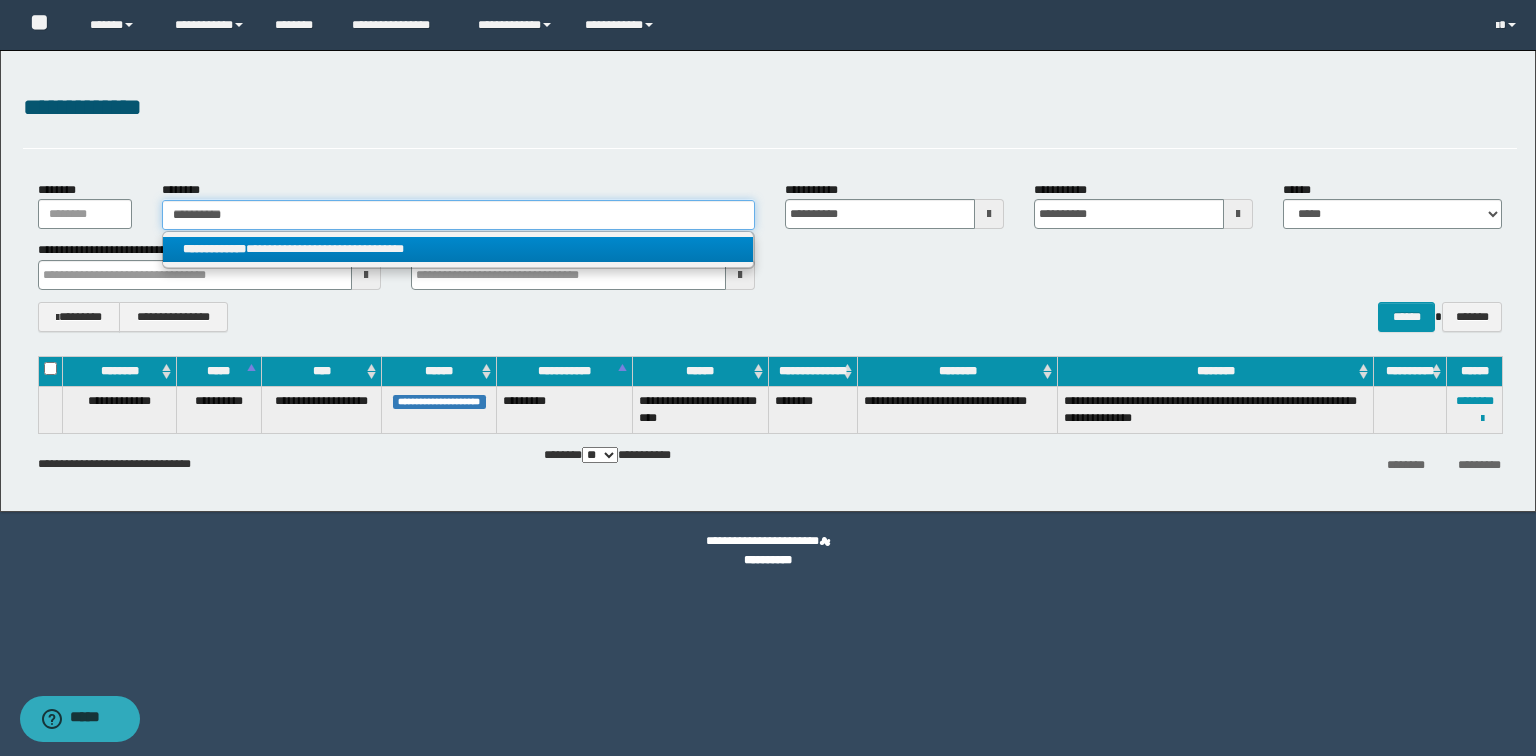 type 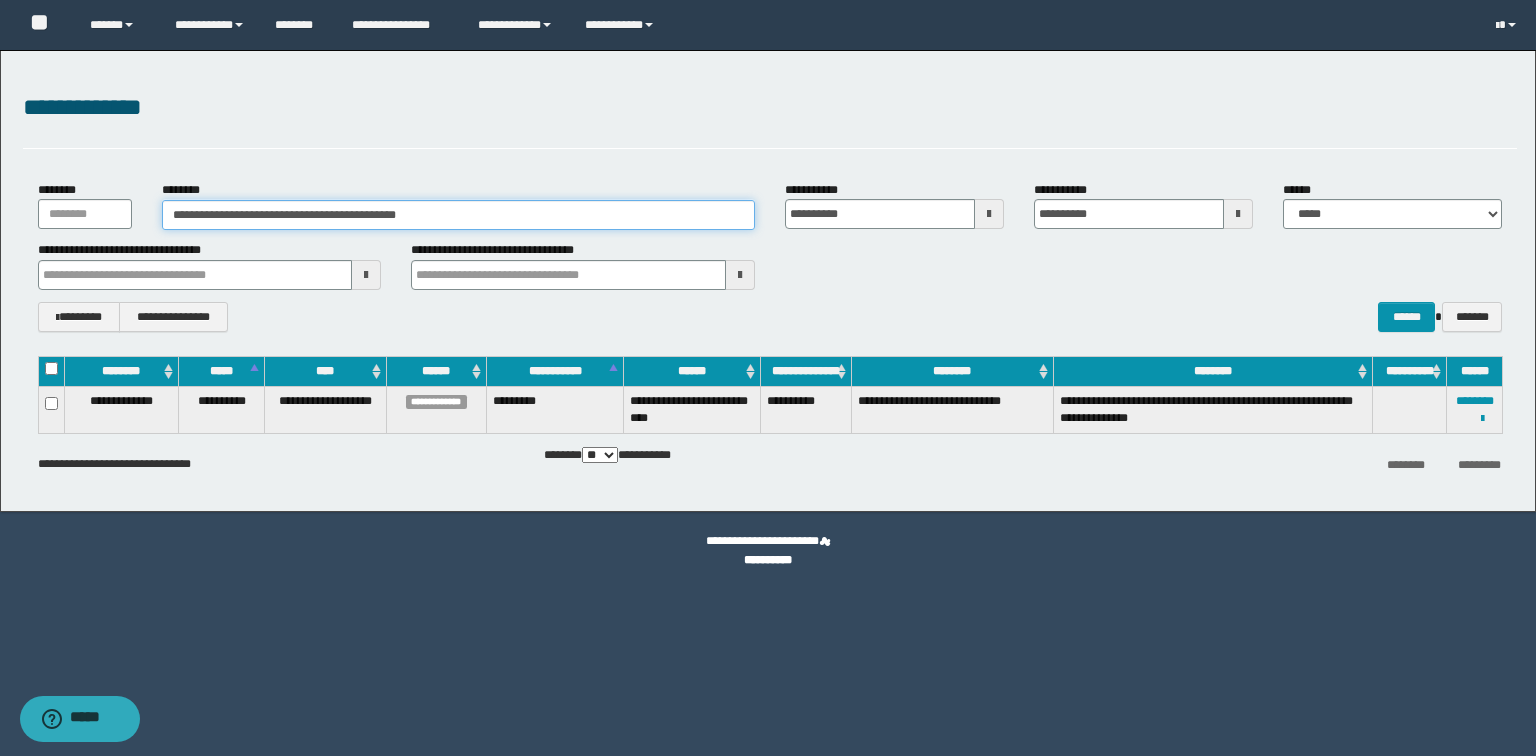 drag, startPoint x: 587, startPoint y: 210, endPoint x: 0, endPoint y: 160, distance: 589.1256 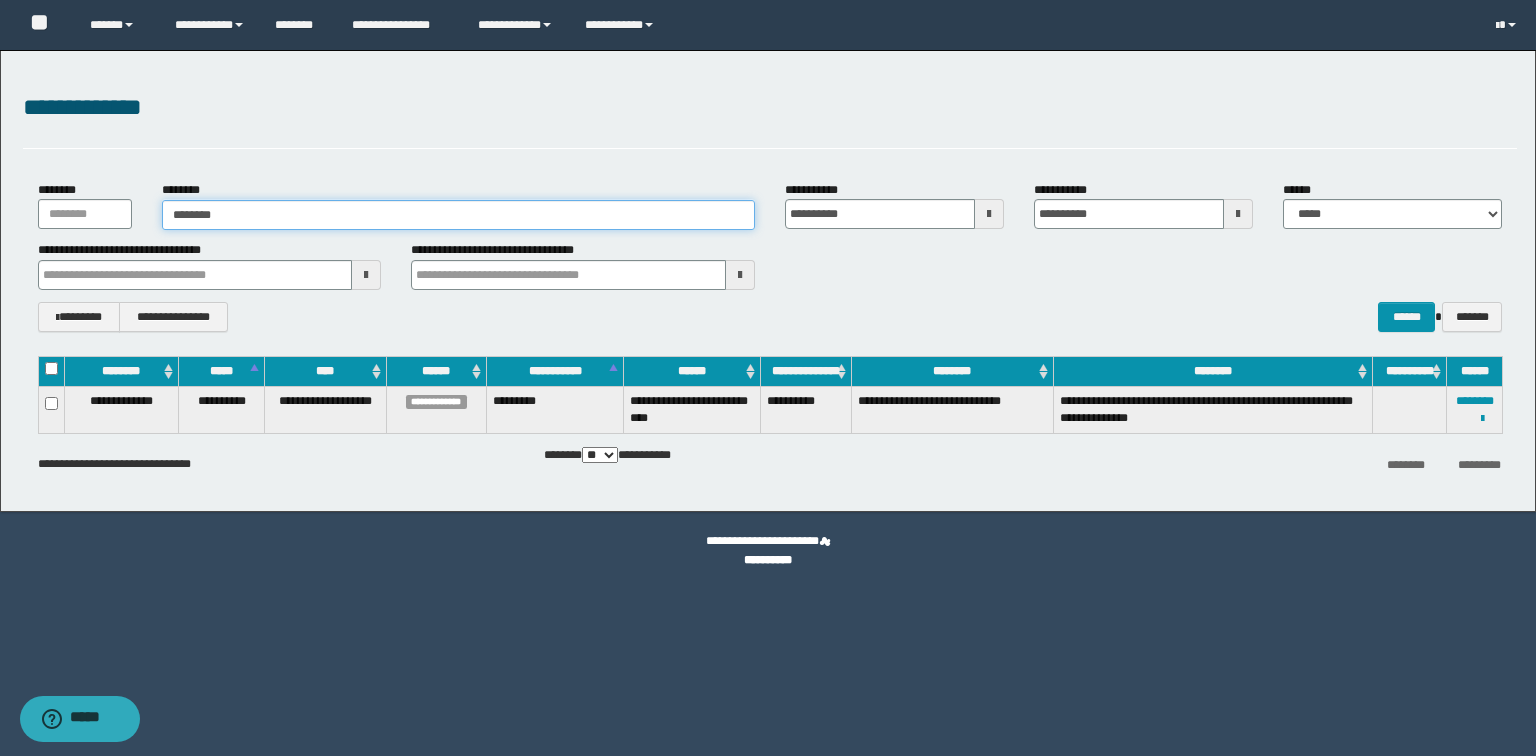 type on "********" 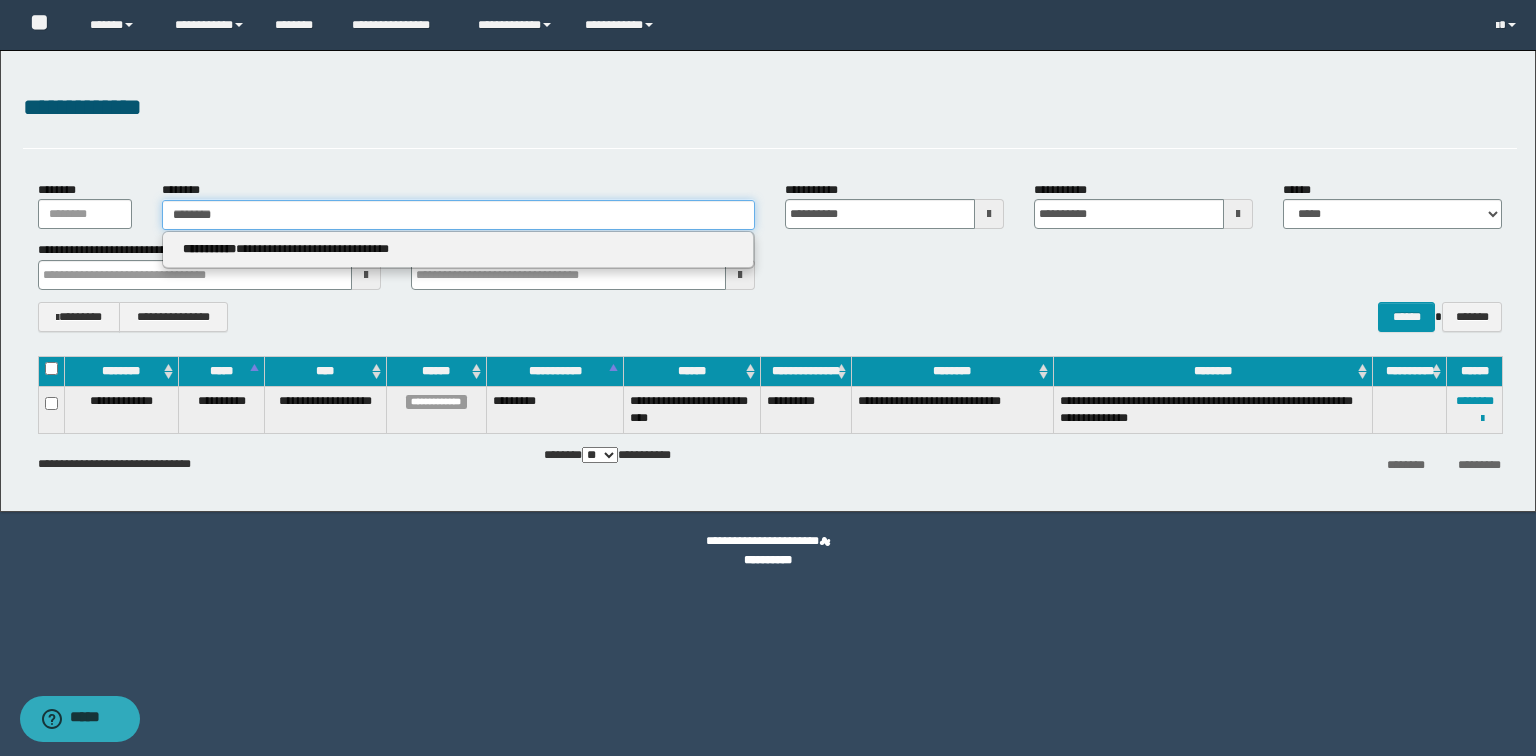 type on "********" 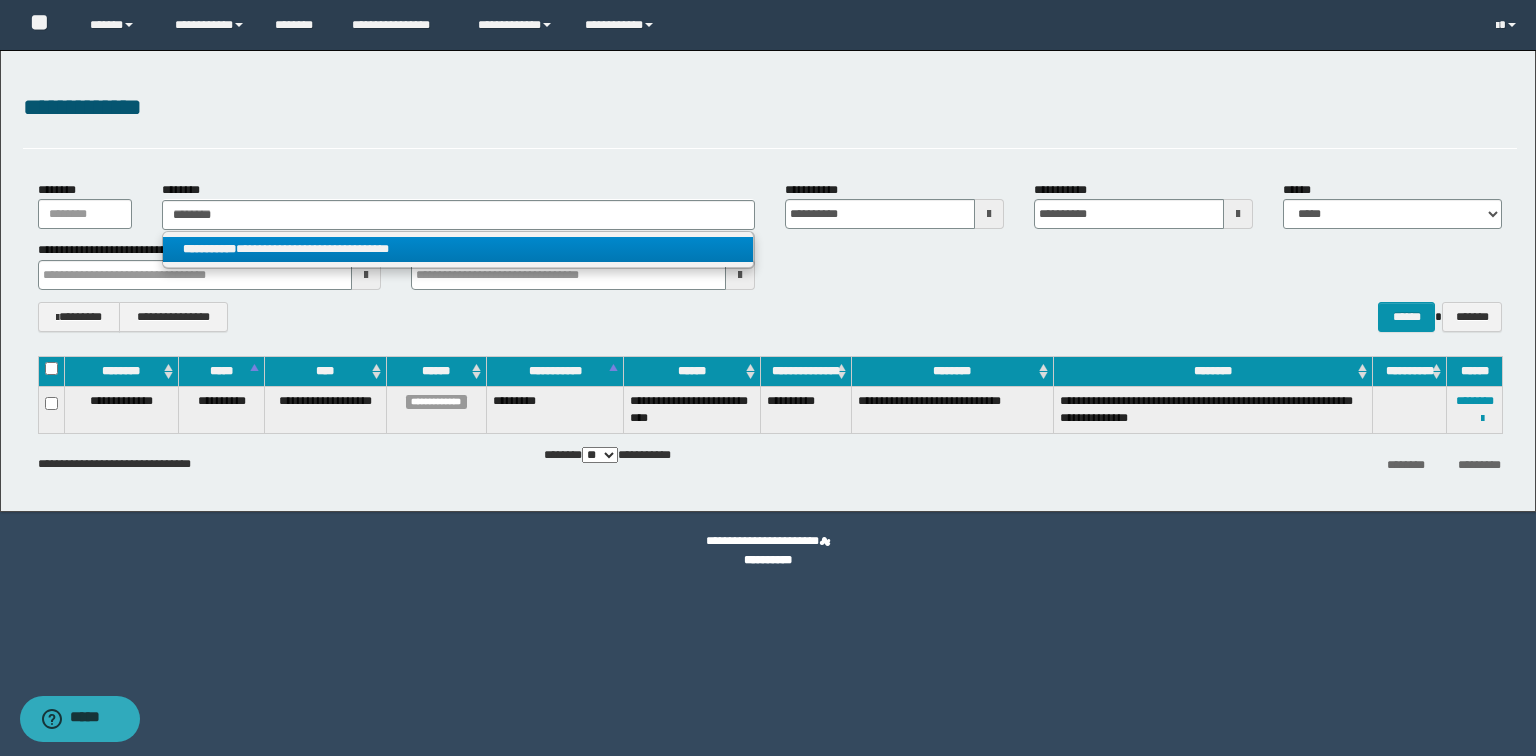 click on "**********" at bounding box center (458, 249) 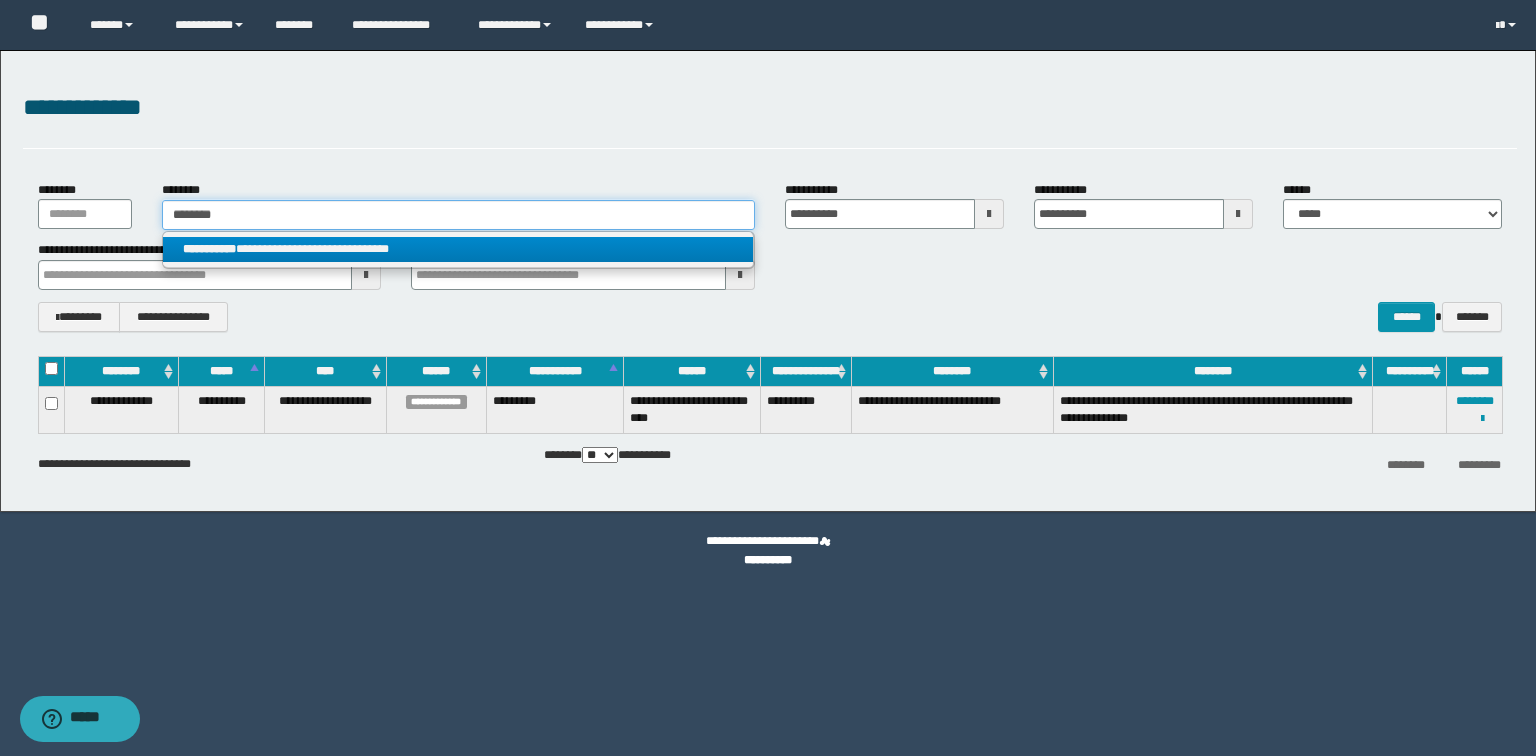 type 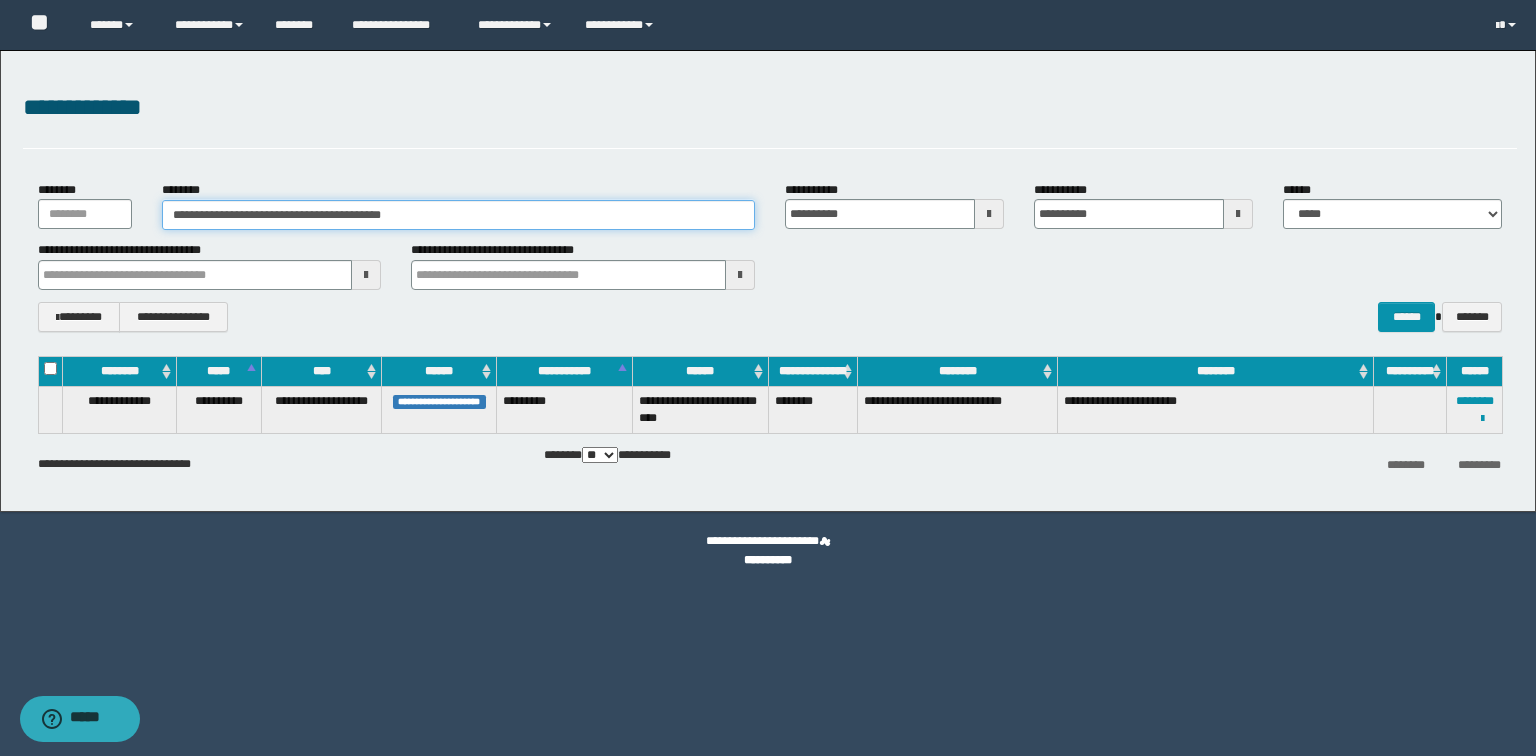 drag, startPoint x: 583, startPoint y: 210, endPoint x: 0, endPoint y: 130, distance: 588.46326 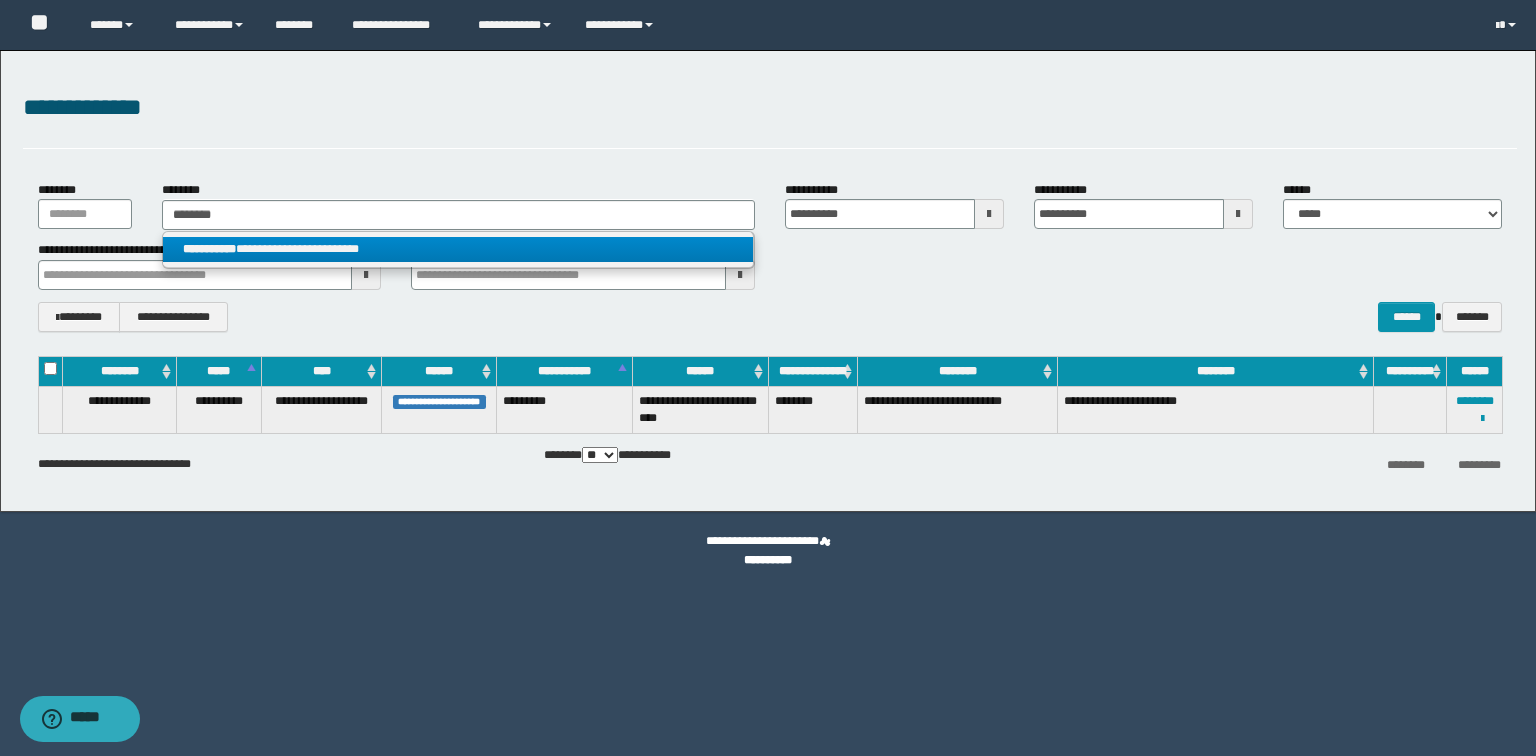 click on "**********" at bounding box center (458, 249) 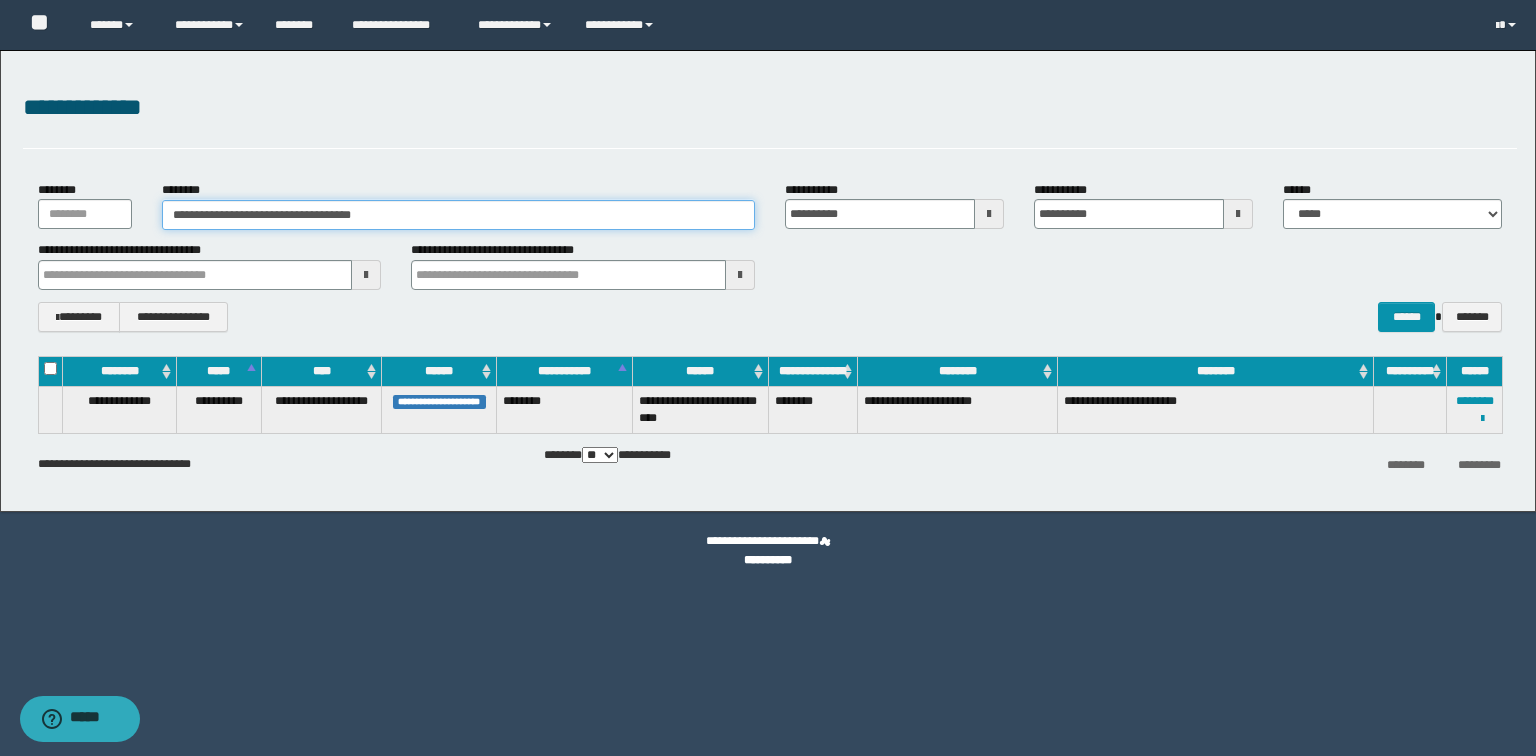 drag, startPoint x: 195, startPoint y: 202, endPoint x: 7, endPoint y: 206, distance: 188.04254 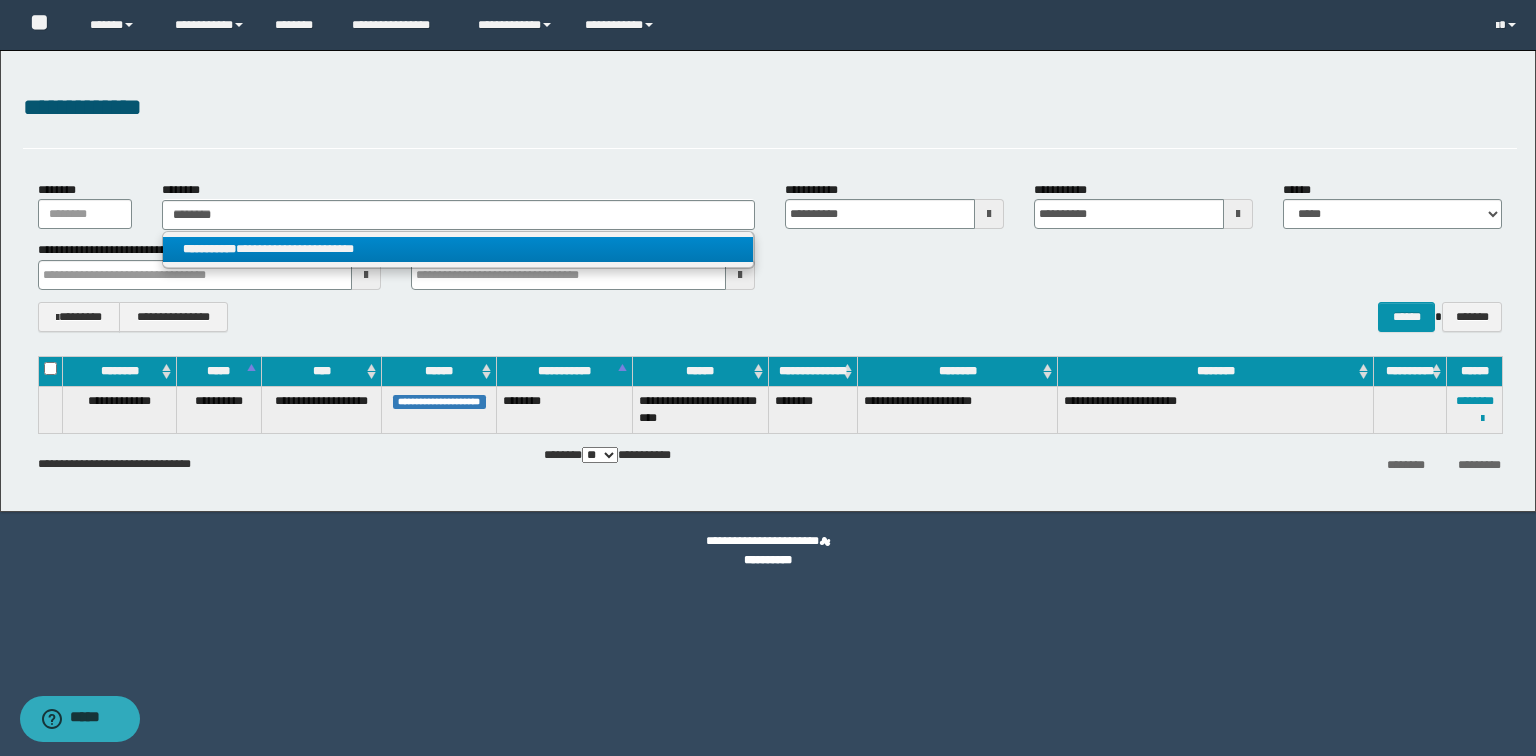 click on "**********" at bounding box center (458, 249) 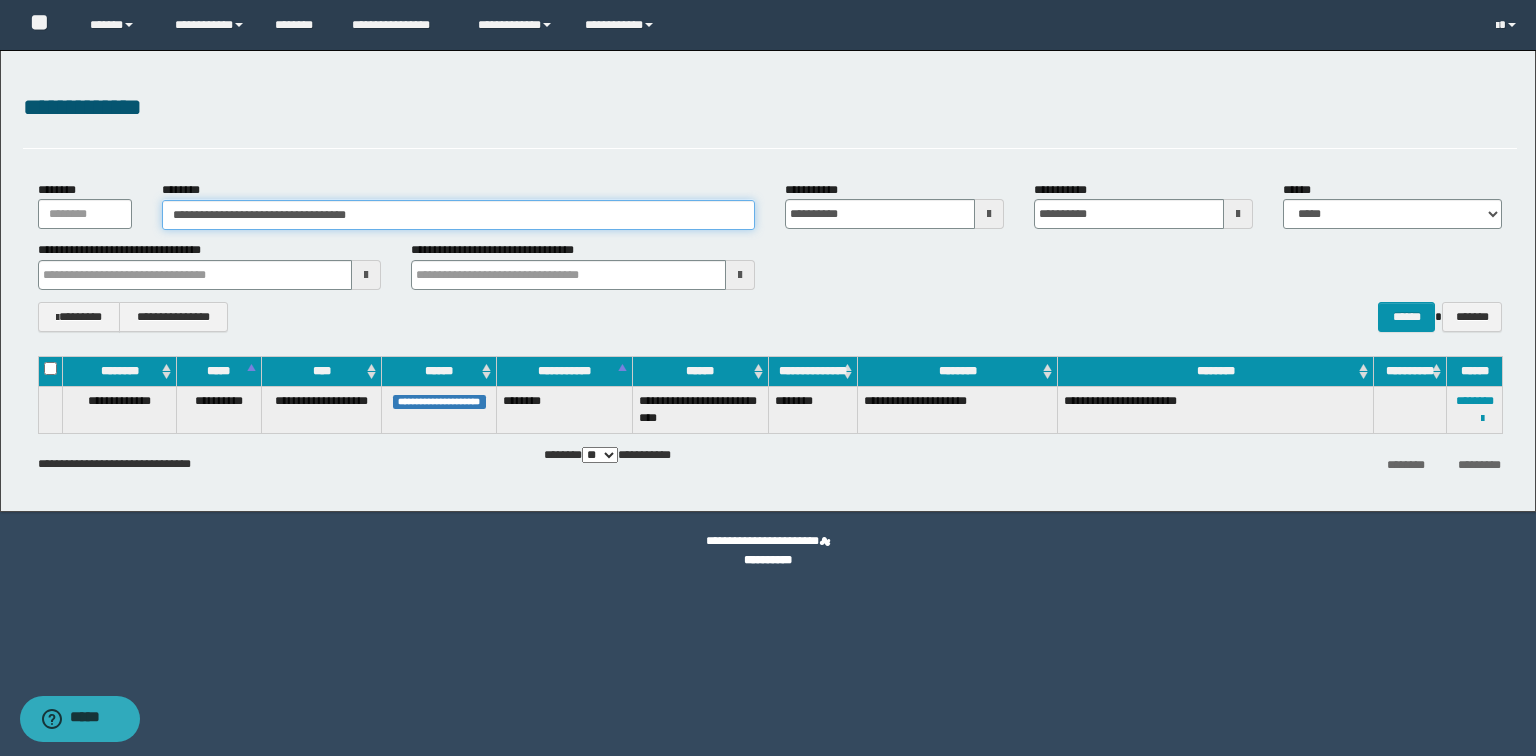 drag, startPoint x: 453, startPoint y: 213, endPoint x: 284, endPoint y: 216, distance: 169.02663 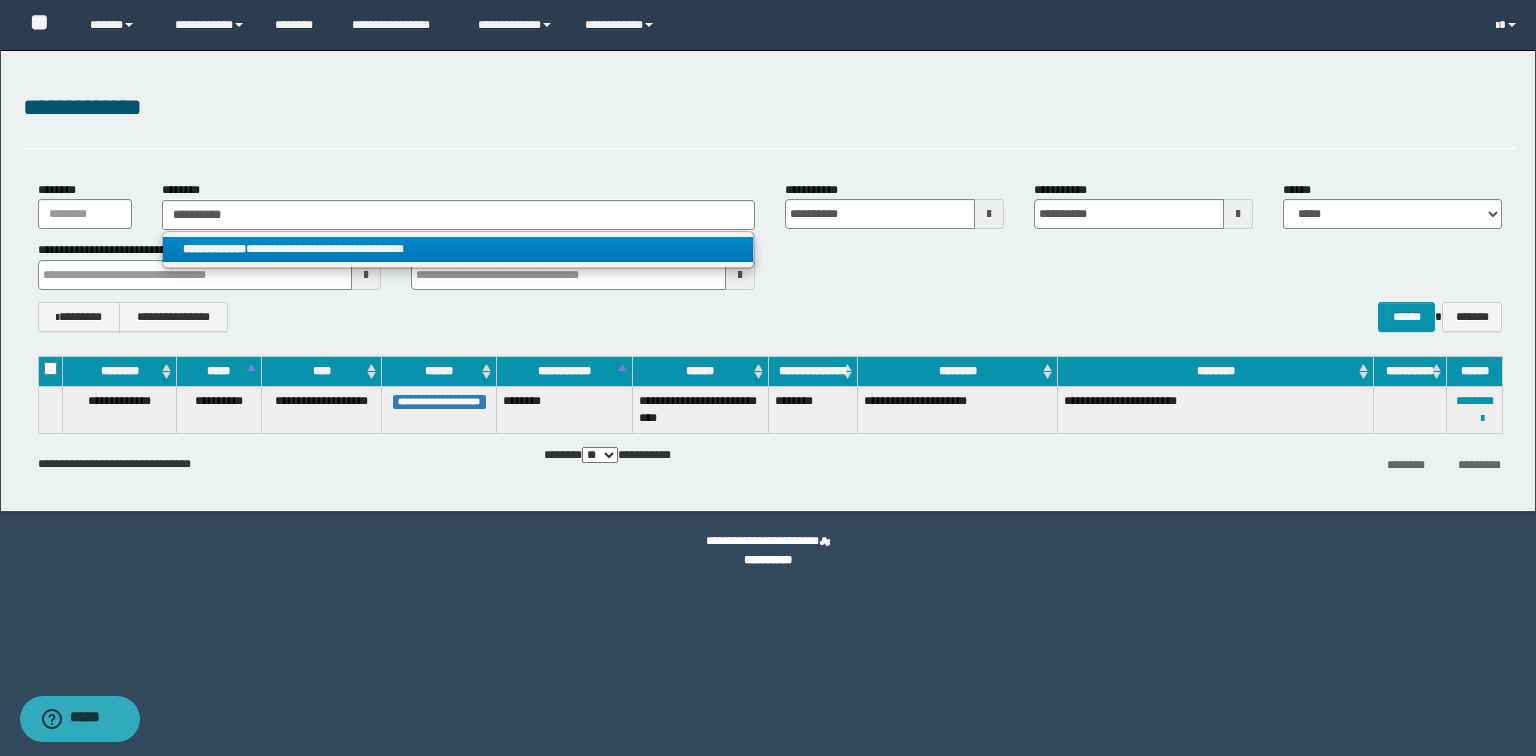 click on "**********" at bounding box center (458, 249) 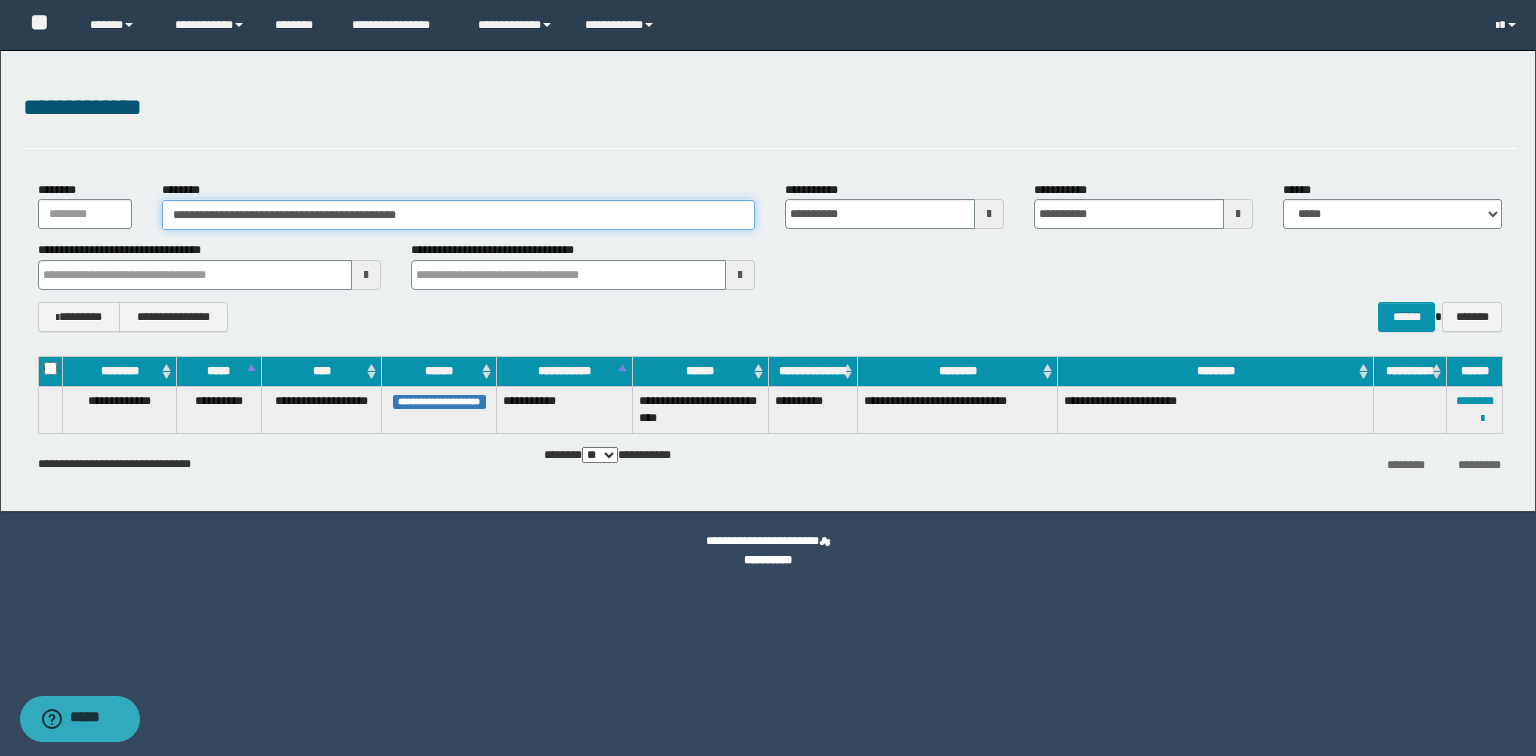 drag, startPoint x: 526, startPoint y: 221, endPoint x: 0, endPoint y: 163, distance: 529.18805 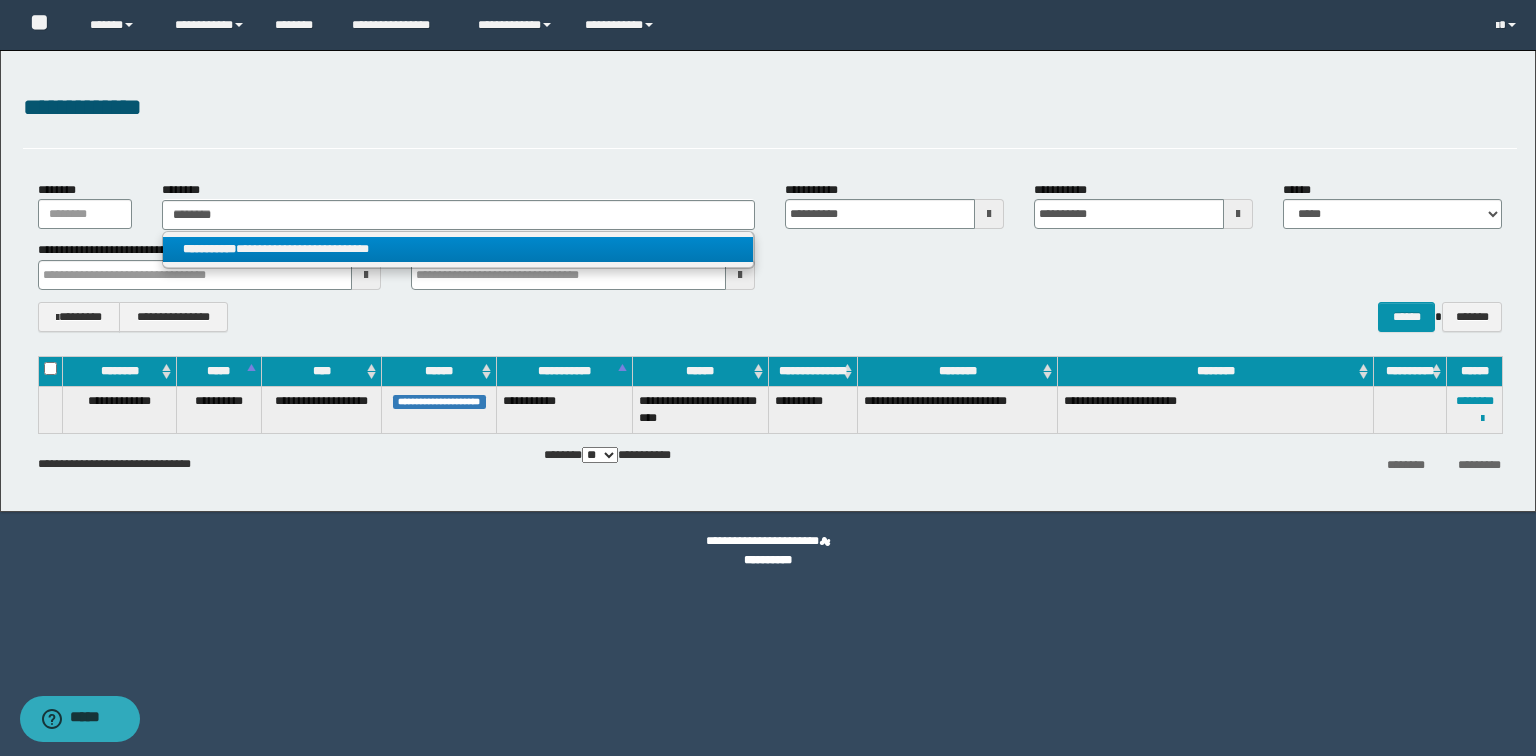 click on "**********" at bounding box center (458, 249) 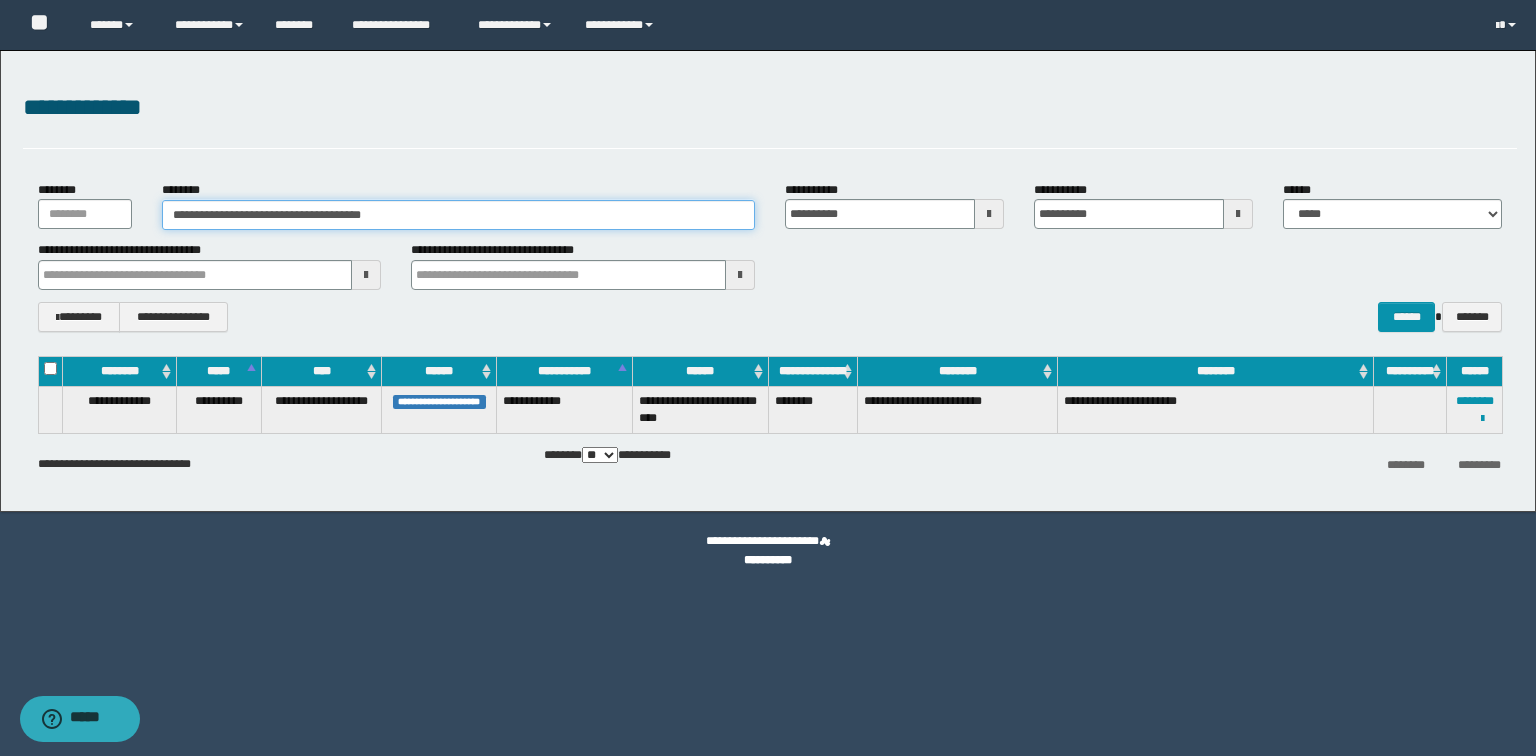 drag, startPoint x: 493, startPoint y: 216, endPoint x: 0, endPoint y: 121, distance: 502.0697 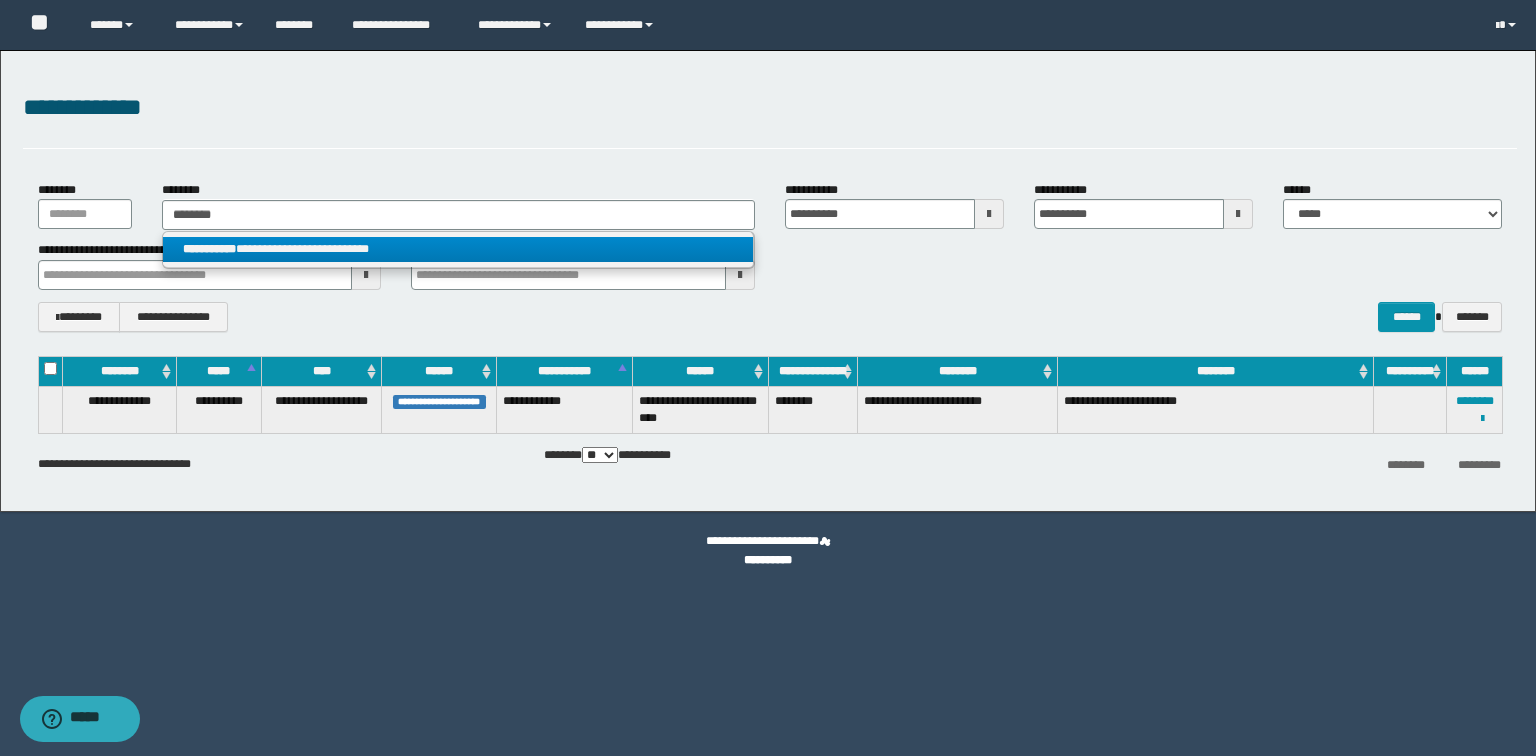 click on "**********" at bounding box center [458, 249] 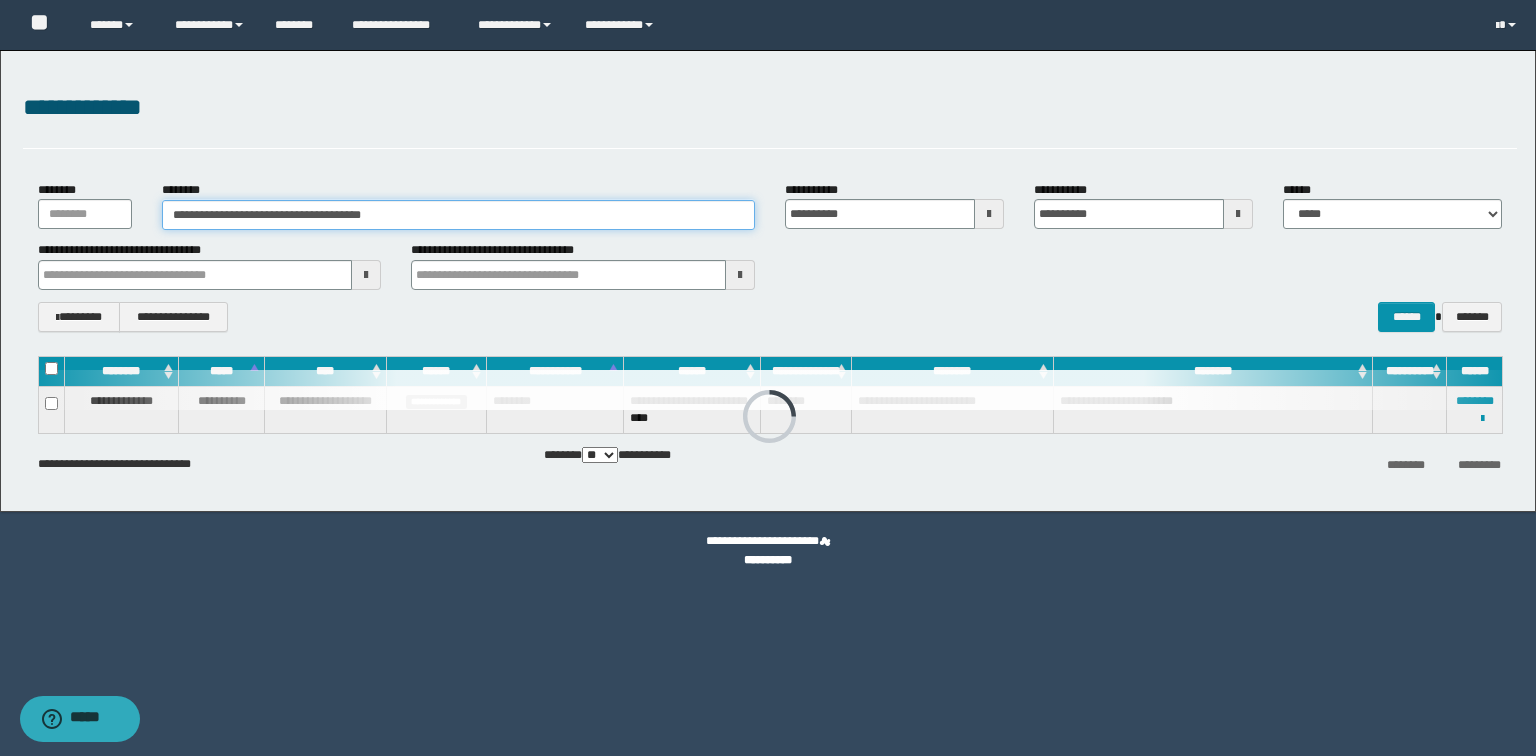 drag, startPoint x: 468, startPoint y: 214, endPoint x: 2, endPoint y: 185, distance: 466.9015 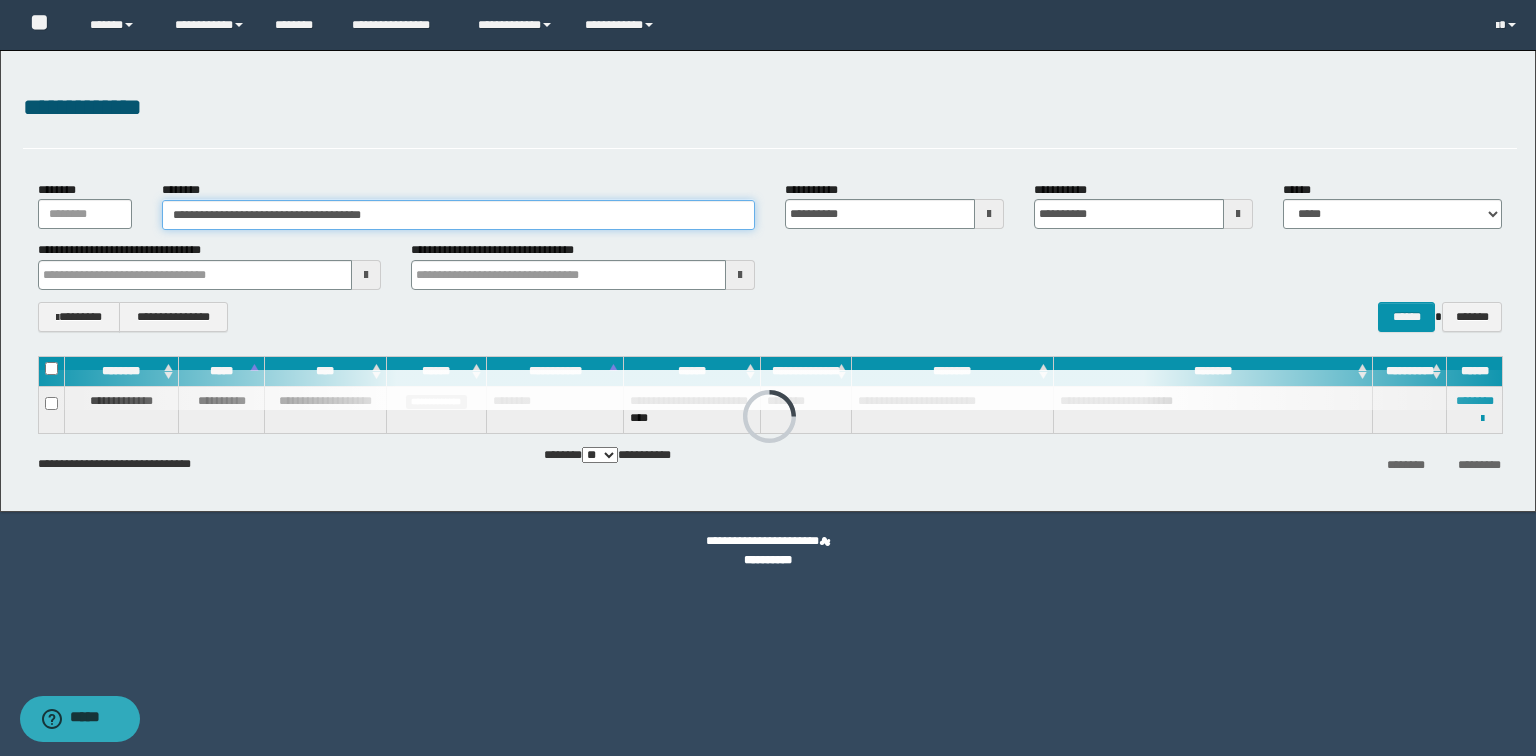 click on "**********" at bounding box center [768, 281] 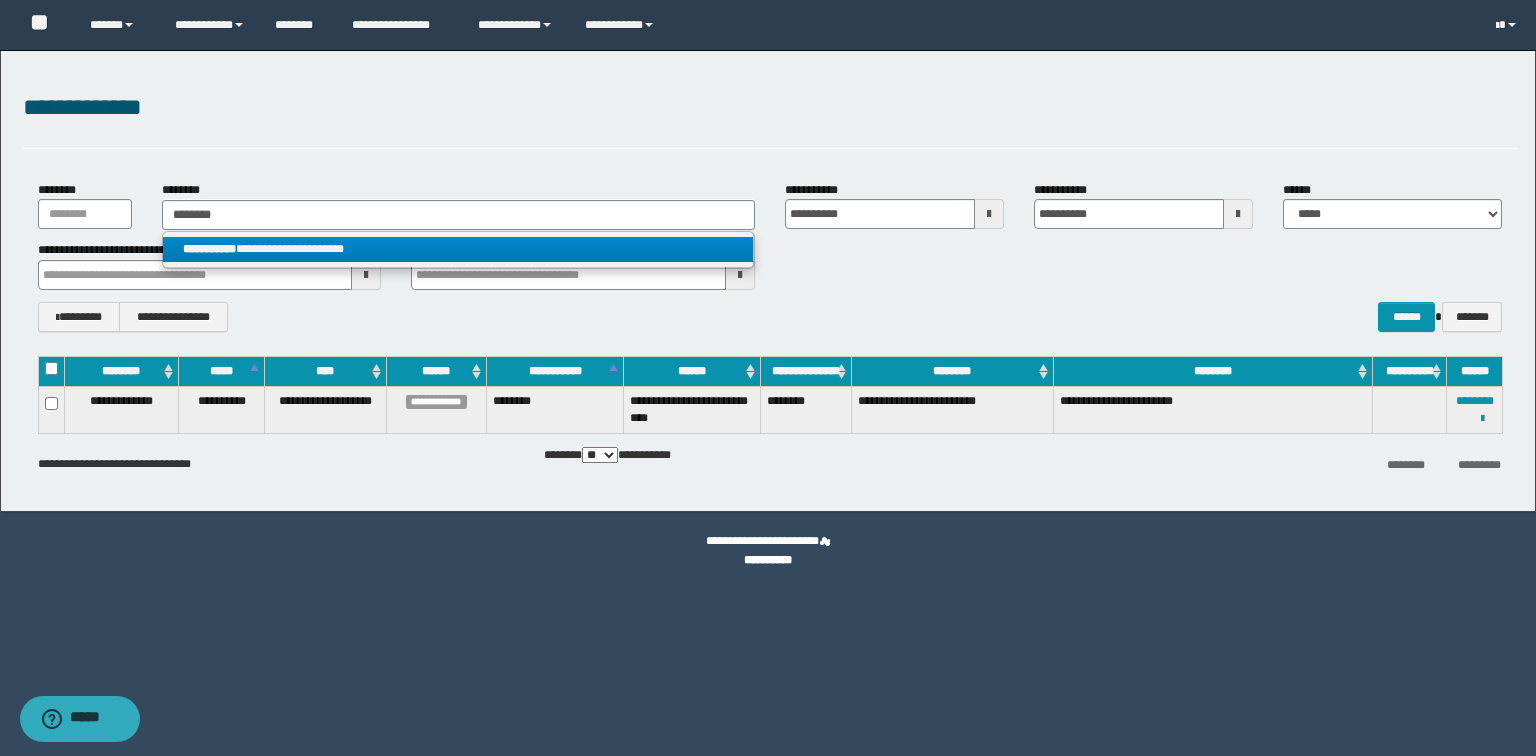 click on "**********" at bounding box center (458, 249) 